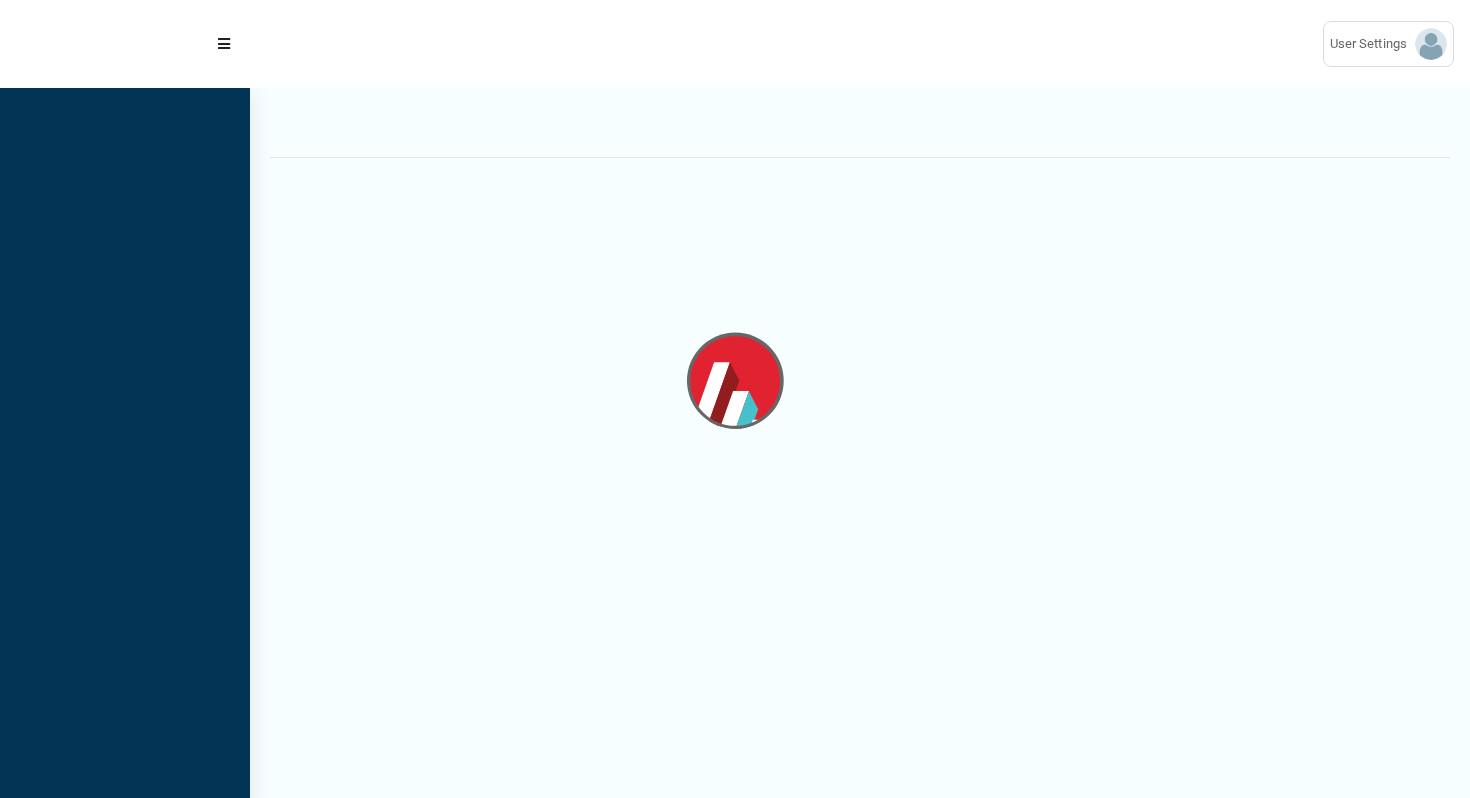 scroll, scrollTop: 0, scrollLeft: 0, axis: both 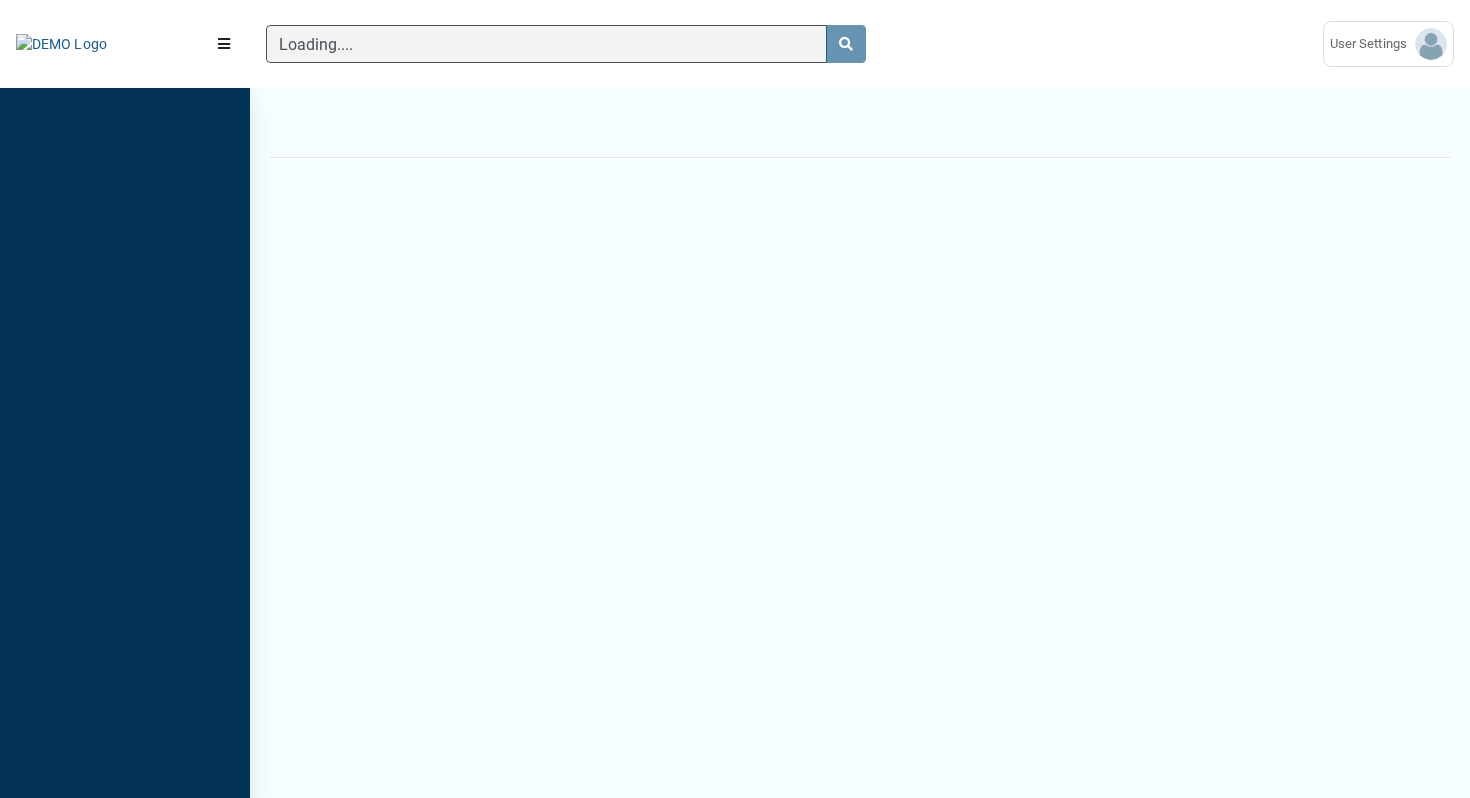 type 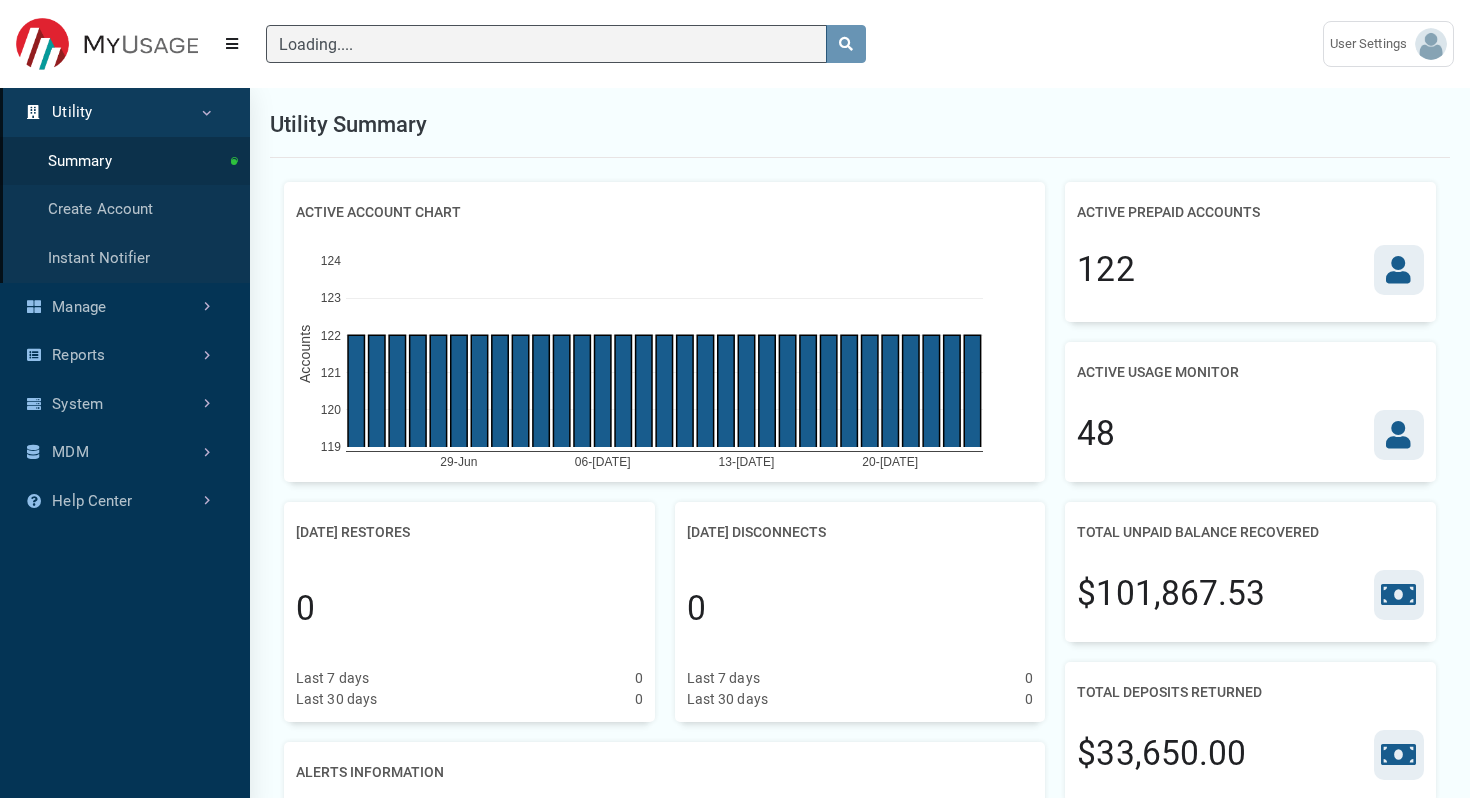 type 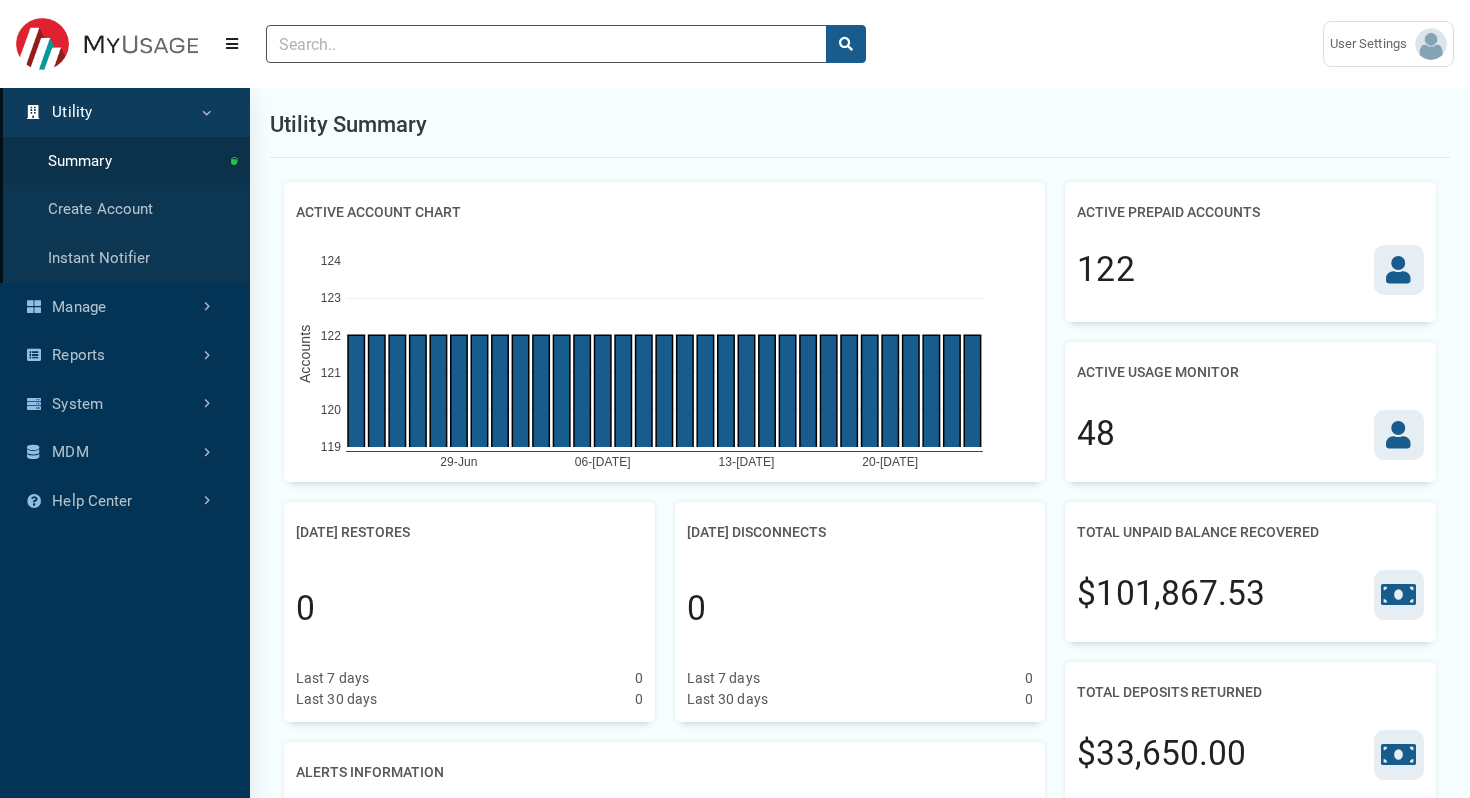 click on "Active Prepaid Accounts" at bounding box center [1168, 212] 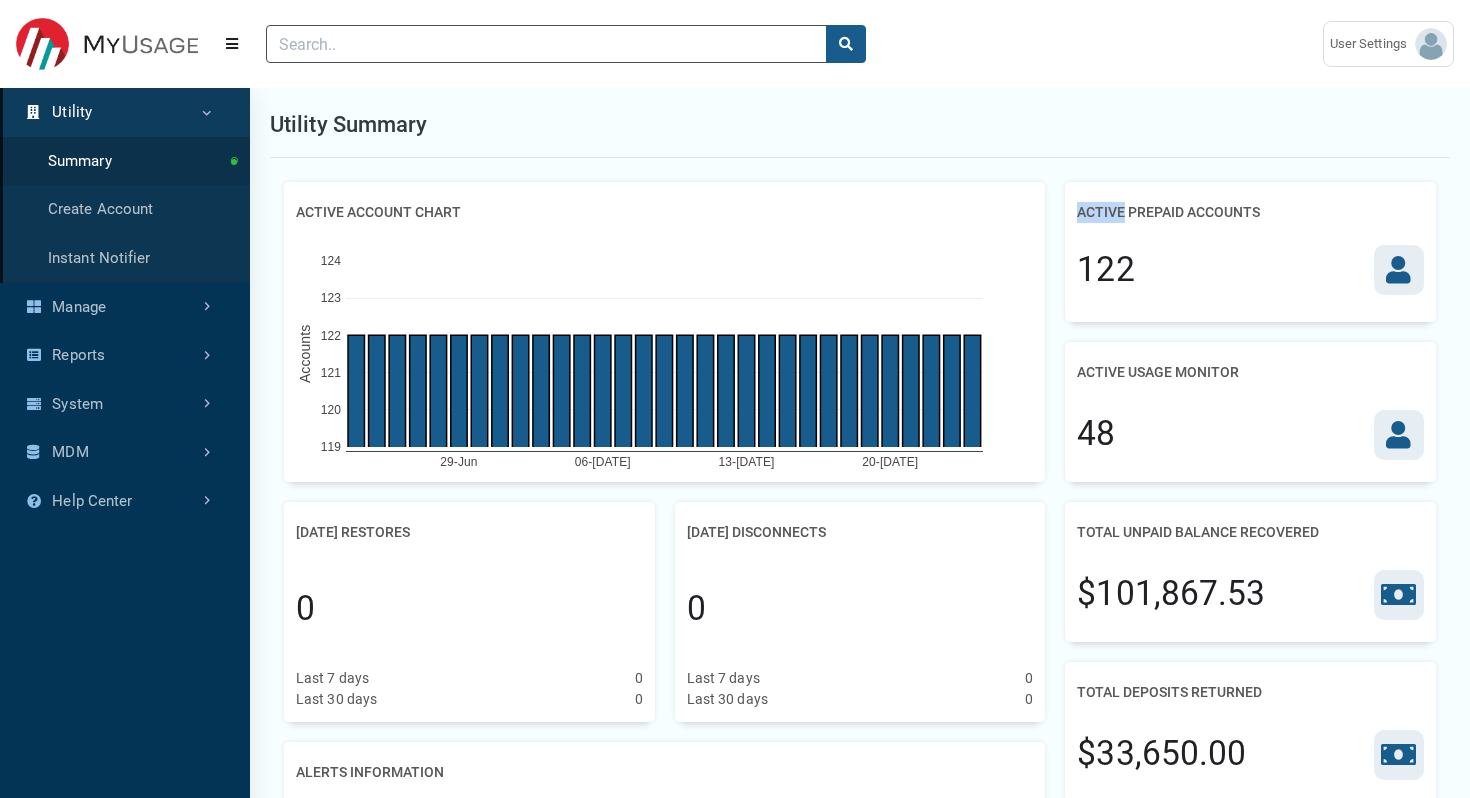 click on "Active Prepaid Accounts" at bounding box center (1168, 212) 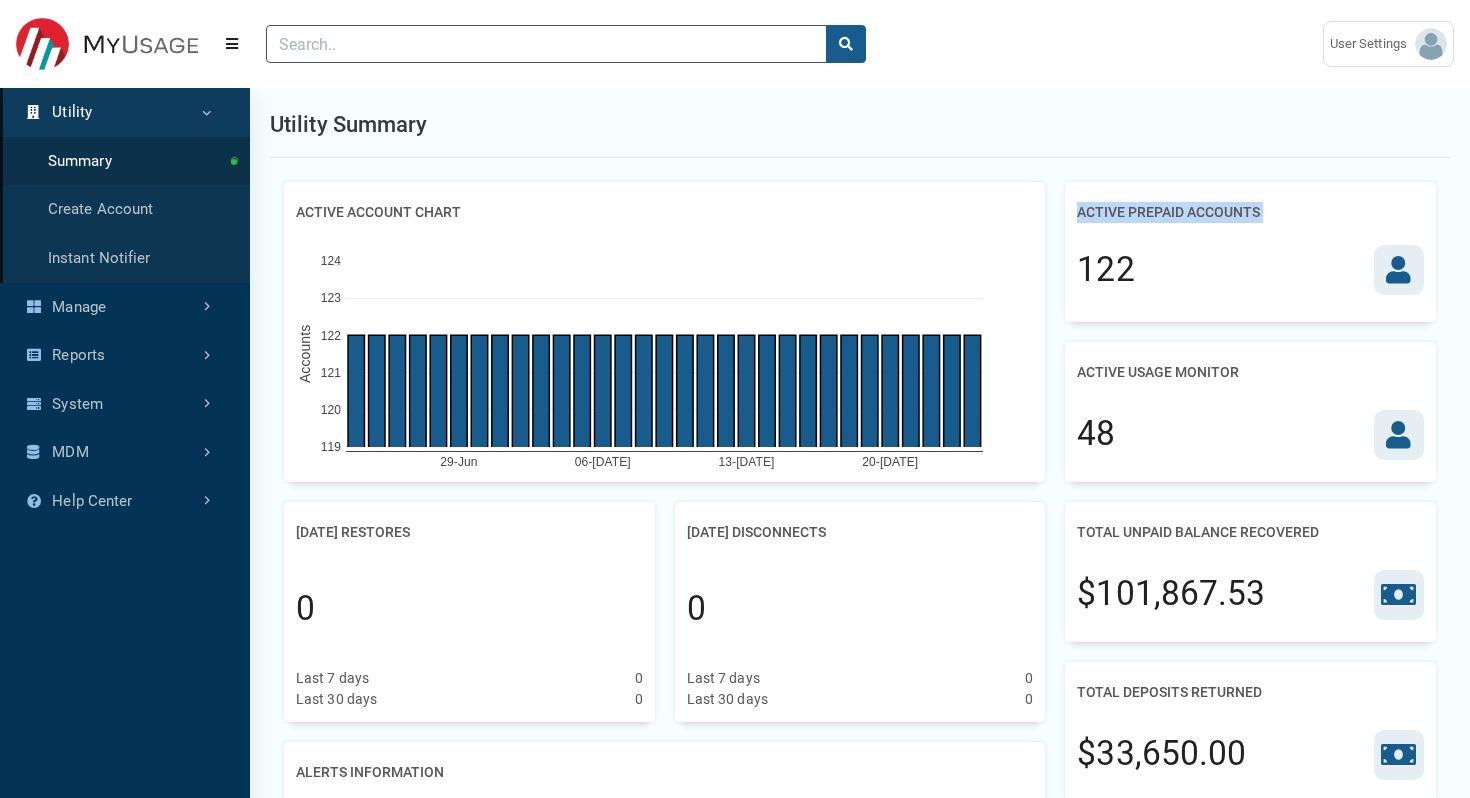 click on "Active Prepaid Accounts" at bounding box center [1168, 212] 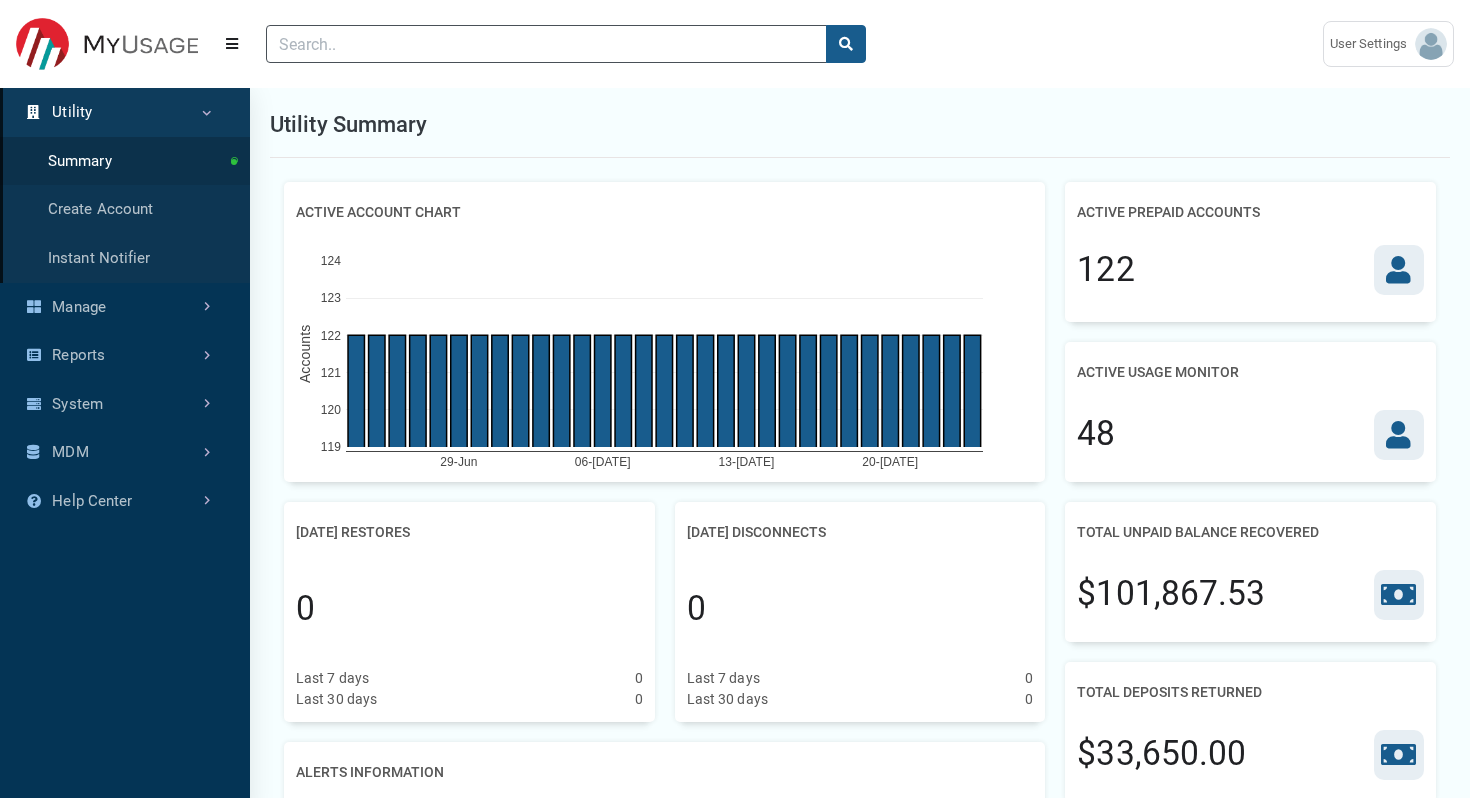 click on "Active Usage Monitor" at bounding box center [1158, 372] 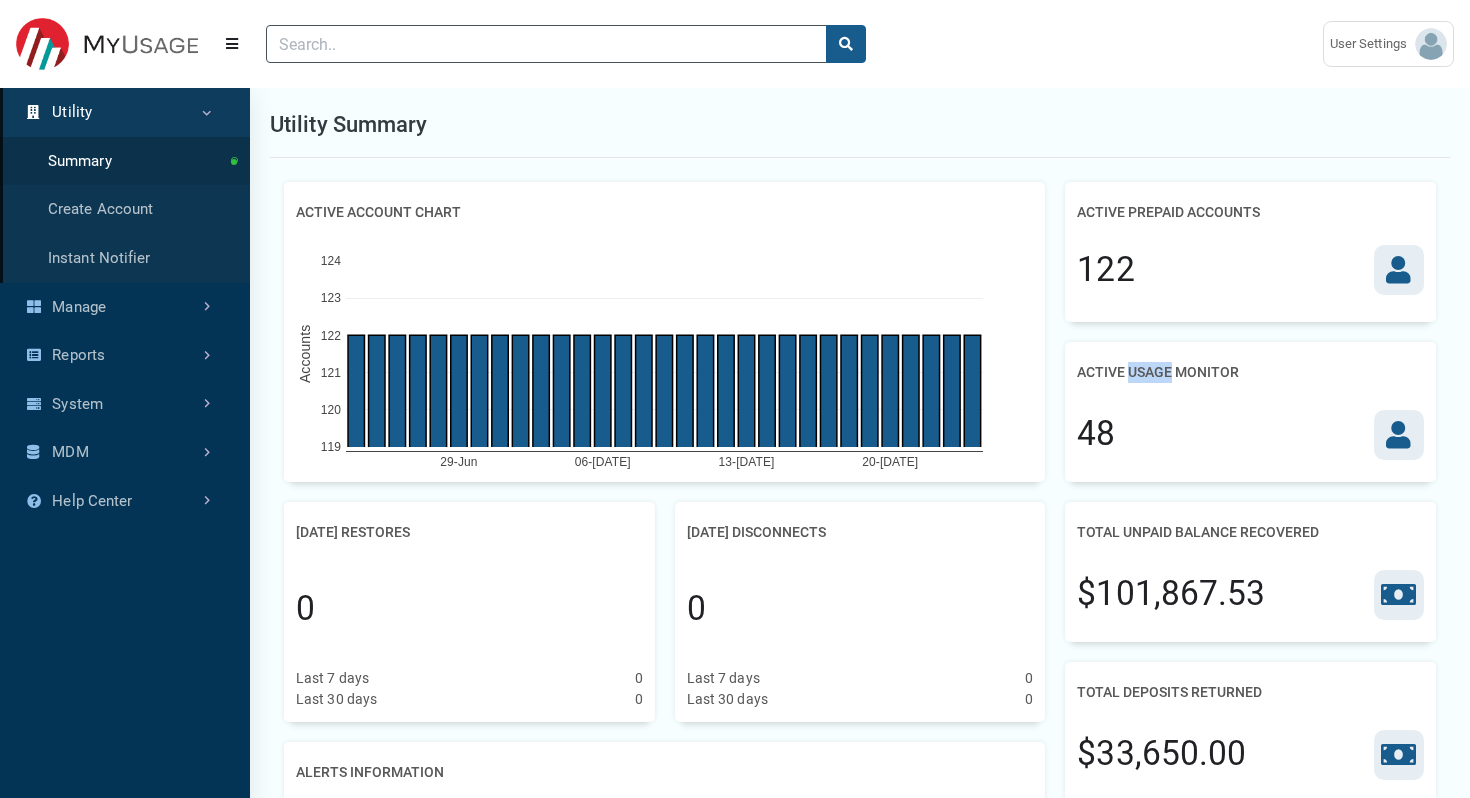 click on "Active Usage Monitor" at bounding box center [1158, 372] 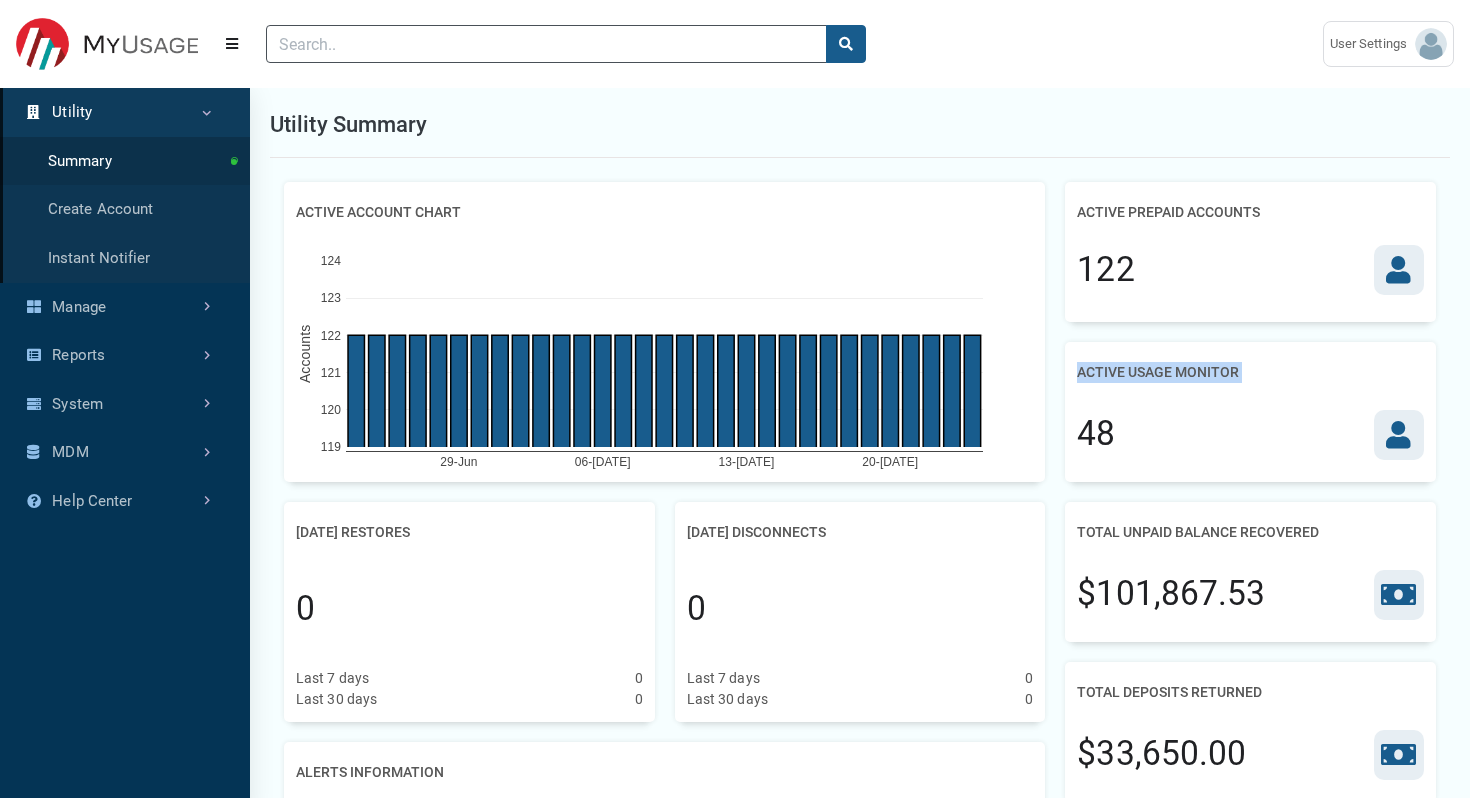 click on "Active Usage Monitor" at bounding box center (1158, 372) 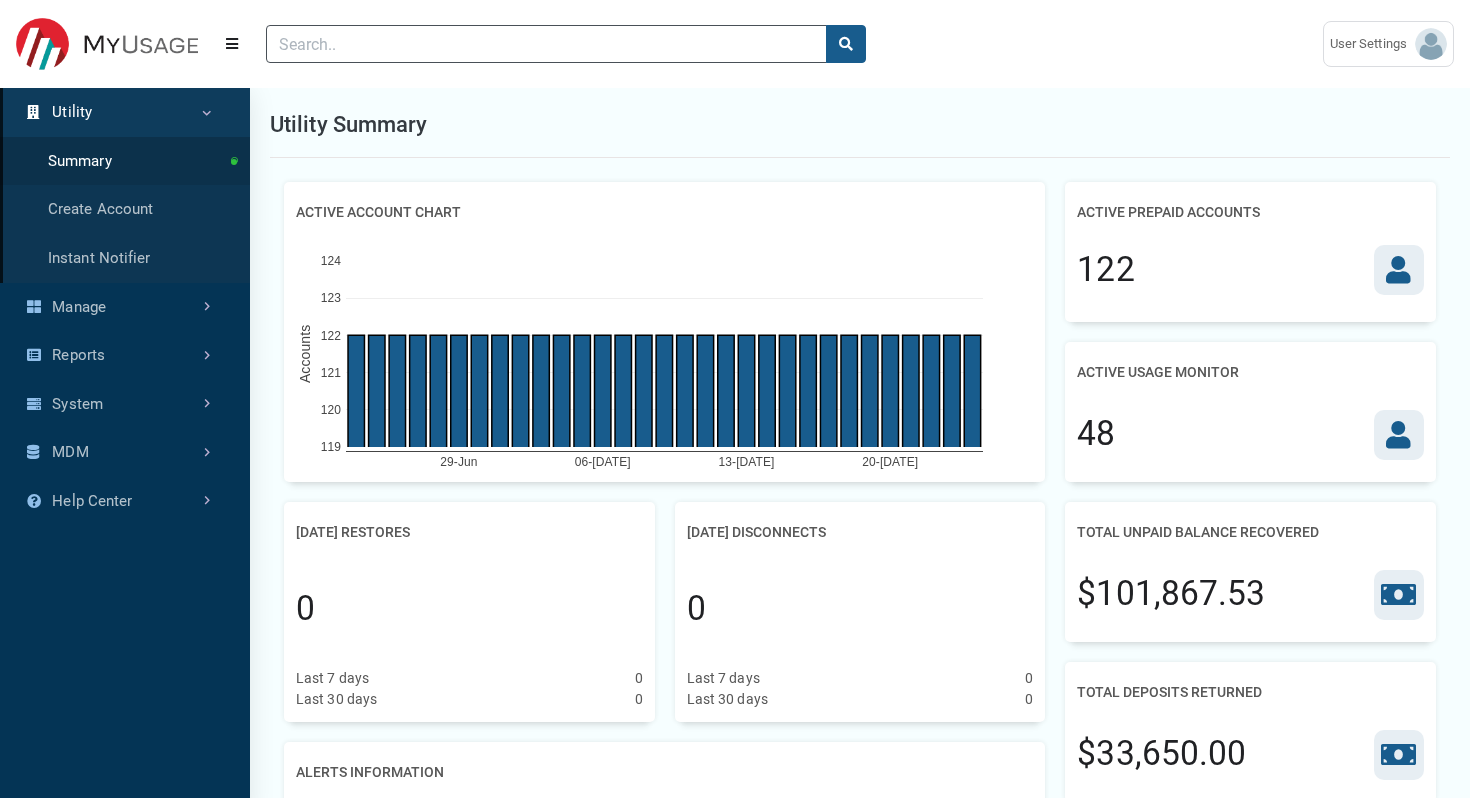click on "Active Usage Monitor" at bounding box center (1158, 372) 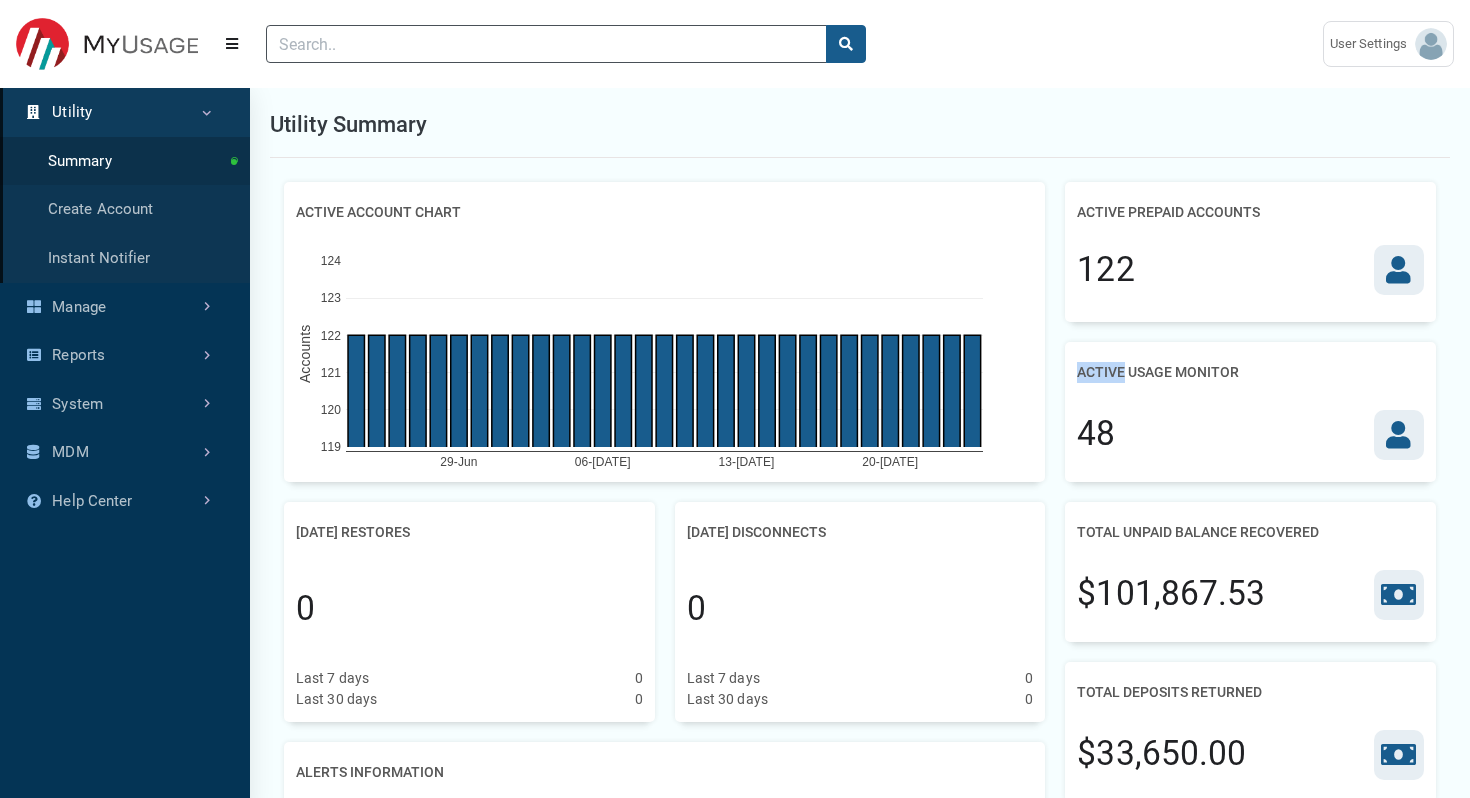 click on "Active Usage Monitor" at bounding box center (1158, 372) 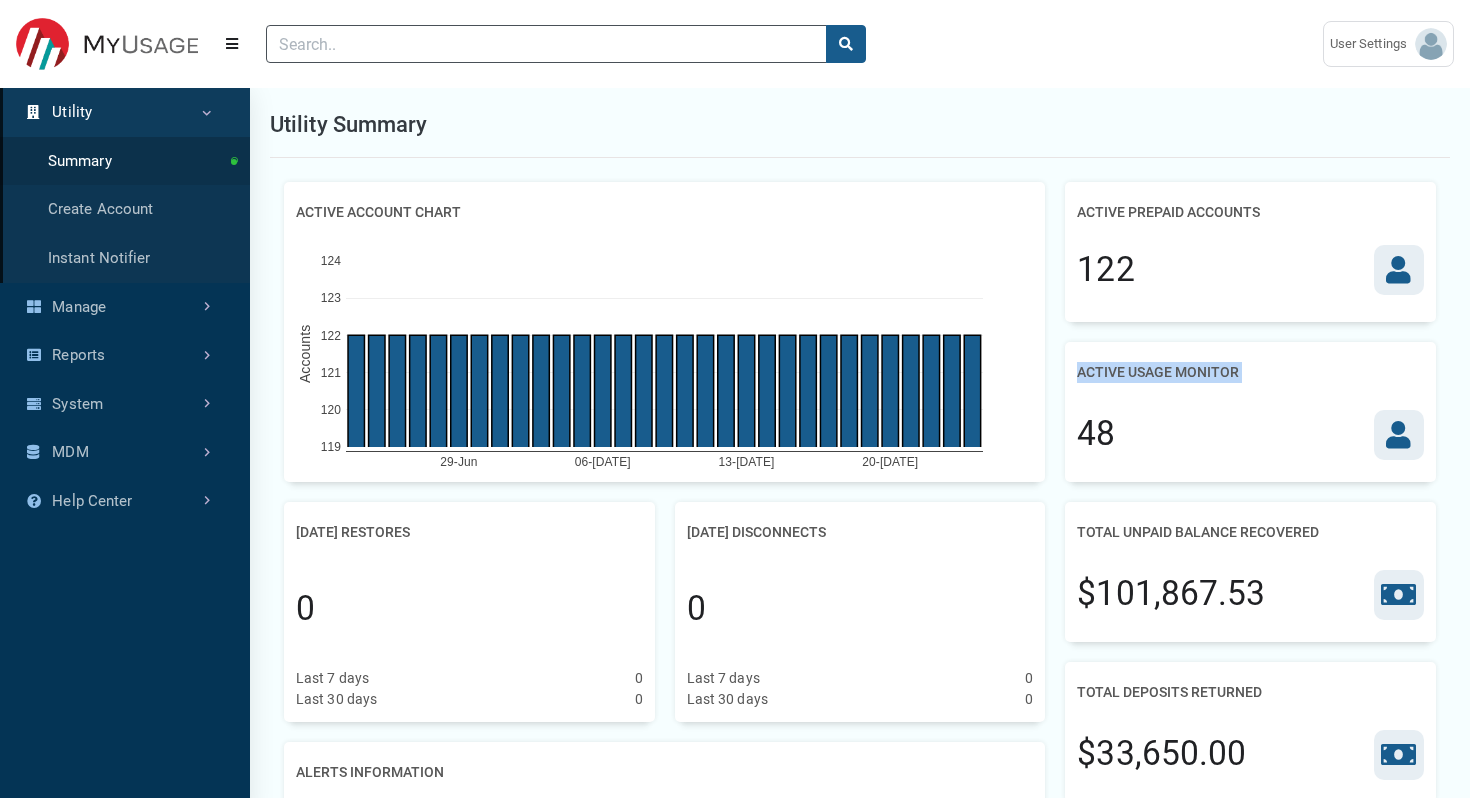 click on "Active Usage Monitor" at bounding box center [1158, 372] 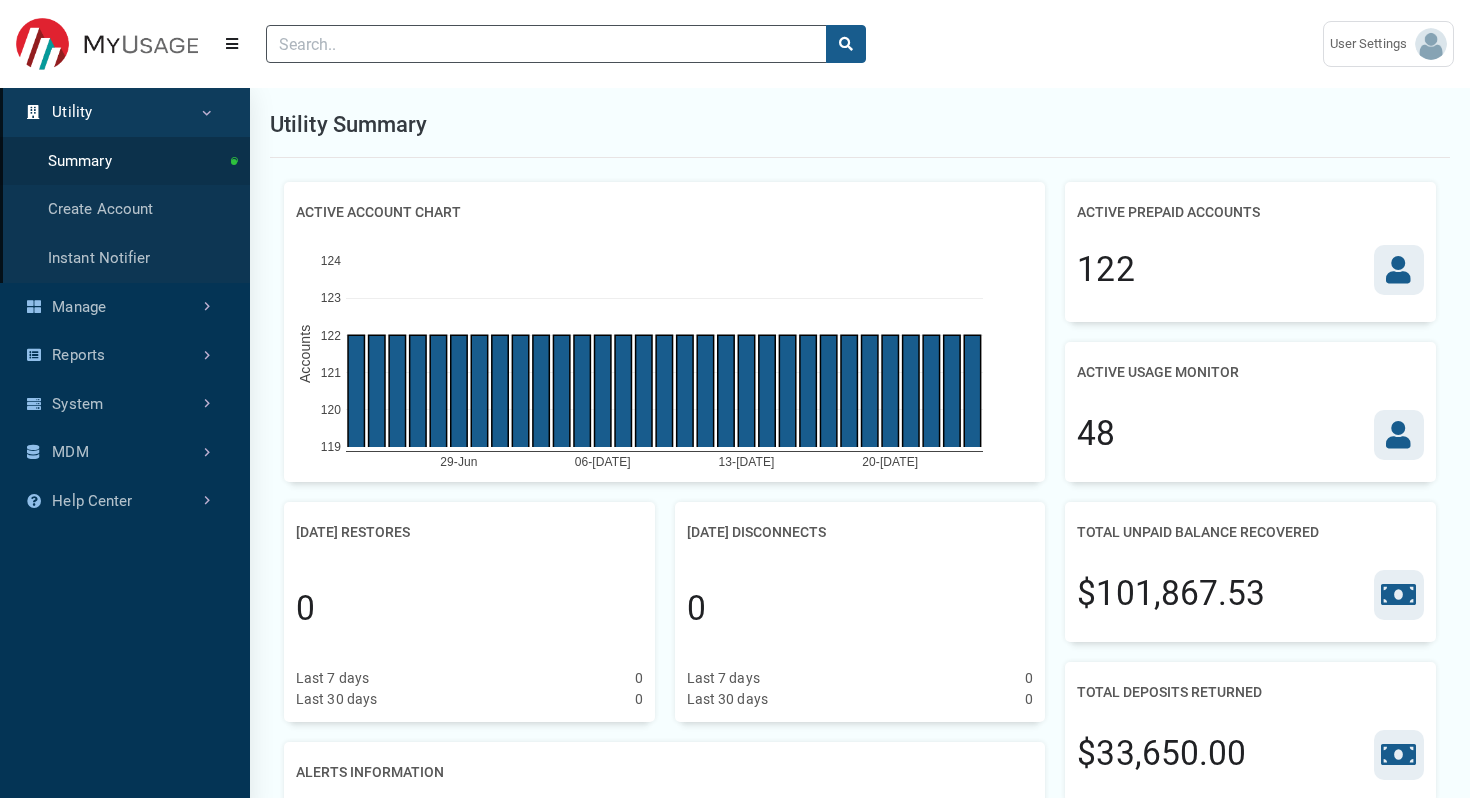 click on "Total Unpaid Balance Recovered" at bounding box center (1198, 532) 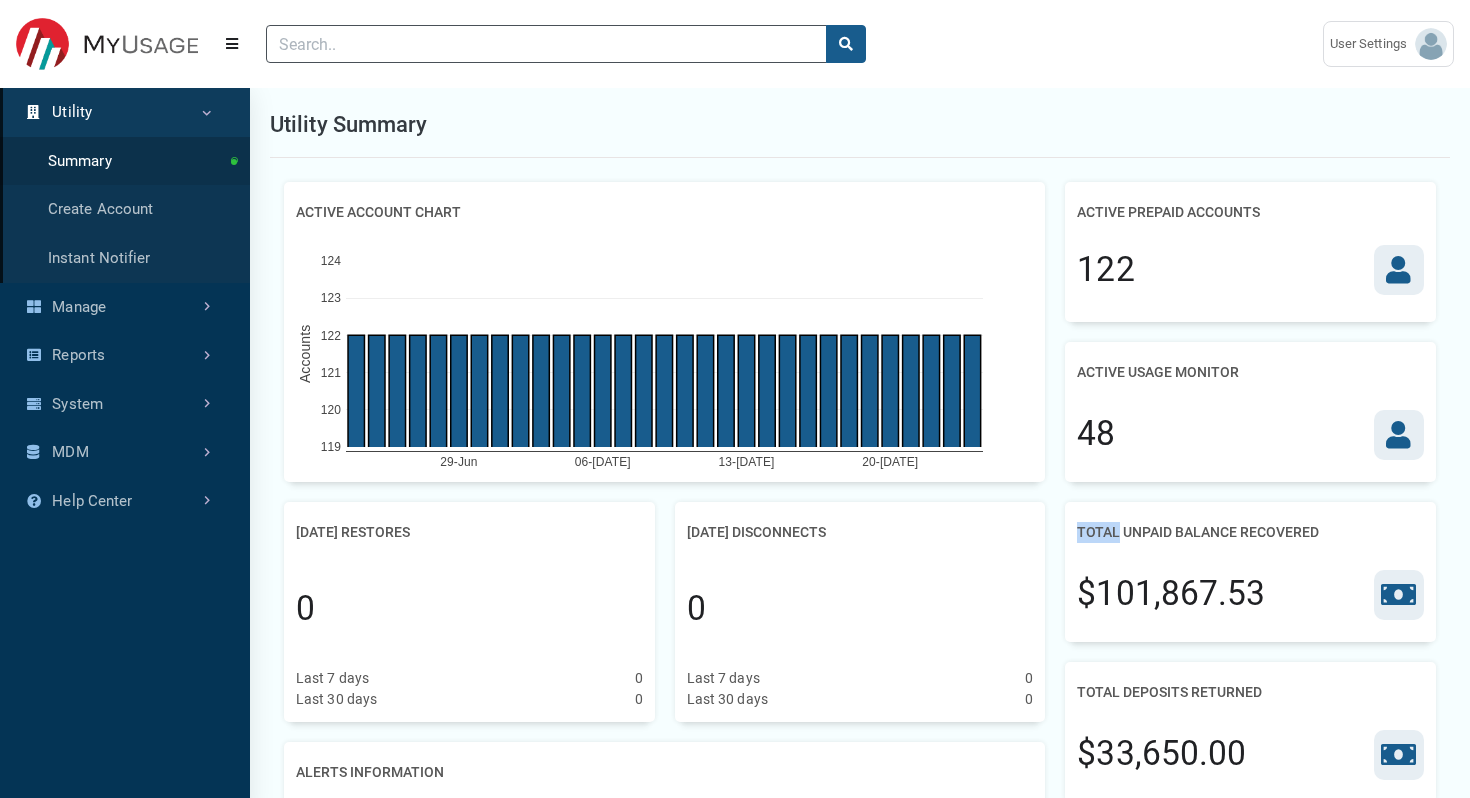 click on "Total Unpaid Balance Recovered" at bounding box center (1198, 532) 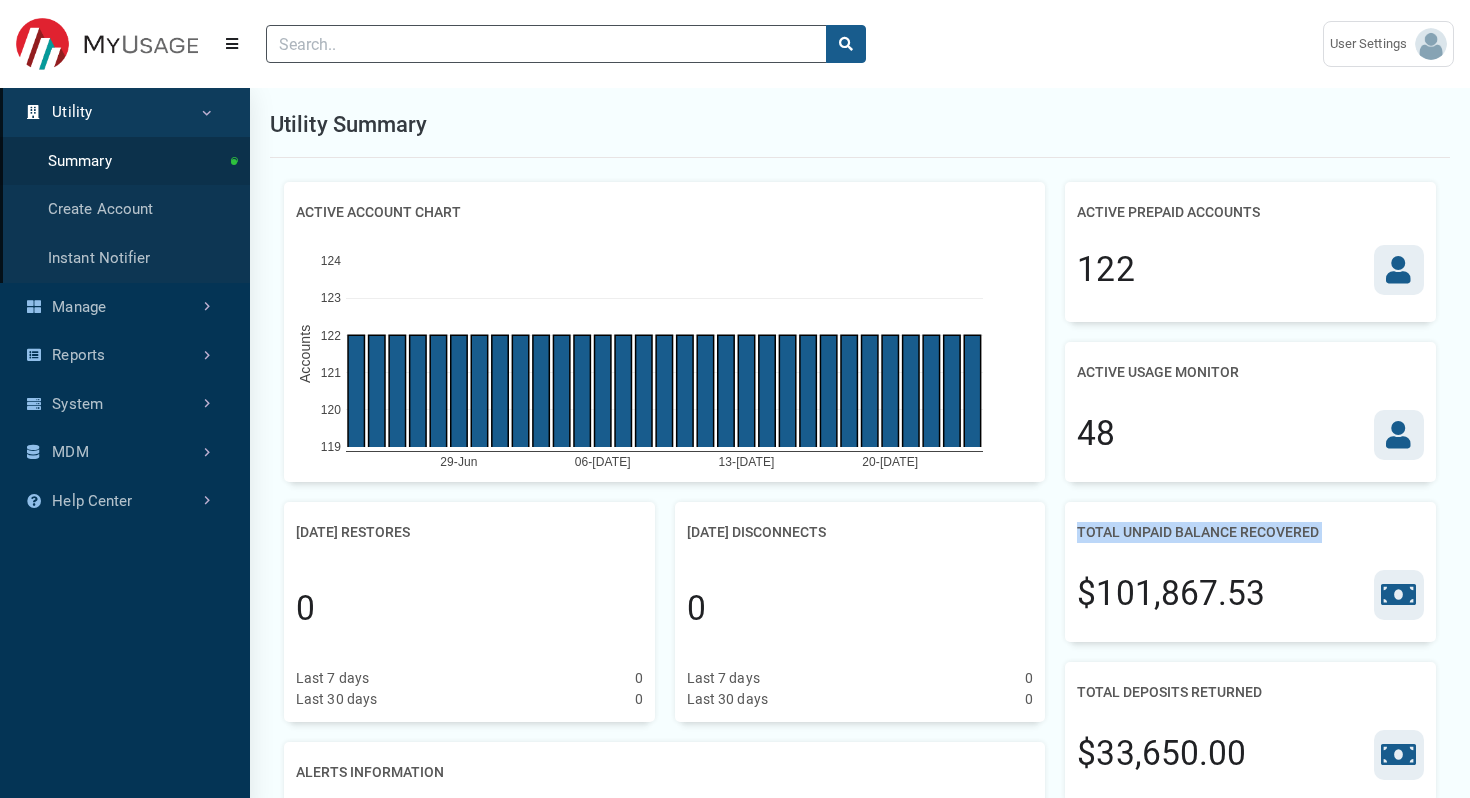 click on "Total Unpaid Balance Recovered" at bounding box center [1198, 532] 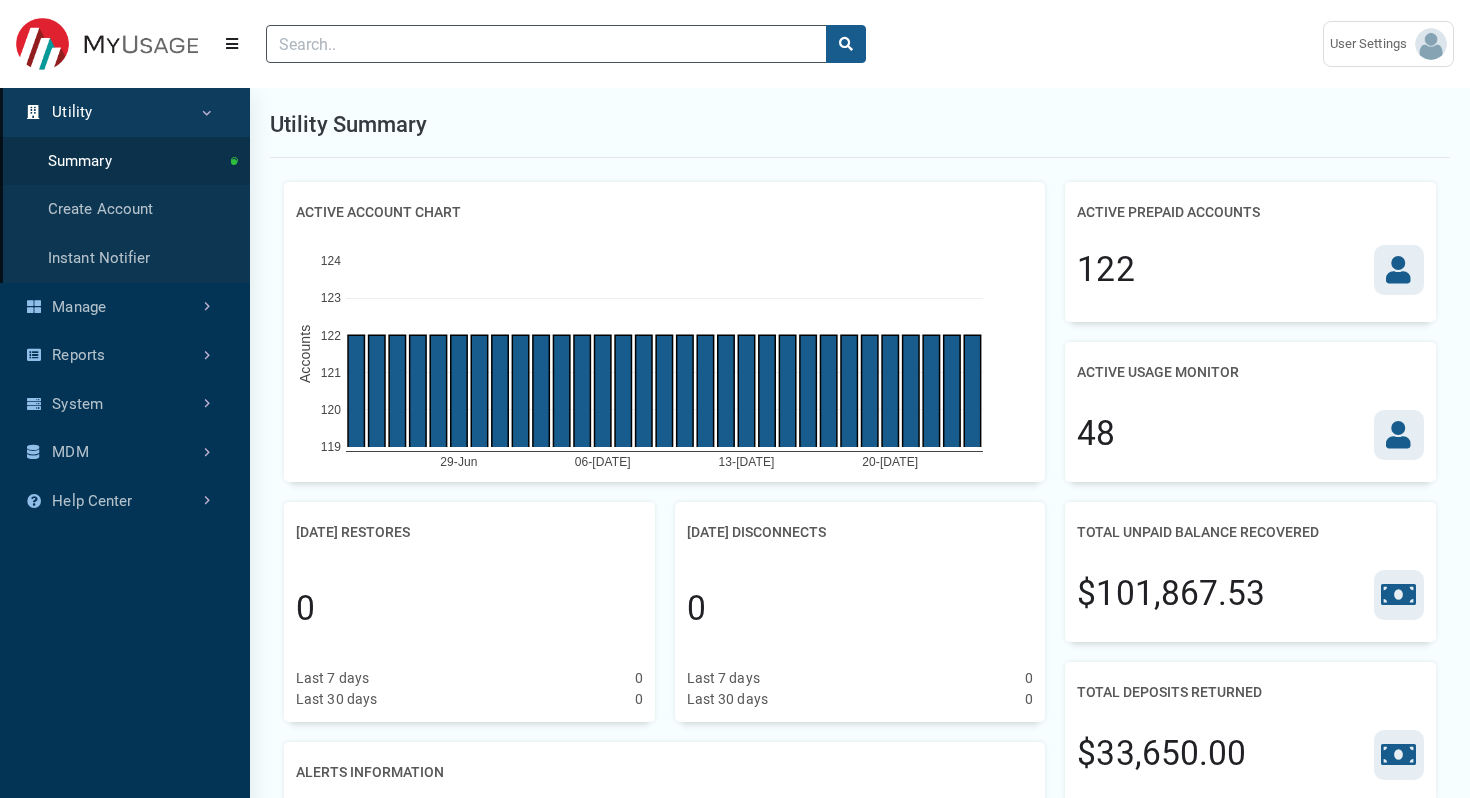 click on "Total Unpaid Balance Recovered" at bounding box center (1198, 532) 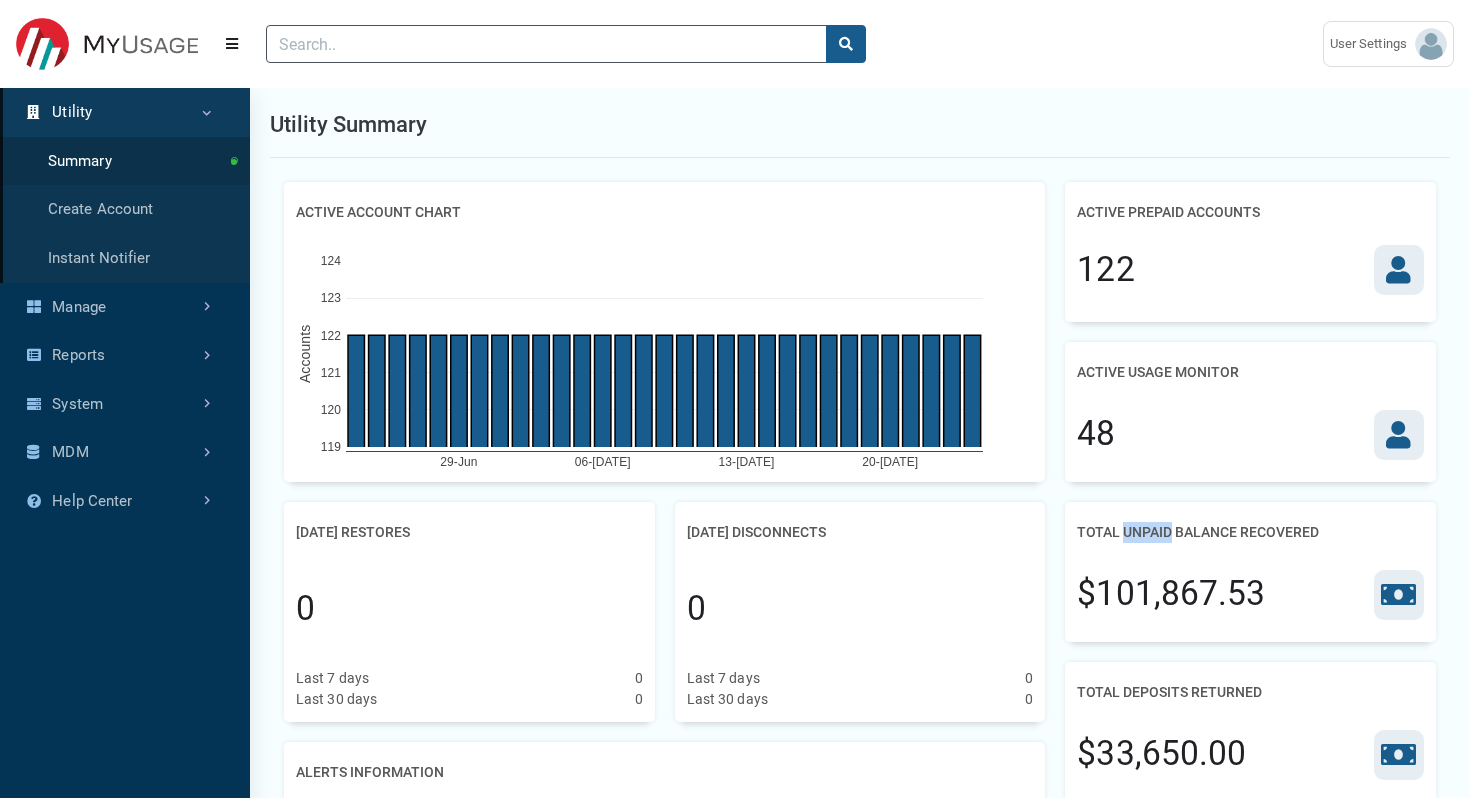 click on "Total Unpaid Balance Recovered" at bounding box center (1198, 532) 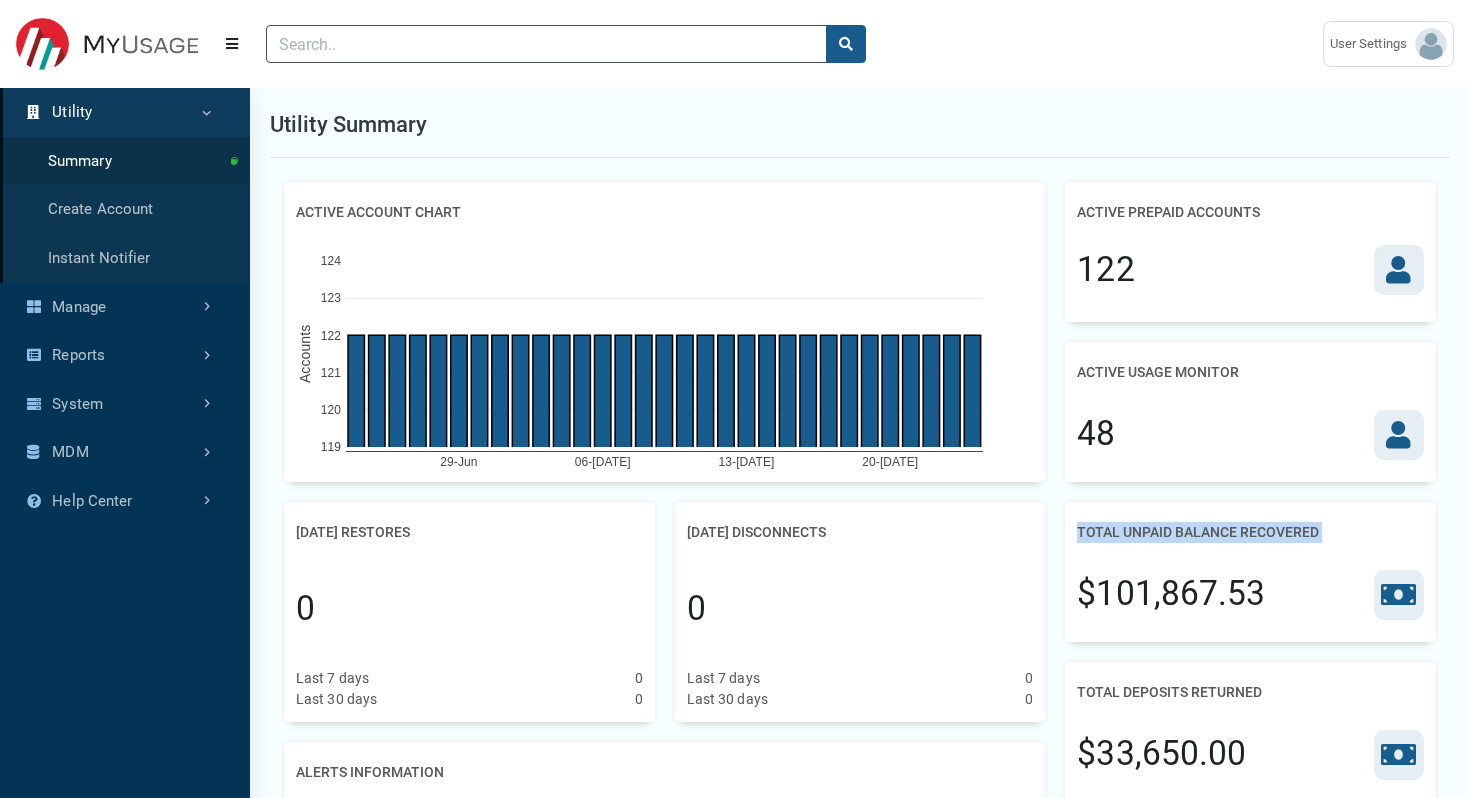 click on "Total Unpaid Balance Recovered" at bounding box center (1198, 532) 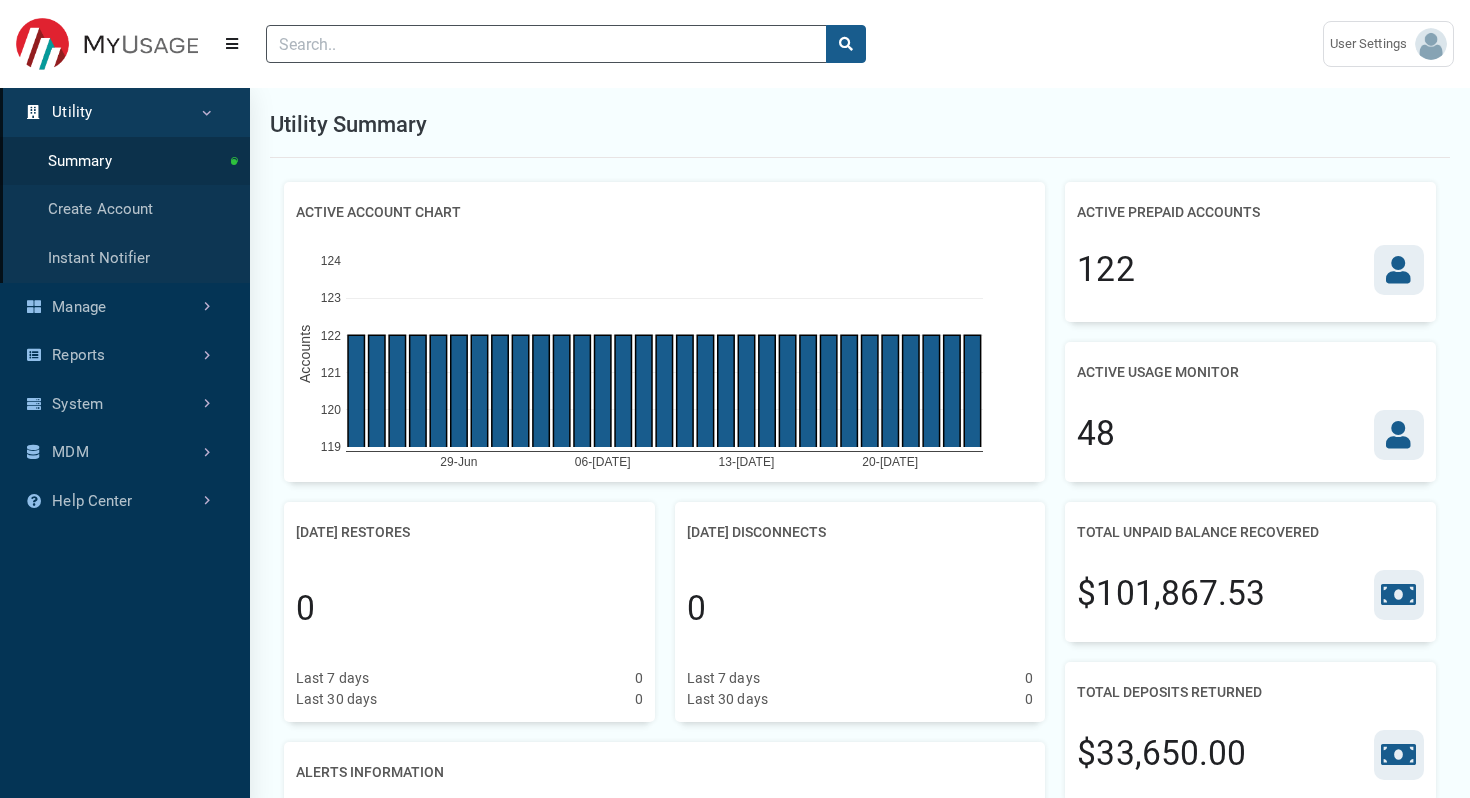 click on "Total Unpaid Balance Recovered" at bounding box center (1198, 532) 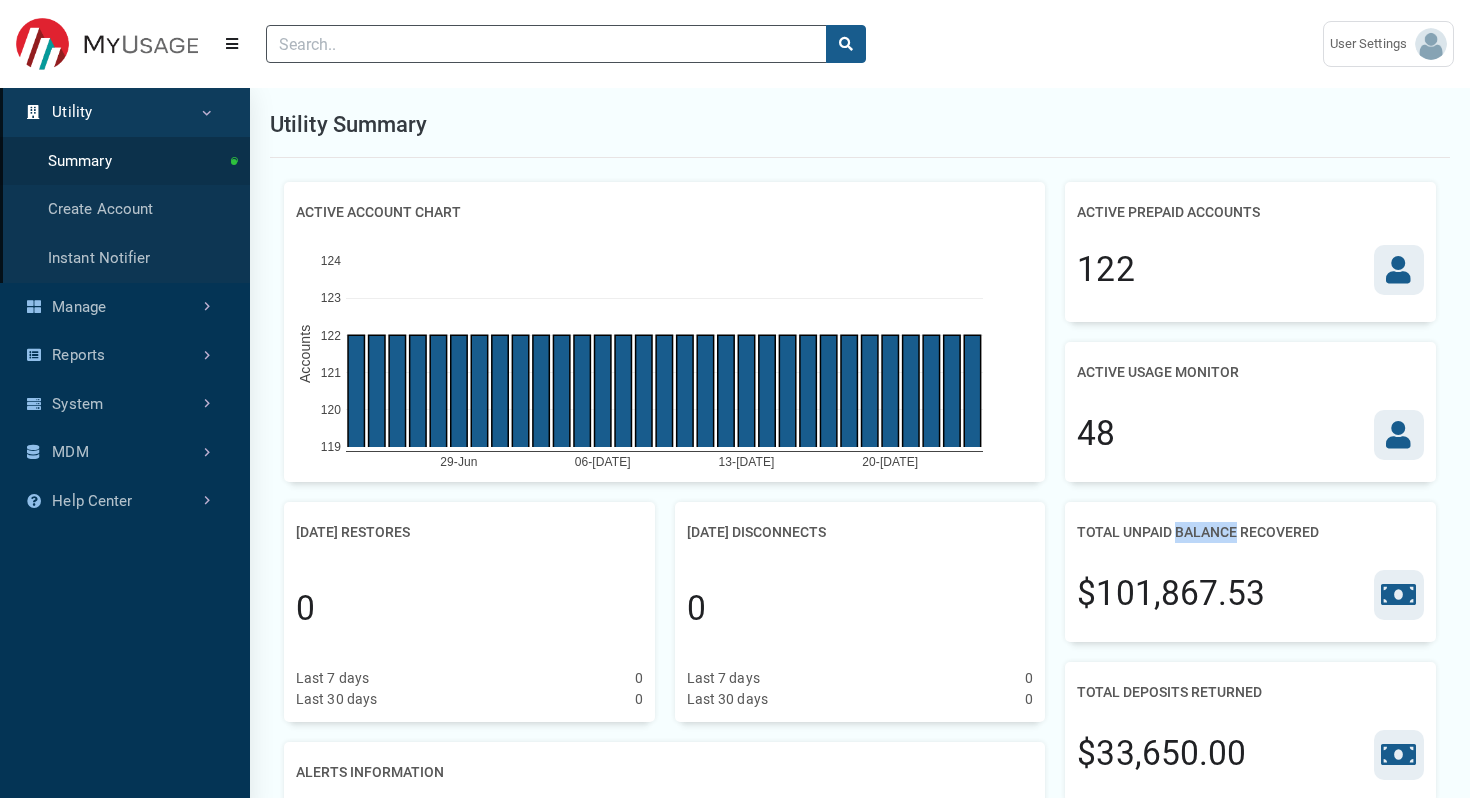 click on "Total Unpaid Balance Recovered" at bounding box center (1198, 532) 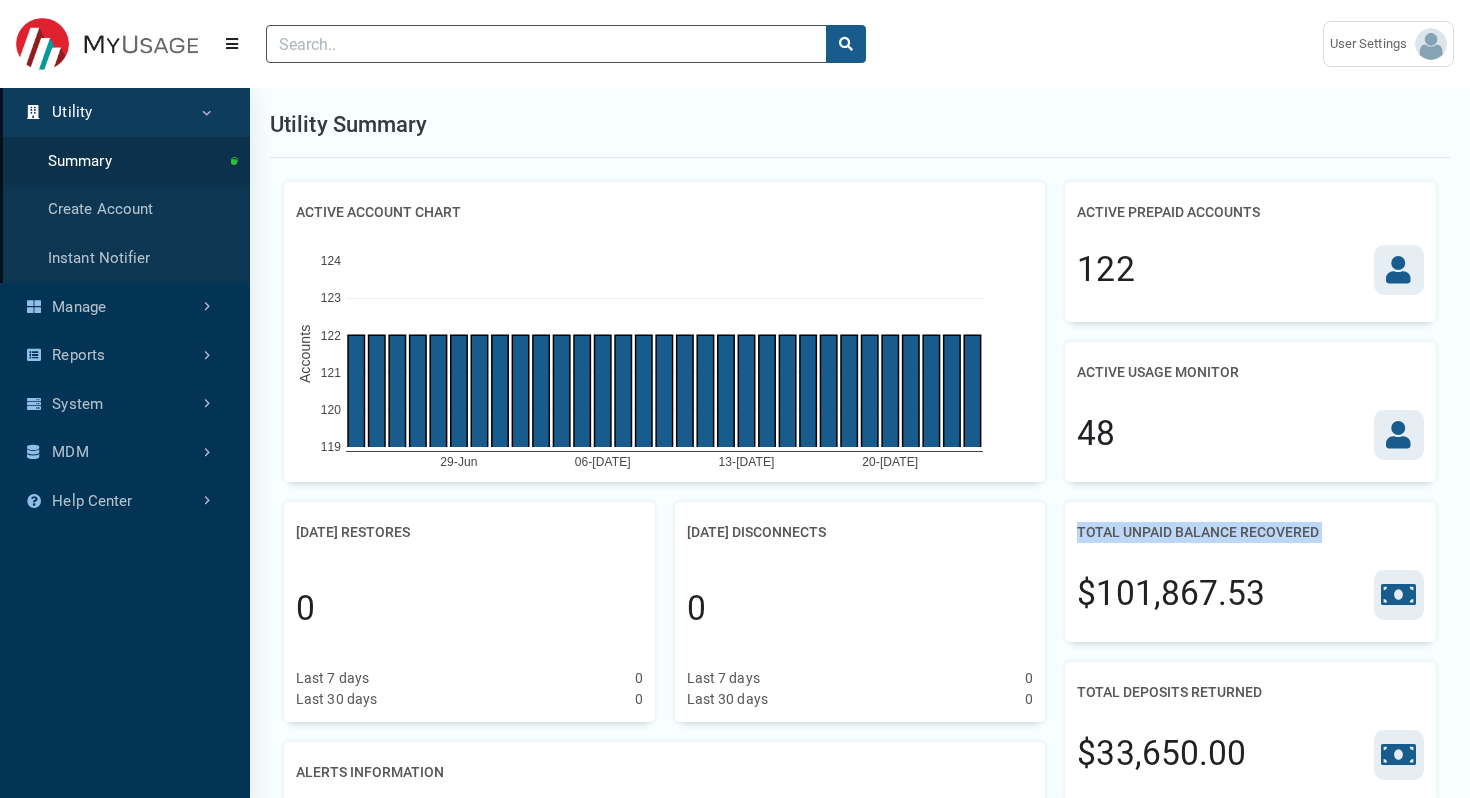 click on "Total Unpaid Balance Recovered" at bounding box center [1198, 532] 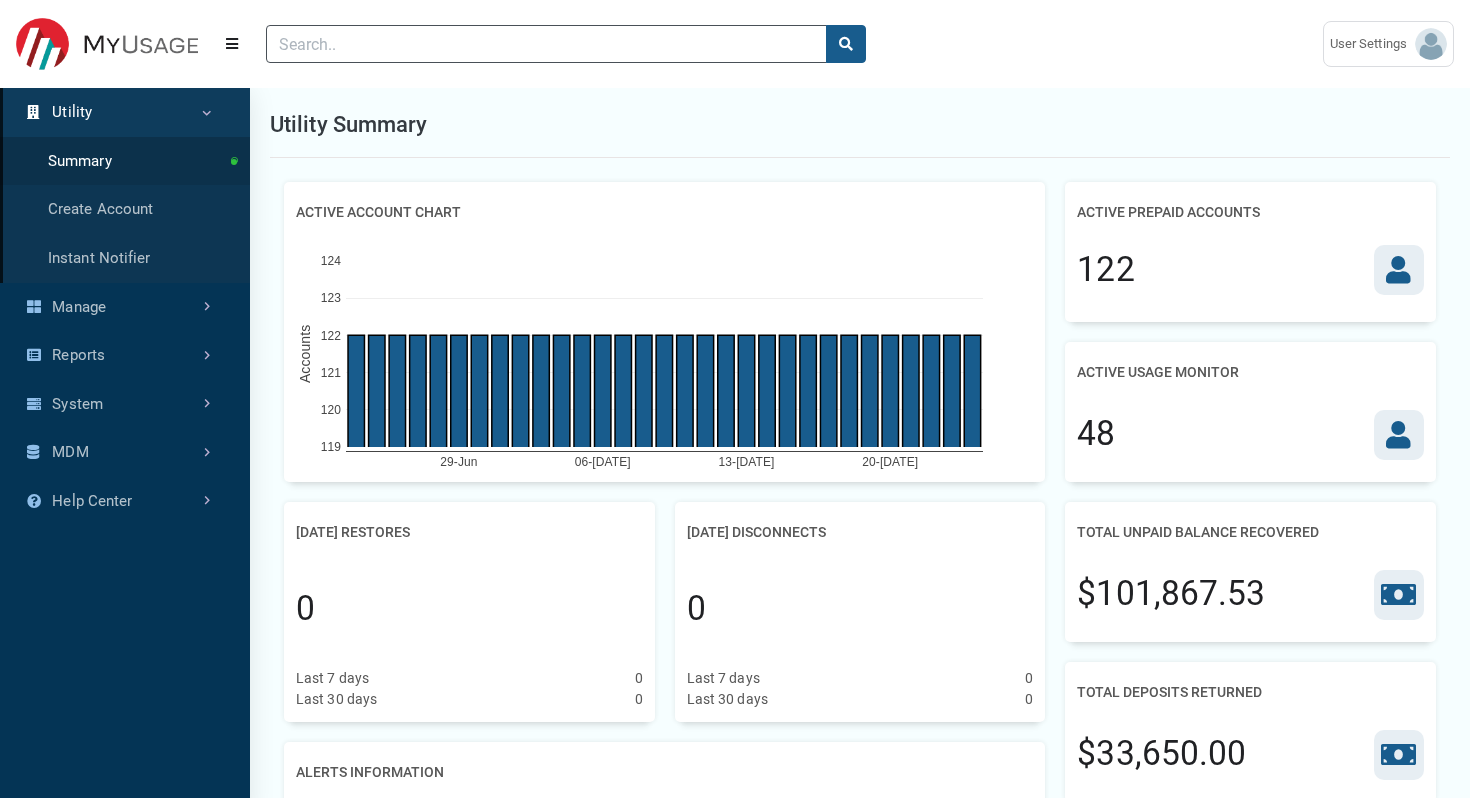 click on "Total Unpaid Balance Recovered" at bounding box center (1198, 532) 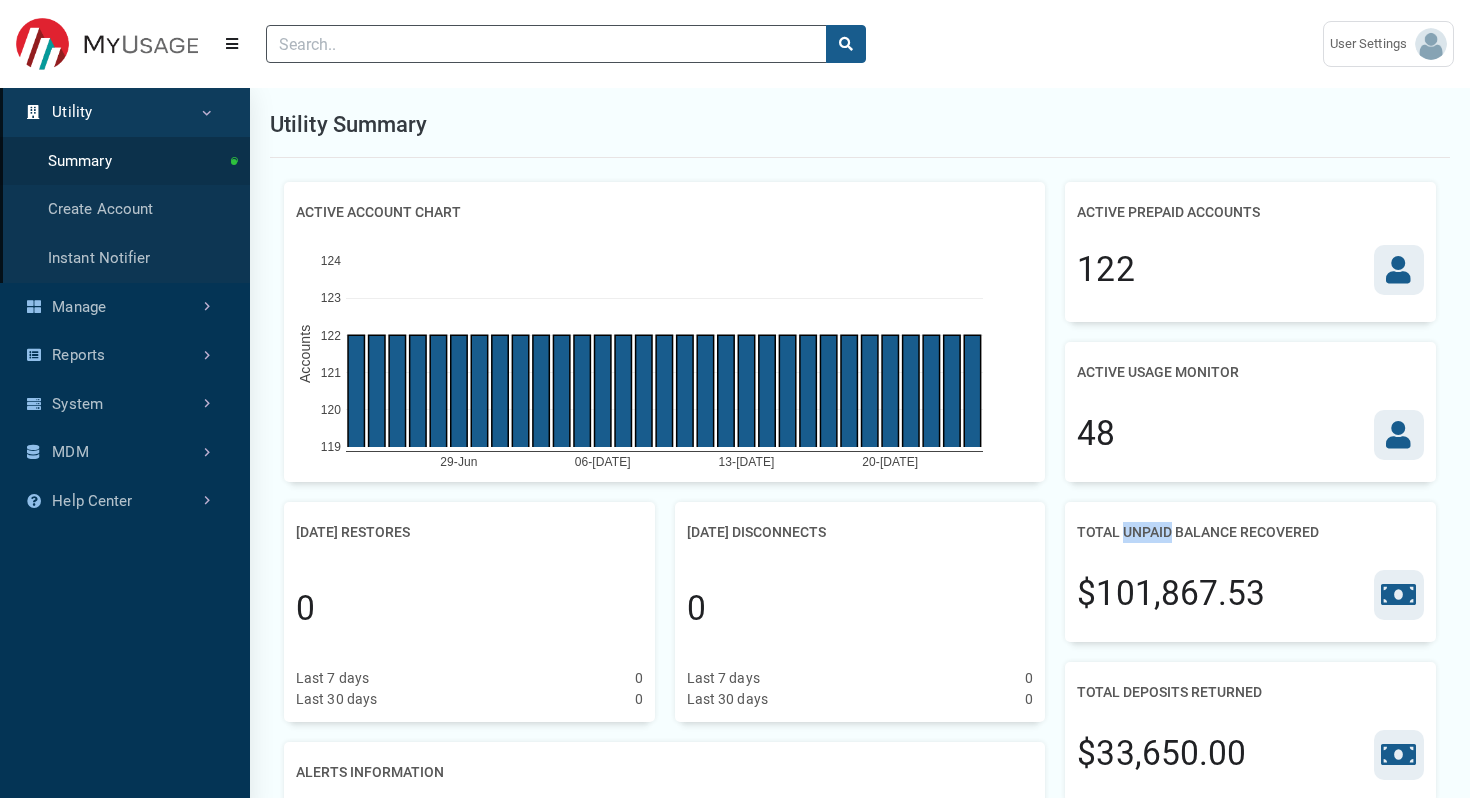 click on "Total Unpaid Balance Recovered" at bounding box center (1198, 532) 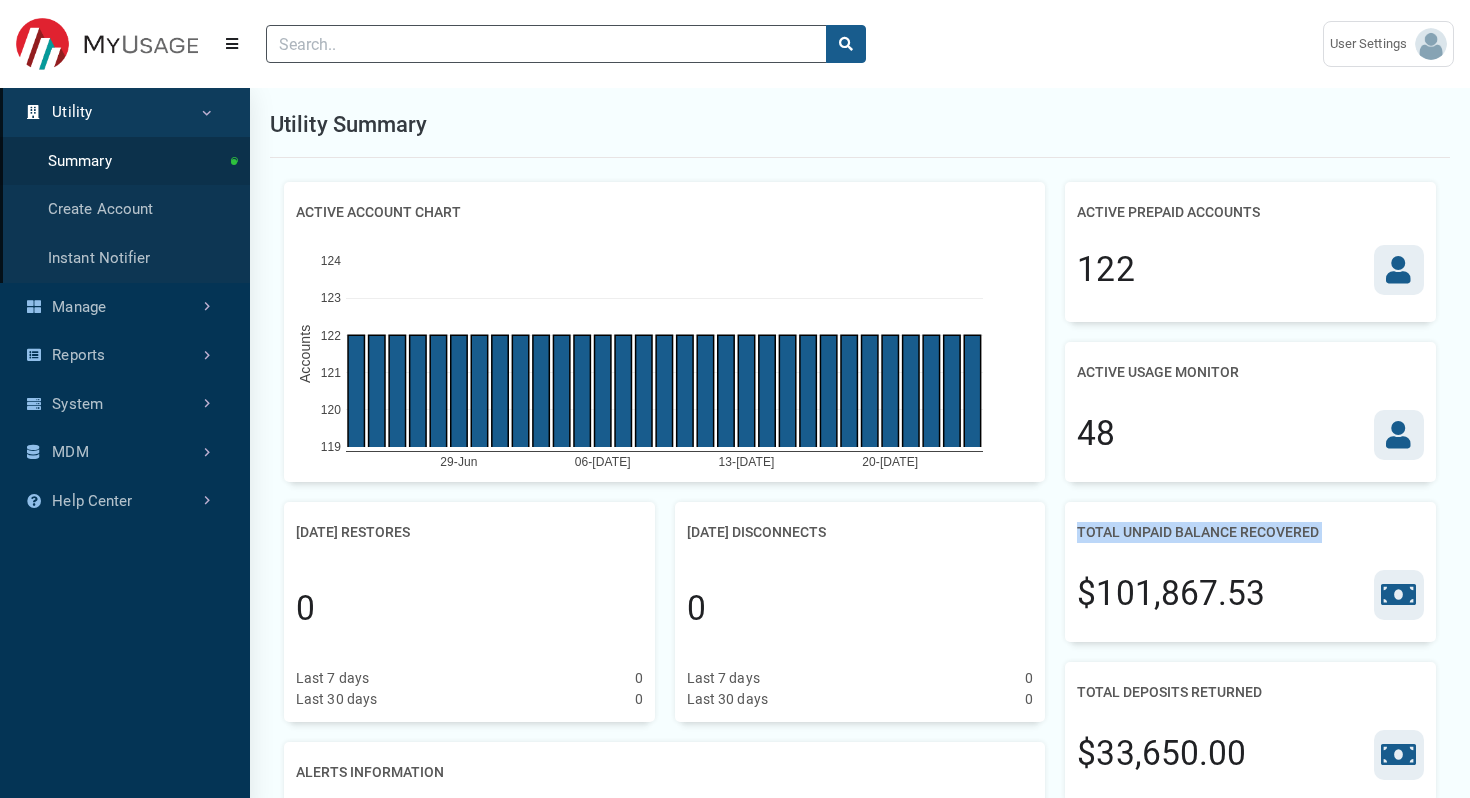 click on "Total Unpaid Balance Recovered" at bounding box center [1198, 532] 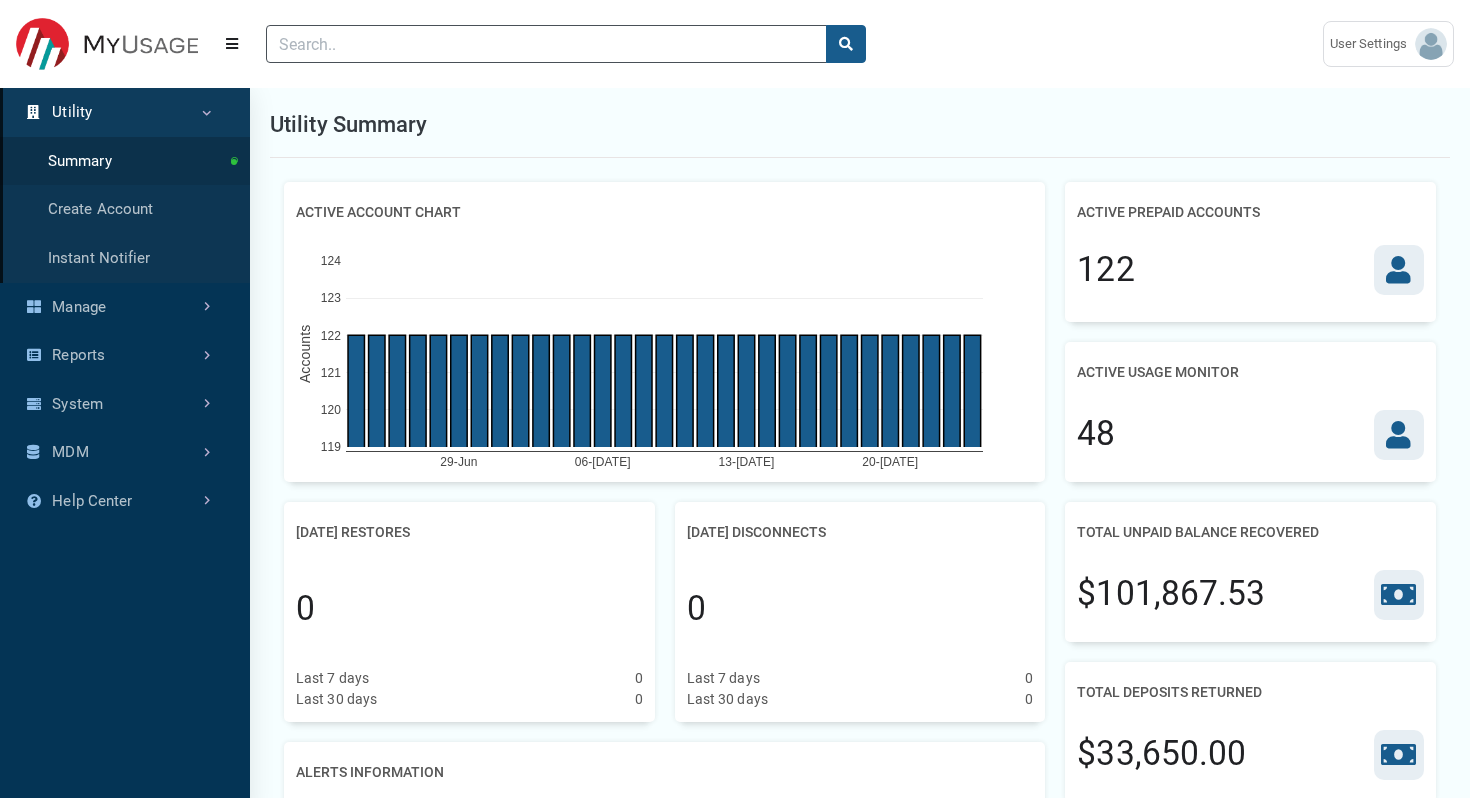 click on "Total Unpaid Balance Recovered" at bounding box center (1198, 532) 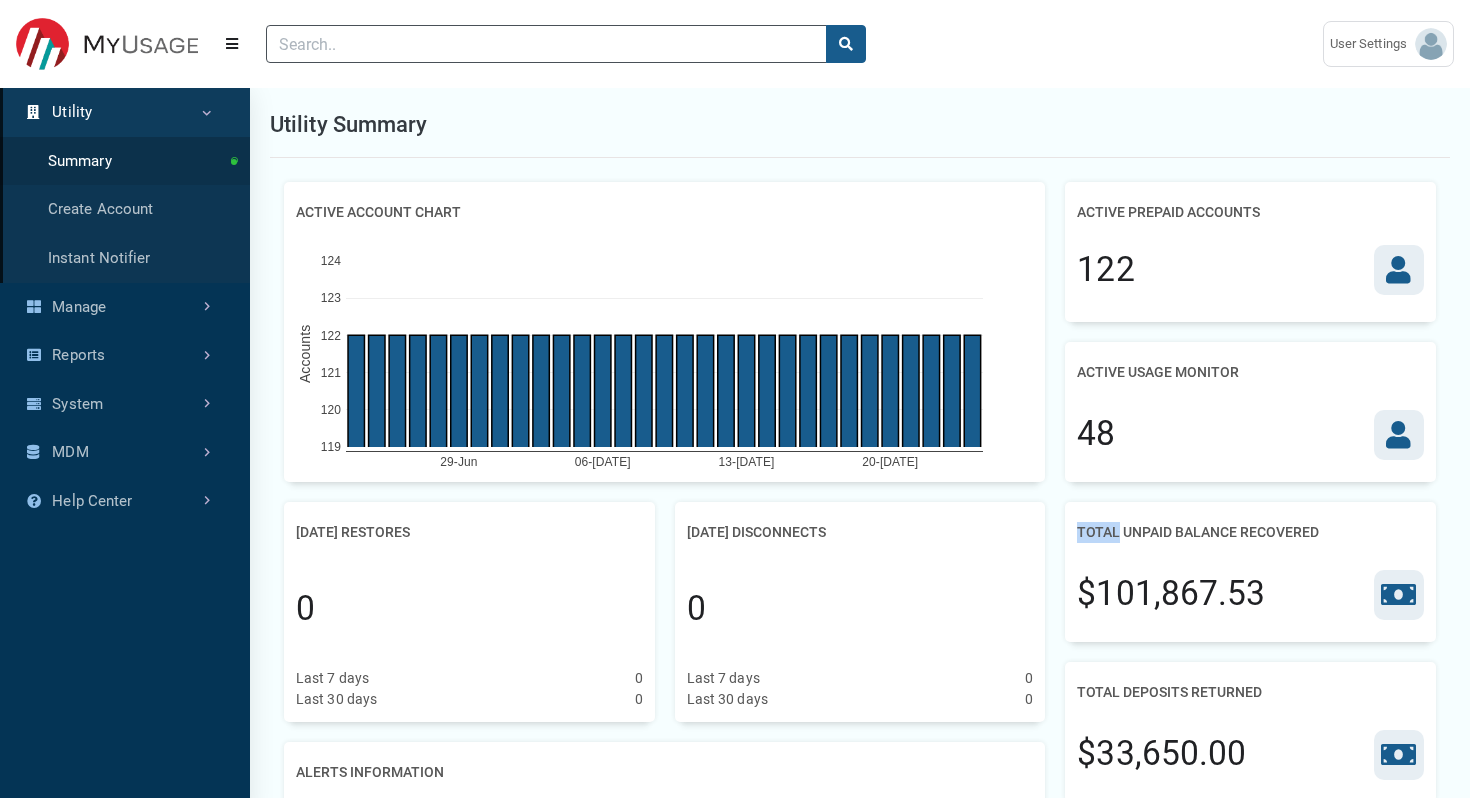 click on "Total Unpaid Balance Recovered" at bounding box center [1198, 532] 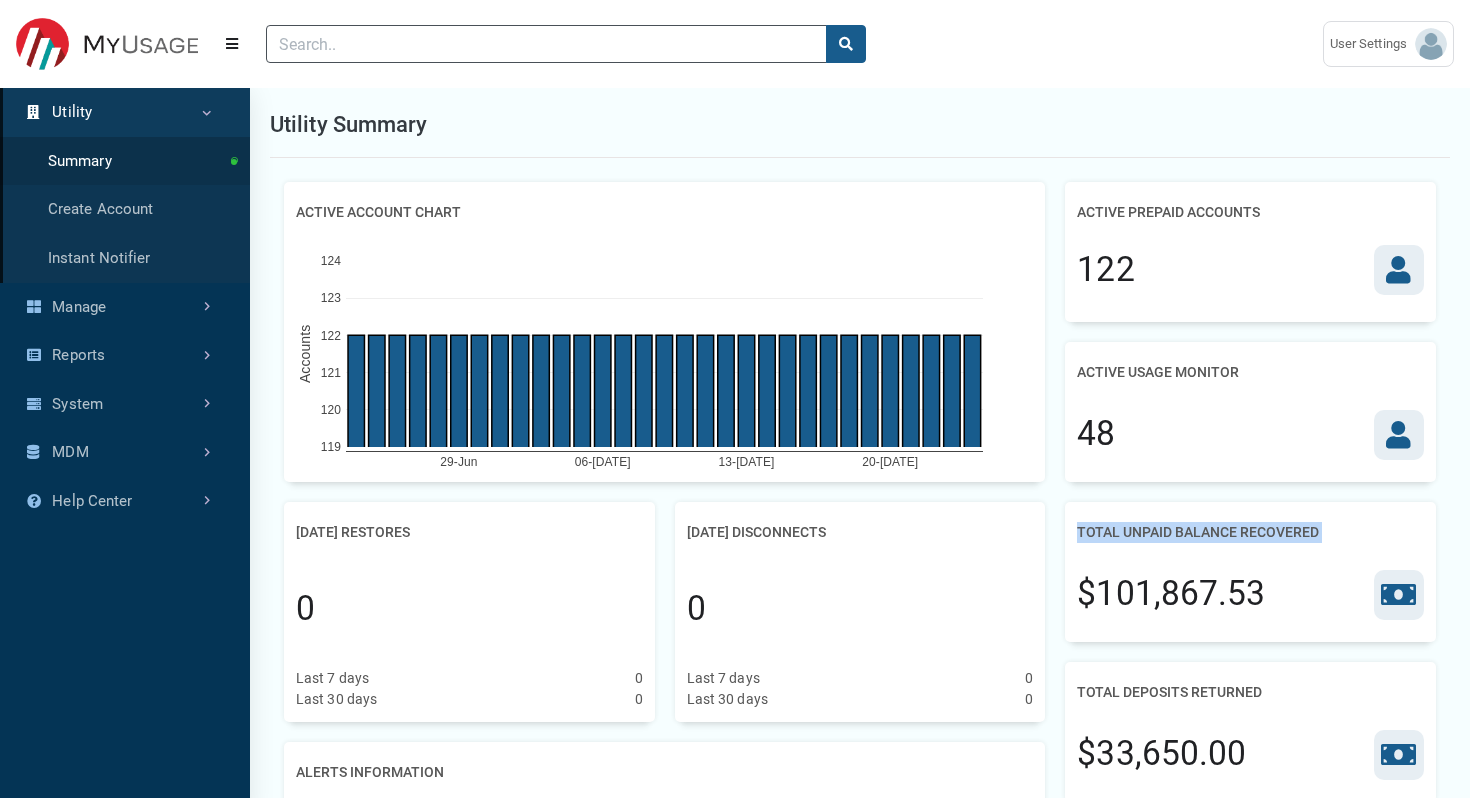 click on "Total Unpaid Balance Recovered" at bounding box center (1198, 532) 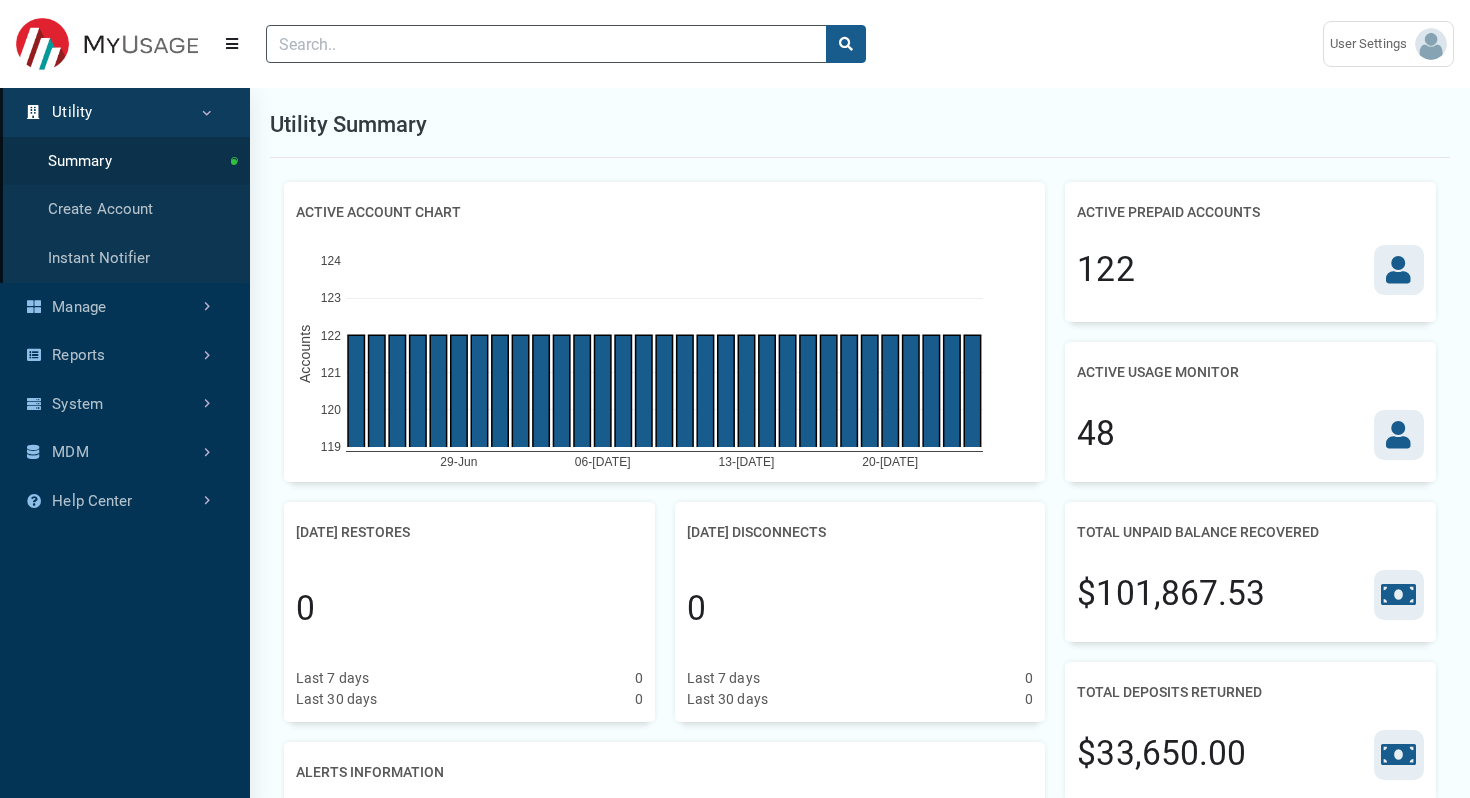 click on "Total Unpaid Balance Recovered" at bounding box center (1198, 532) 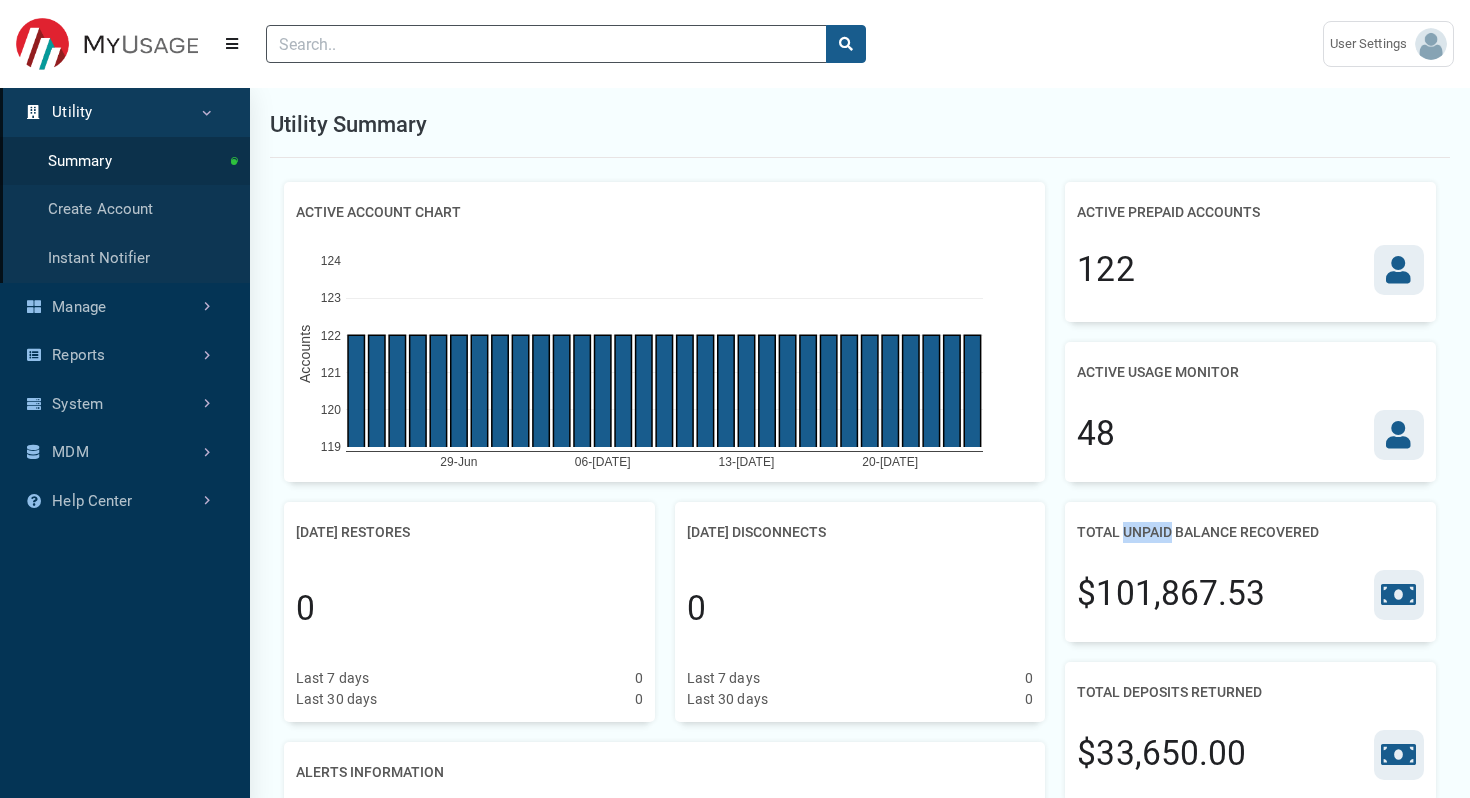 click on "Total Unpaid Balance Recovered" at bounding box center [1198, 532] 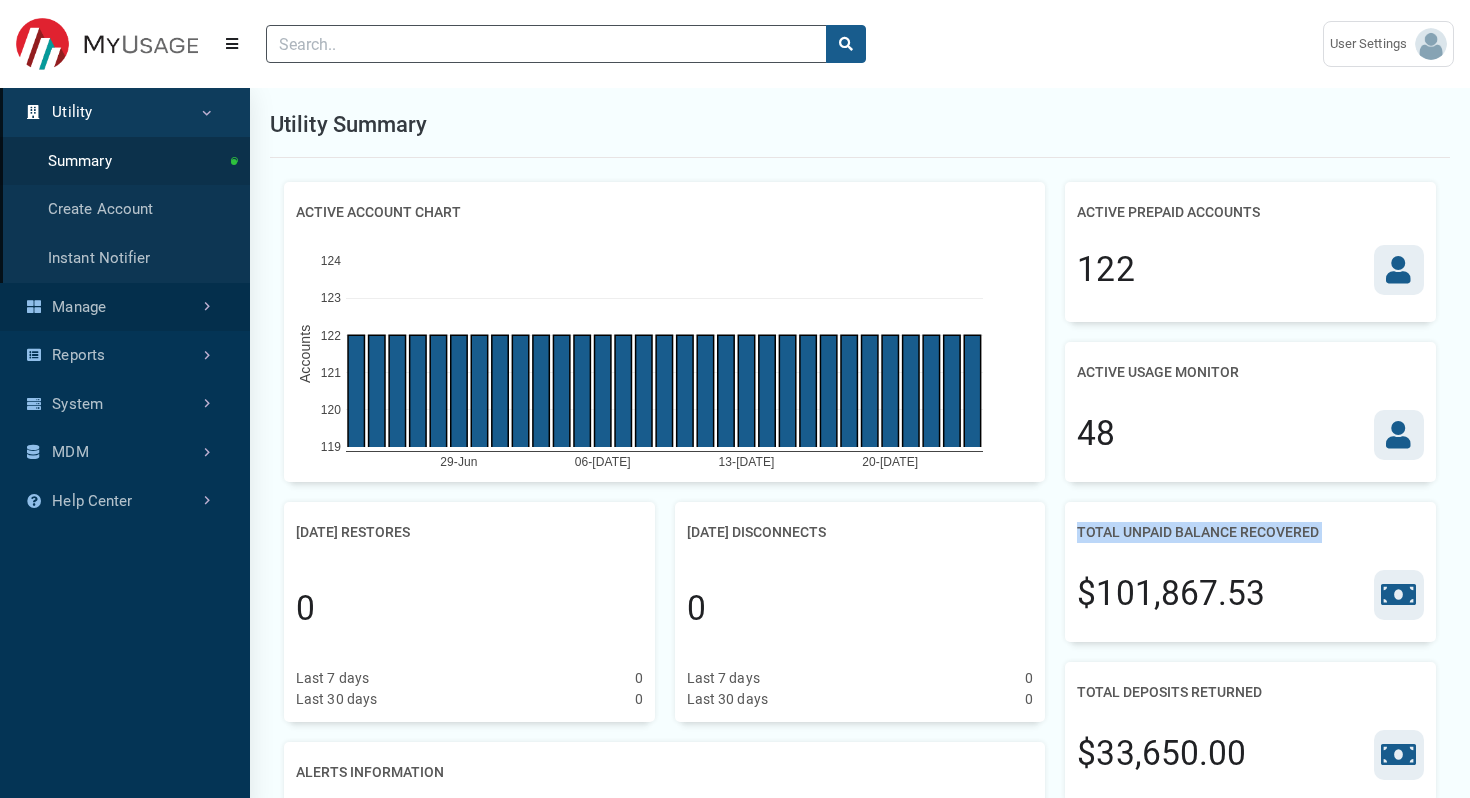 click on "Manage" at bounding box center [125, 307] 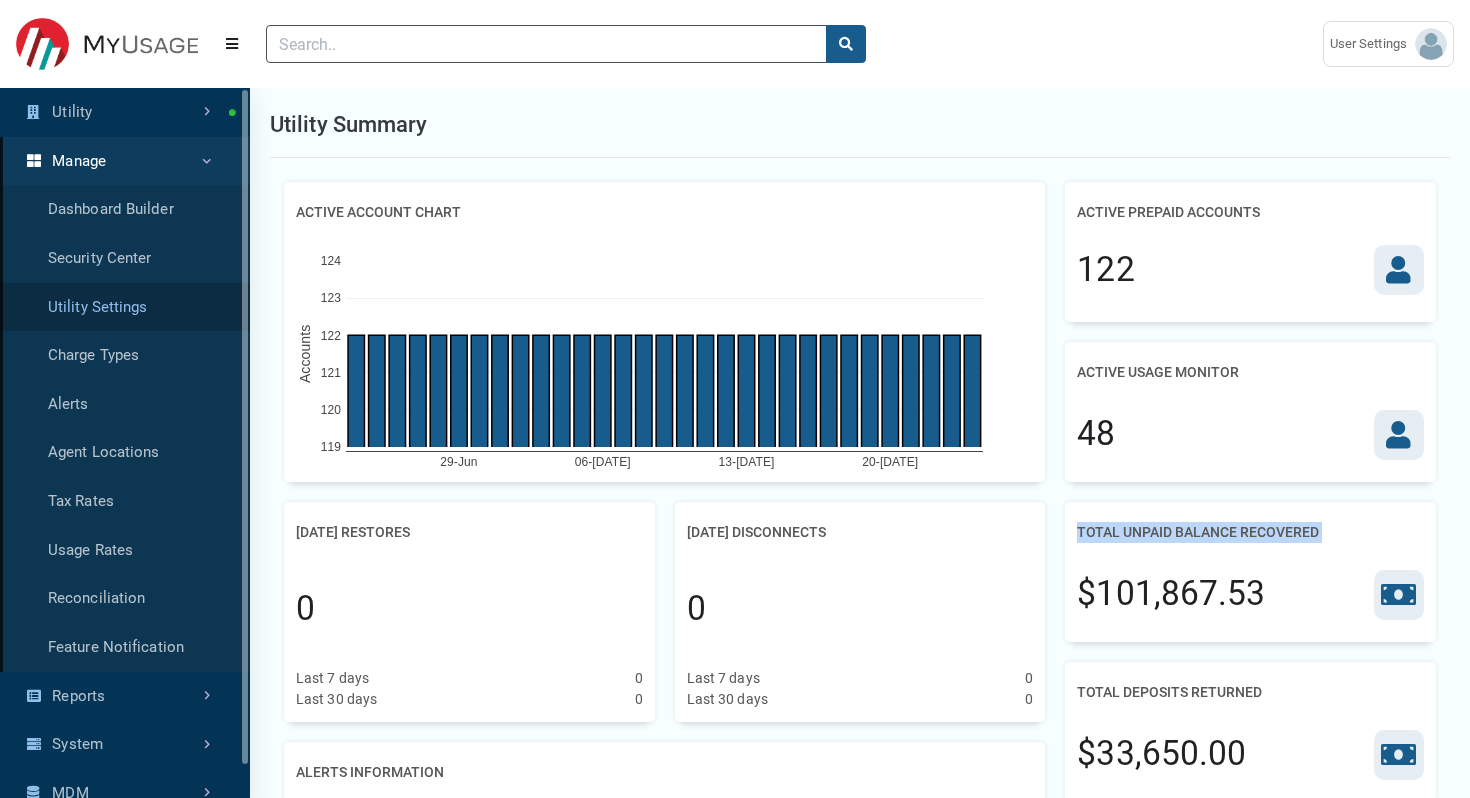 click on "Utility Settings" at bounding box center [125, 307] 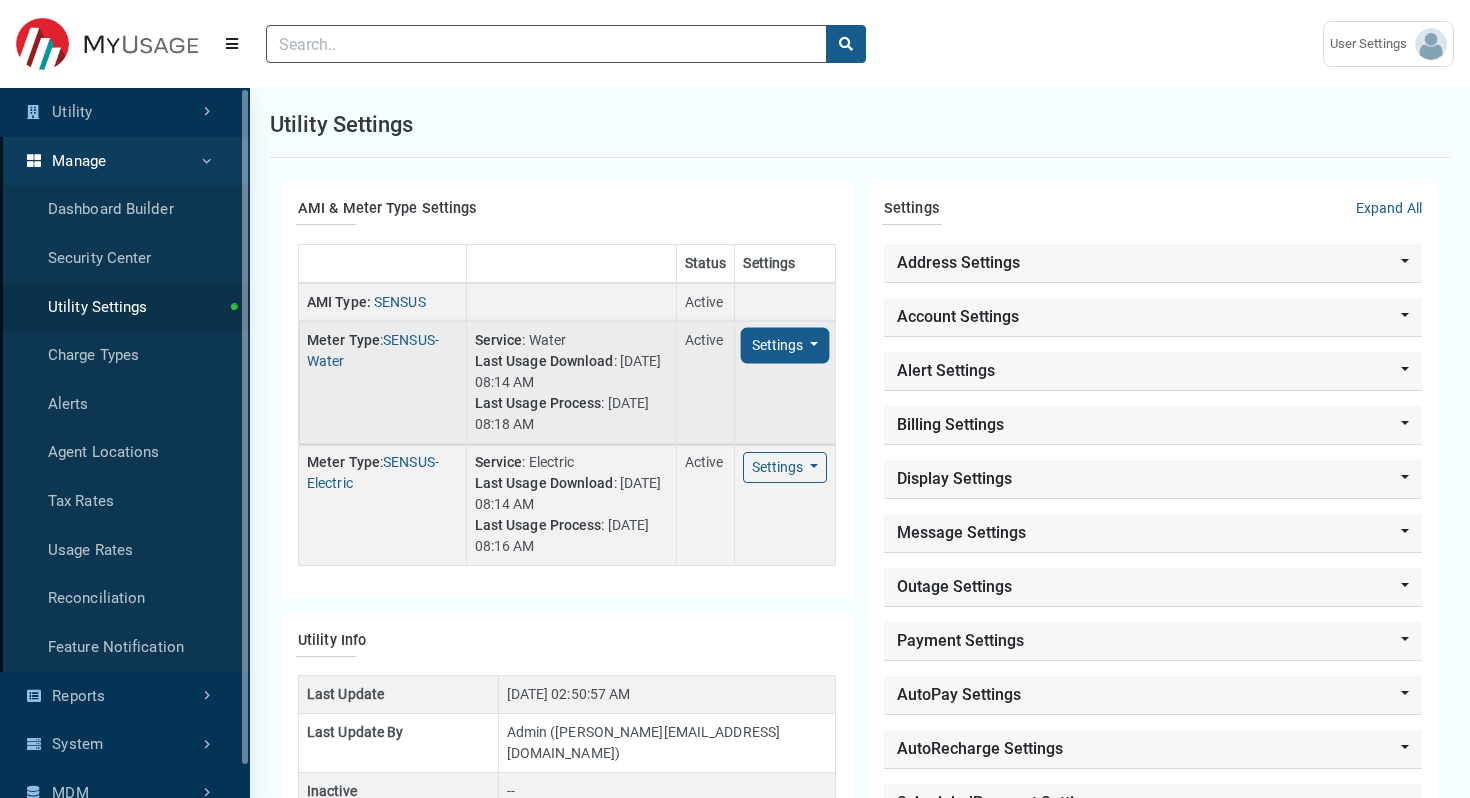 click on "Settings  Toggle Dropdown" at bounding box center [785, 345] 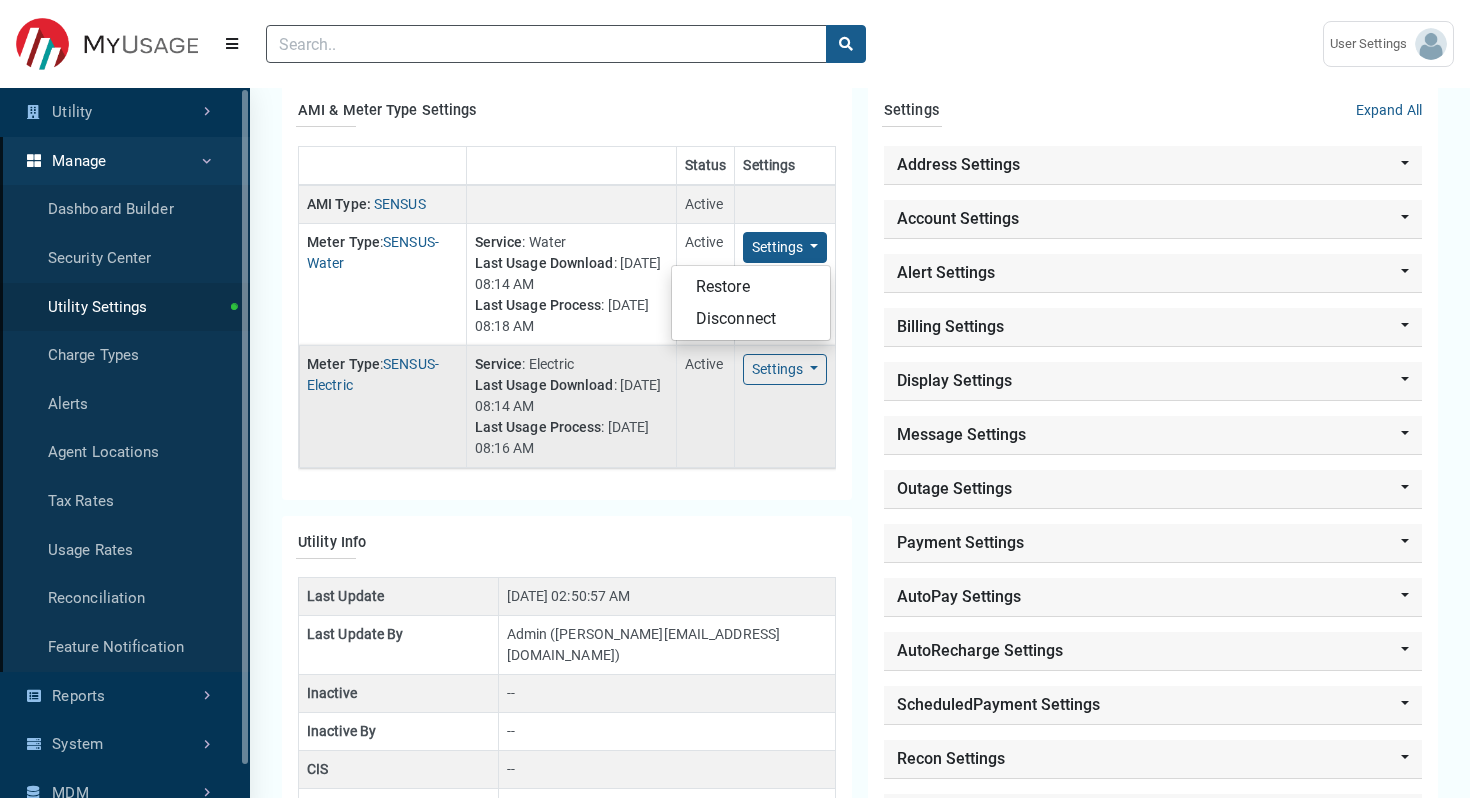 click on "AMI & Meter Type Settings
Status
Settings
AMI Type:
SENSUS
Active
Meter Type :  SENSUS-Water
Service  : Water
Last Usage Download  : [DATE] 08:14 AM
Last Usage Process  : [DATE] 08:18 AM
Active
Settings  Toggle Dropdown
[GEOGRAPHIC_DATA]
Disconnect
Meter Type :  SENSUS-Electric
Service  : Electric
Last Usage Download  : [DATE] 08:14 AM
Last Usage Process  : [DATE] 08:16 AM
Active
Toggle Dropdown Restore" at bounding box center (567, 292) 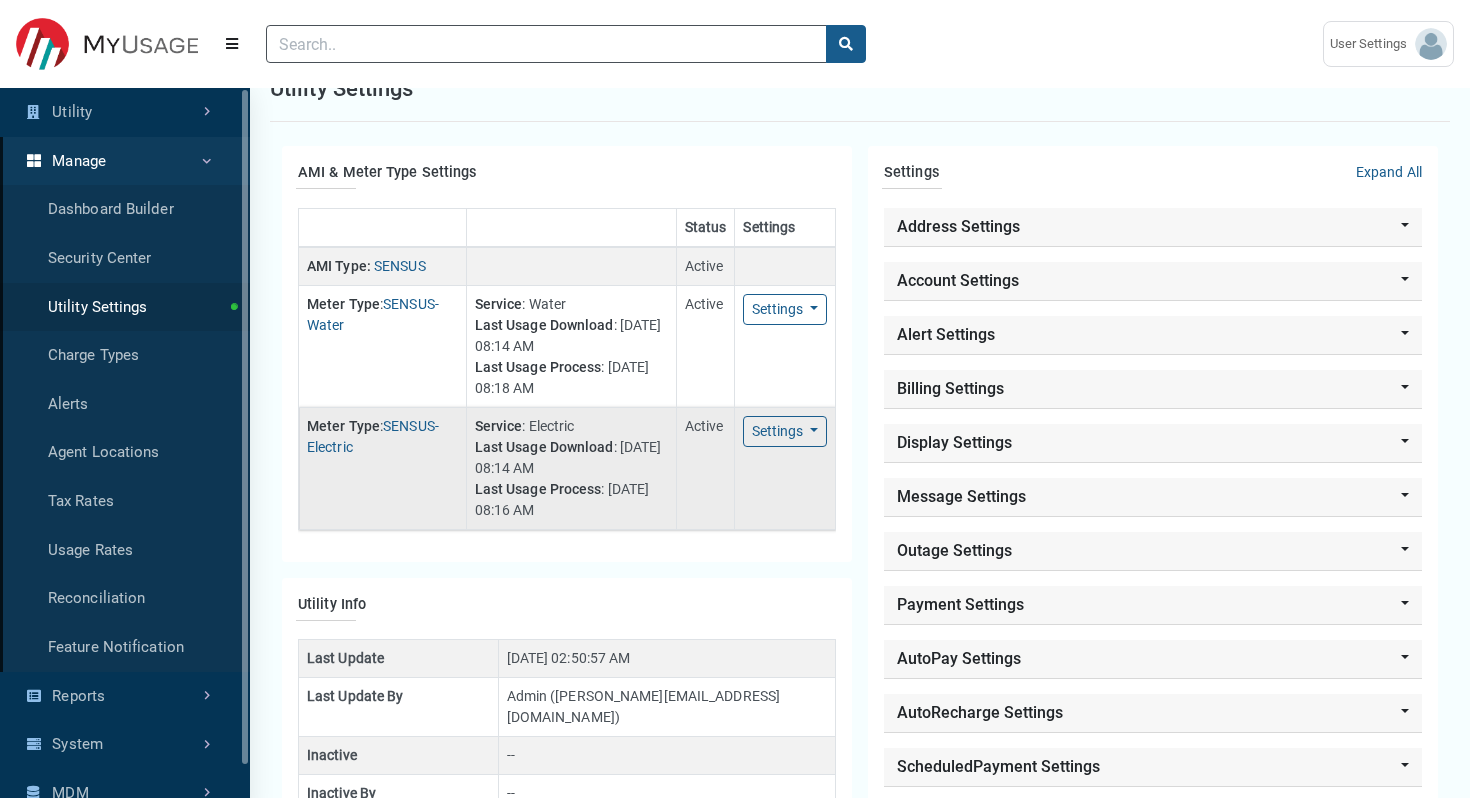 scroll, scrollTop: 0, scrollLeft: 0, axis: both 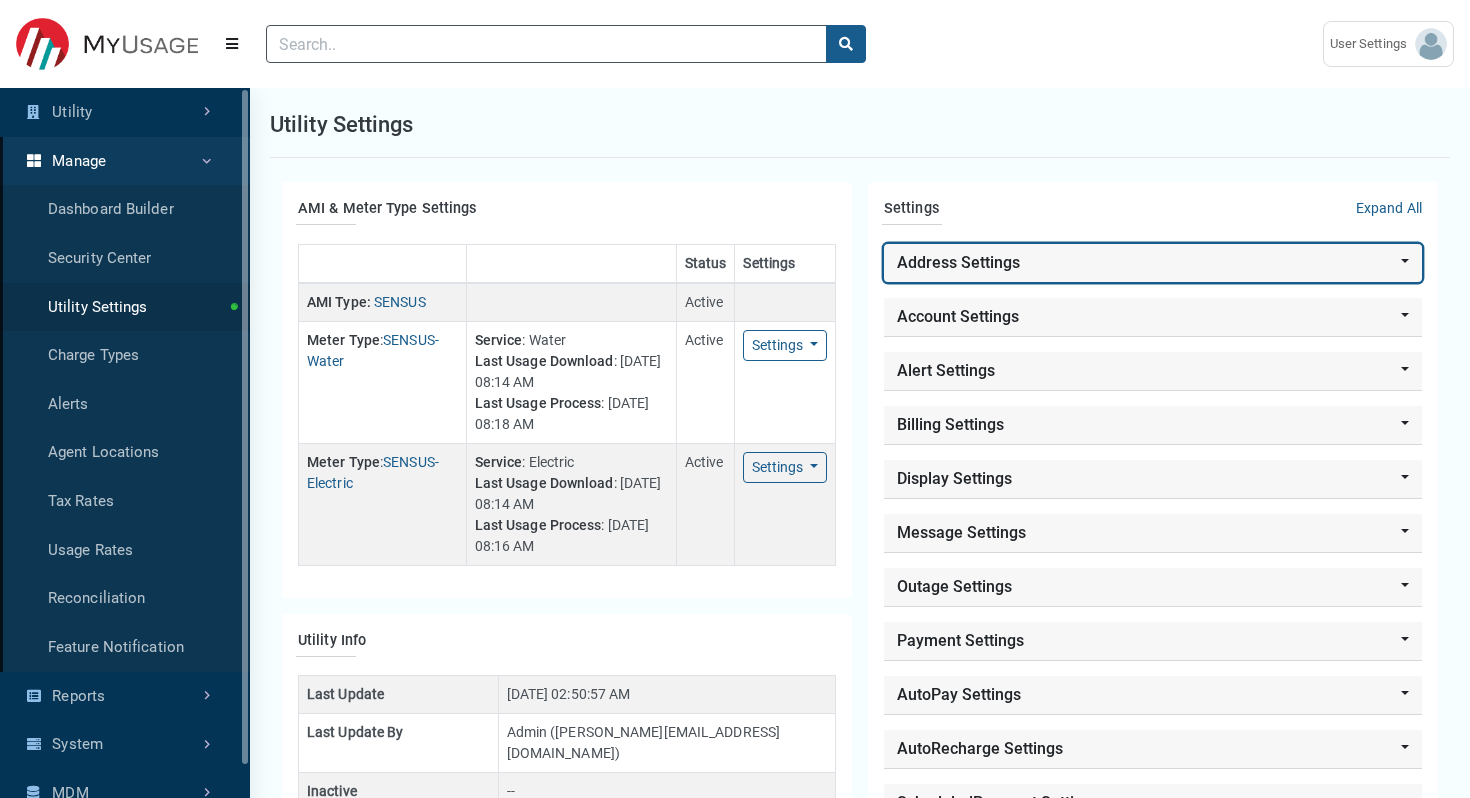 click on "Address Settings" at bounding box center [1153, 263] 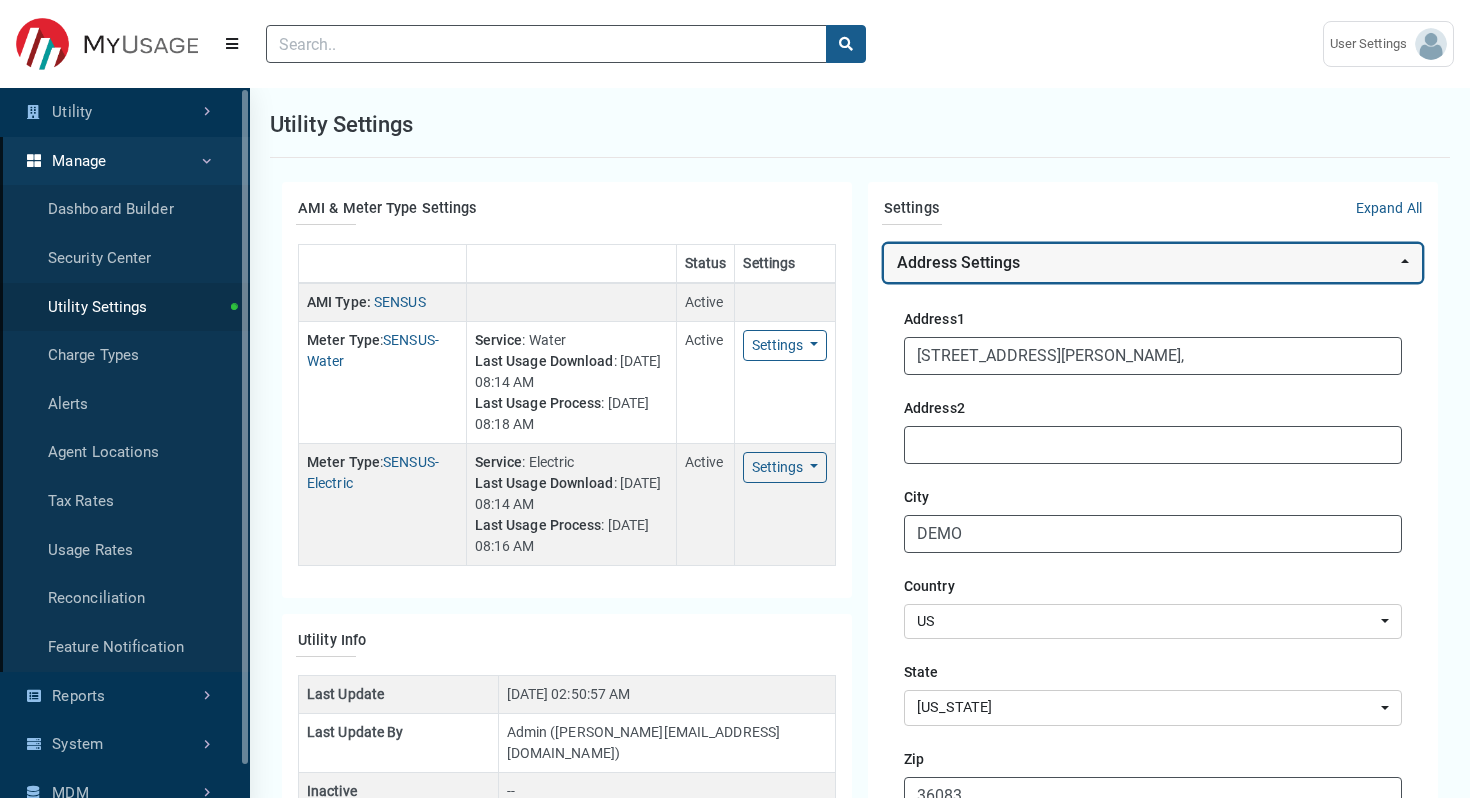 click on "Address Settings" at bounding box center (1153, 263) 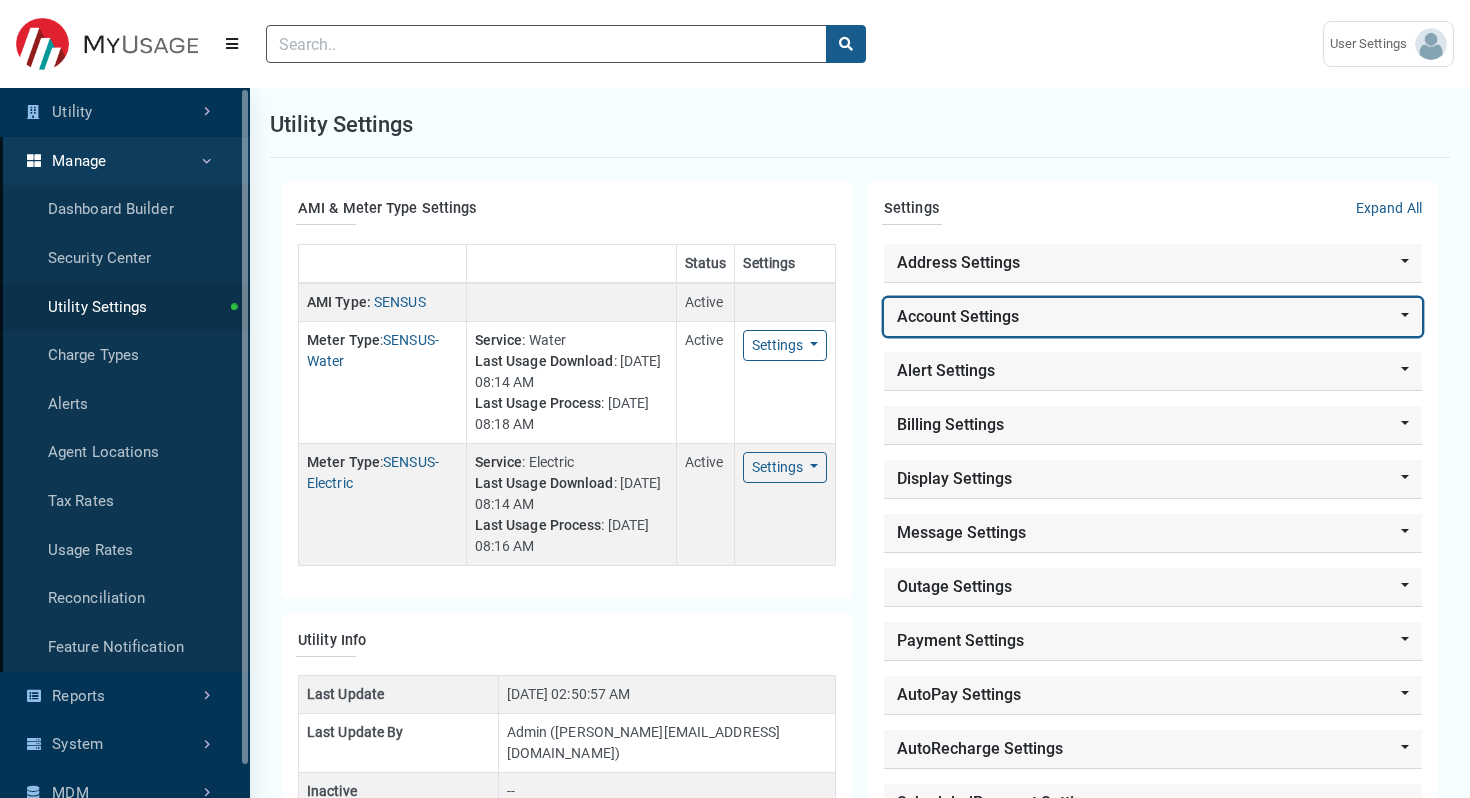 click on "Account Settings" at bounding box center [1153, 317] 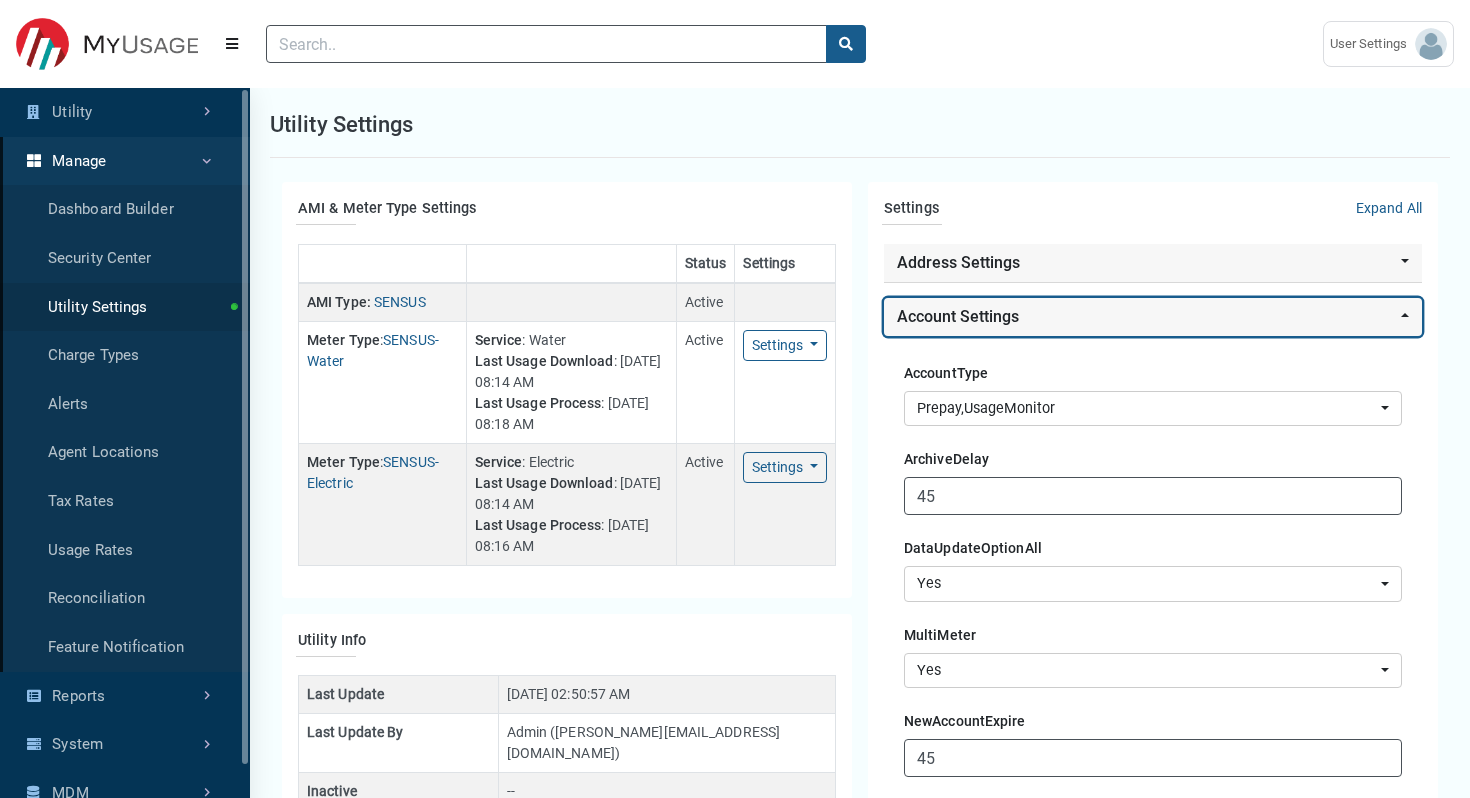 click on "Account Settings" at bounding box center [1153, 317] 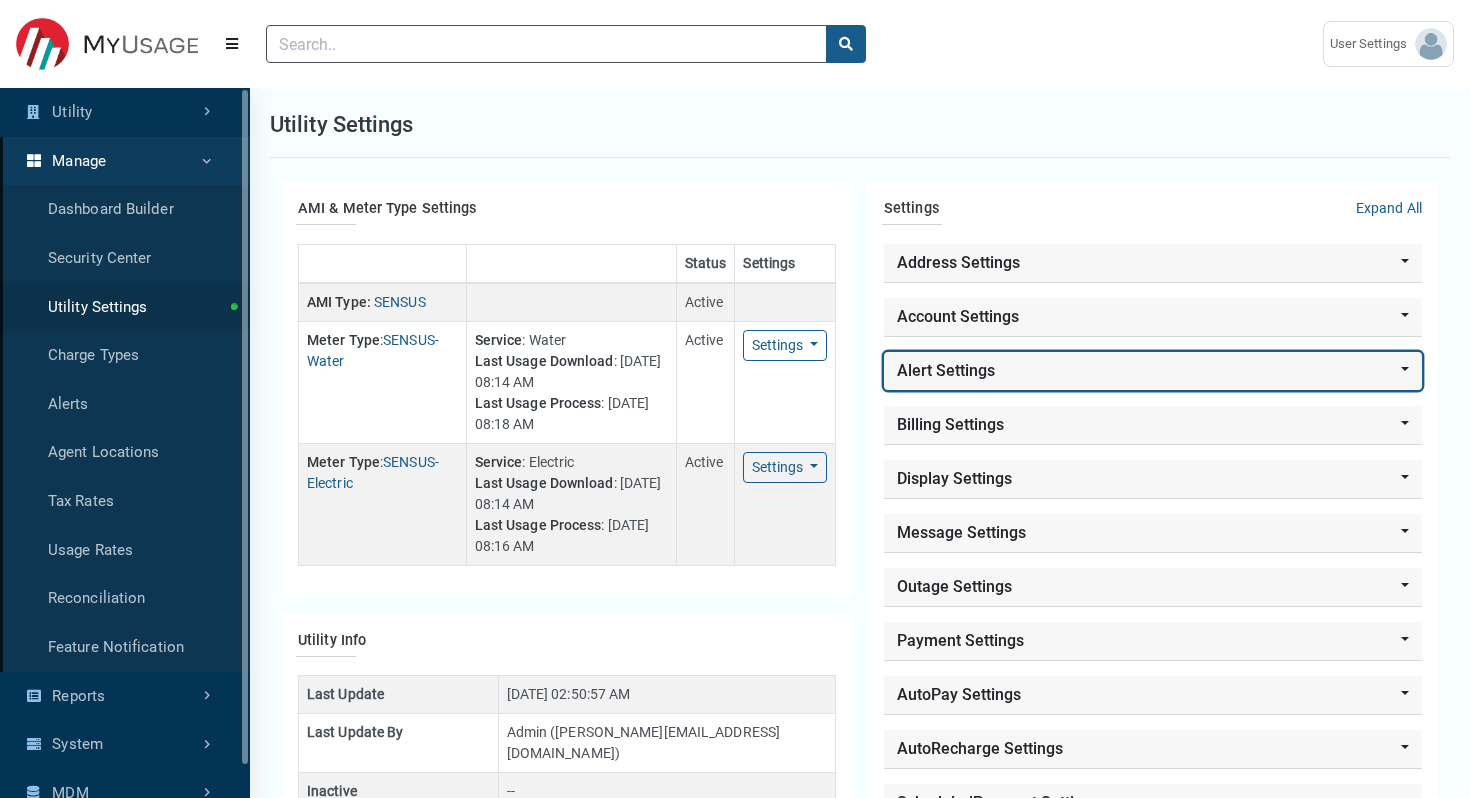 click on "Alert Settings" at bounding box center (1153, 371) 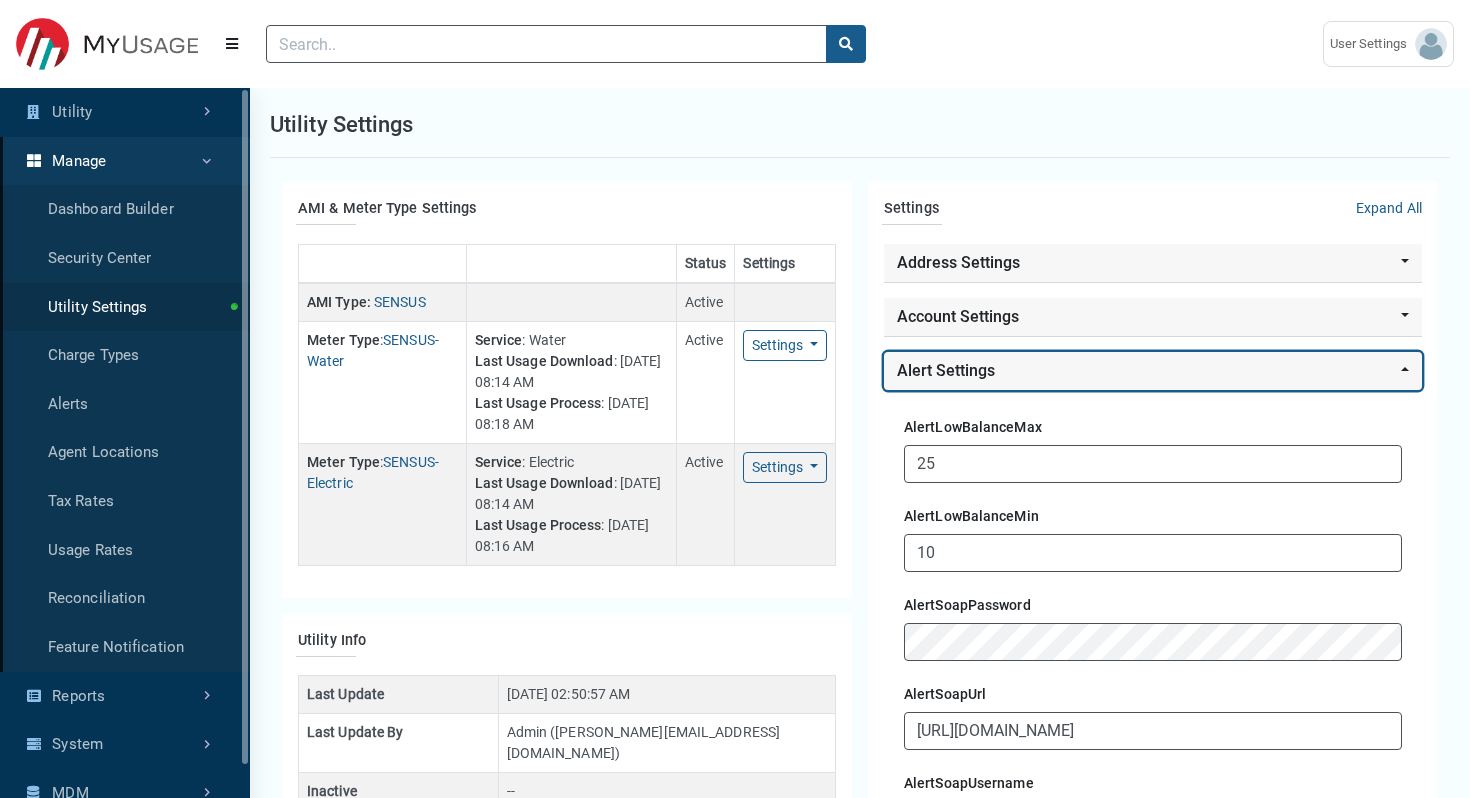 click on "Alert Settings" at bounding box center (1153, 371) 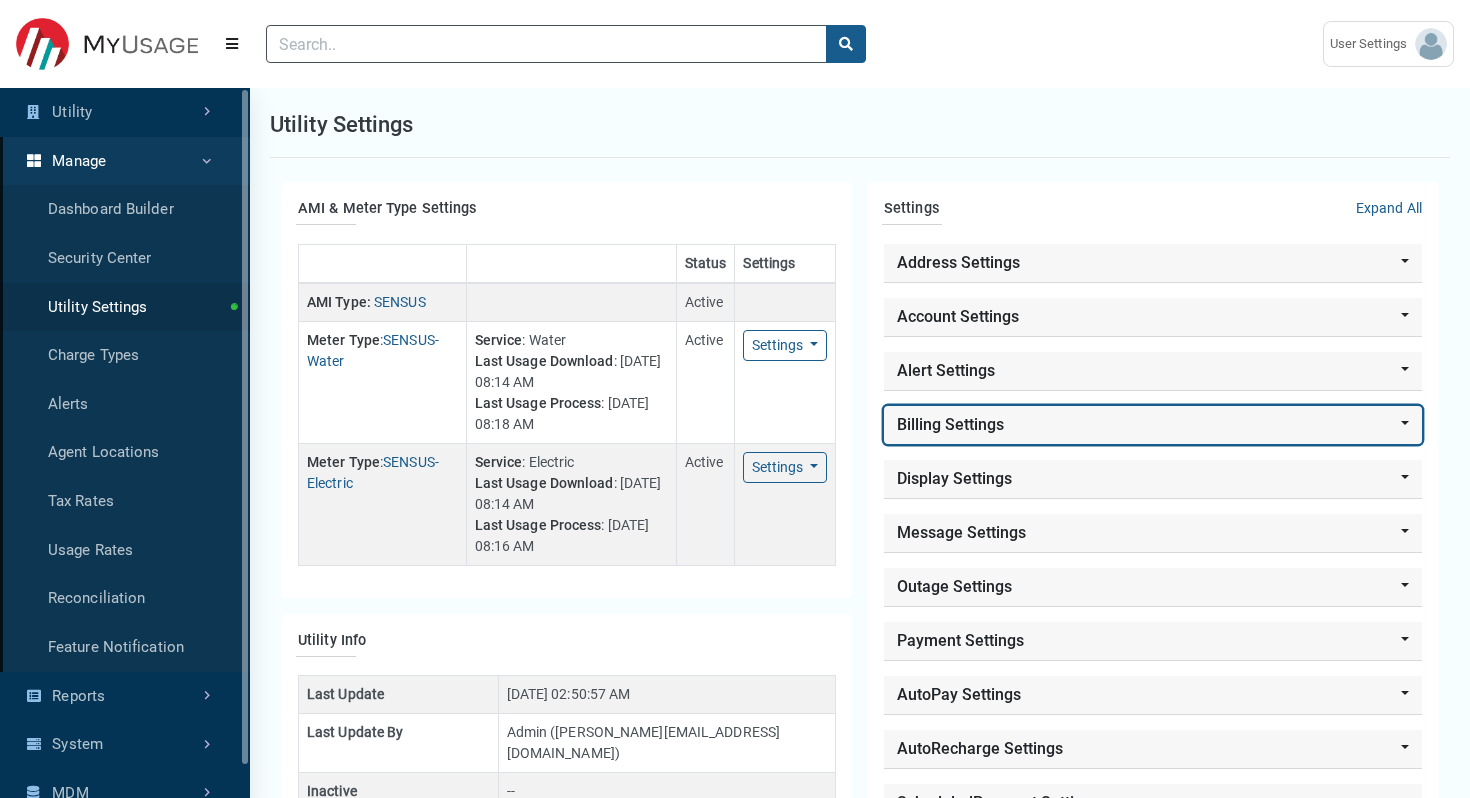 click on "Billing Settings" at bounding box center [1153, 425] 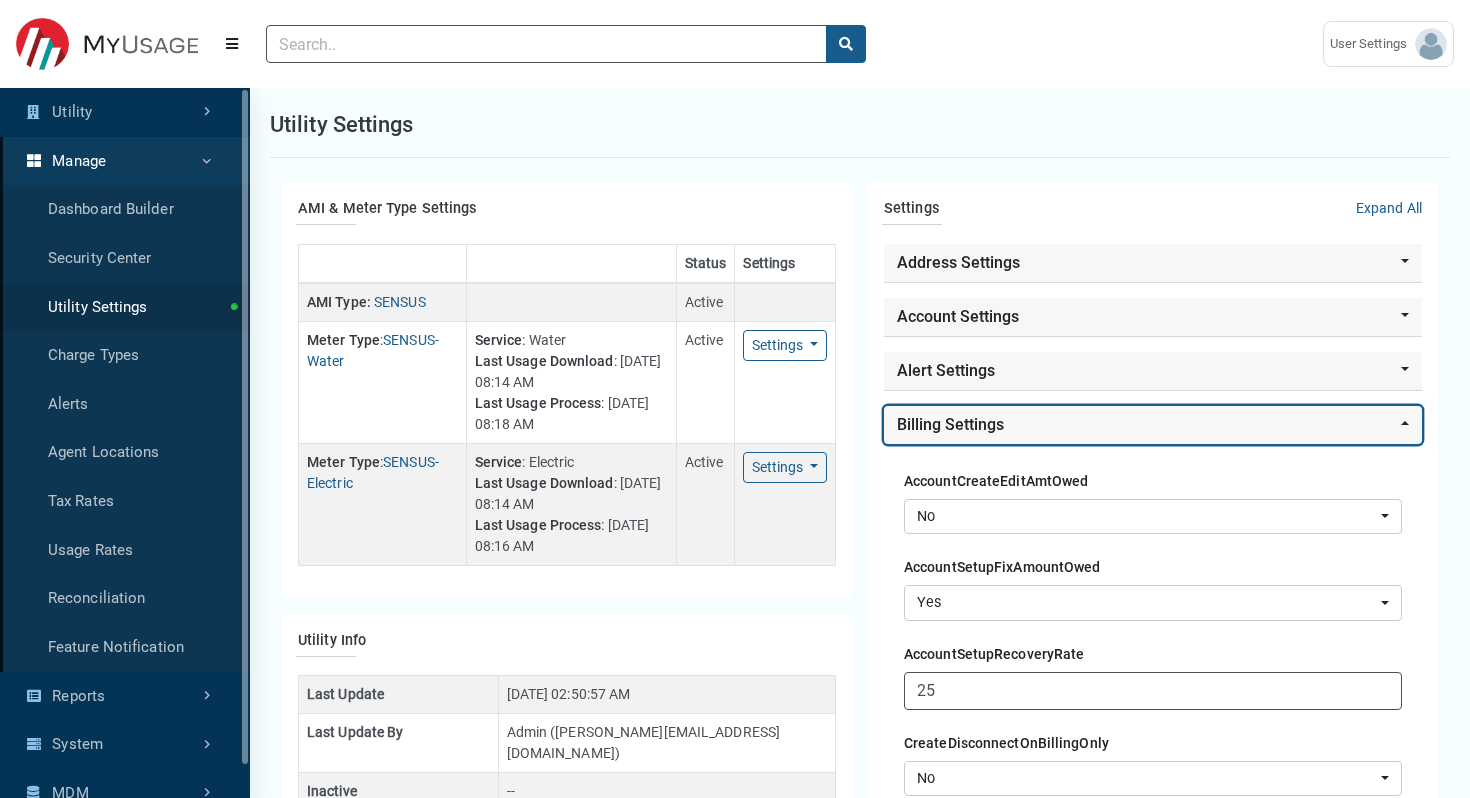 click on "Billing Settings" at bounding box center (1153, 425) 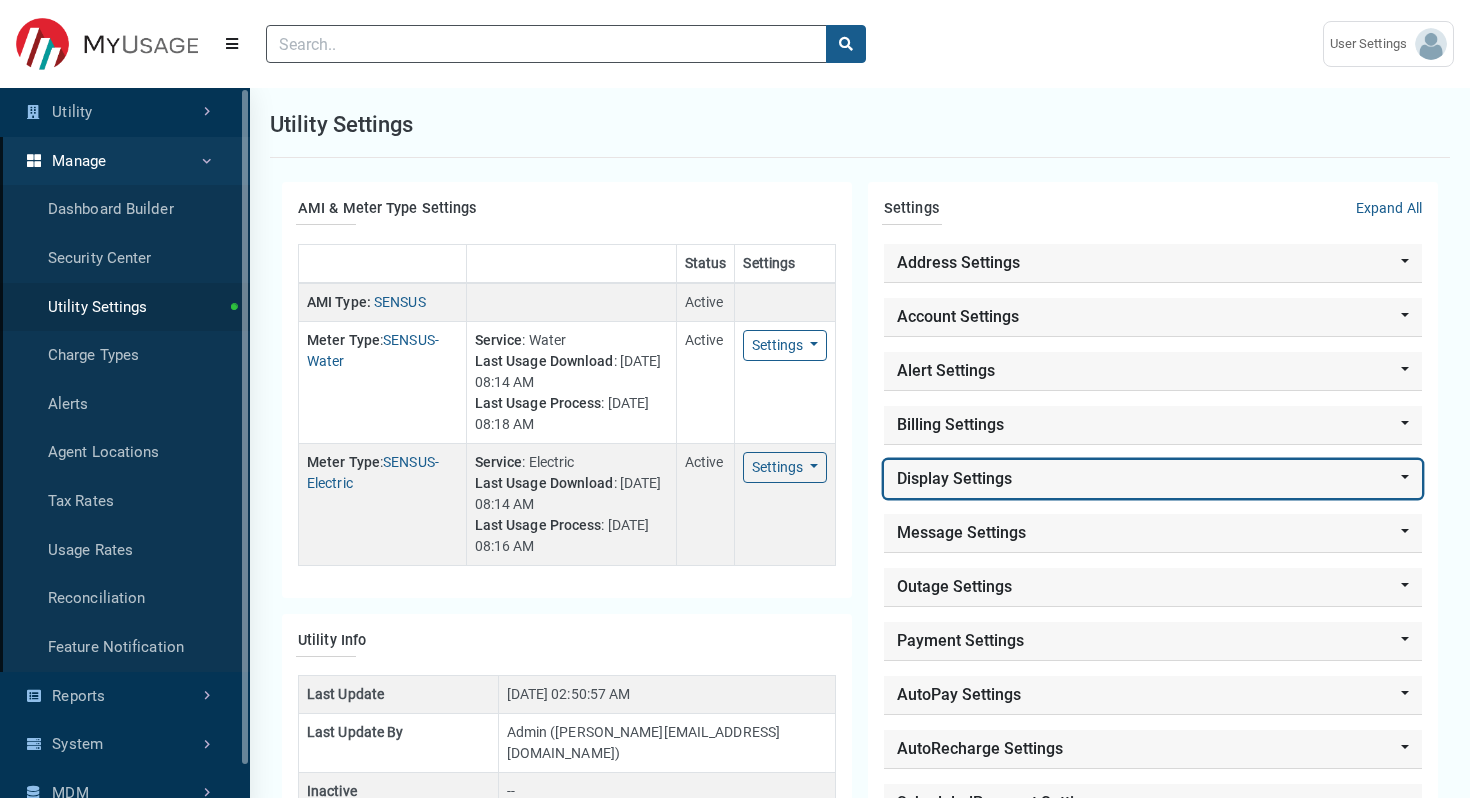 click on "Display Settings" at bounding box center (1153, 479) 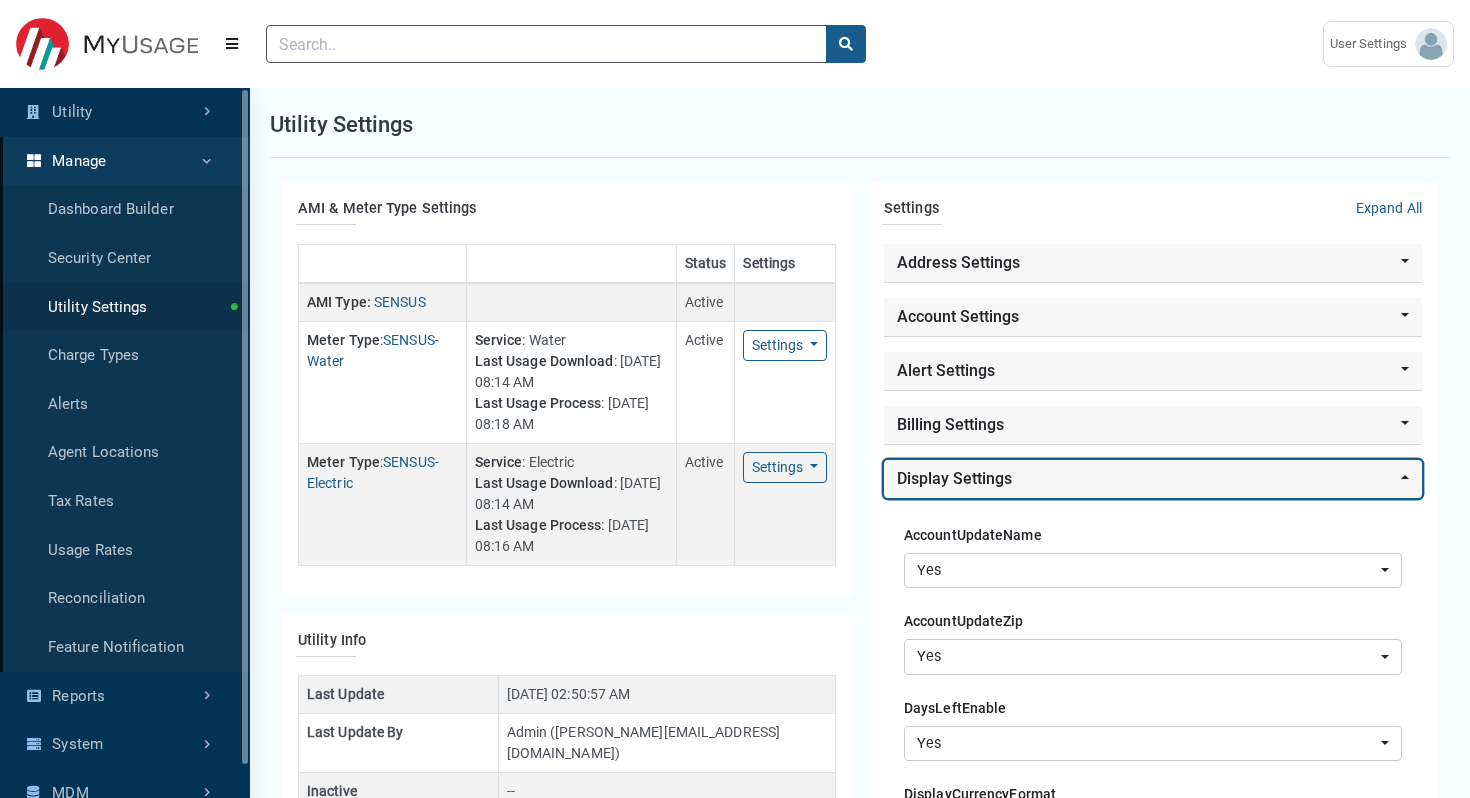 click on "Display Settings" at bounding box center (1153, 479) 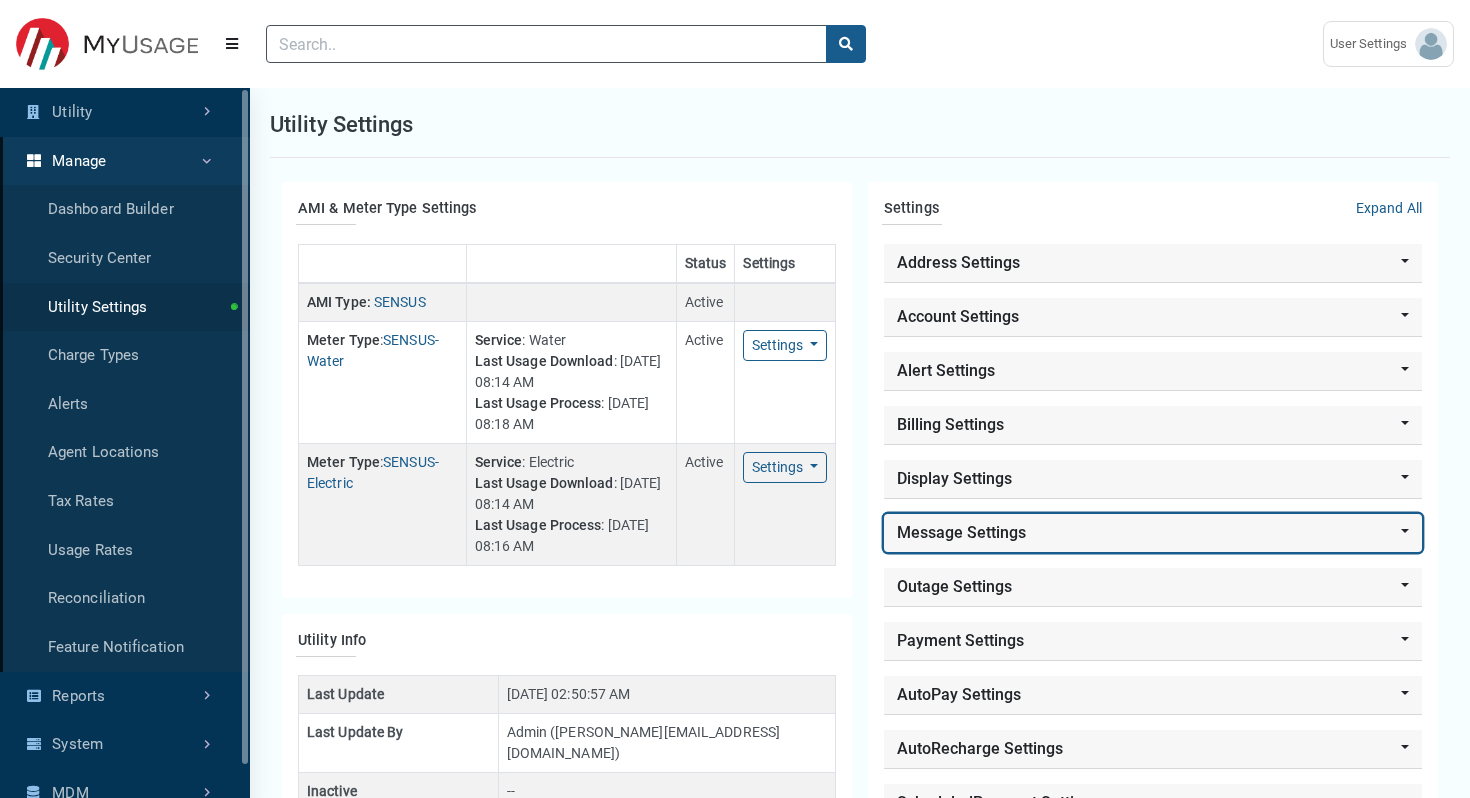 click on "Message Settings" at bounding box center (1153, 533) 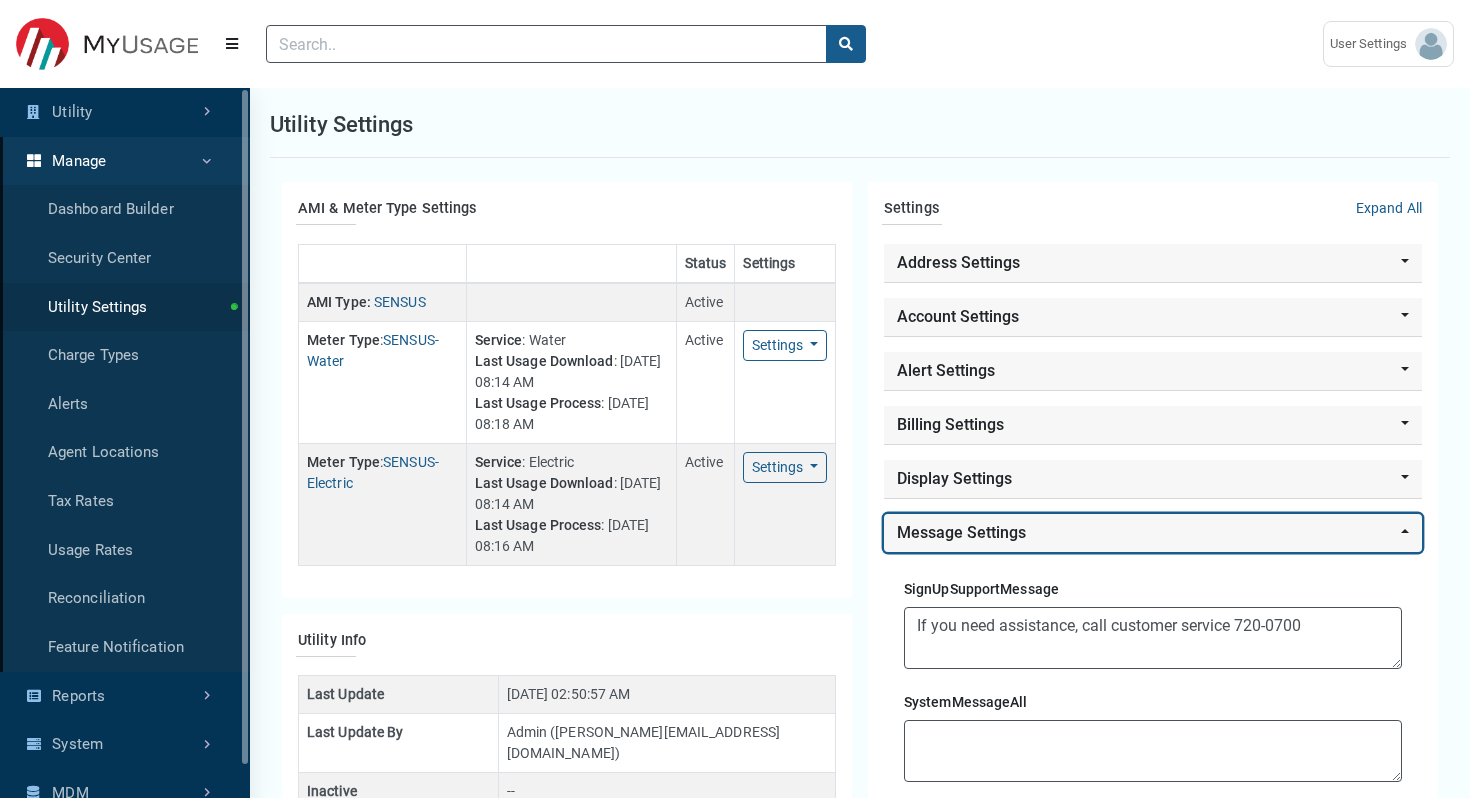 click on "Message Settings" at bounding box center [1153, 533] 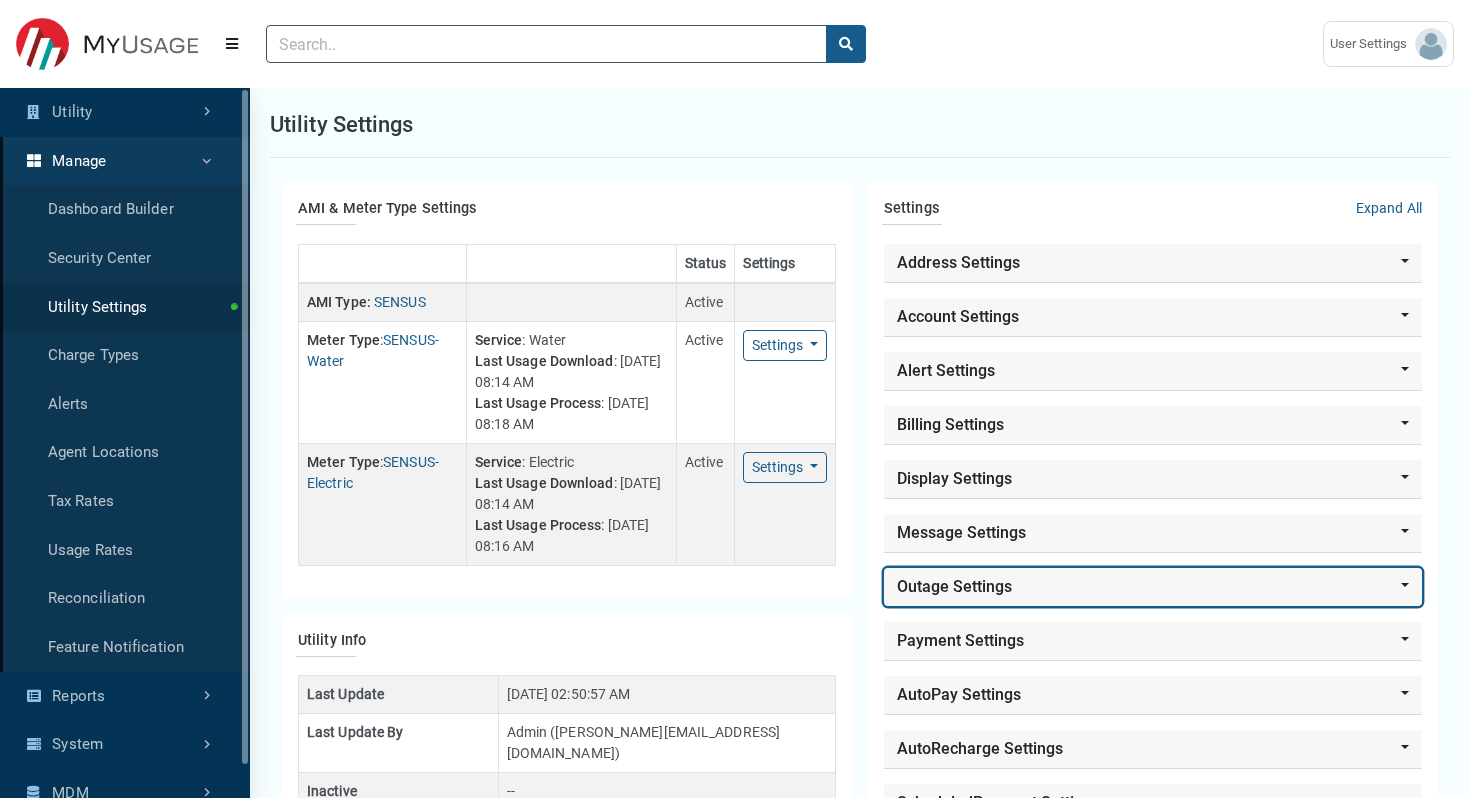 click on "Outage Settings" at bounding box center [1153, 587] 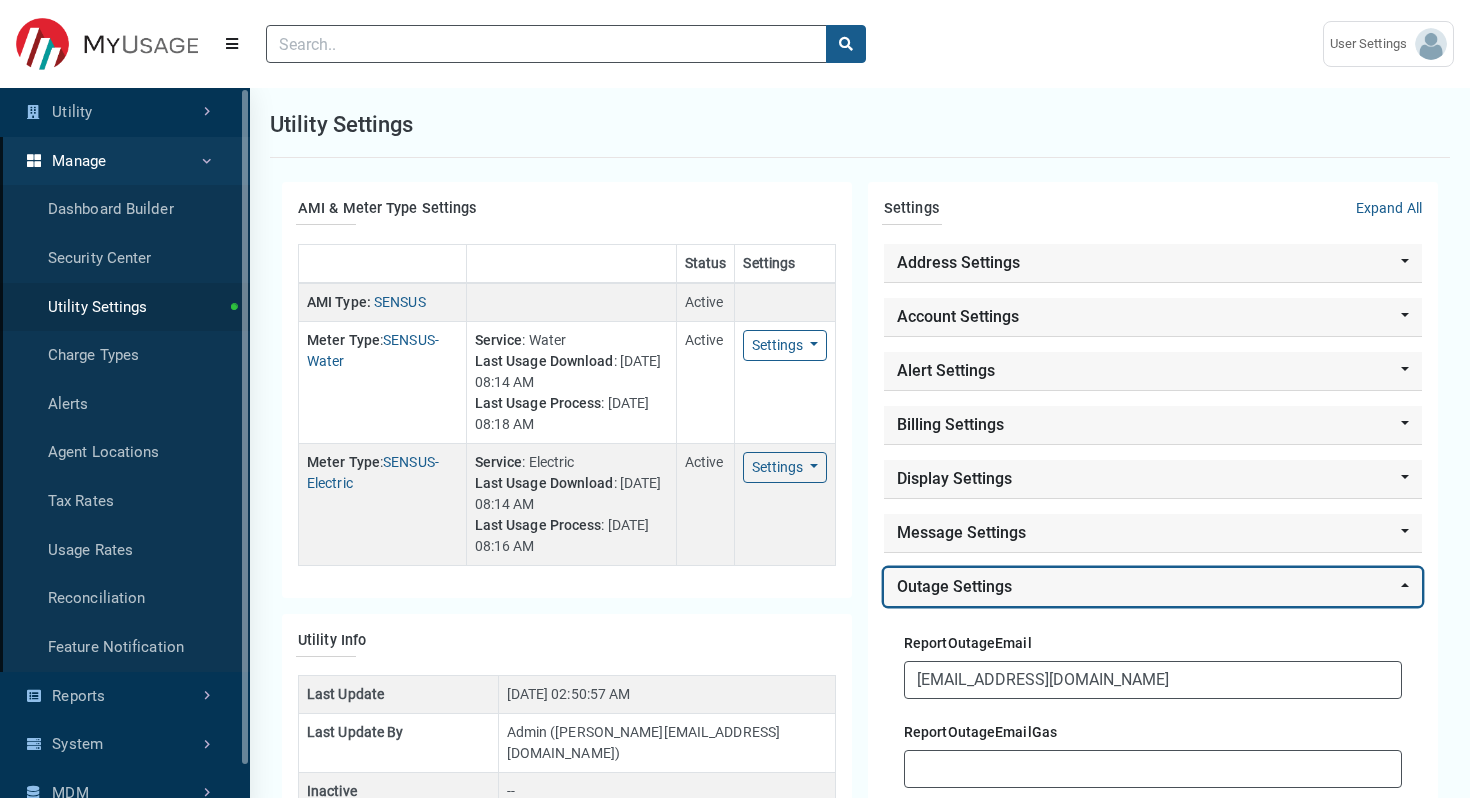 click on "Outage Settings" at bounding box center (1153, 587) 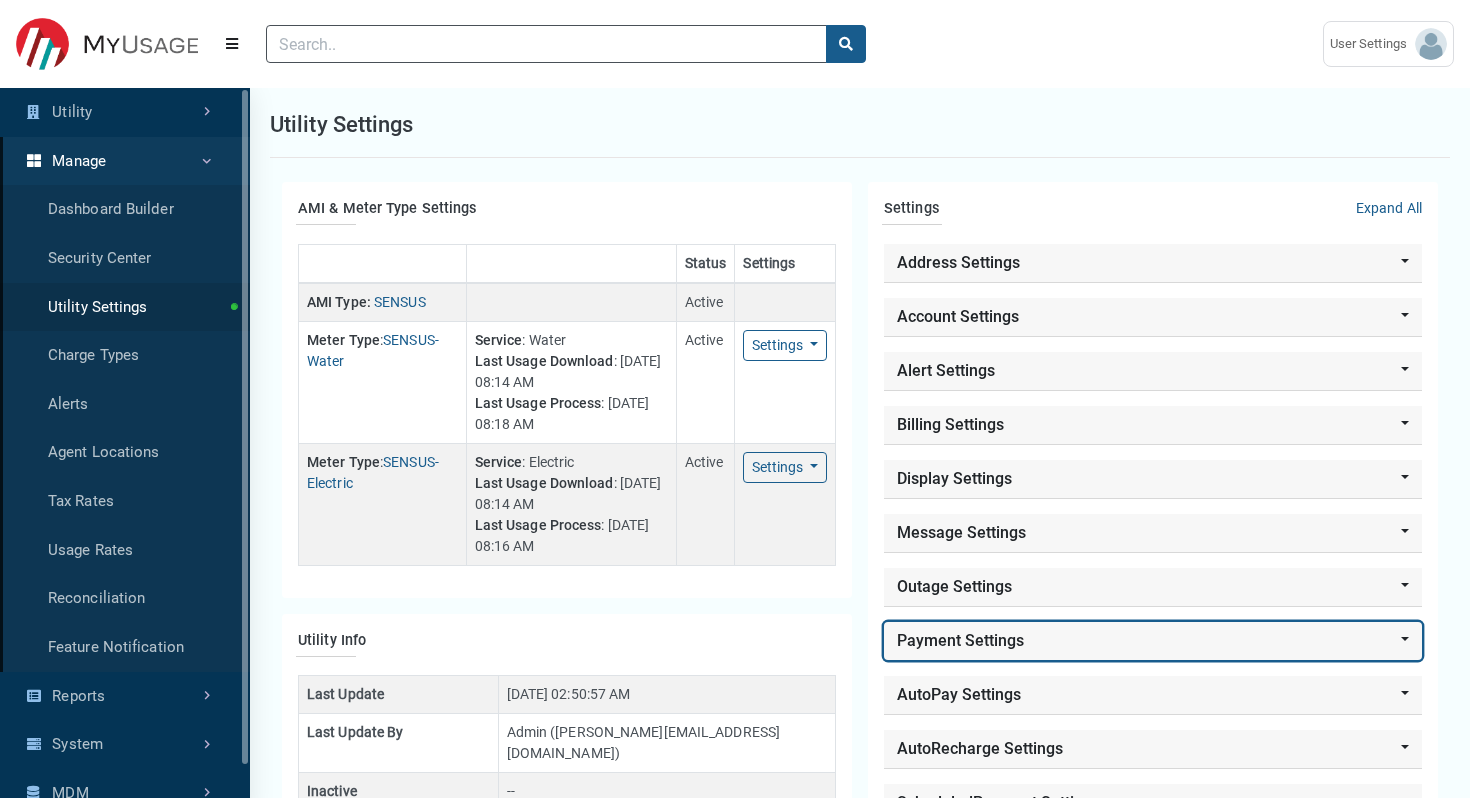 click on "Payment Settings" at bounding box center [1153, 641] 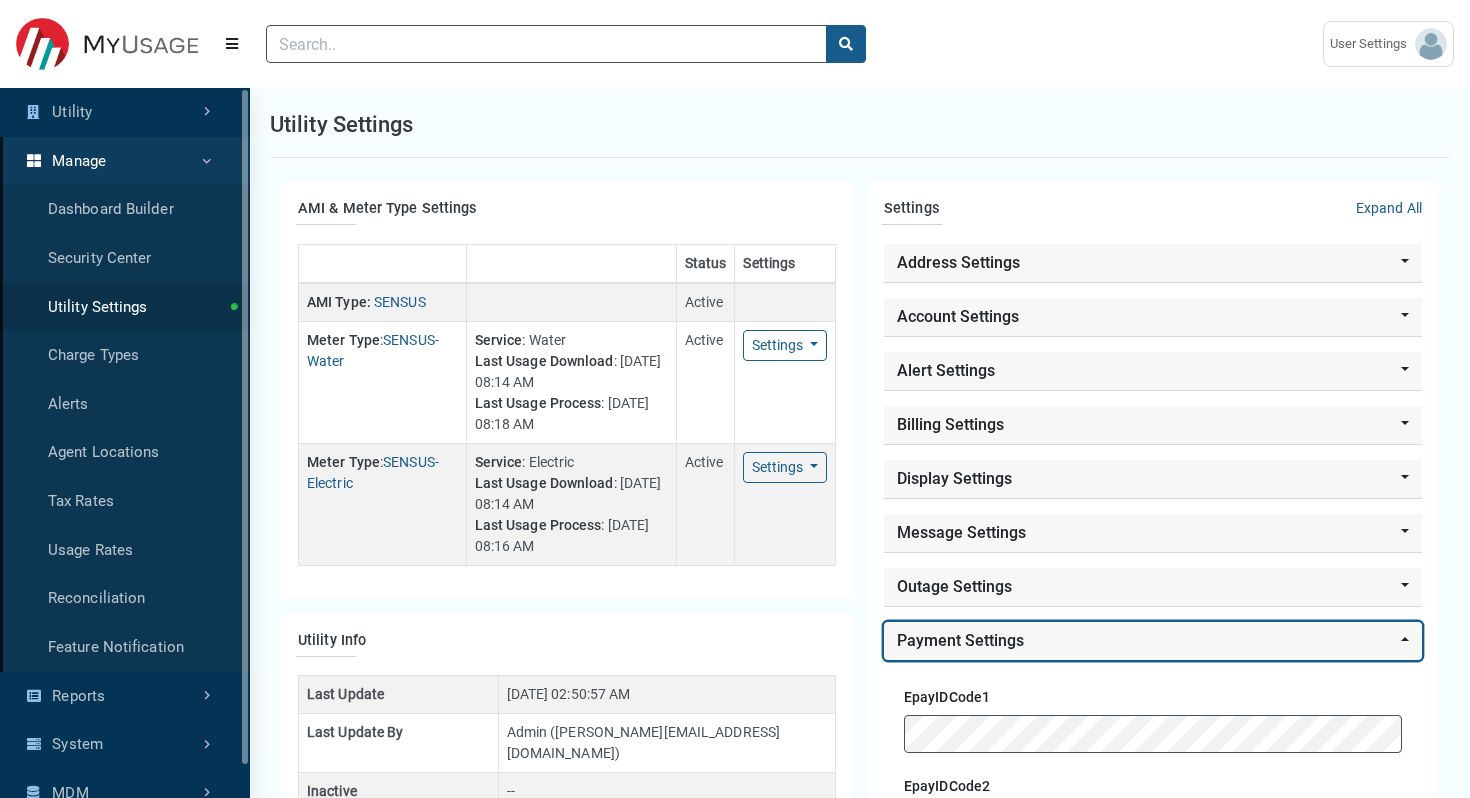 click on "Payment Settings" at bounding box center [1153, 641] 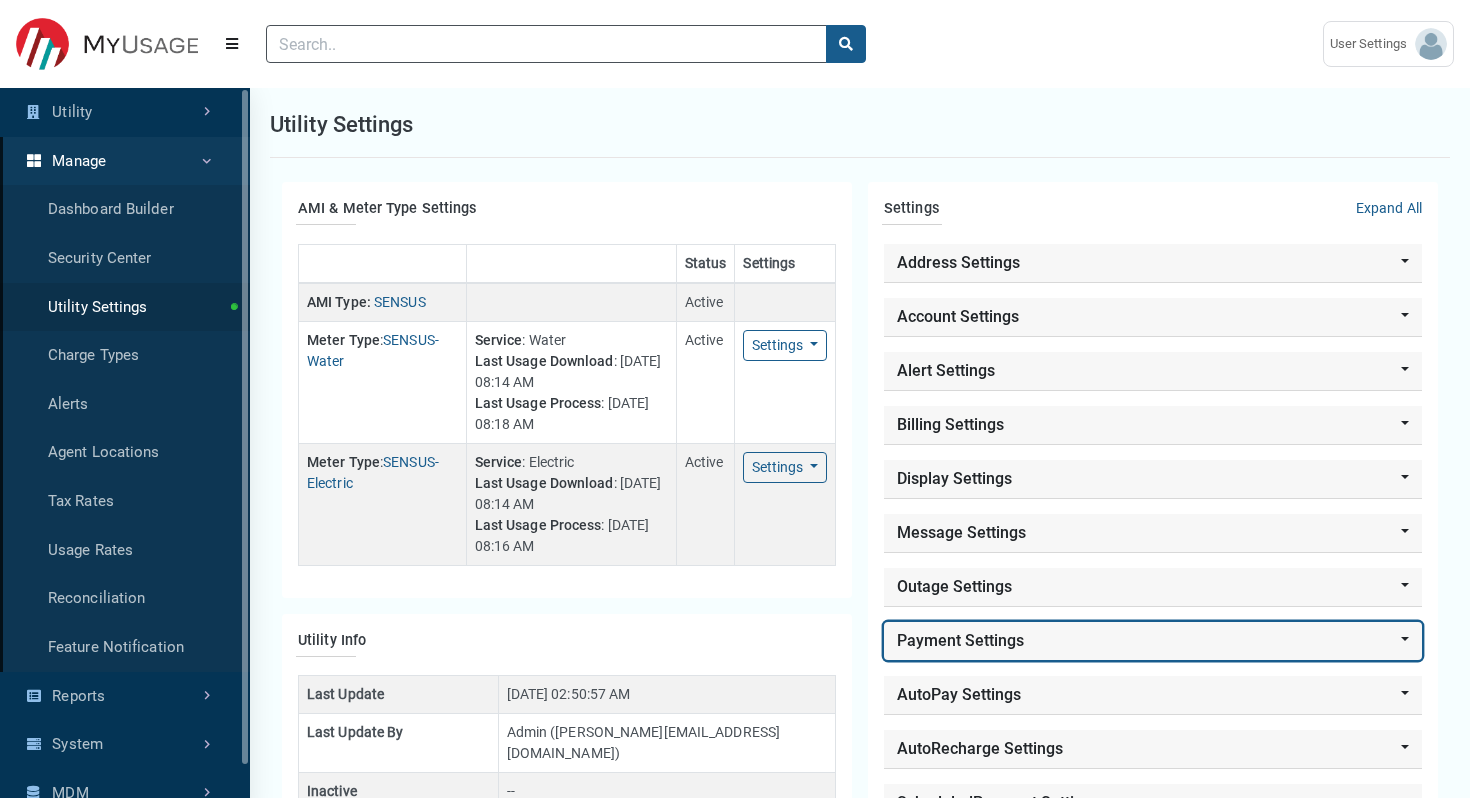 scroll, scrollTop: 54, scrollLeft: 0, axis: vertical 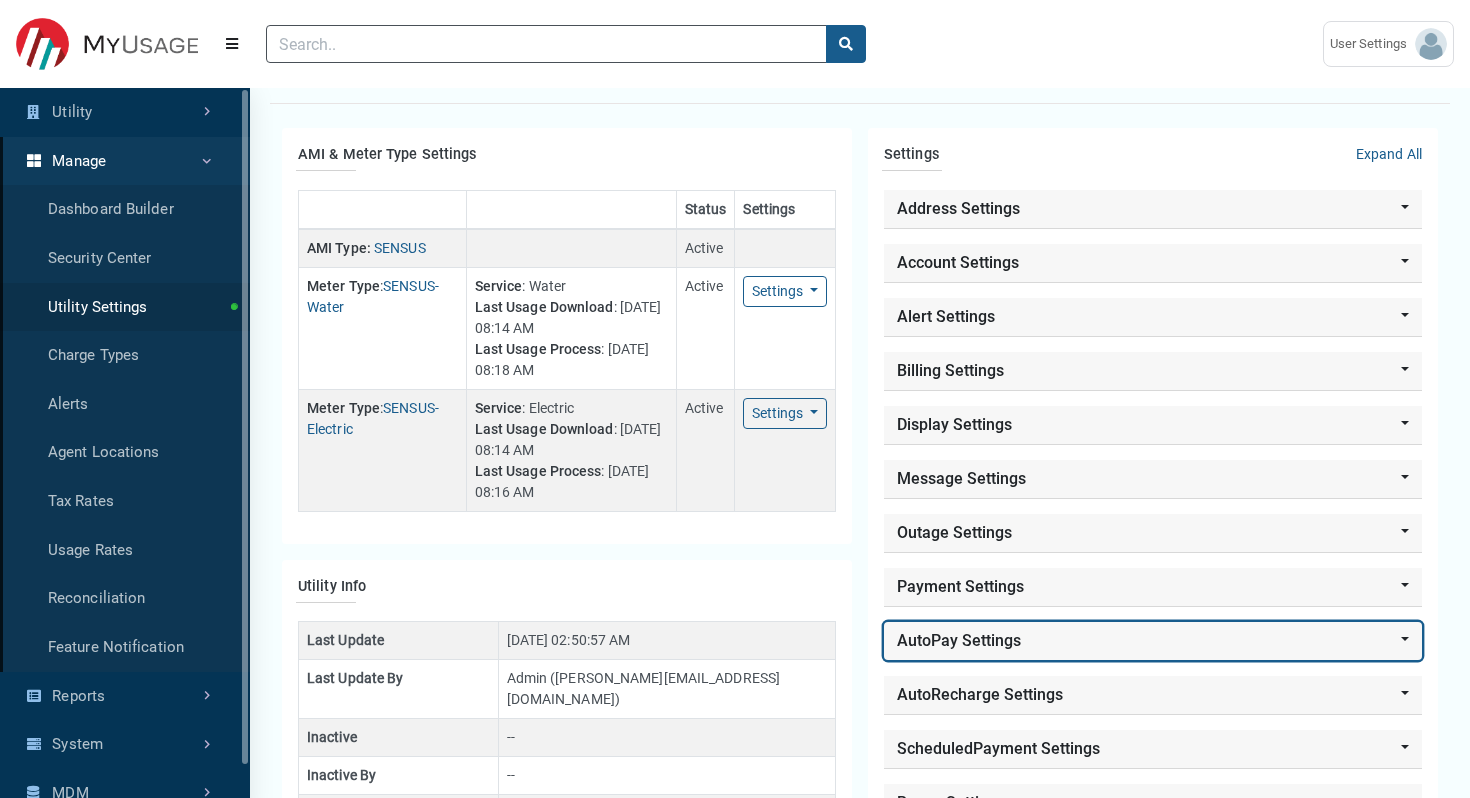 click on "AutoPay Settings" at bounding box center (1153, 641) 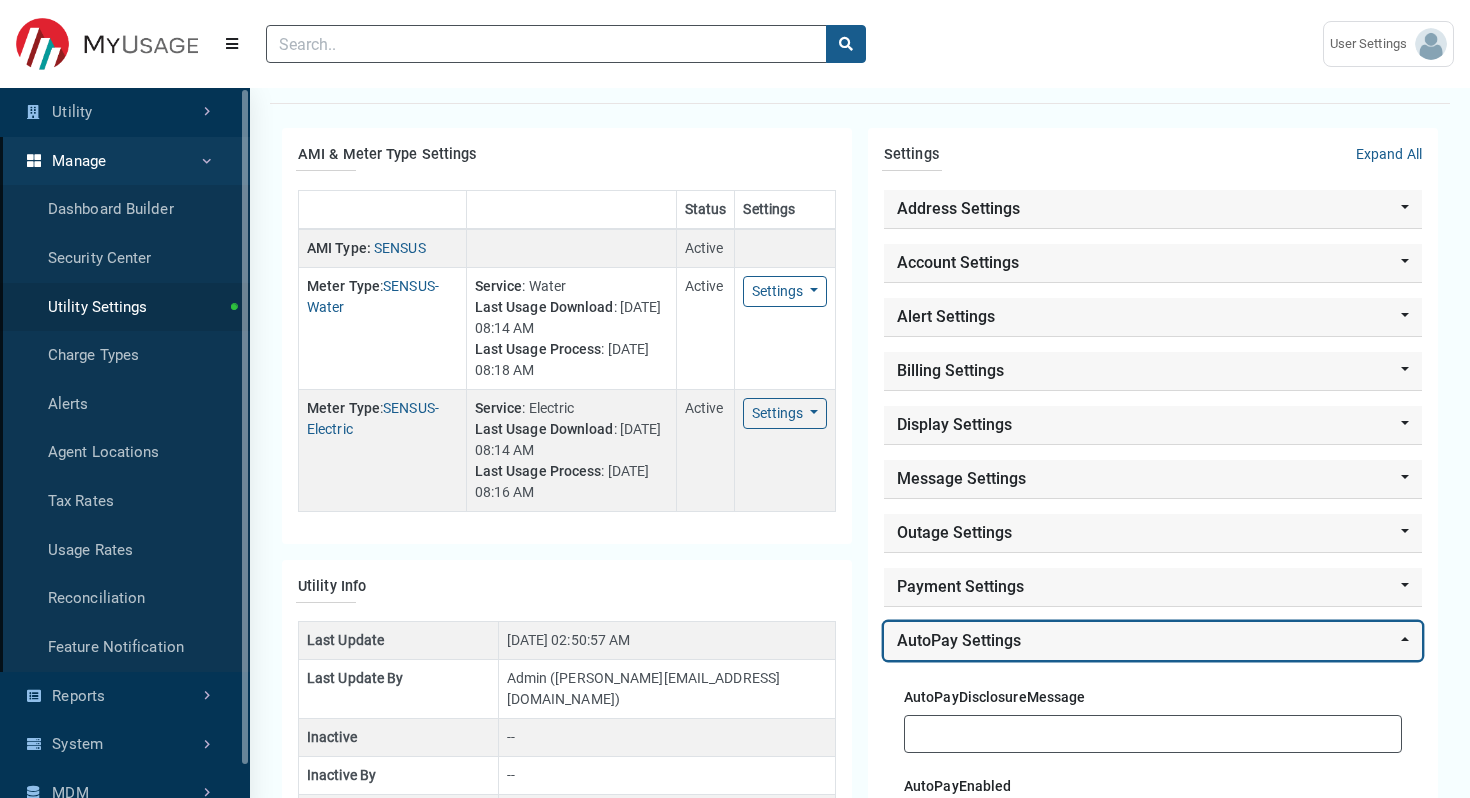 click on "AutoPay Settings" at bounding box center (1153, 641) 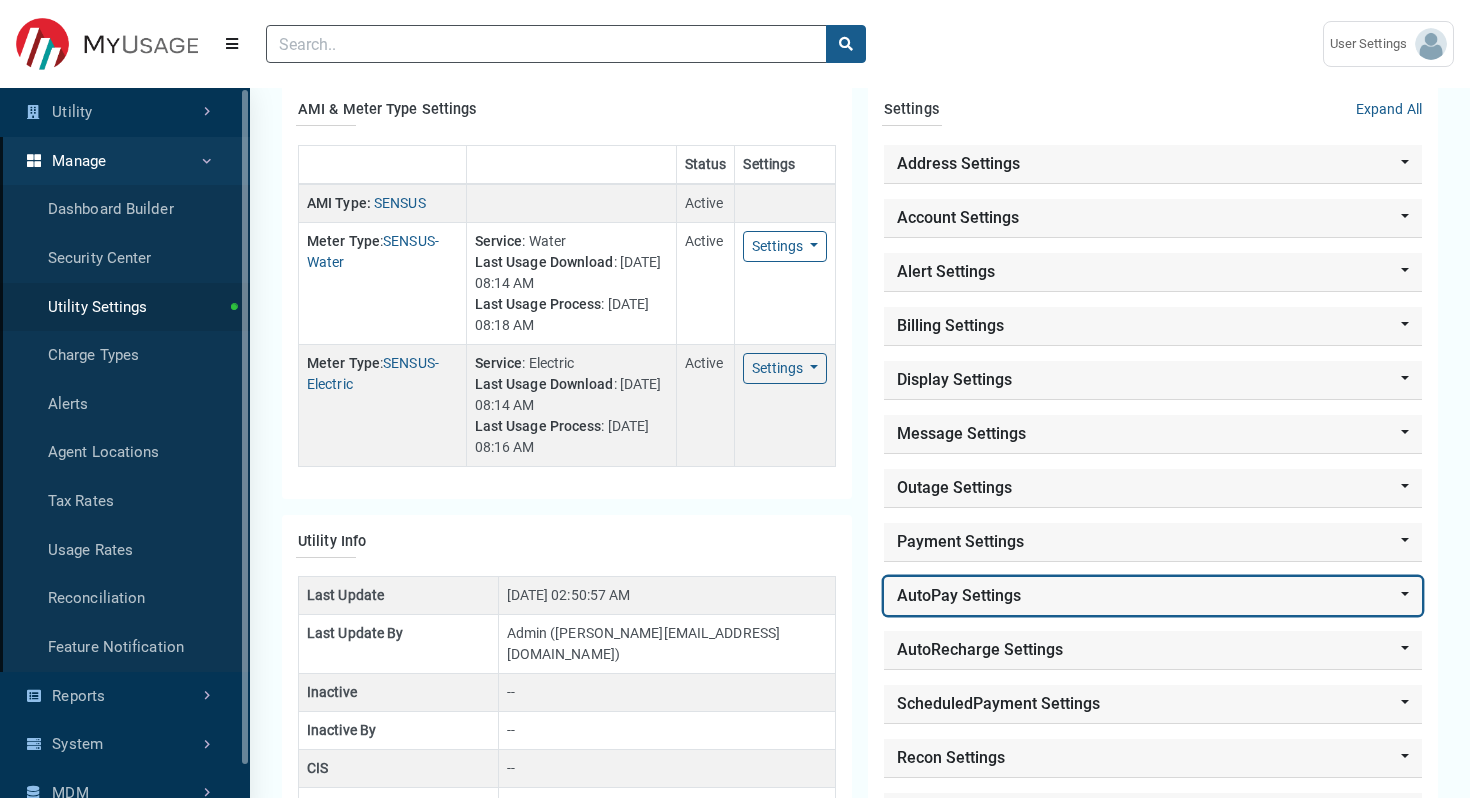scroll, scrollTop: 102, scrollLeft: 0, axis: vertical 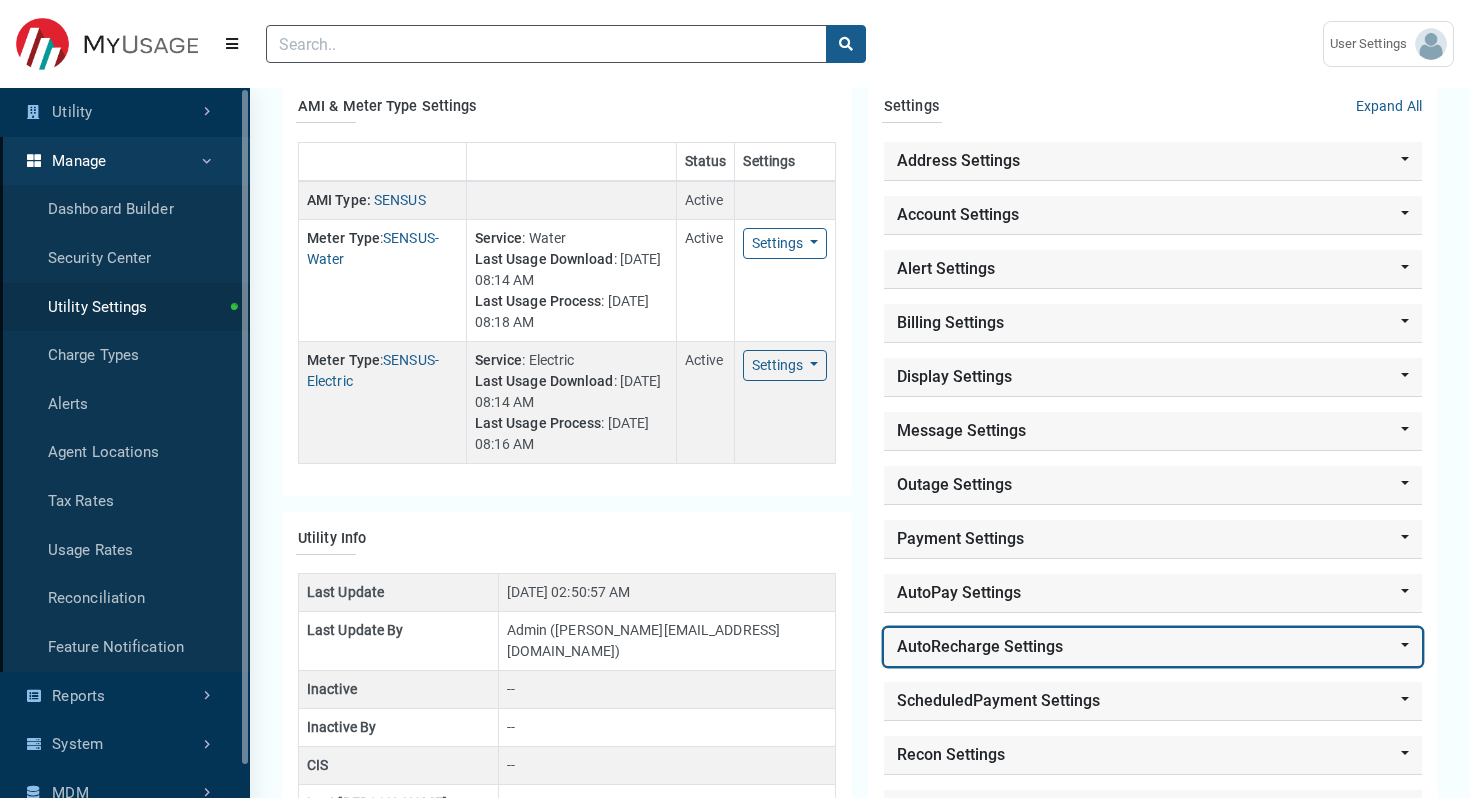 click on "AutoRecharge Settings" at bounding box center (1153, 647) 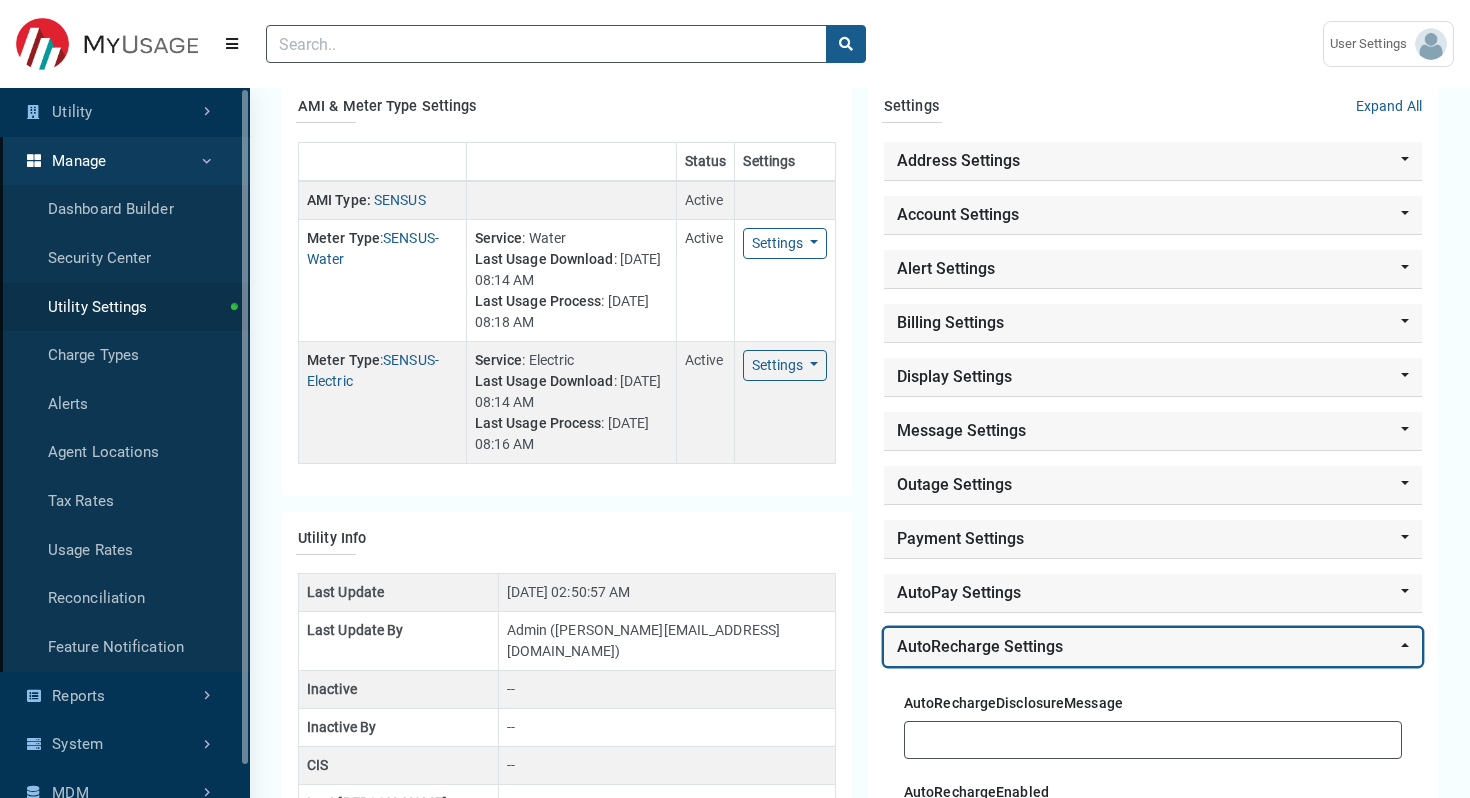 scroll, scrollTop: 169, scrollLeft: 0, axis: vertical 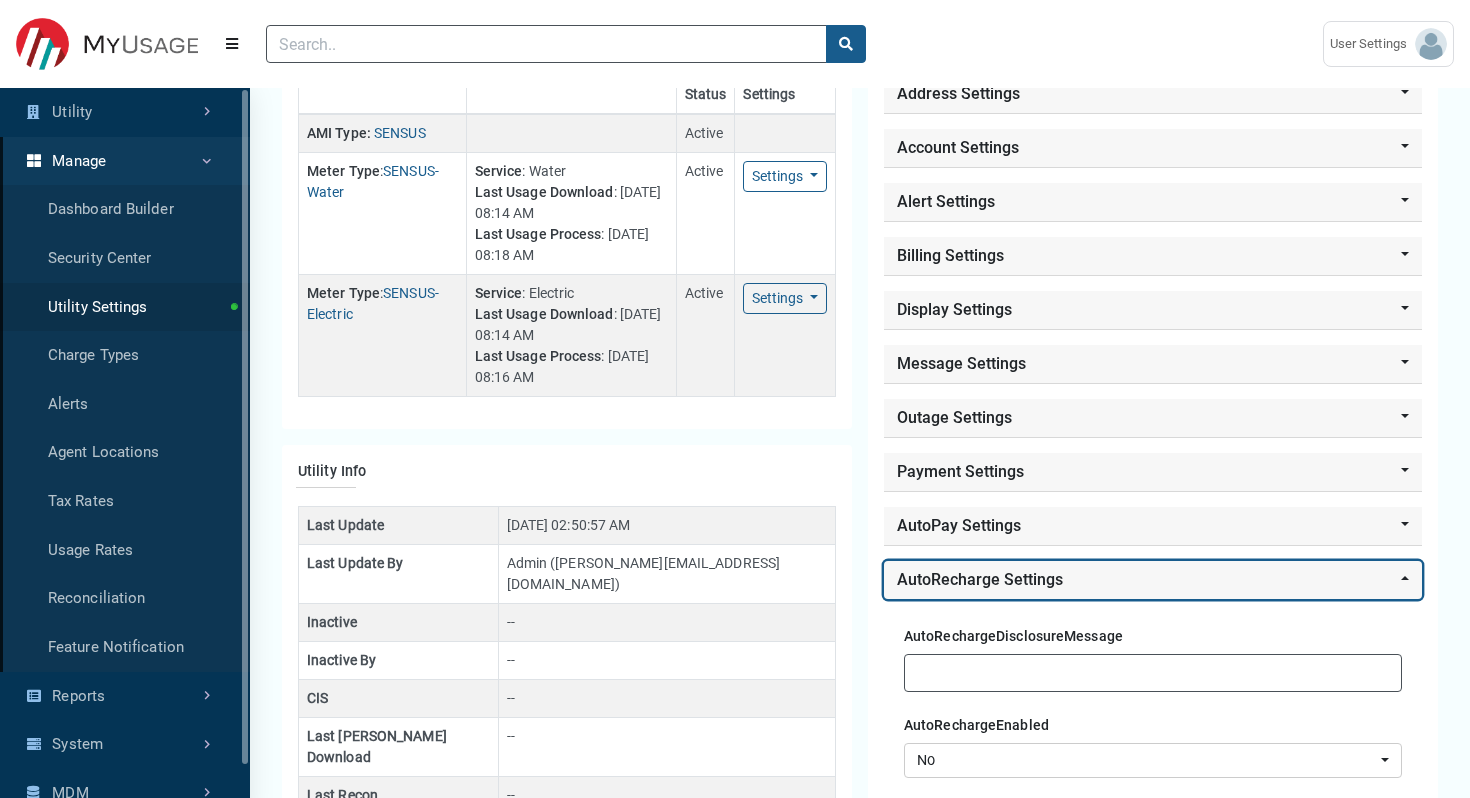 click on "AutoRecharge Settings" at bounding box center [1153, 580] 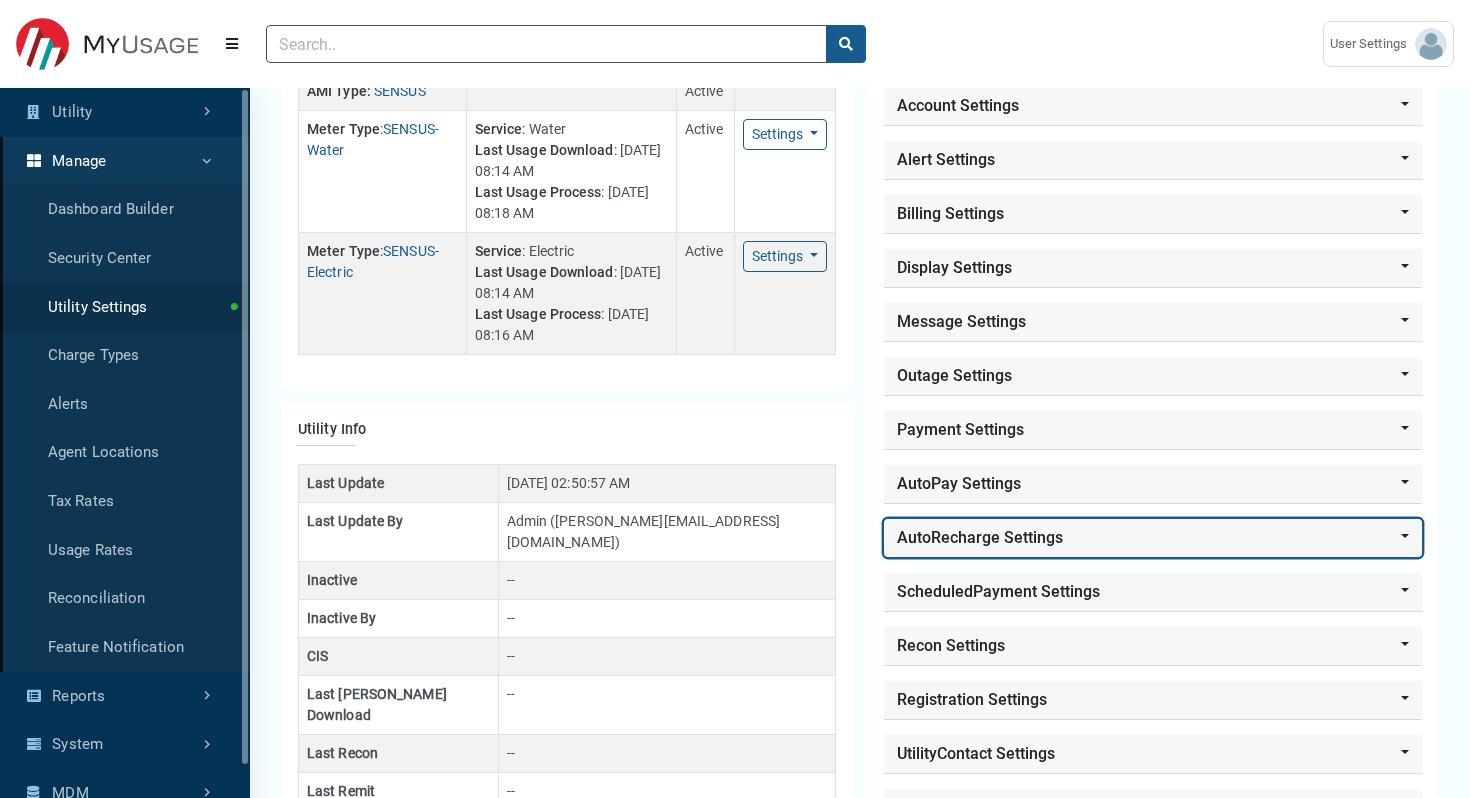 scroll, scrollTop: 223, scrollLeft: 0, axis: vertical 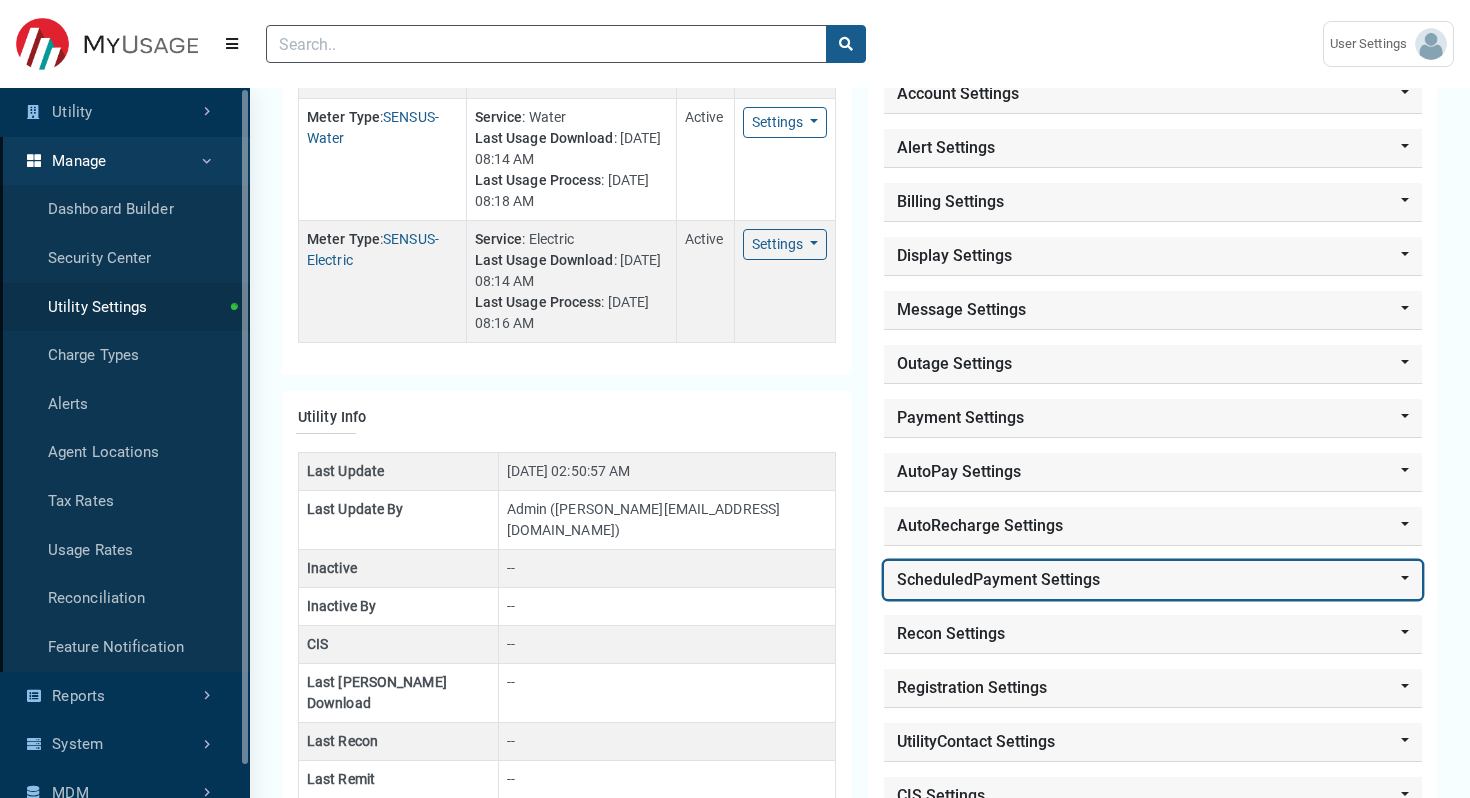 click on "ScheduledPayment Settings" at bounding box center (1153, 580) 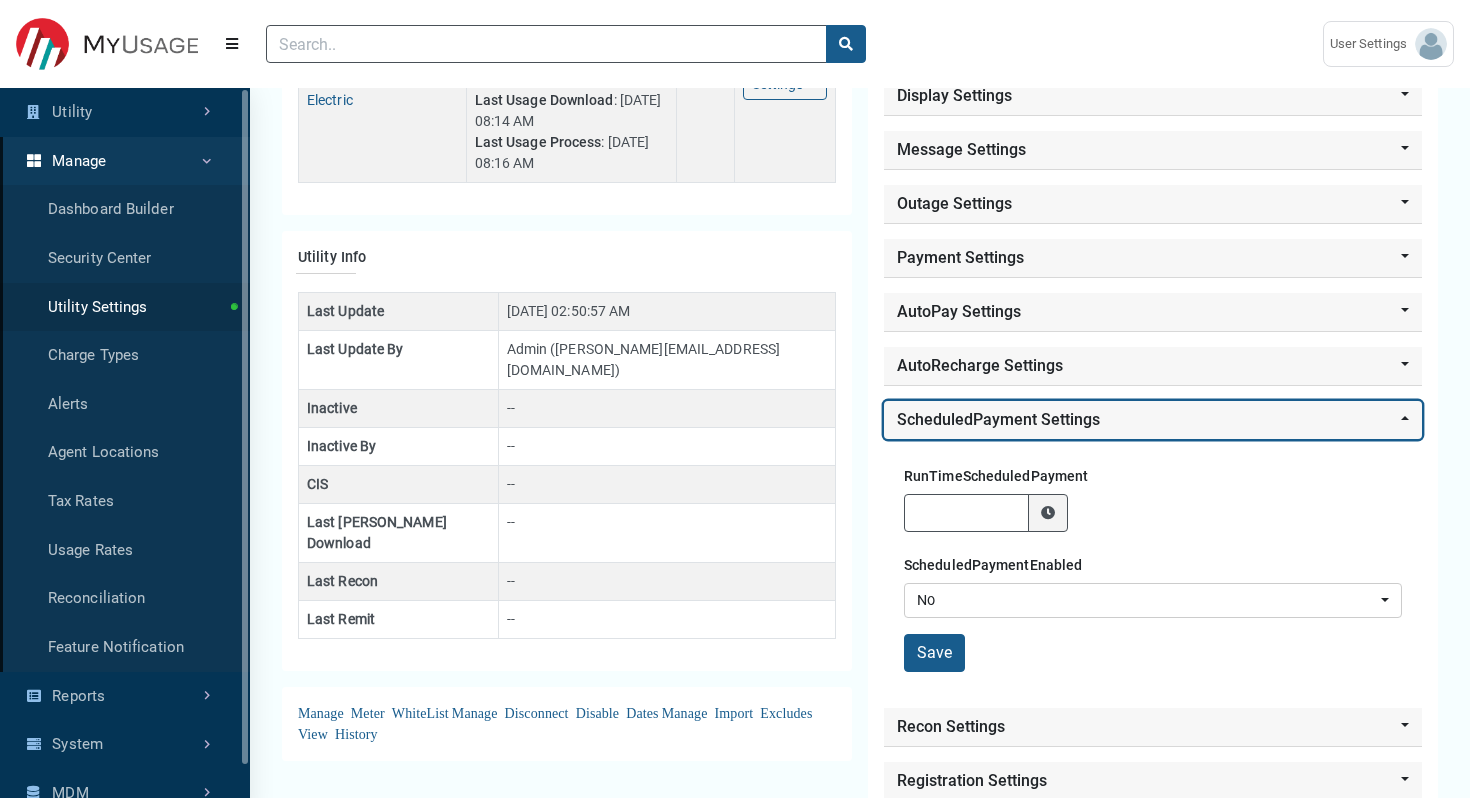 scroll, scrollTop: 387, scrollLeft: 0, axis: vertical 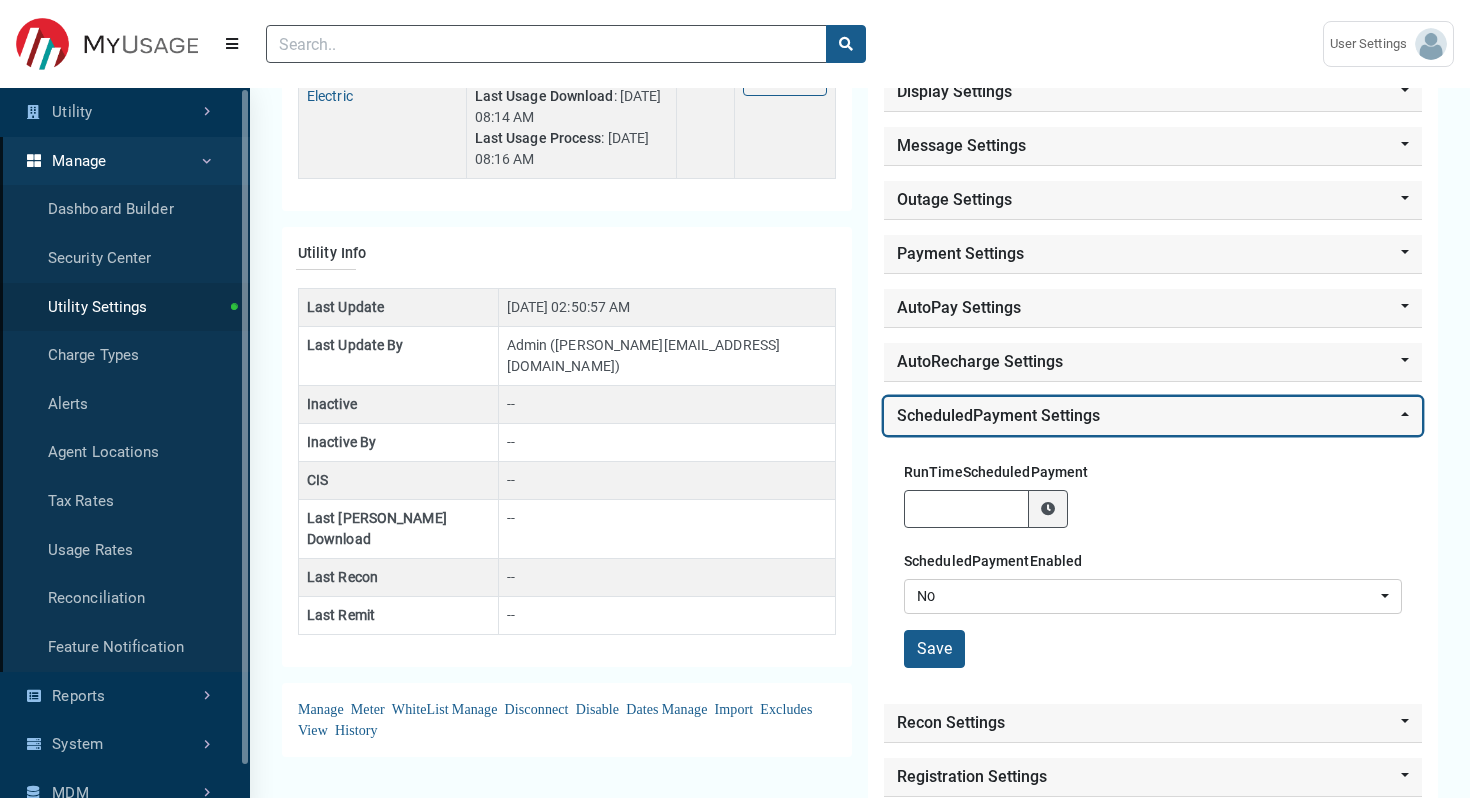 click on "ScheduledPayment Settings" at bounding box center [1153, 416] 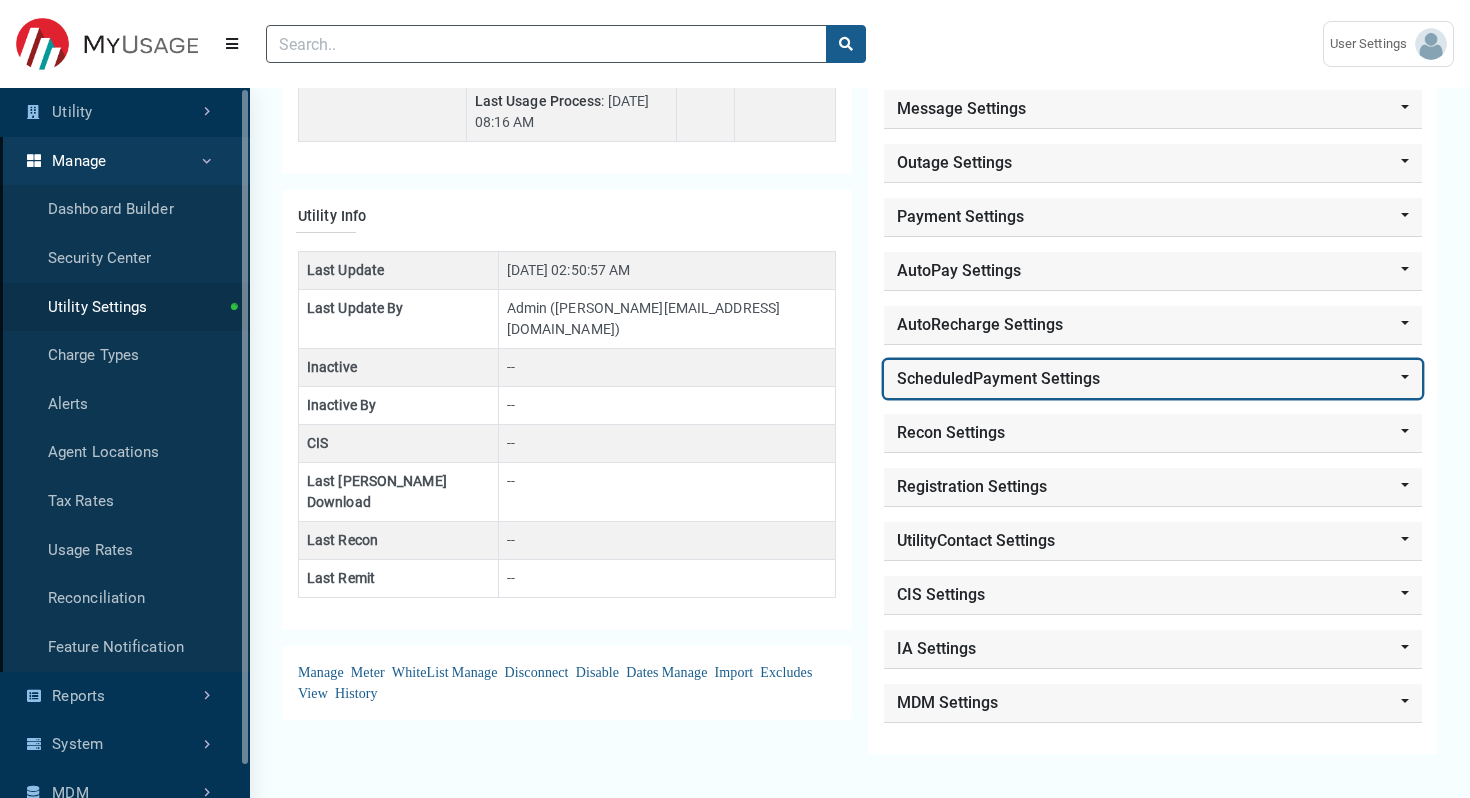 scroll, scrollTop: 425, scrollLeft: 0, axis: vertical 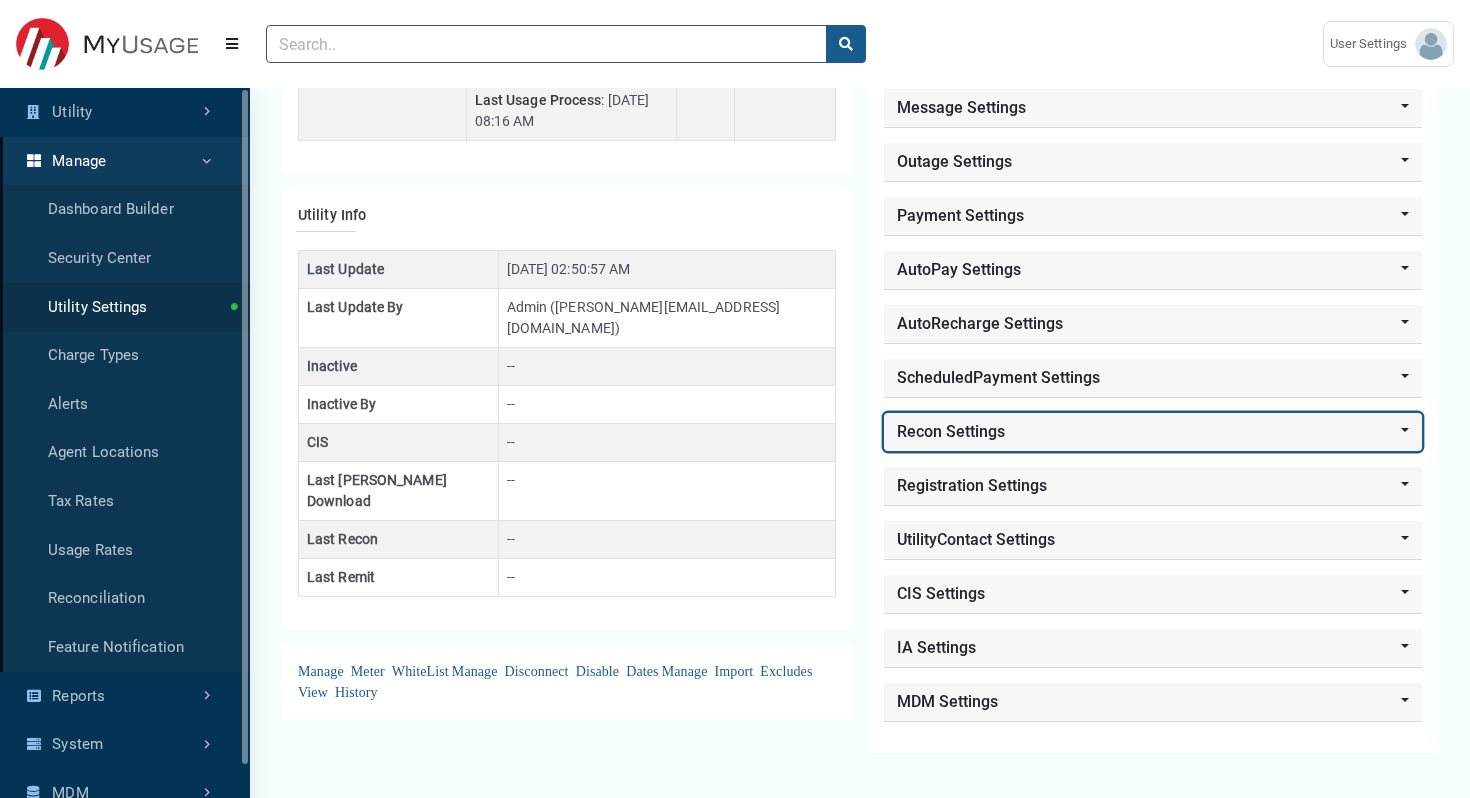 click on "Recon Settings" at bounding box center (1153, 432) 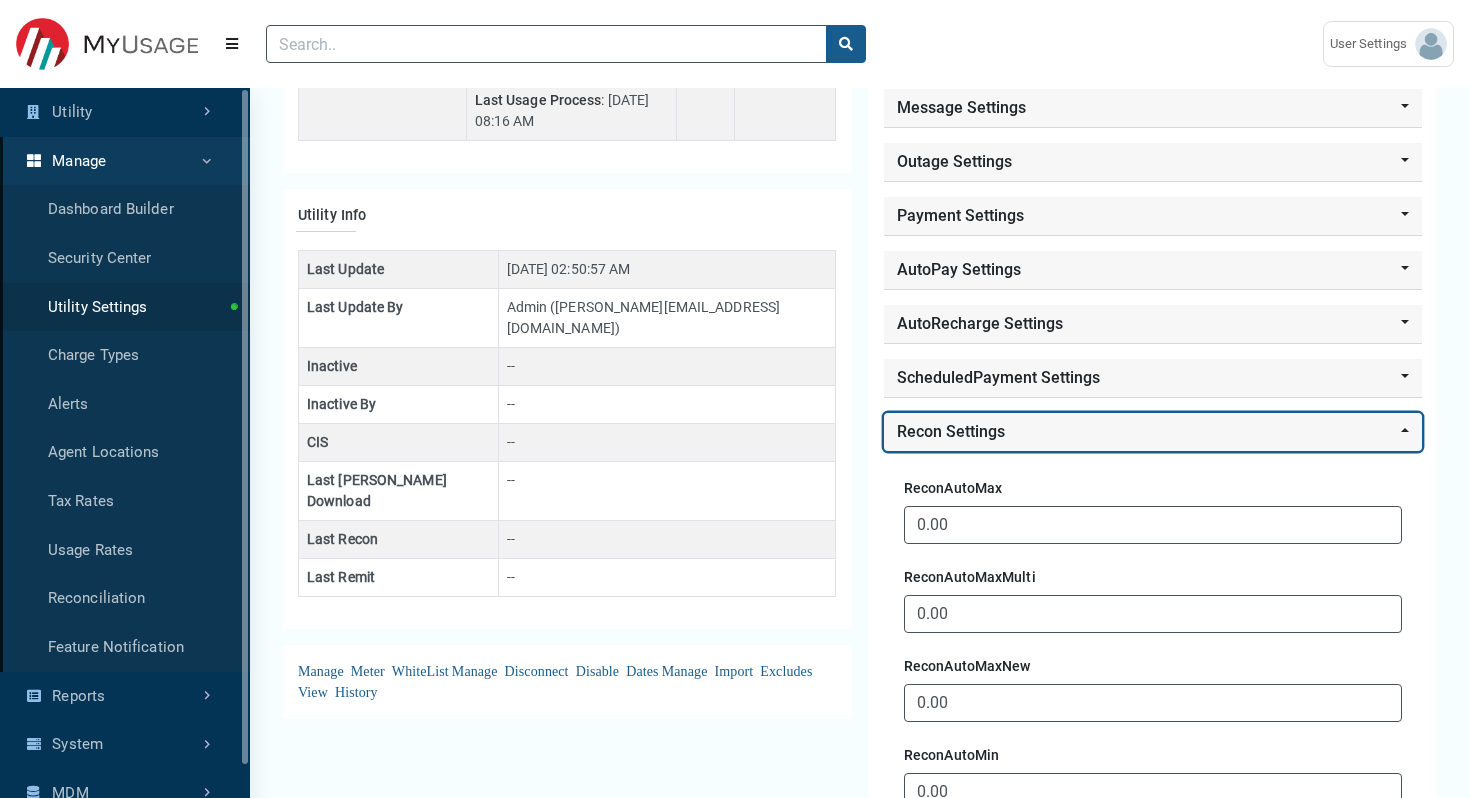 scroll, scrollTop: 417, scrollLeft: 0, axis: vertical 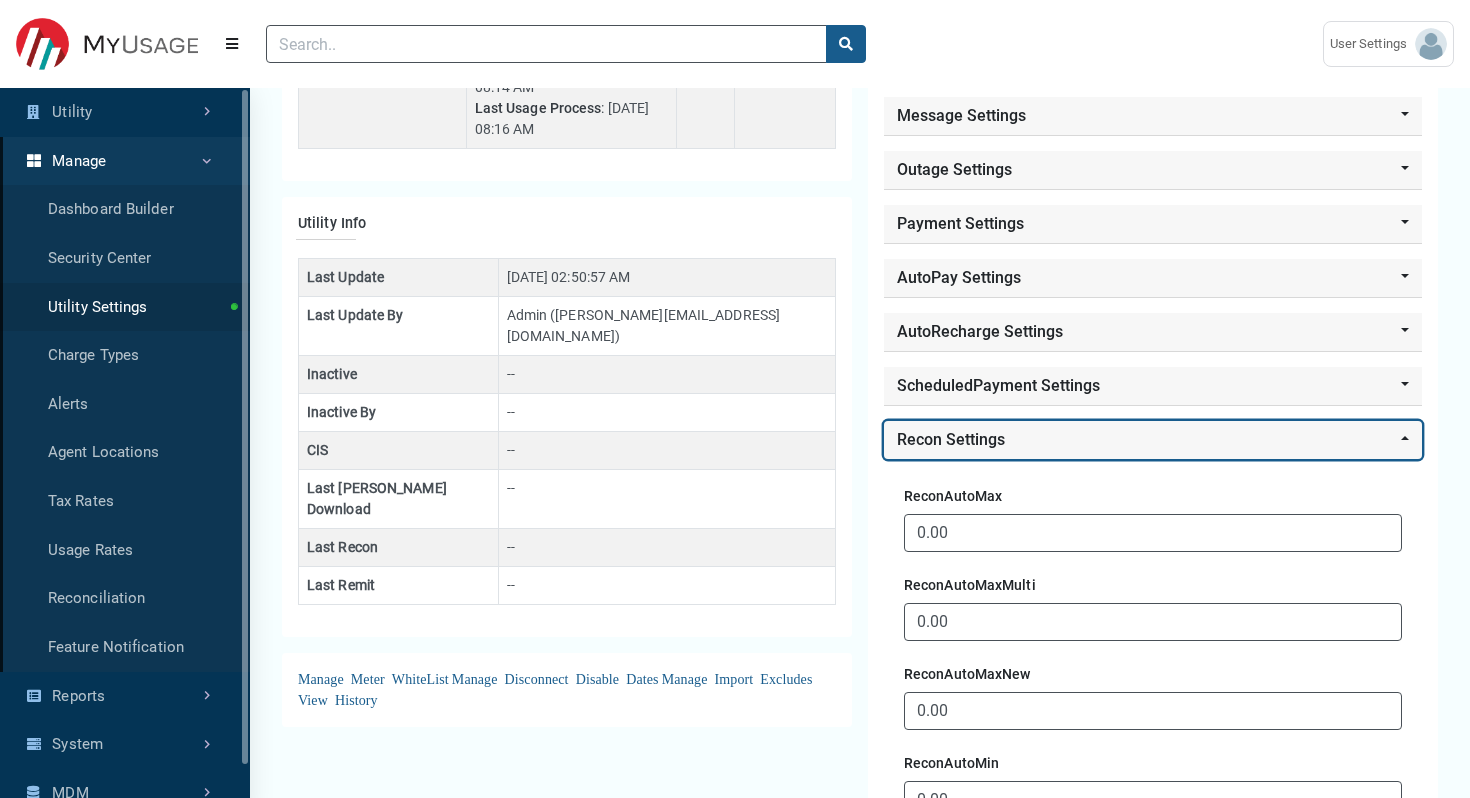click on "Recon Settings" at bounding box center (1153, 440) 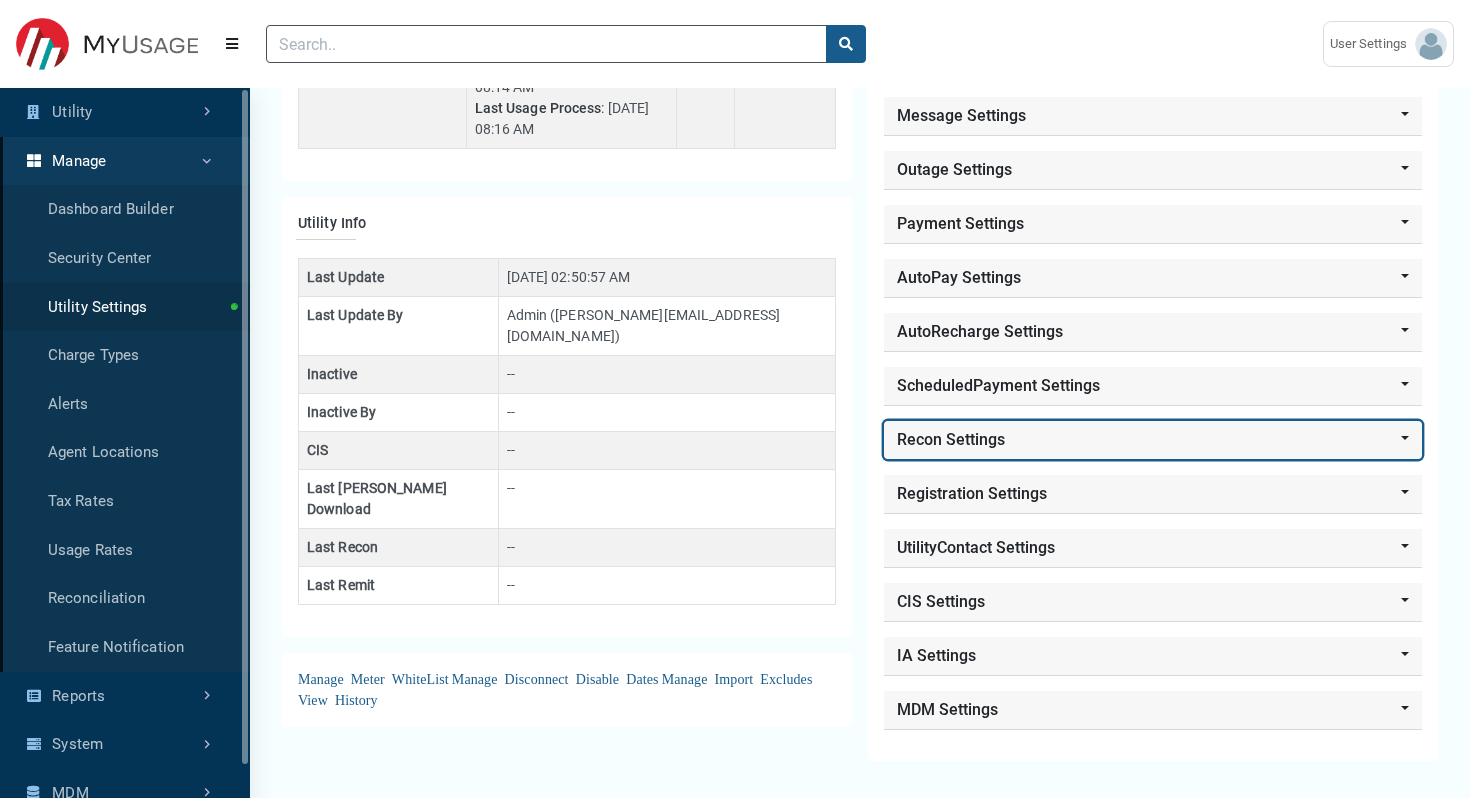 scroll, scrollTop: 386, scrollLeft: 0, axis: vertical 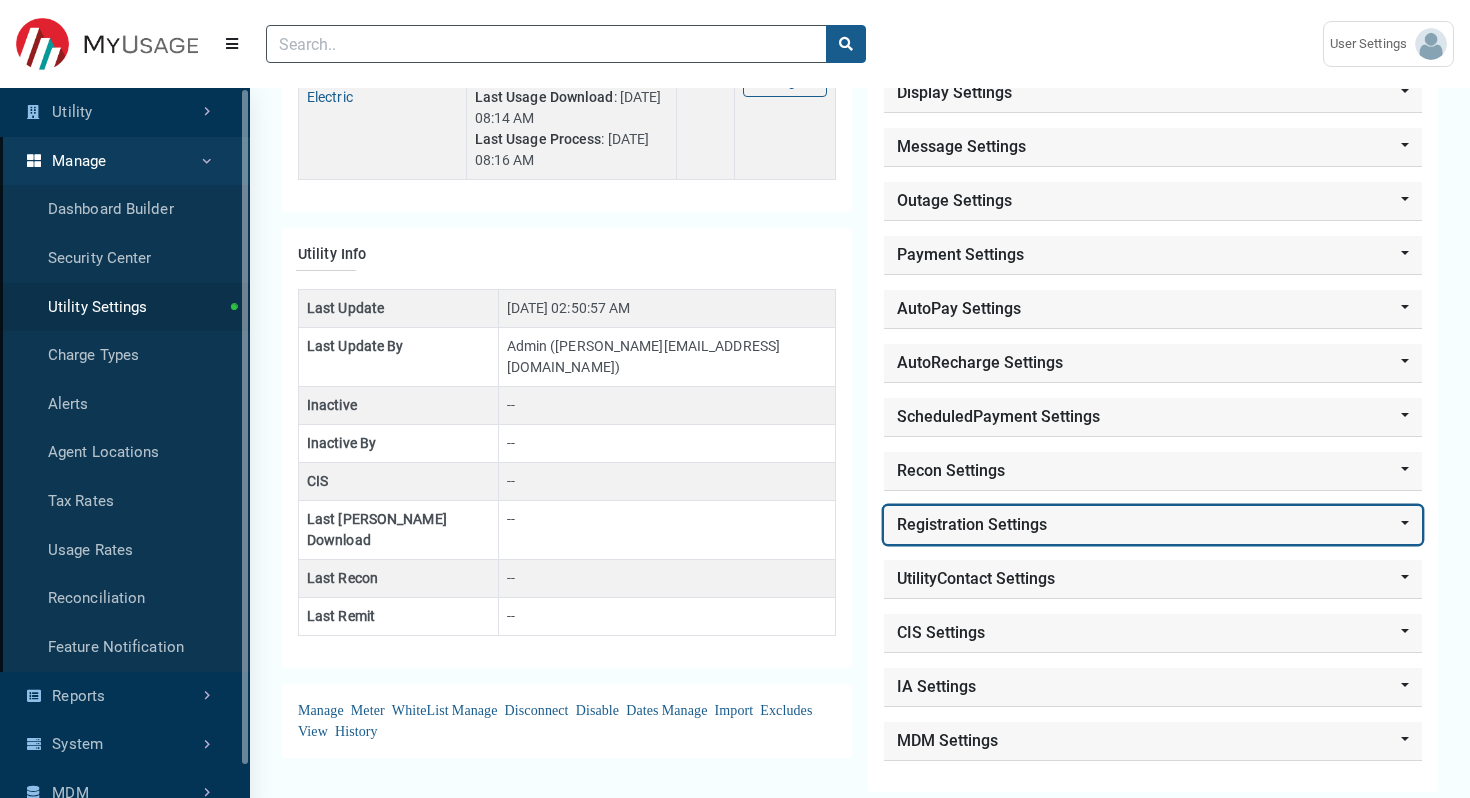 click on "Registration Settings" at bounding box center [1153, 525] 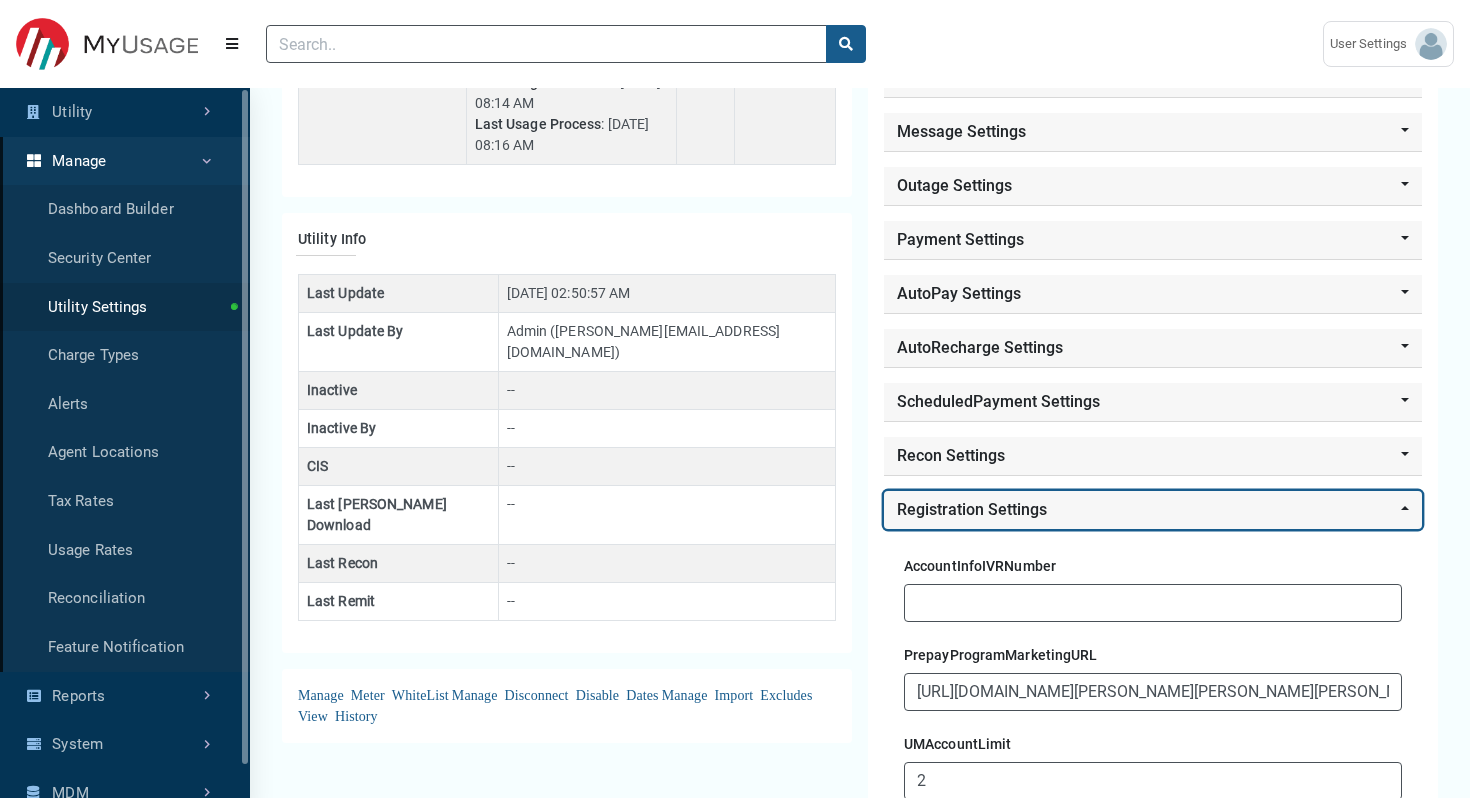scroll, scrollTop: 405, scrollLeft: 0, axis: vertical 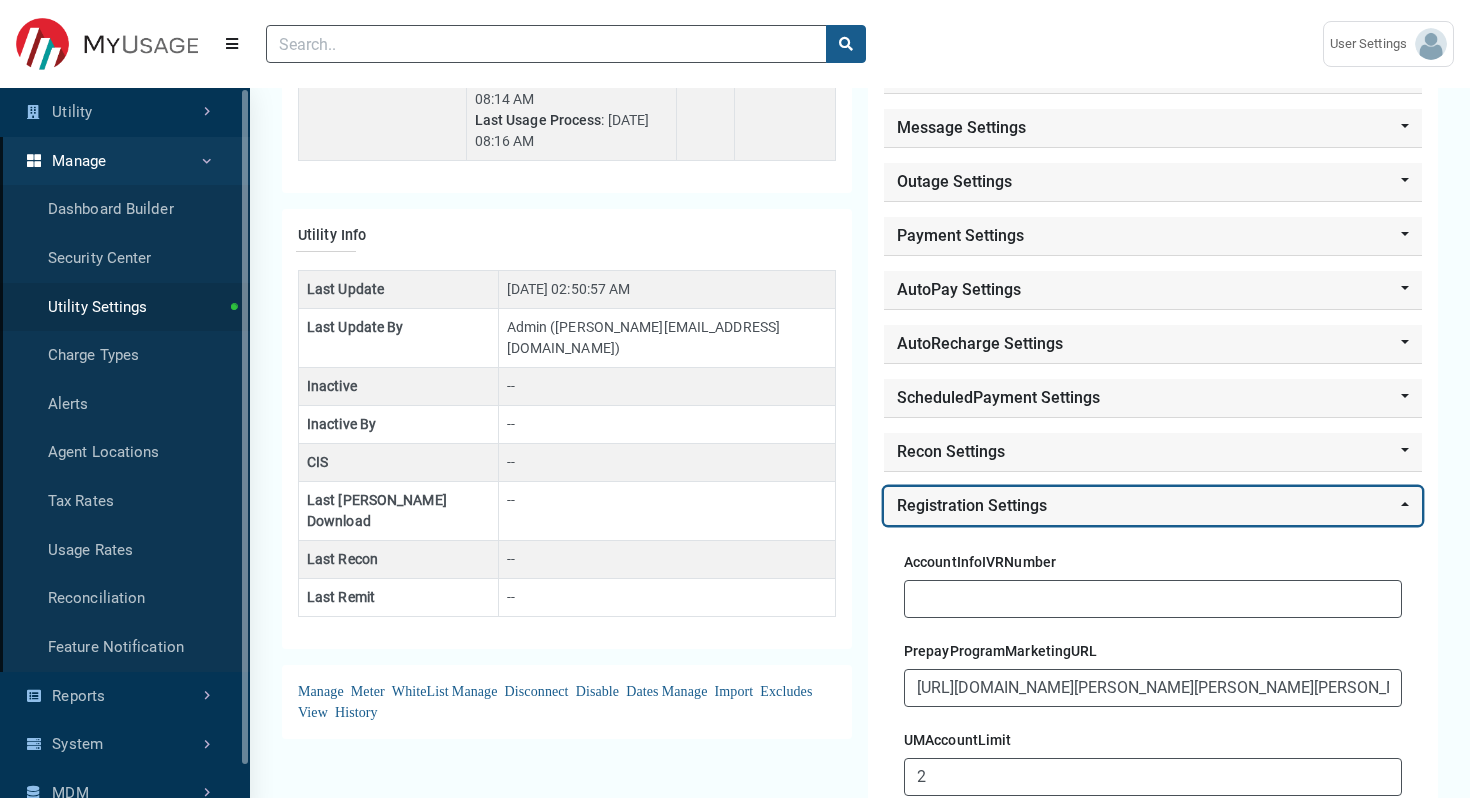 click on "Registration Settings" at bounding box center [1153, 506] 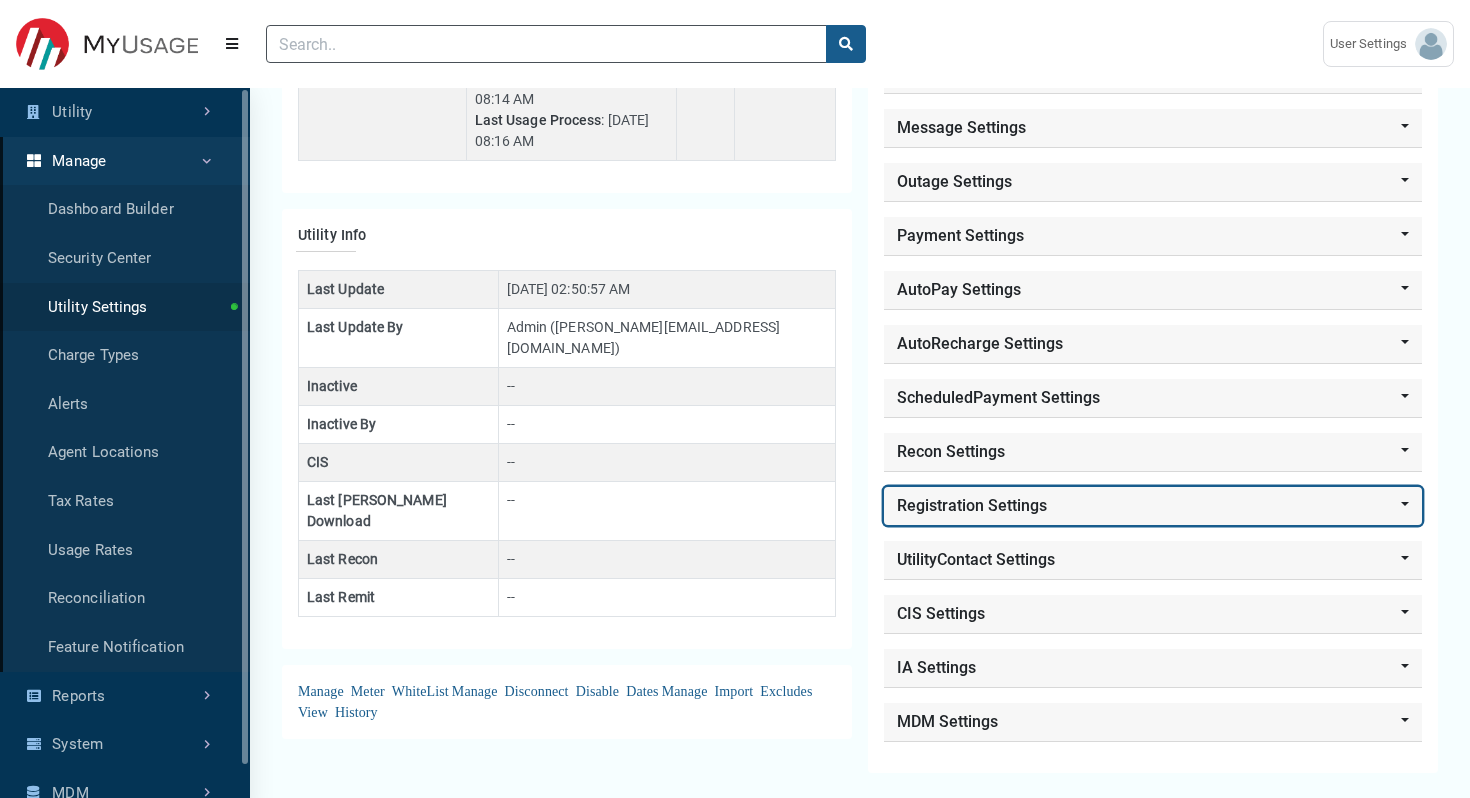 click on "Registration Settings" at bounding box center (1153, 506) 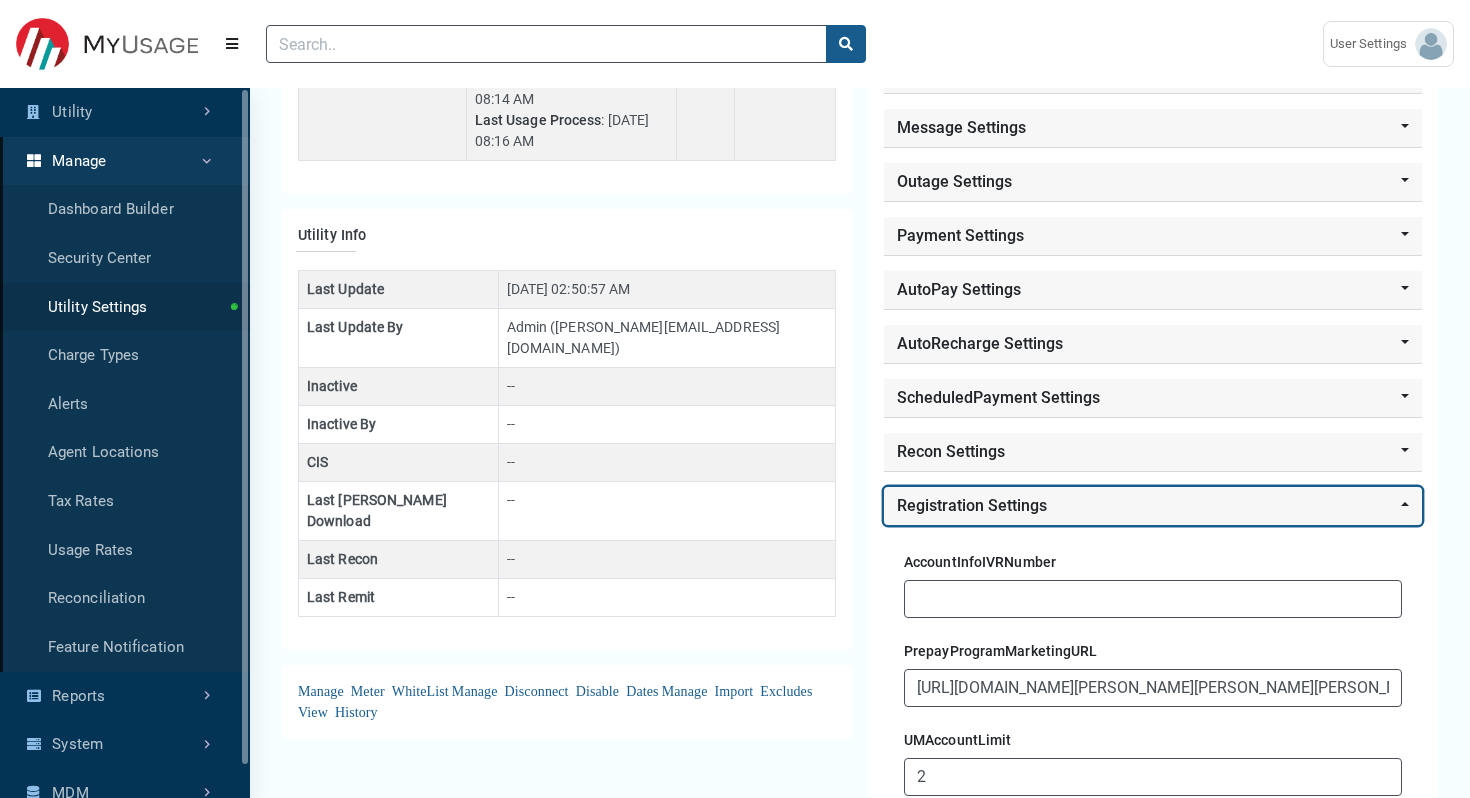 click on "Registration Settings" at bounding box center [1153, 506] 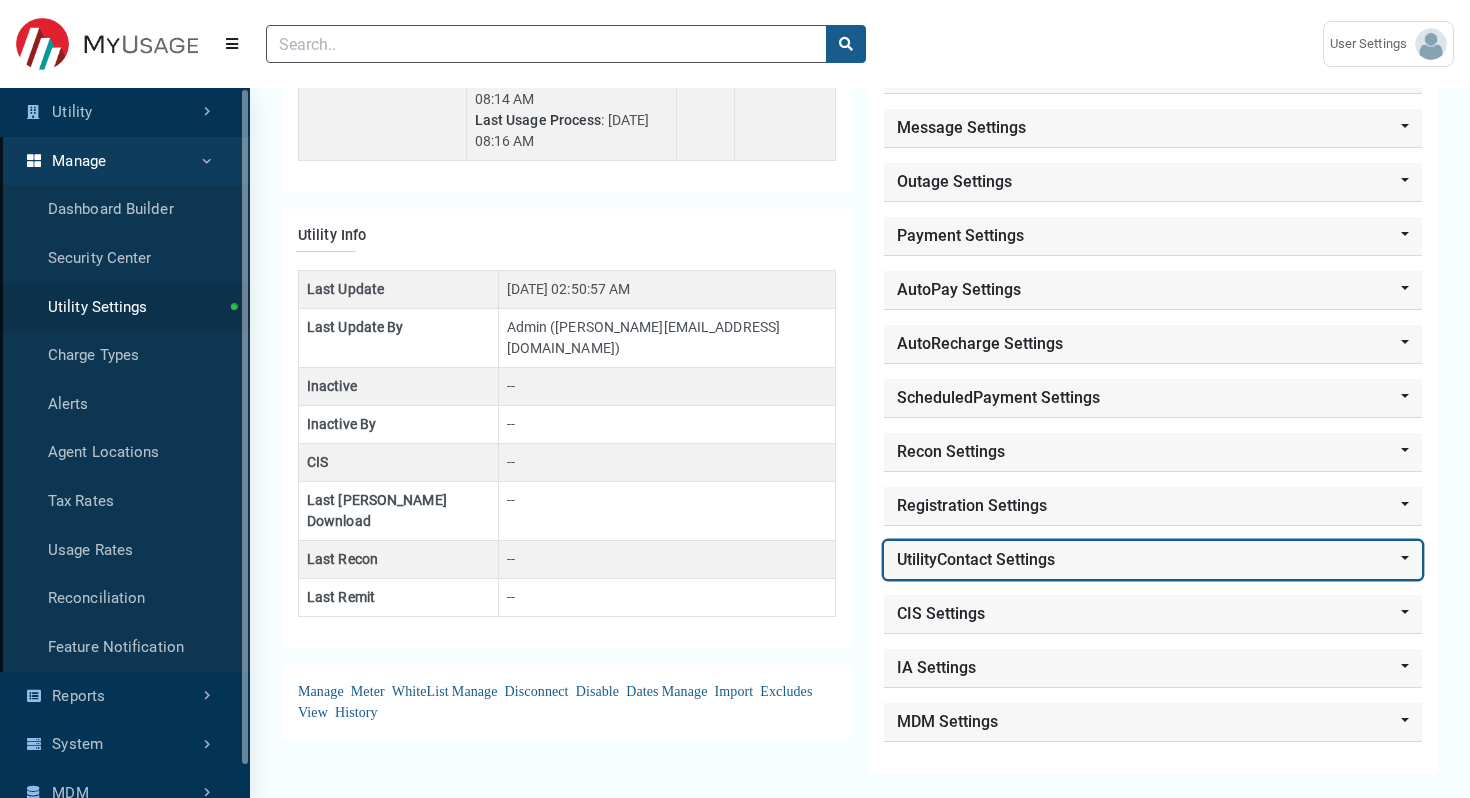 click on "UtilityContact Settings" at bounding box center [1153, 560] 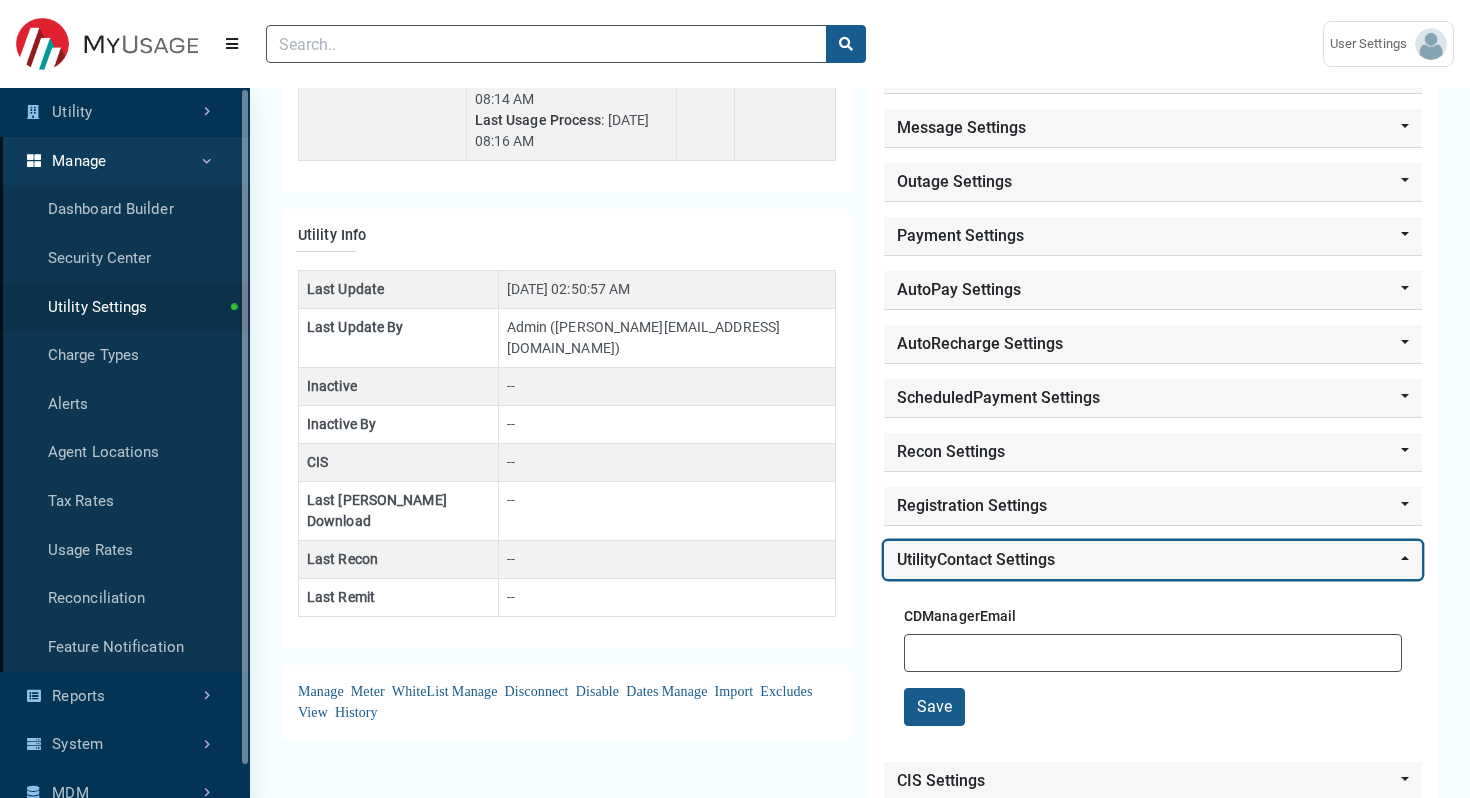 click on "UtilityContact Settings" at bounding box center [1153, 560] 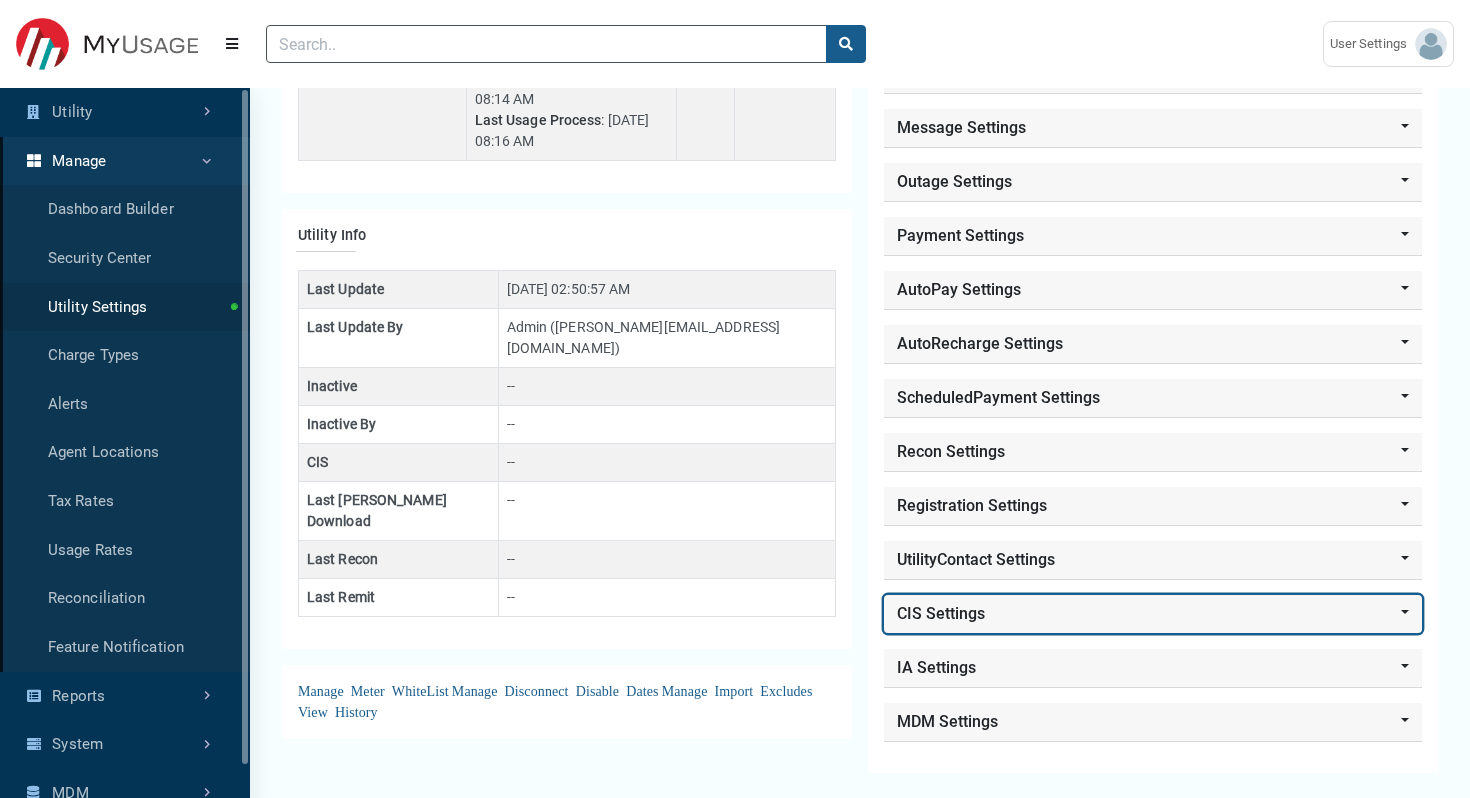 click on "CIS Settings" at bounding box center [1153, 614] 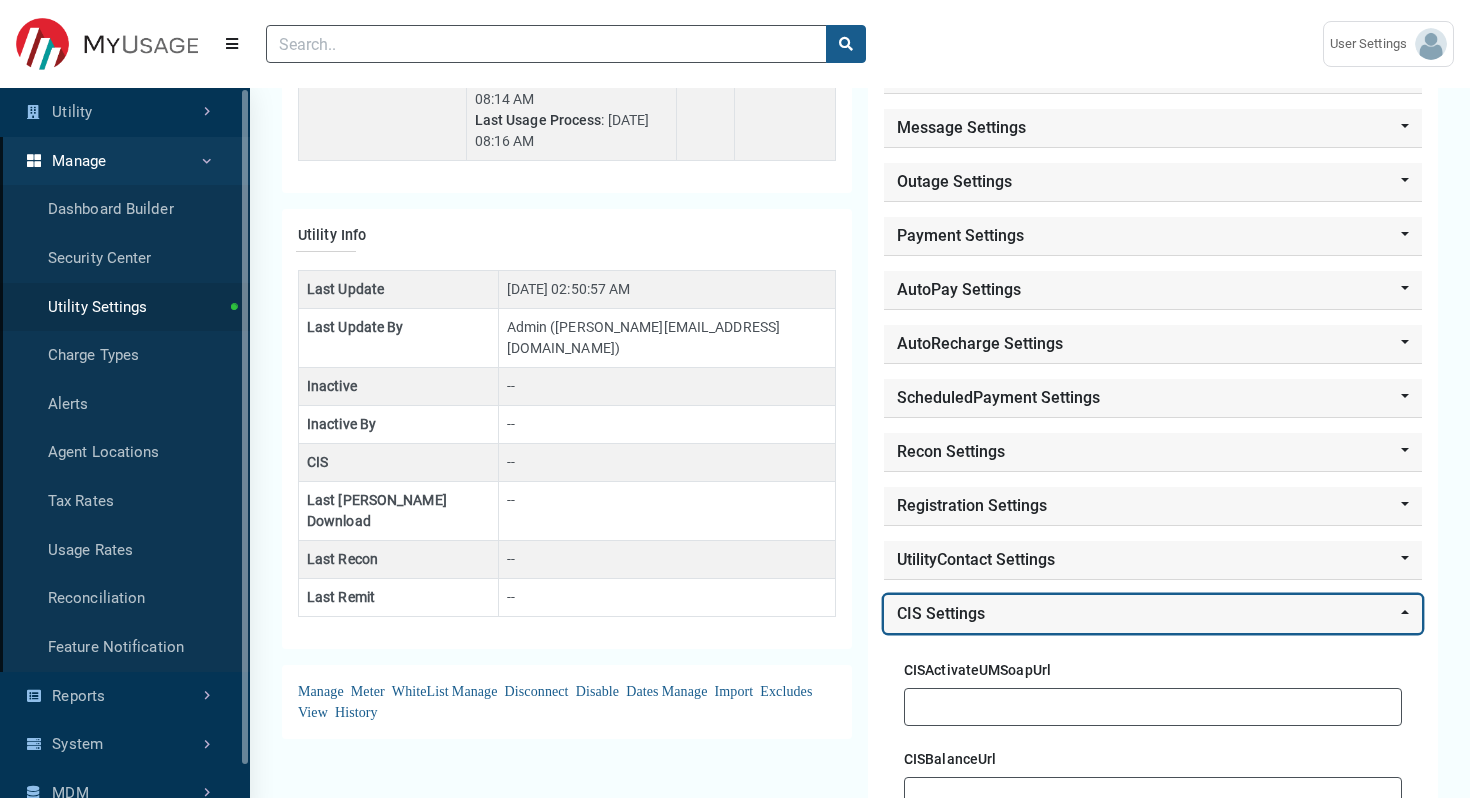 click on "CIS Settings" at bounding box center [1153, 614] 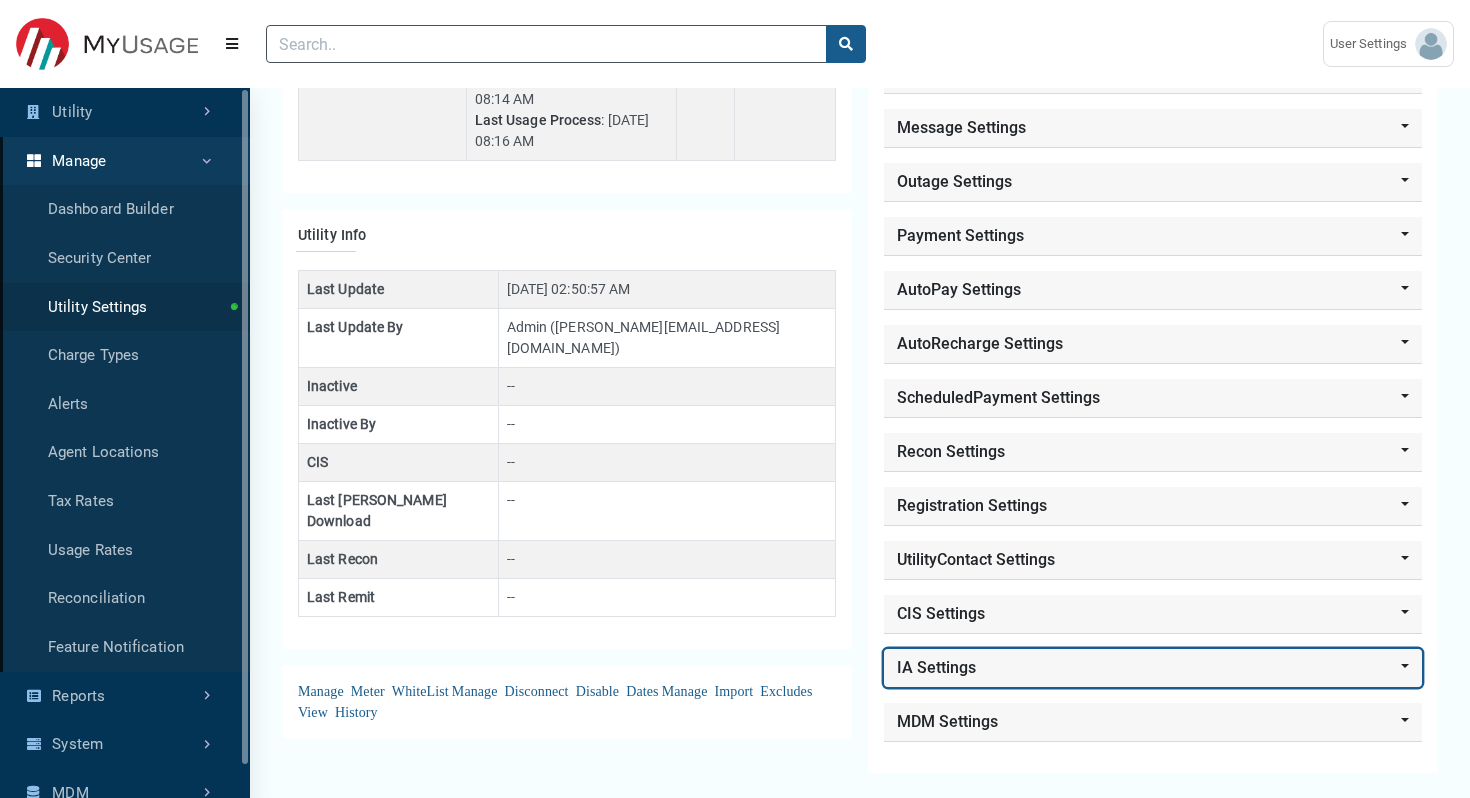 click on "IA Settings" at bounding box center (1153, 668) 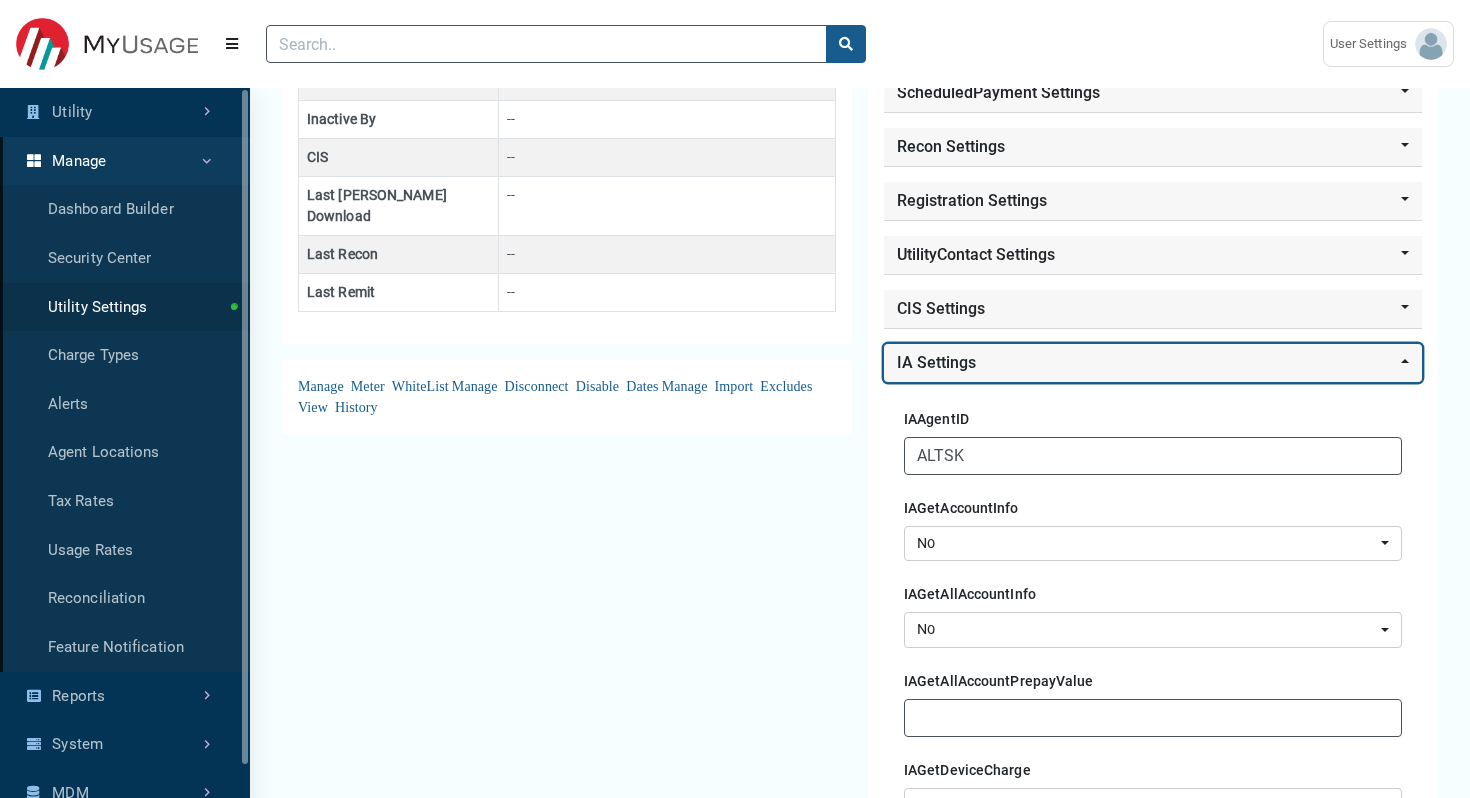 scroll, scrollTop: 695, scrollLeft: 0, axis: vertical 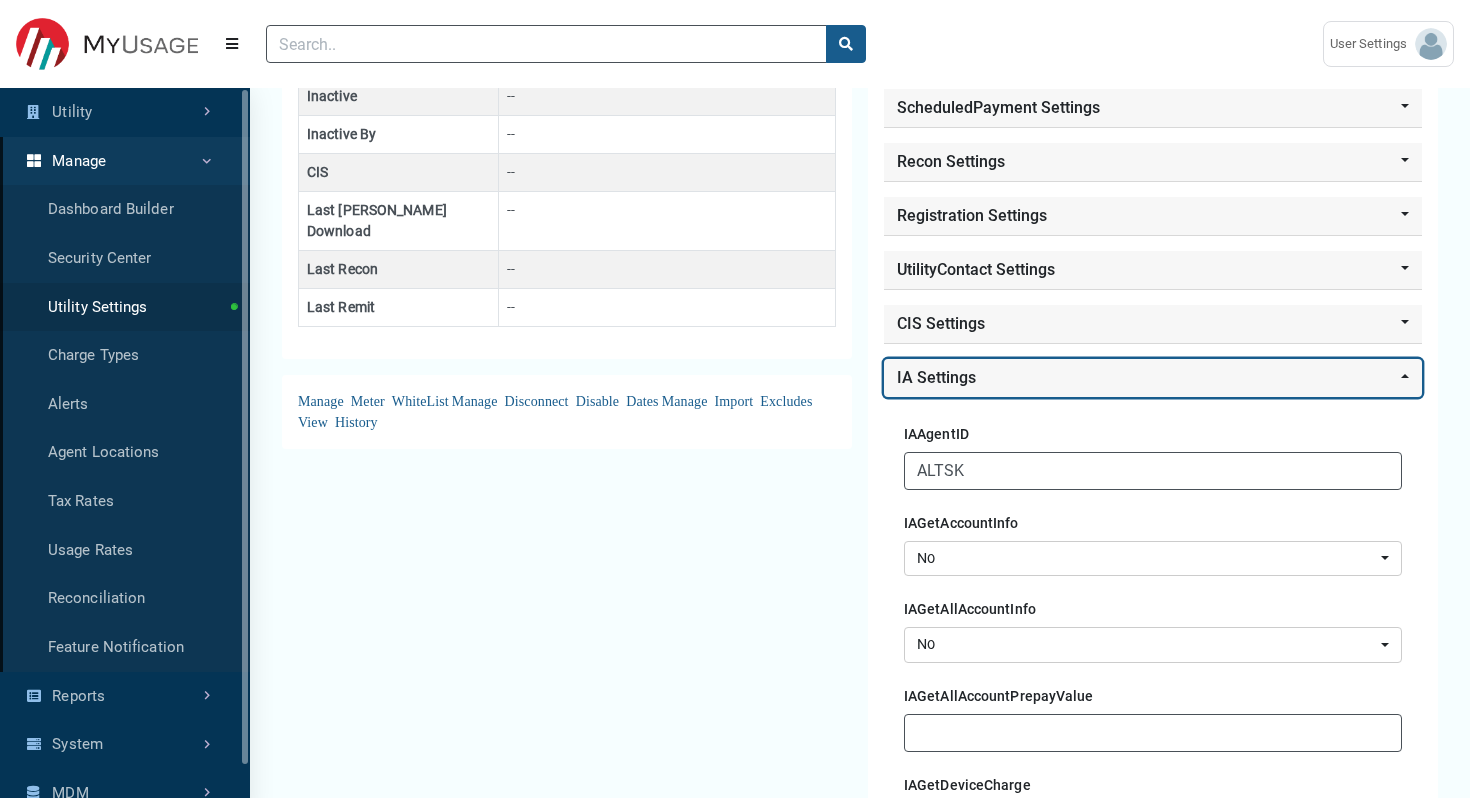 click on "IA Settings" at bounding box center (1153, 378) 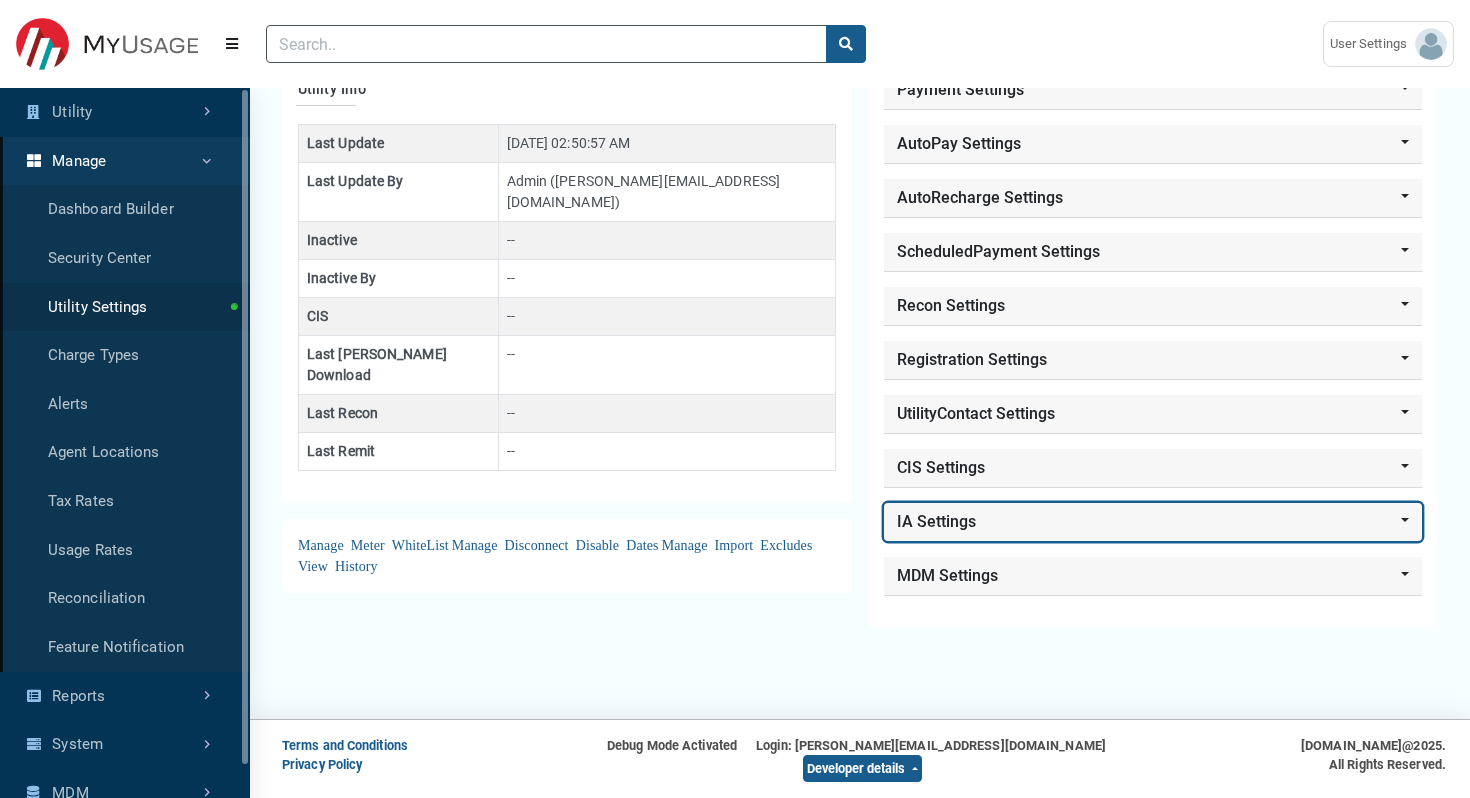 scroll, scrollTop: 551, scrollLeft: 0, axis: vertical 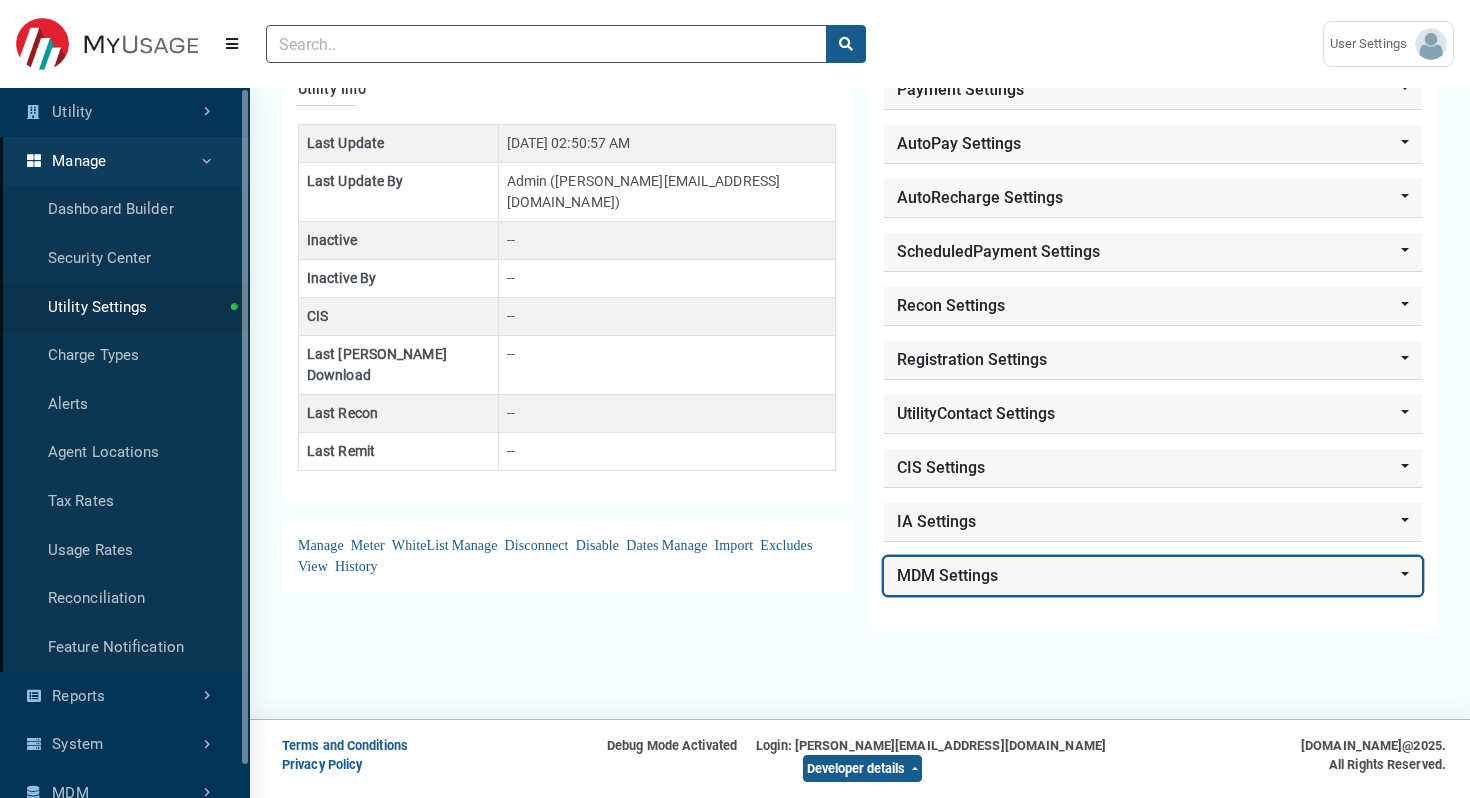 click on "MDM Settings" at bounding box center [1153, 576] 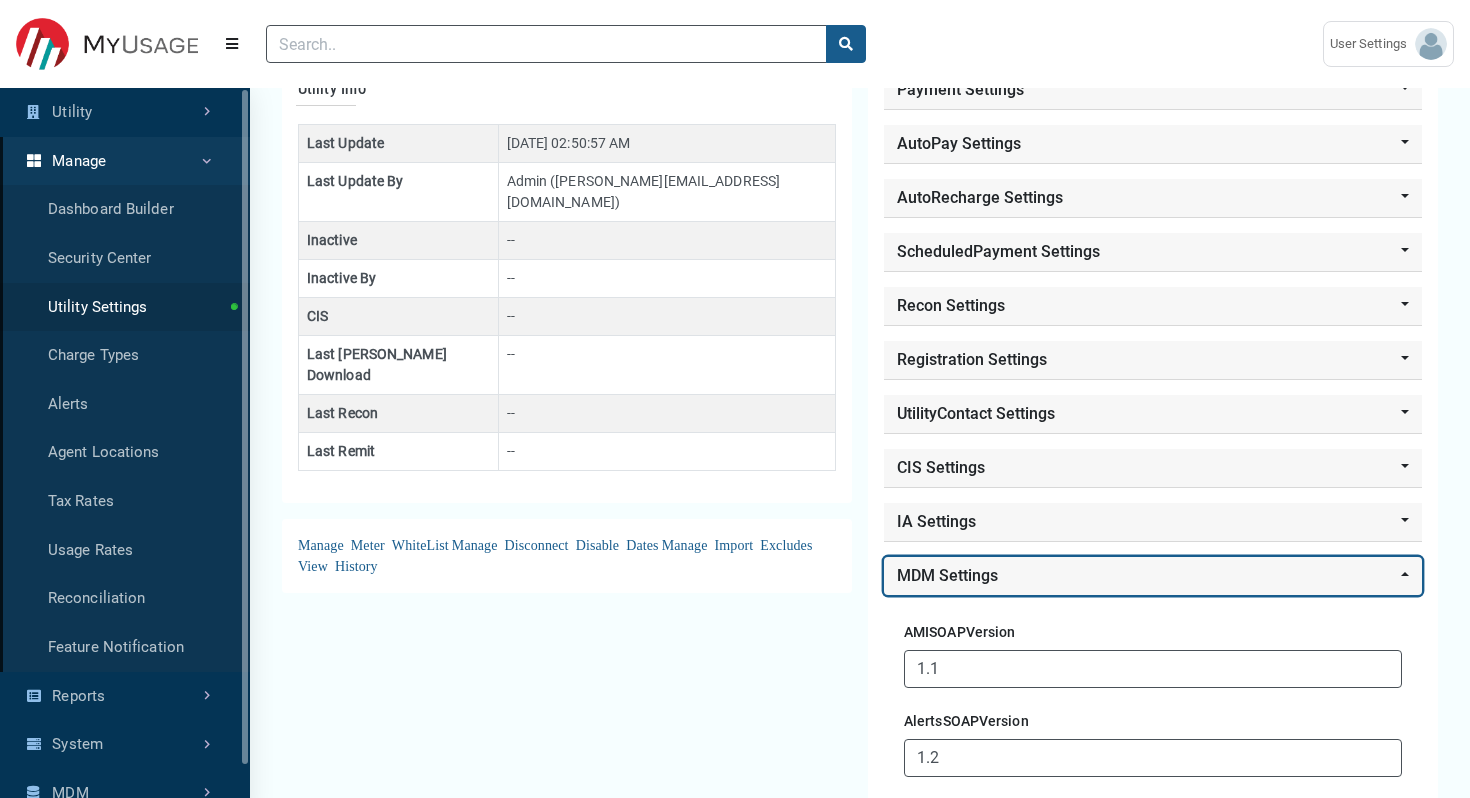 click on "MDM Settings" at bounding box center [1153, 576] 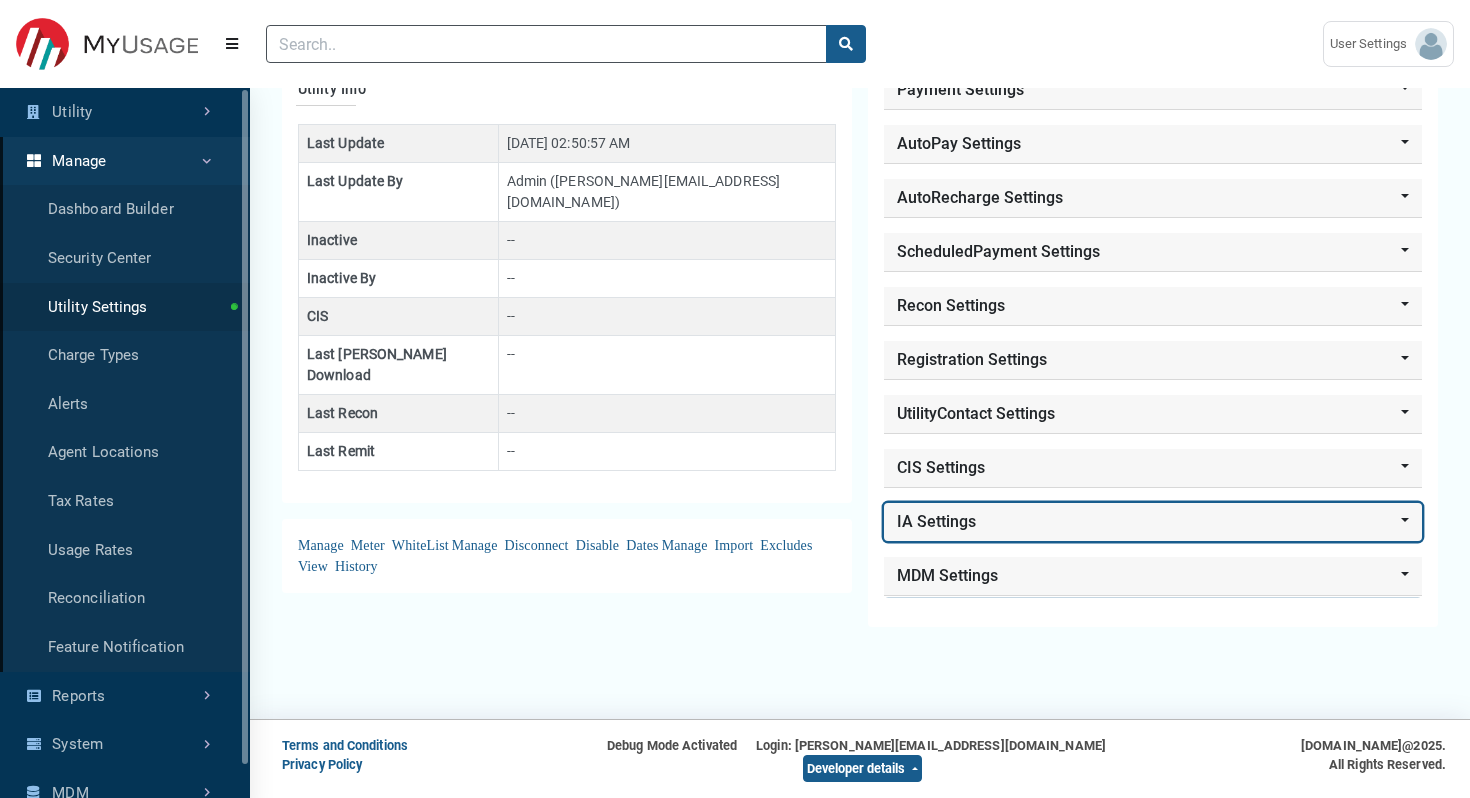 click on "IA Settings" at bounding box center [1153, 522] 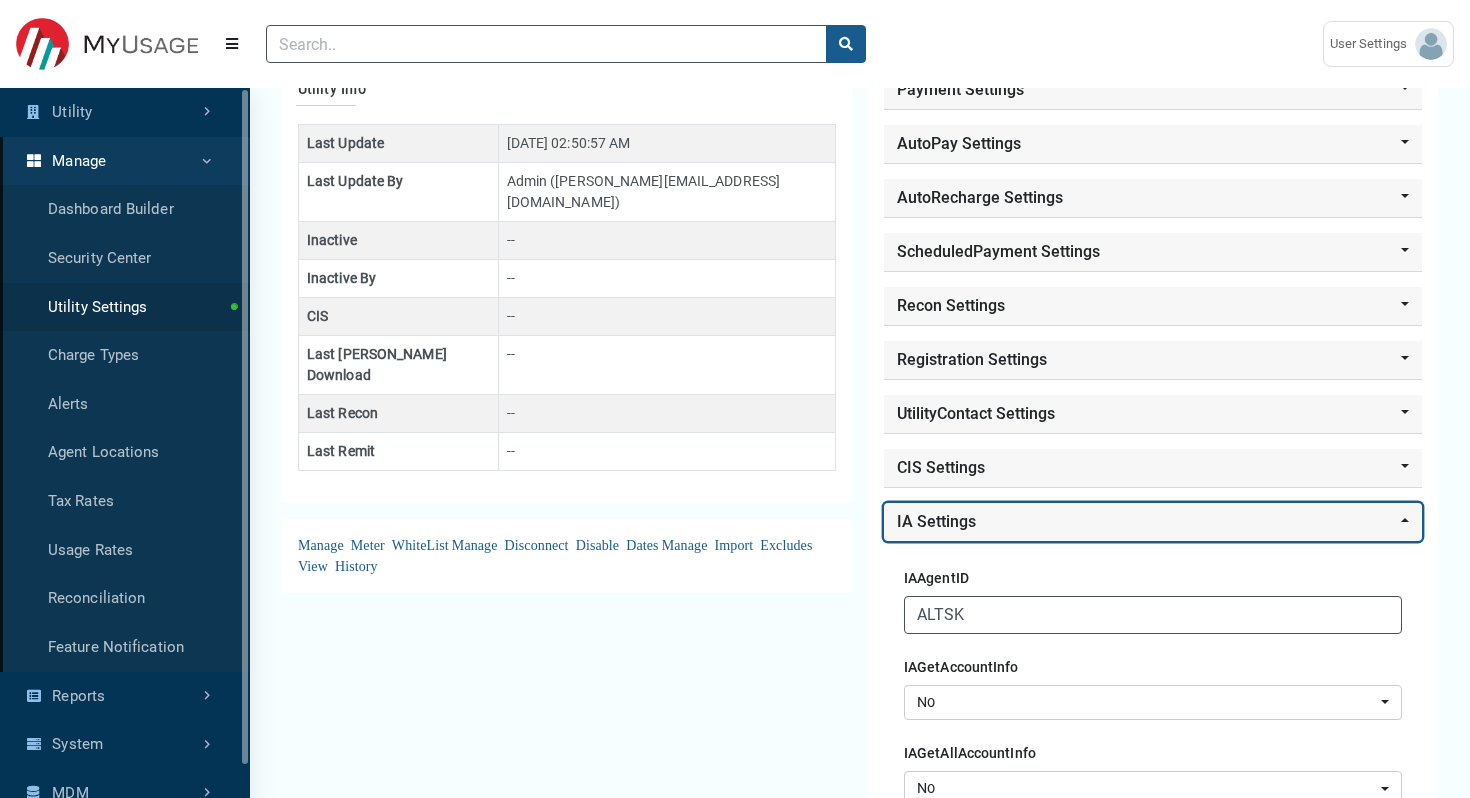 click on "IA Settings" at bounding box center [1153, 522] 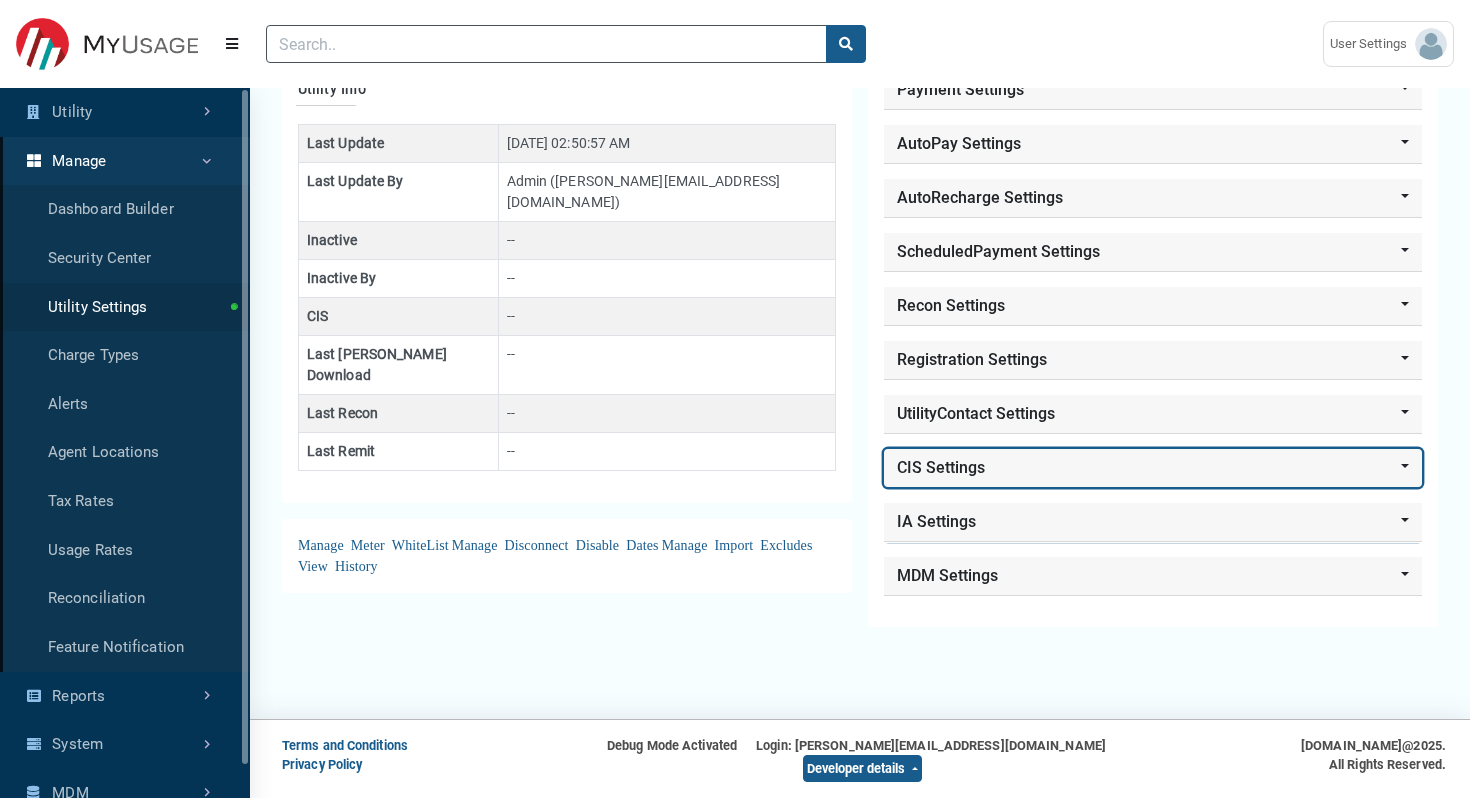 click on "CIS Settings" at bounding box center (1153, 468) 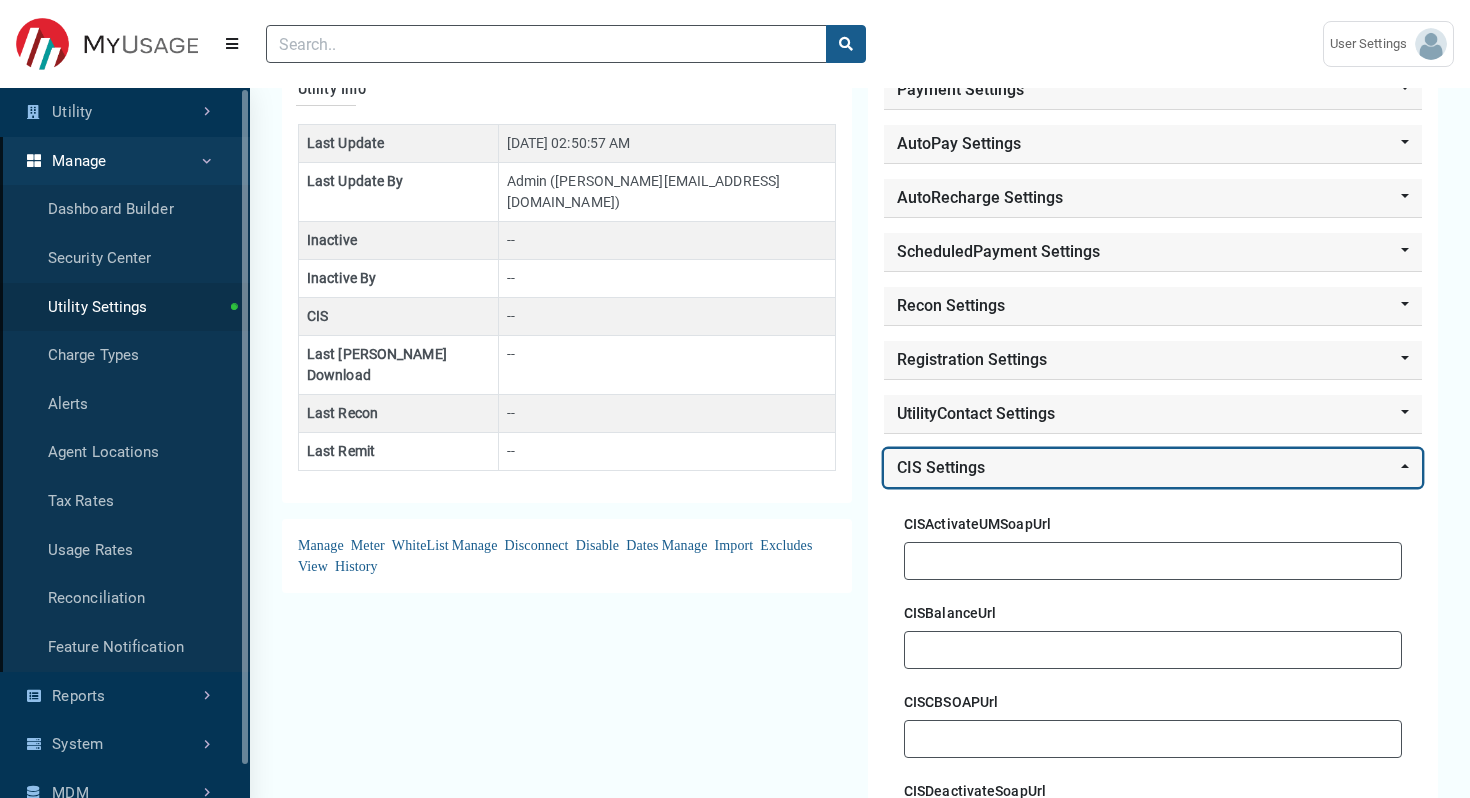 click on "CIS Settings" at bounding box center [1153, 468] 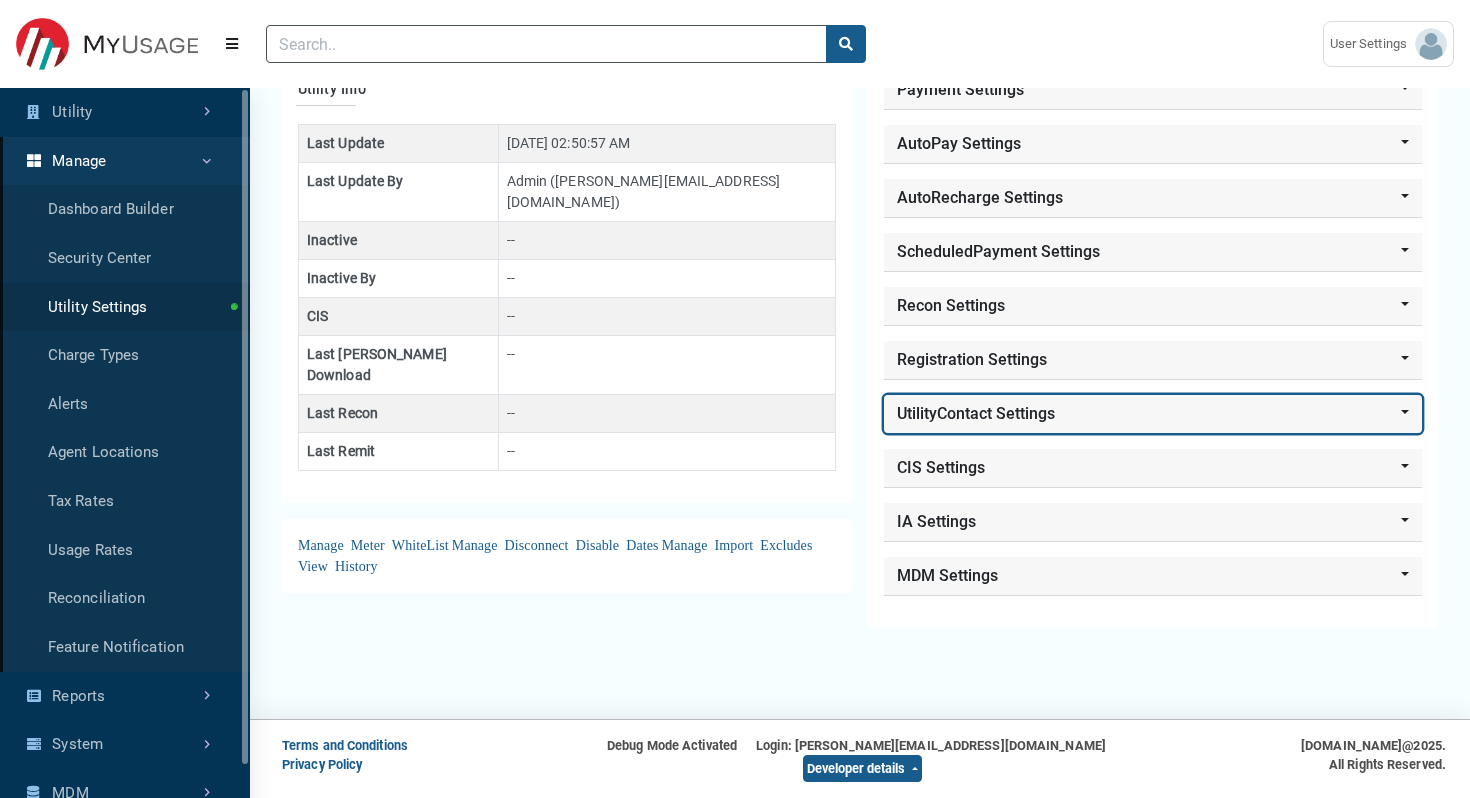 click on "UtilityContact Settings" at bounding box center (1153, 414) 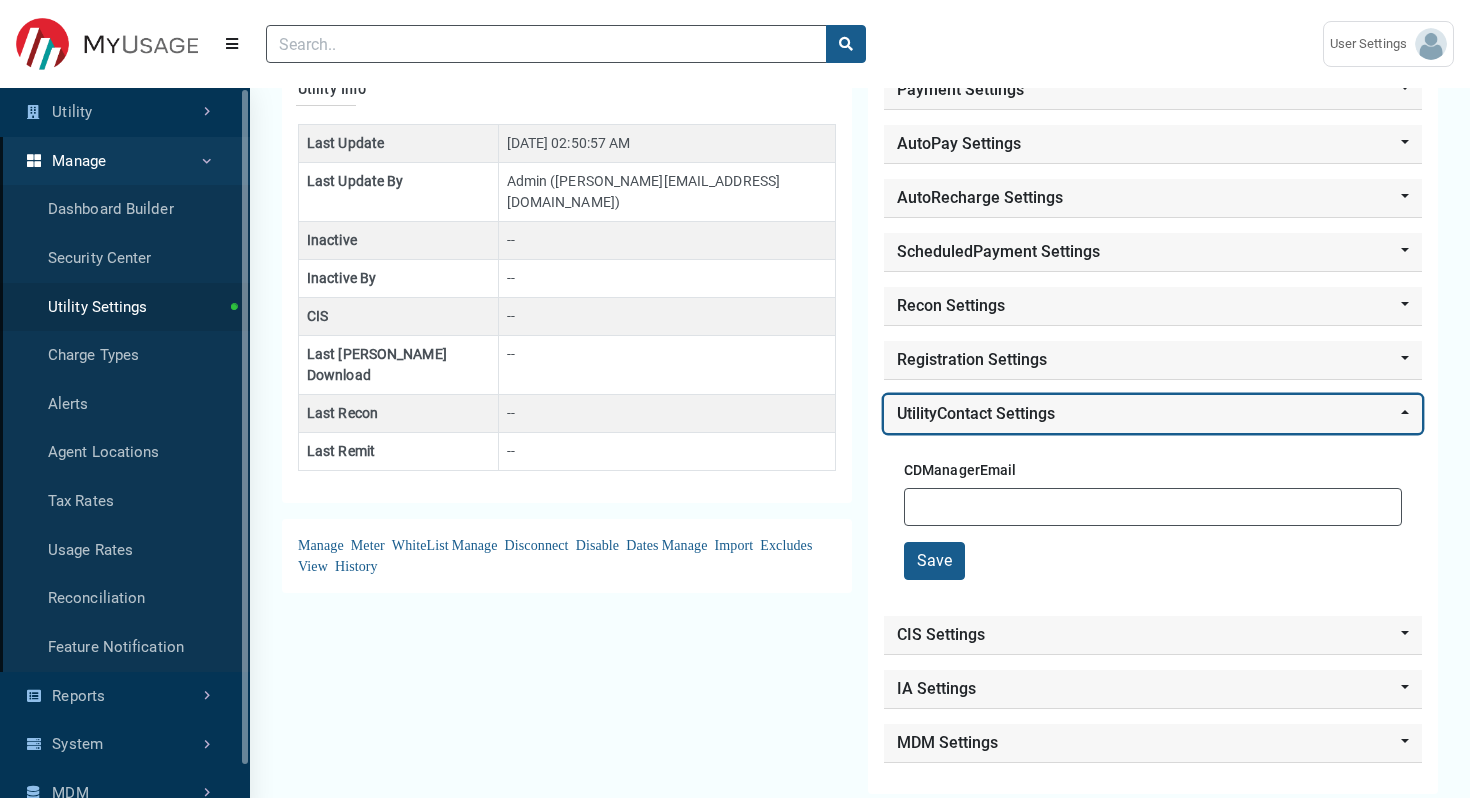 click on "UtilityContact Settings" at bounding box center [1153, 414] 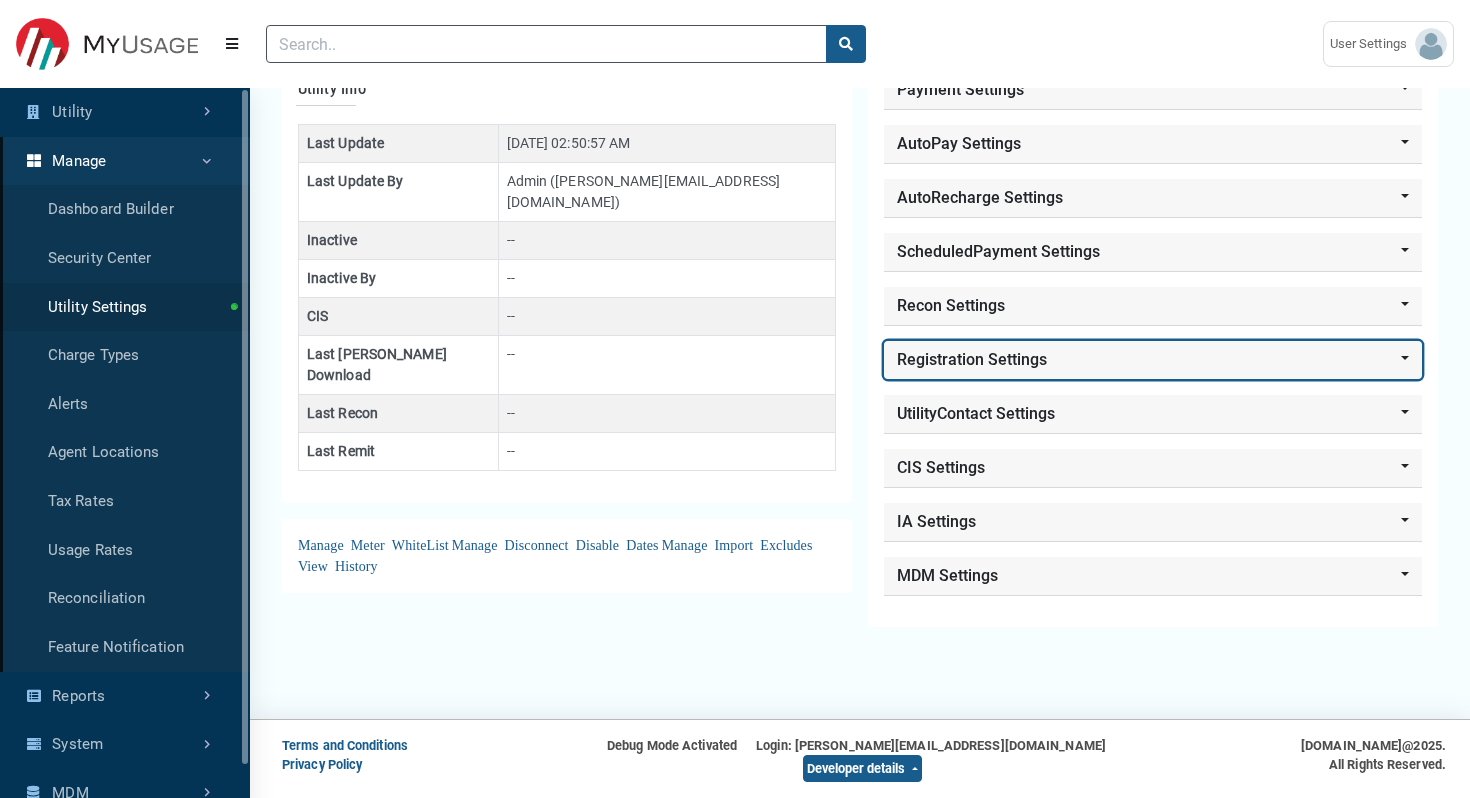click on "Registration Settings" at bounding box center (1153, 360) 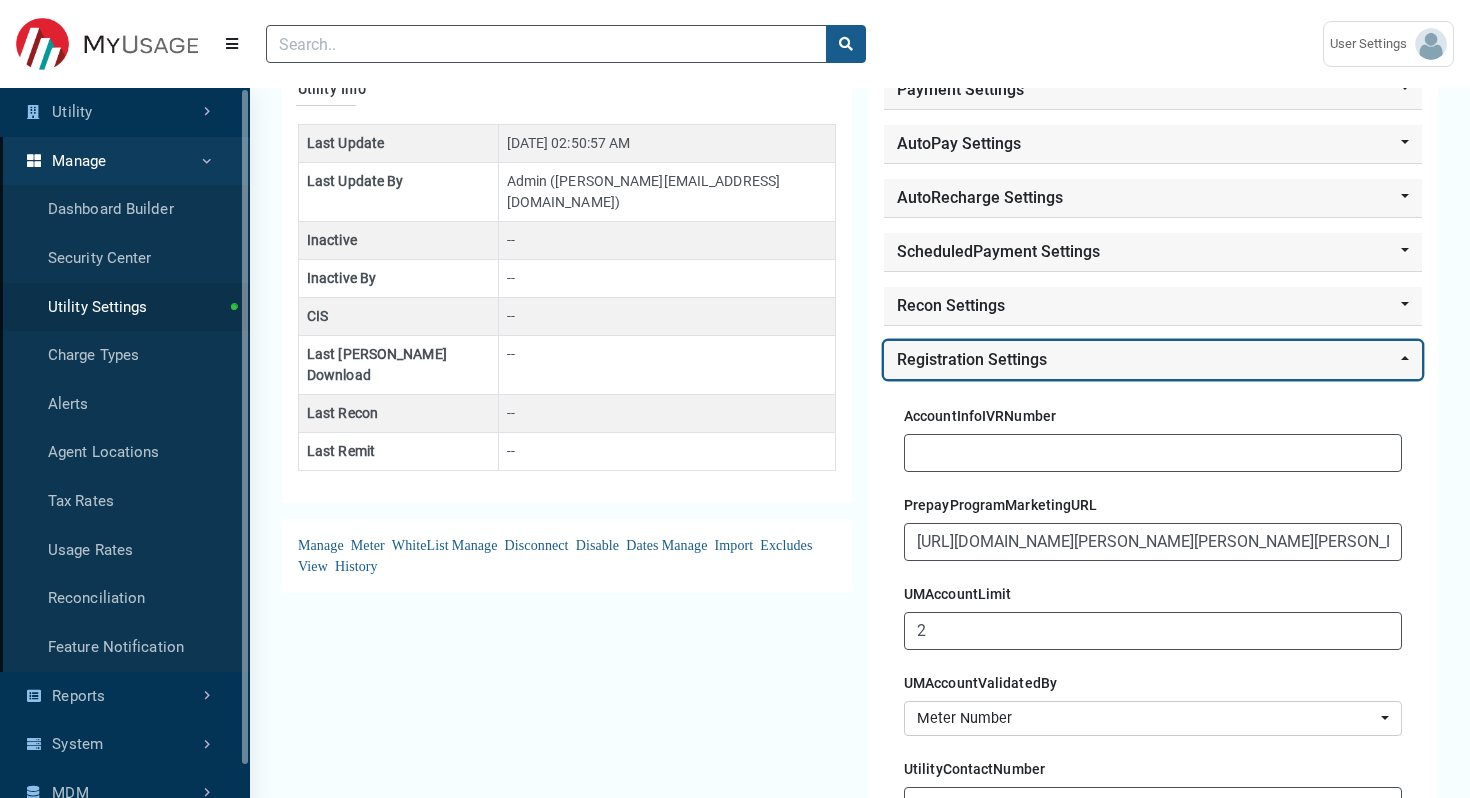 click on "Registration Settings" at bounding box center [1153, 360] 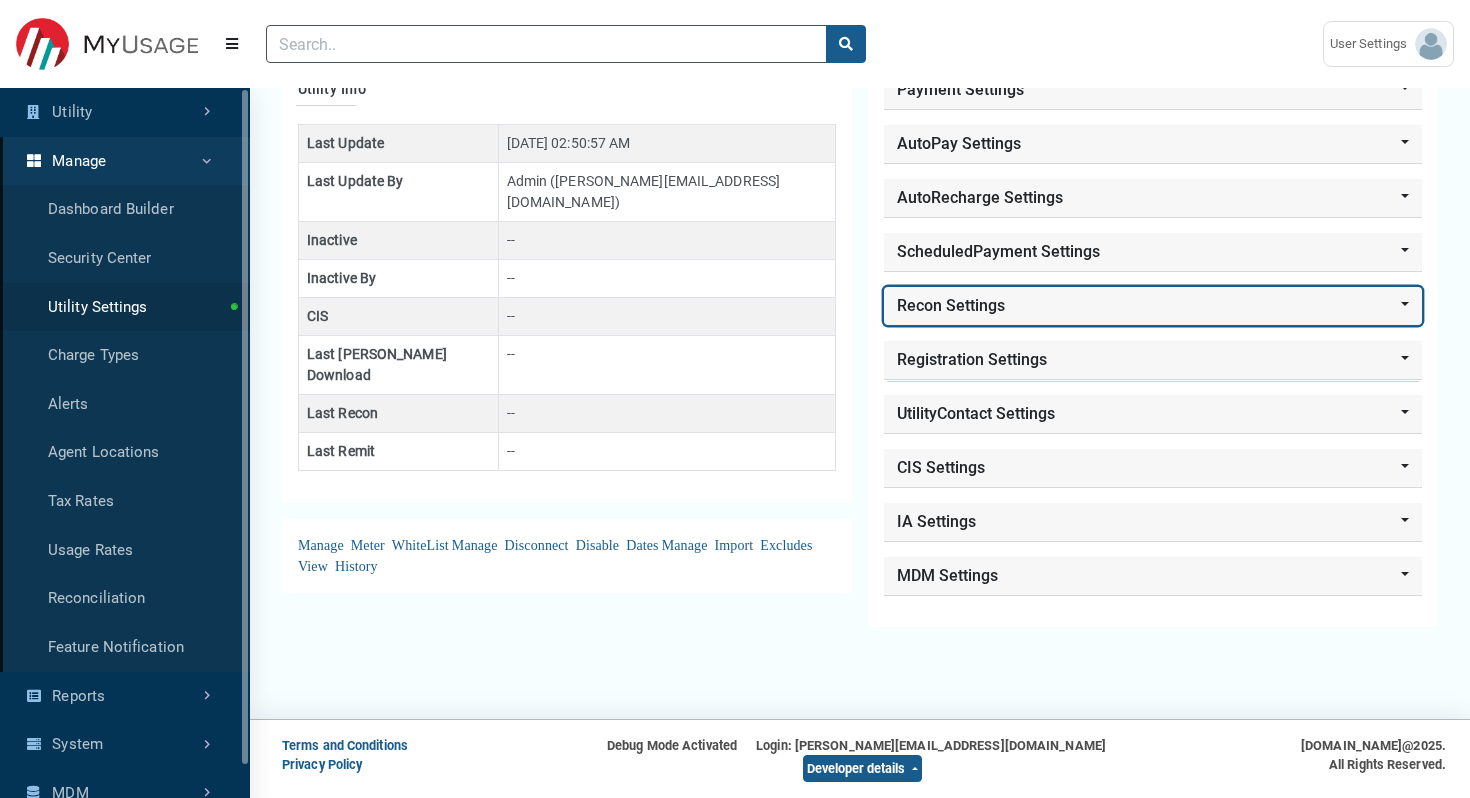 click on "Recon Settings" at bounding box center [1153, 306] 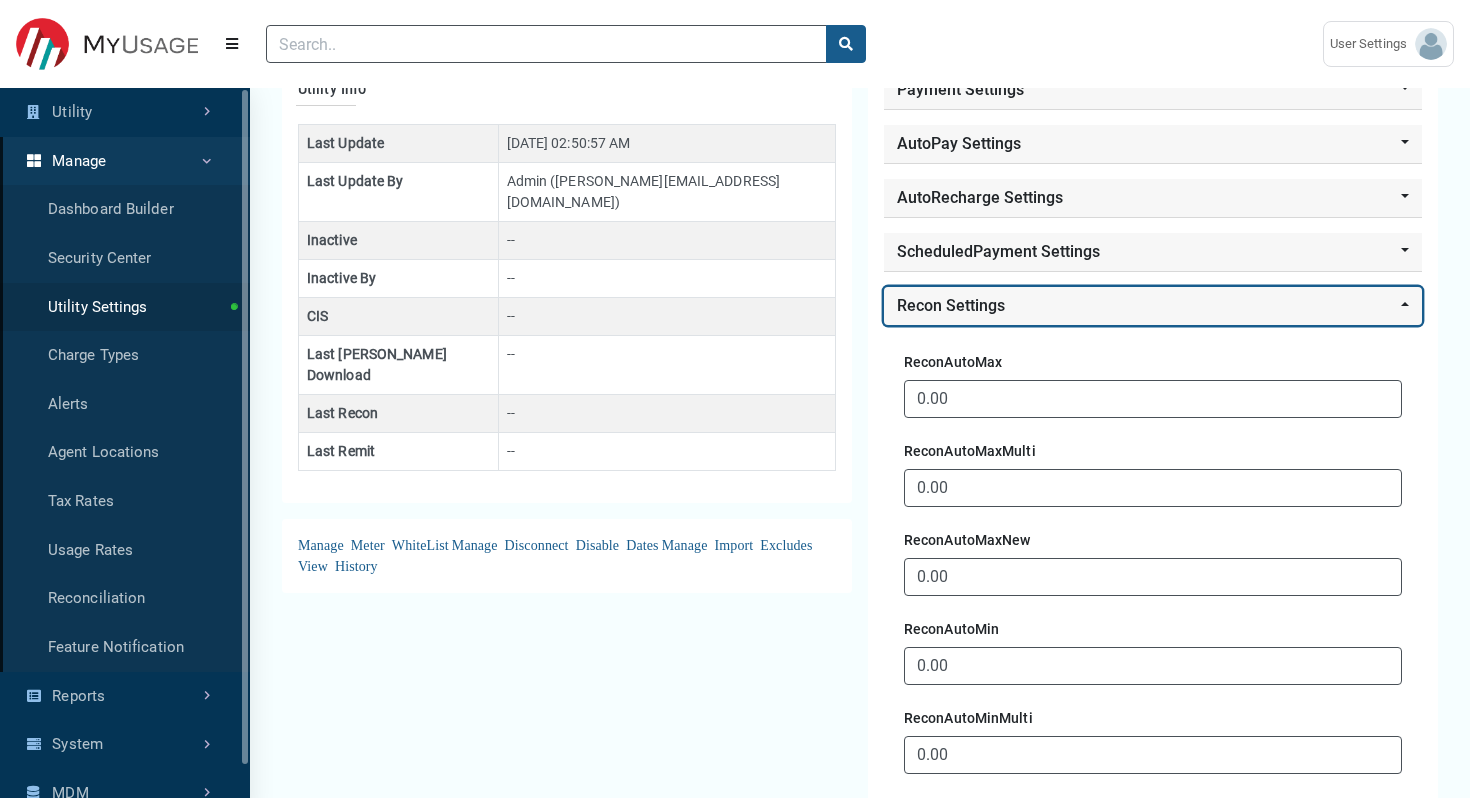 click on "Recon Settings" at bounding box center (1153, 306) 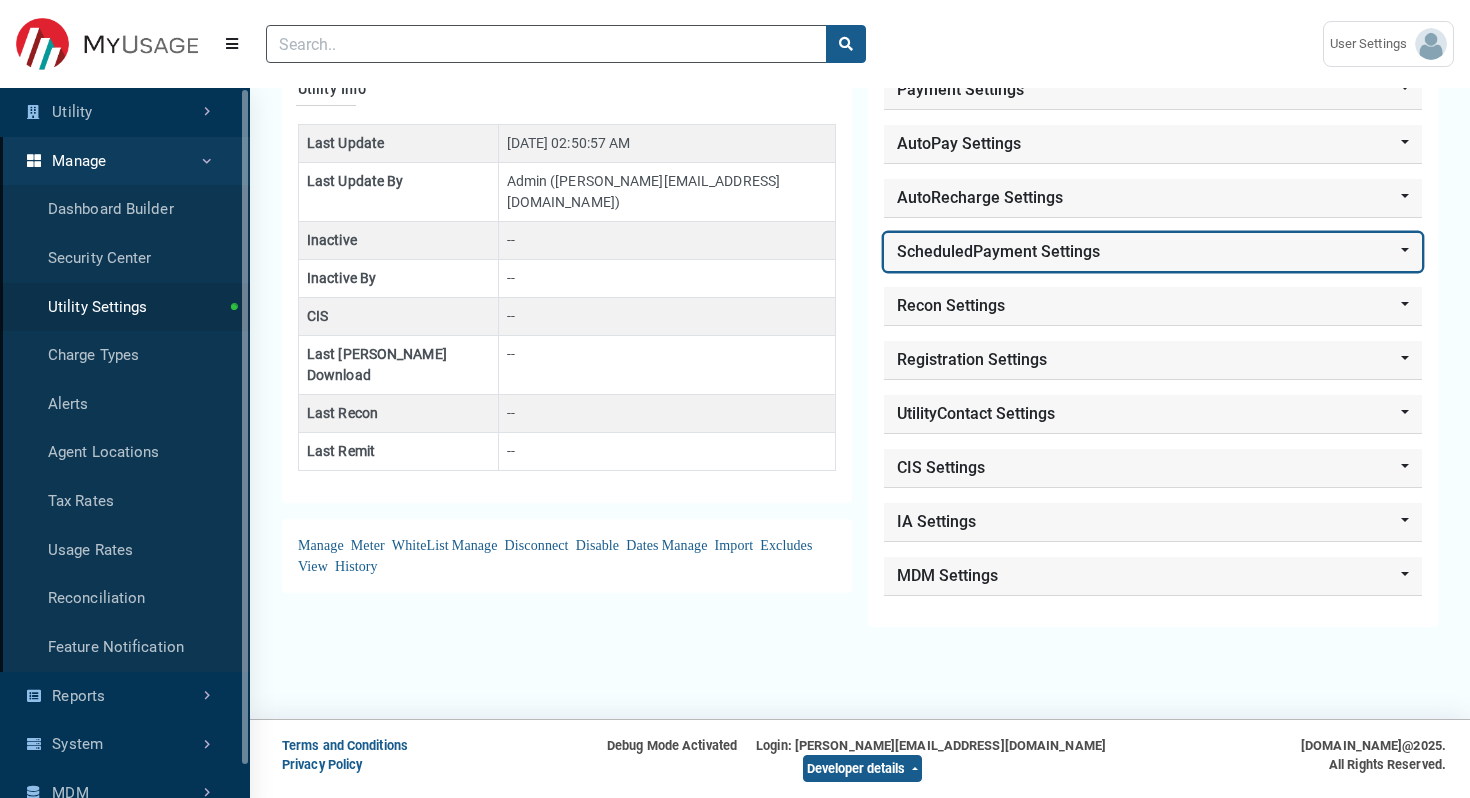 click on "ScheduledPayment Settings" at bounding box center [1153, 252] 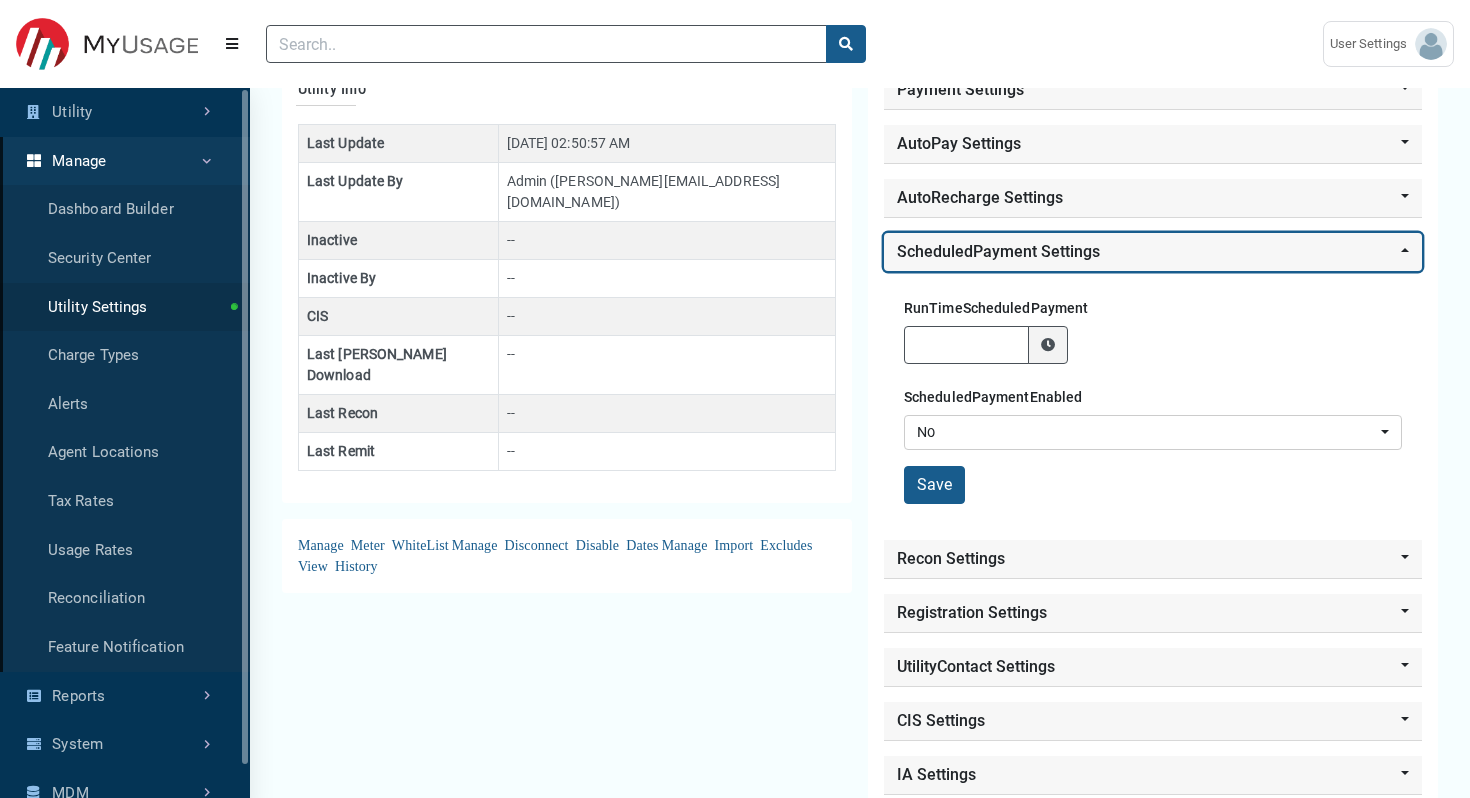 click on "ScheduledPayment Settings" at bounding box center [1153, 252] 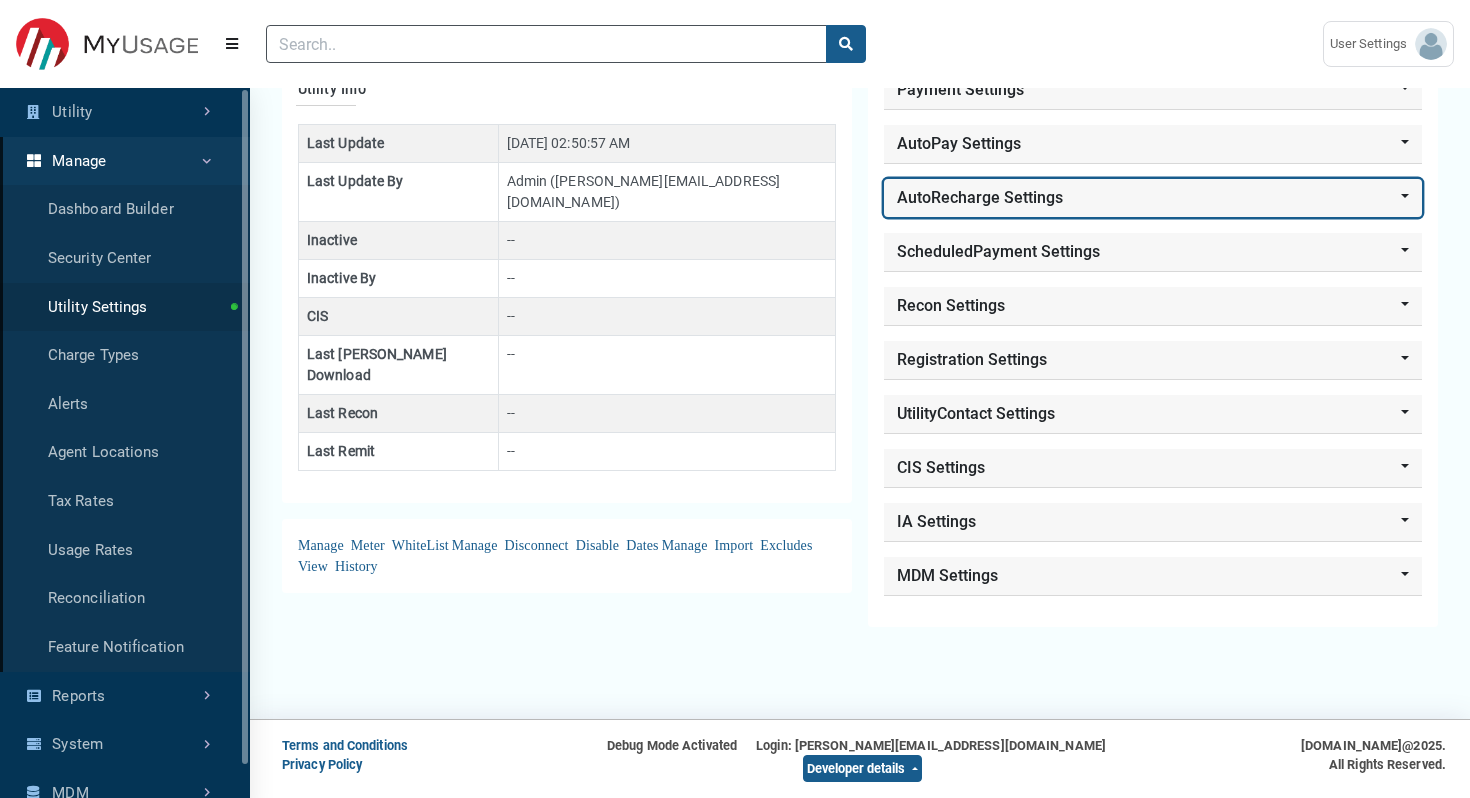 click on "AutoRecharge Settings" at bounding box center [1153, 198] 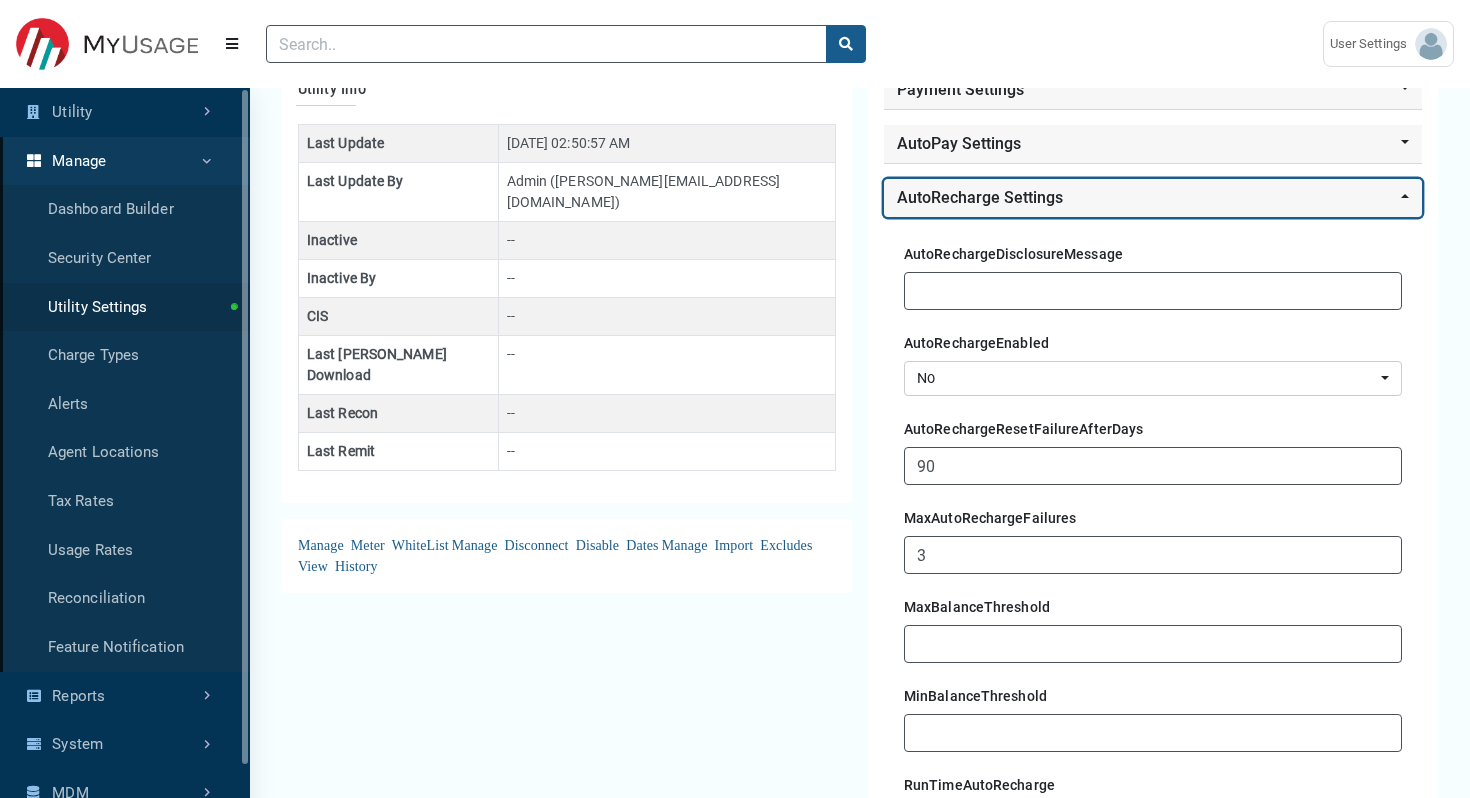 click on "AutoRecharge Settings" at bounding box center (1153, 198) 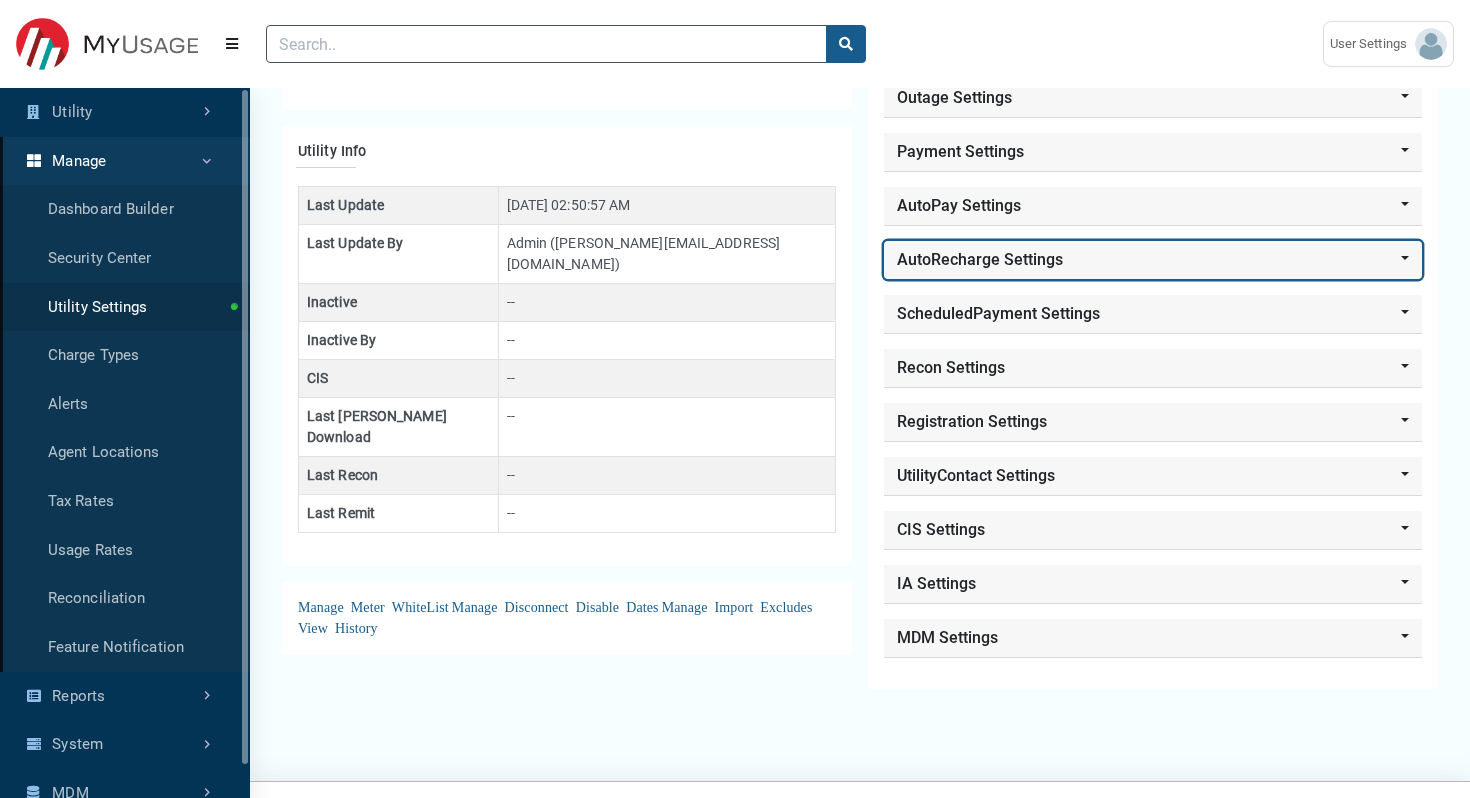 scroll, scrollTop: 484, scrollLeft: 0, axis: vertical 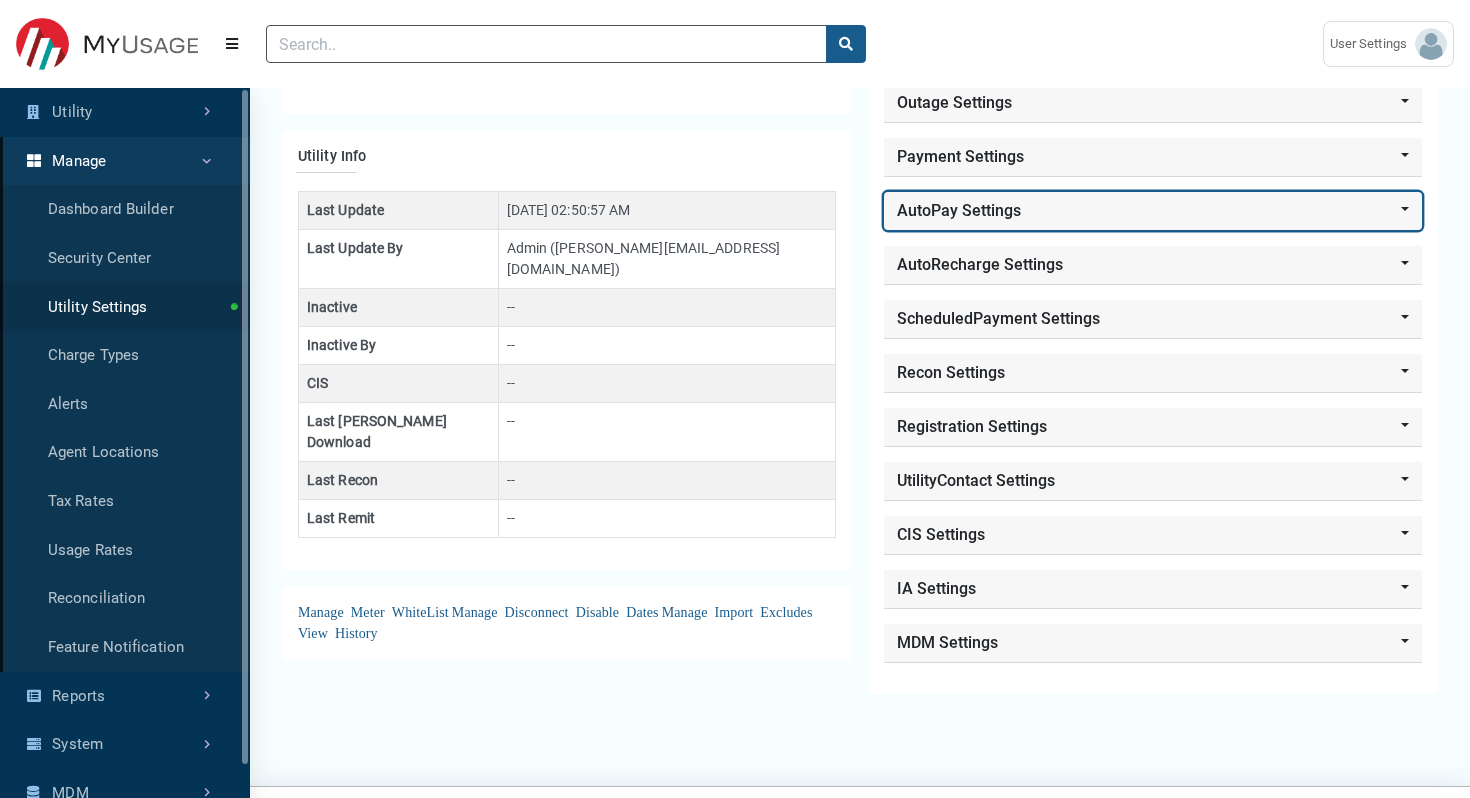 click on "AutoPay Settings" at bounding box center [1153, 211] 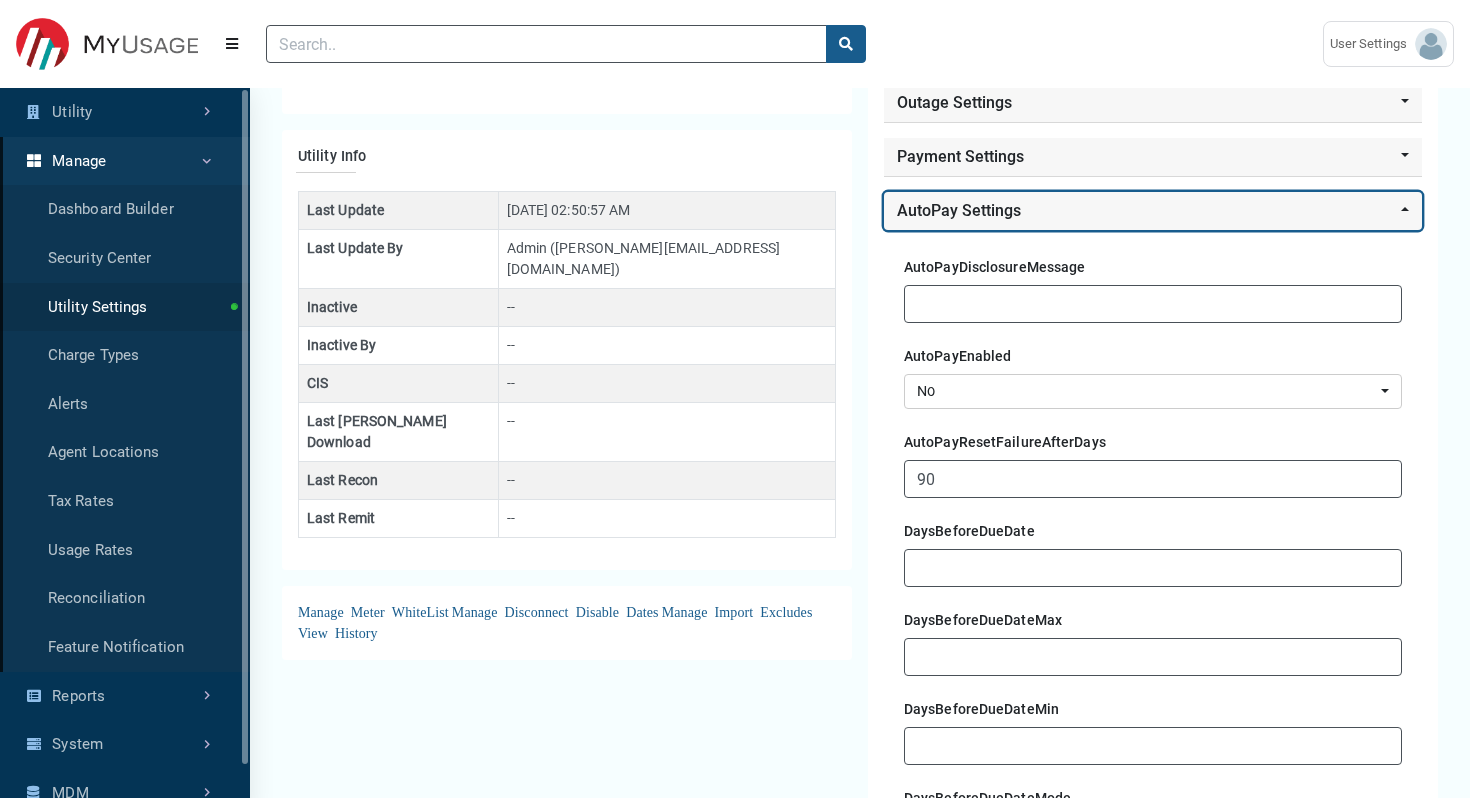 click on "AutoPay Settings" at bounding box center (1153, 211) 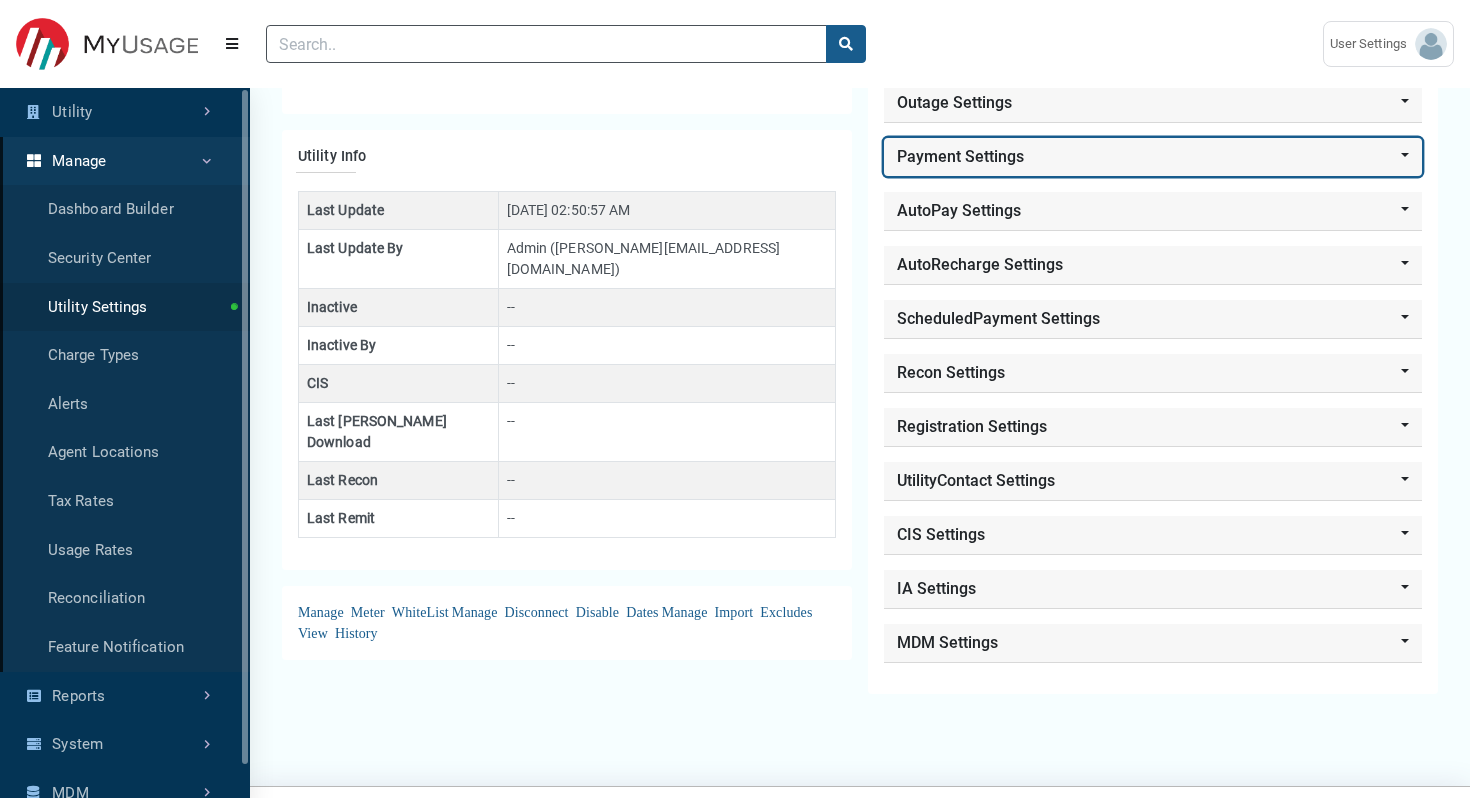 click on "Payment Settings" at bounding box center [1153, 157] 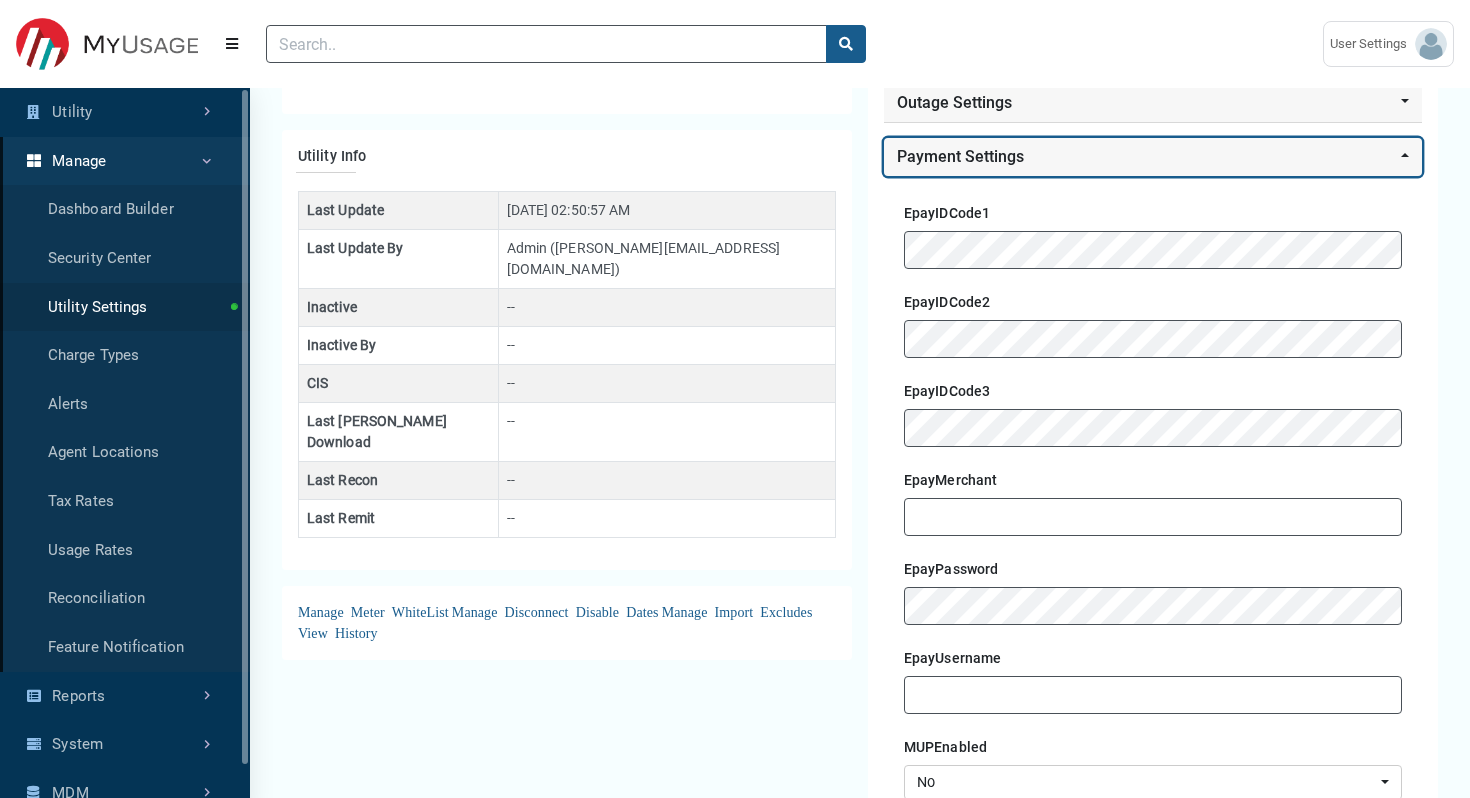 click on "Payment Settings" at bounding box center (1153, 157) 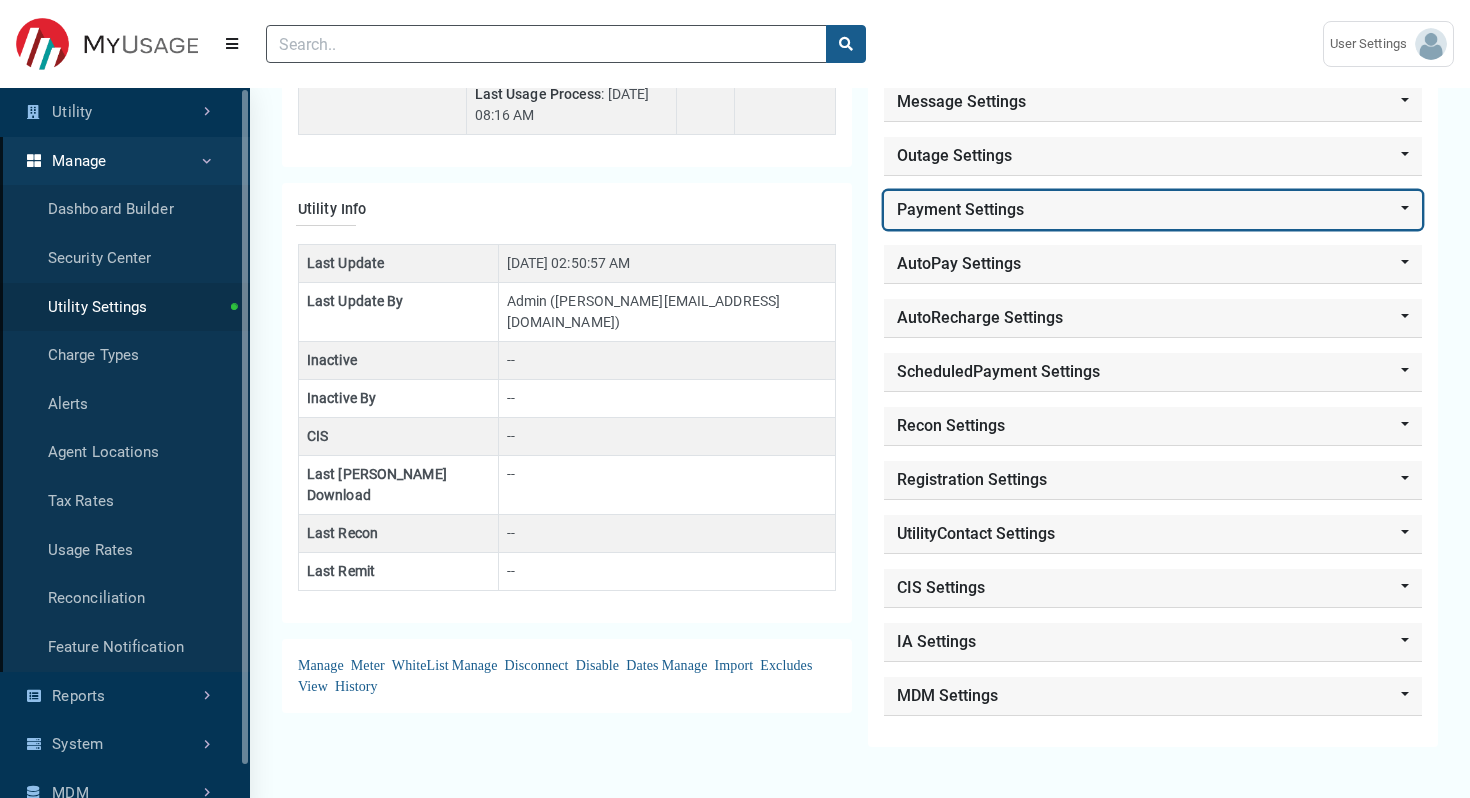 scroll, scrollTop: 416, scrollLeft: 0, axis: vertical 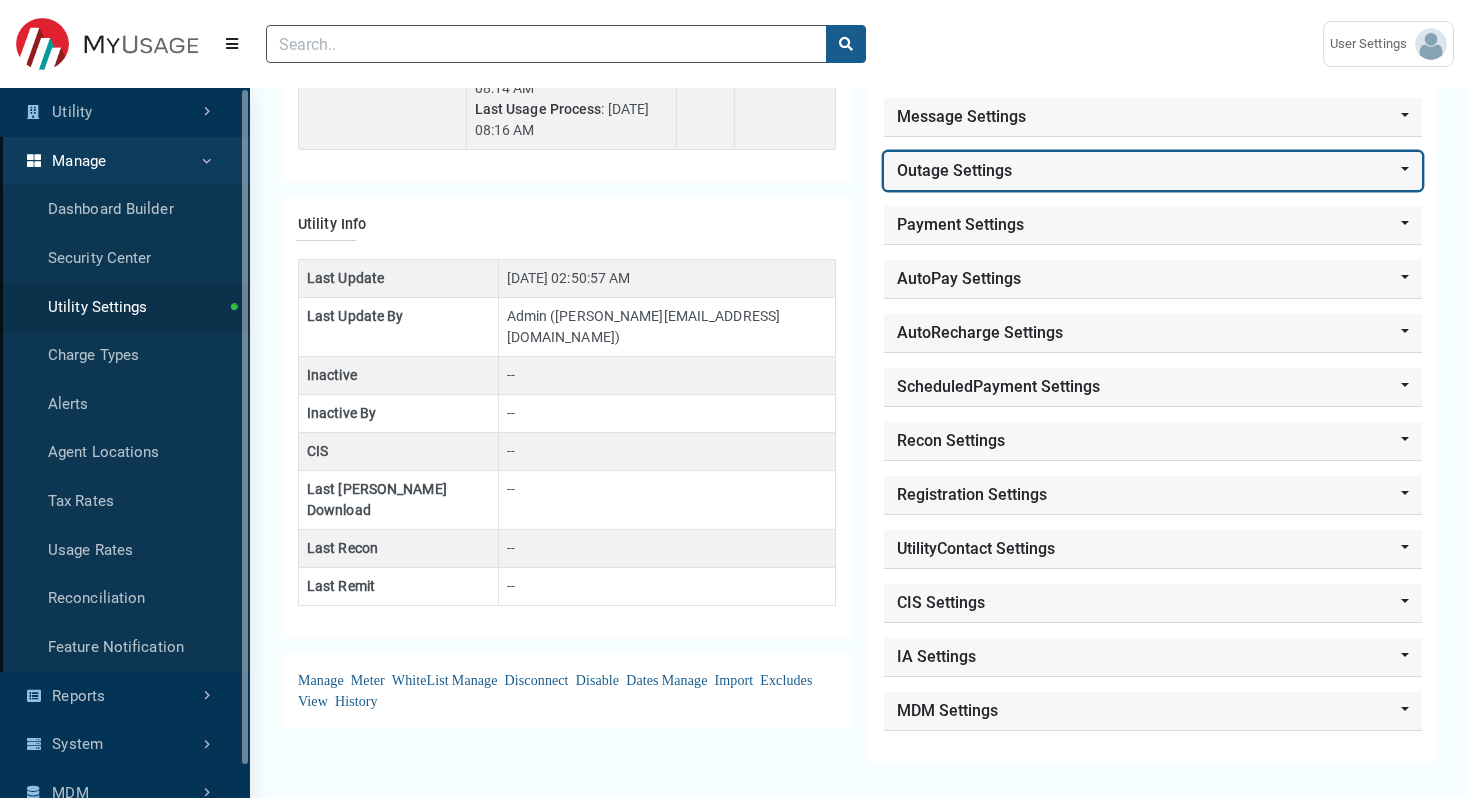 click on "Outage Settings" at bounding box center (1153, 171) 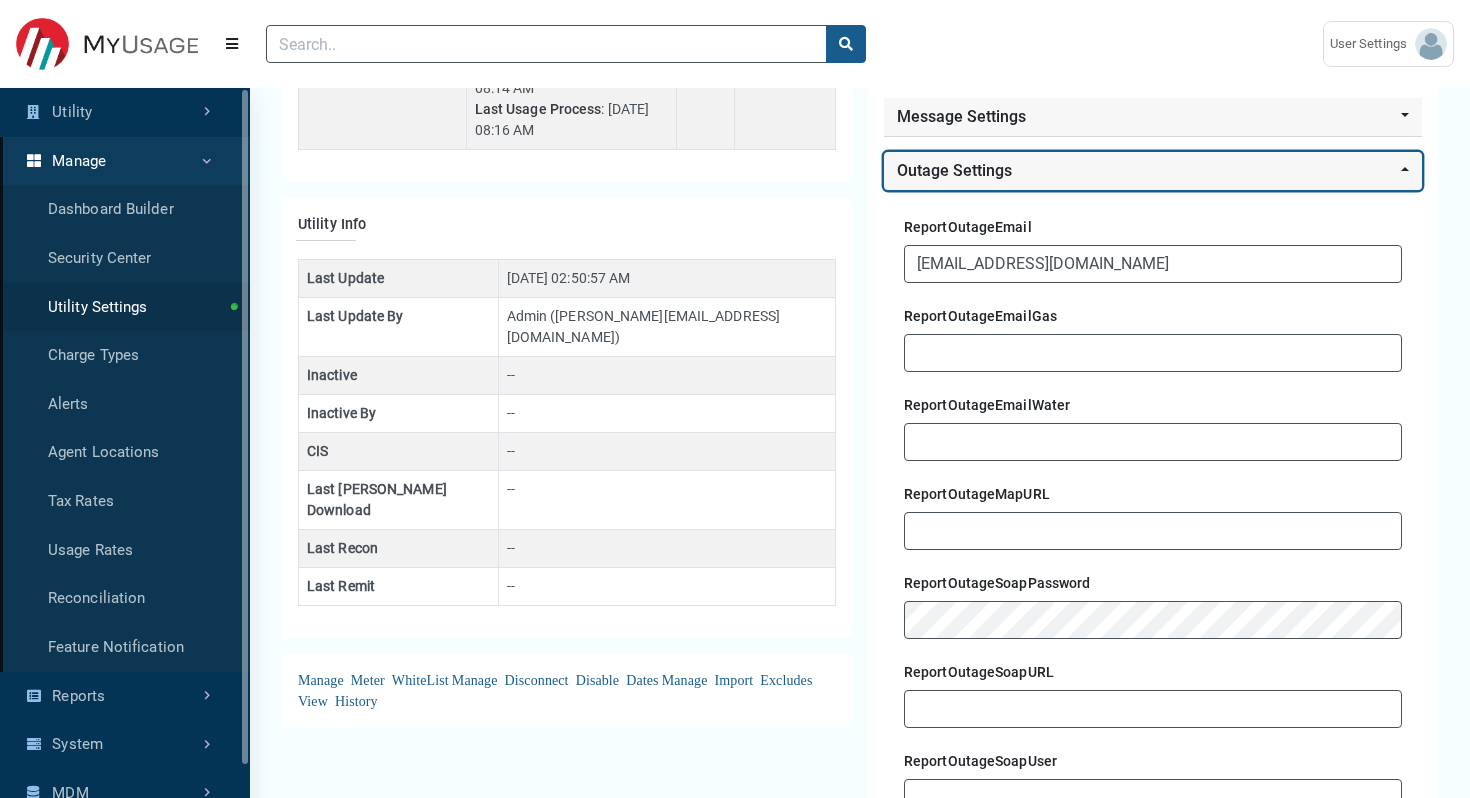 click on "Outage Settings" at bounding box center [1153, 171] 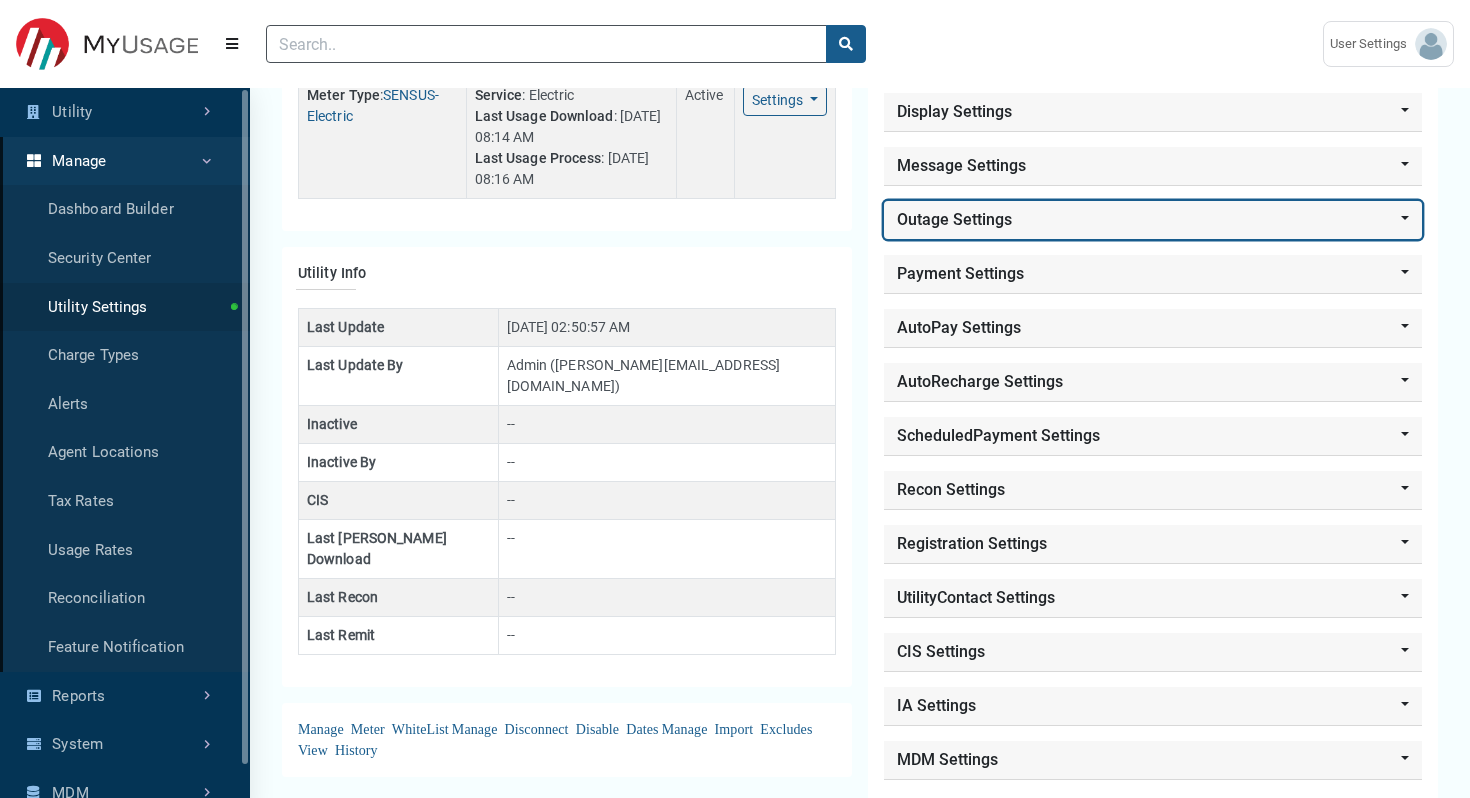 scroll, scrollTop: 366, scrollLeft: 0, axis: vertical 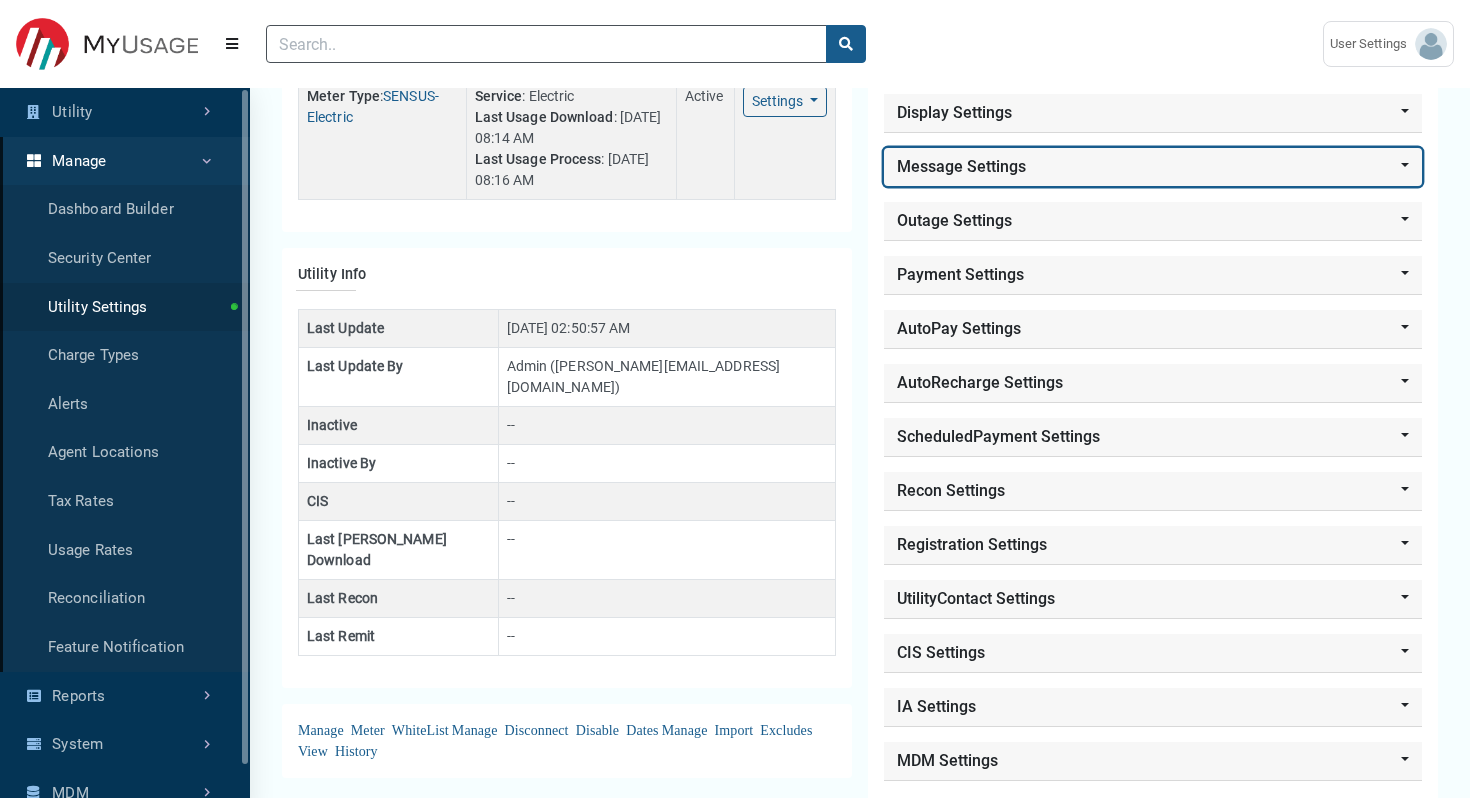 click on "Message Settings" at bounding box center [1153, 167] 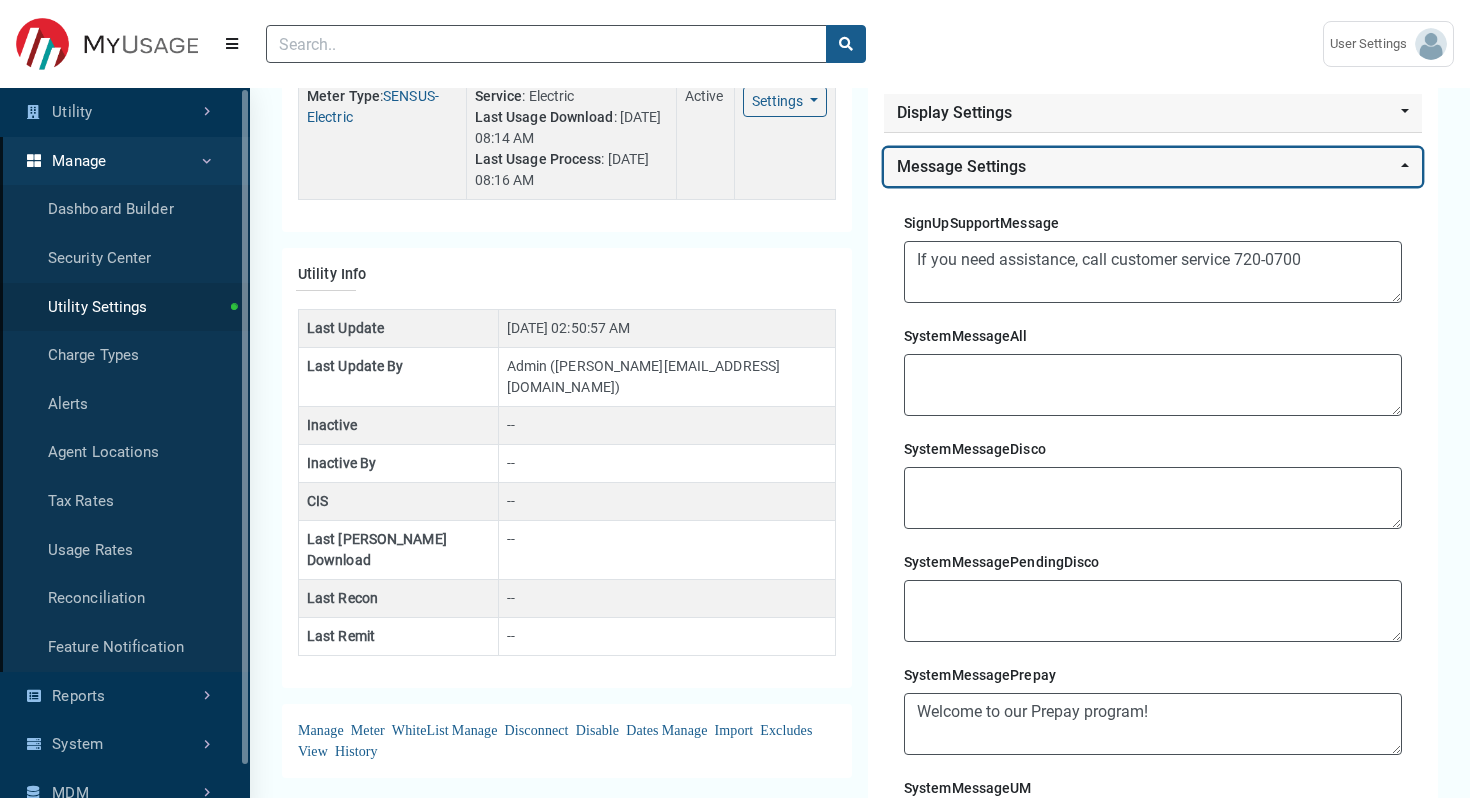 click on "Message Settings" at bounding box center [1153, 167] 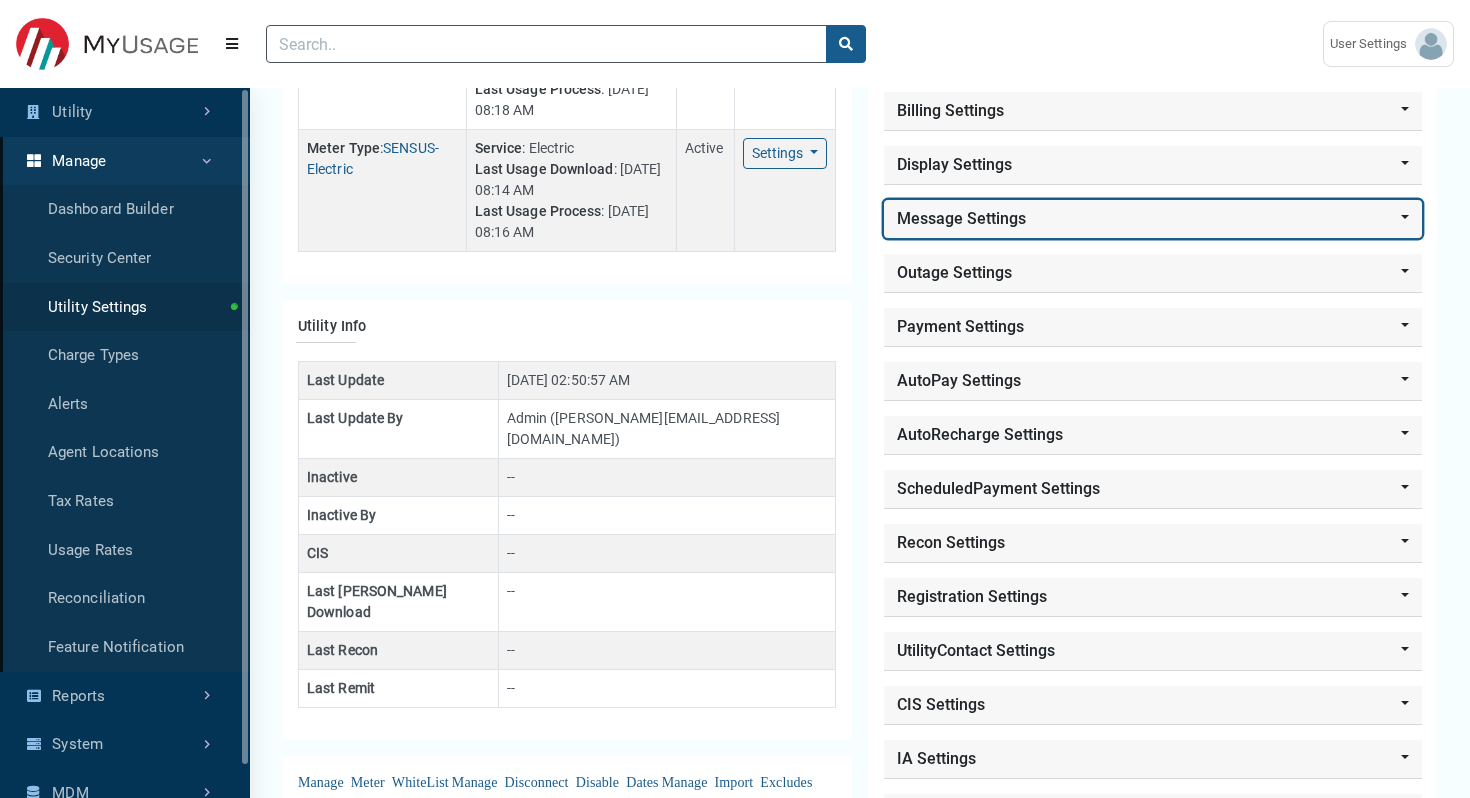 scroll, scrollTop: 302, scrollLeft: 0, axis: vertical 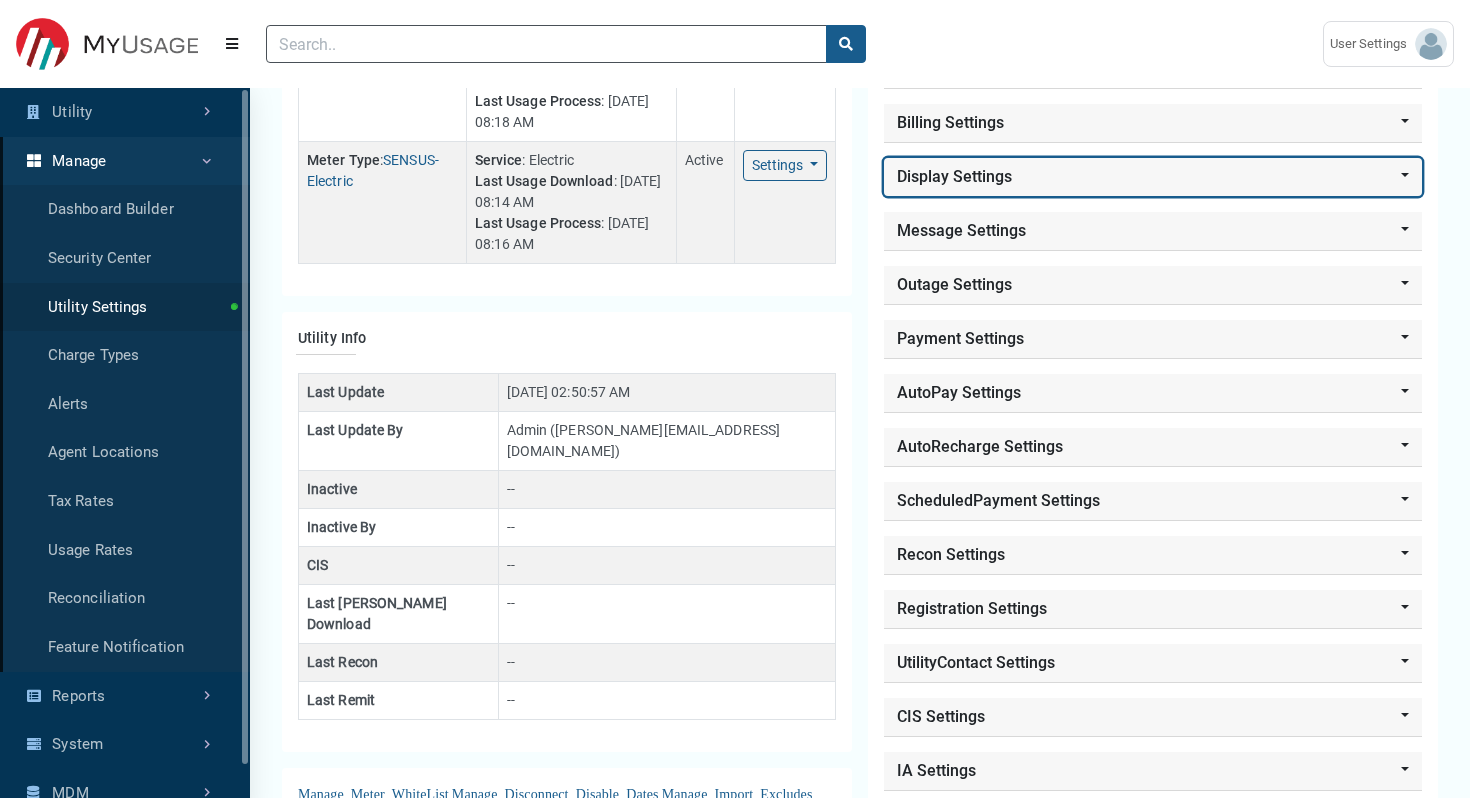 click on "Display Settings" at bounding box center (1153, 177) 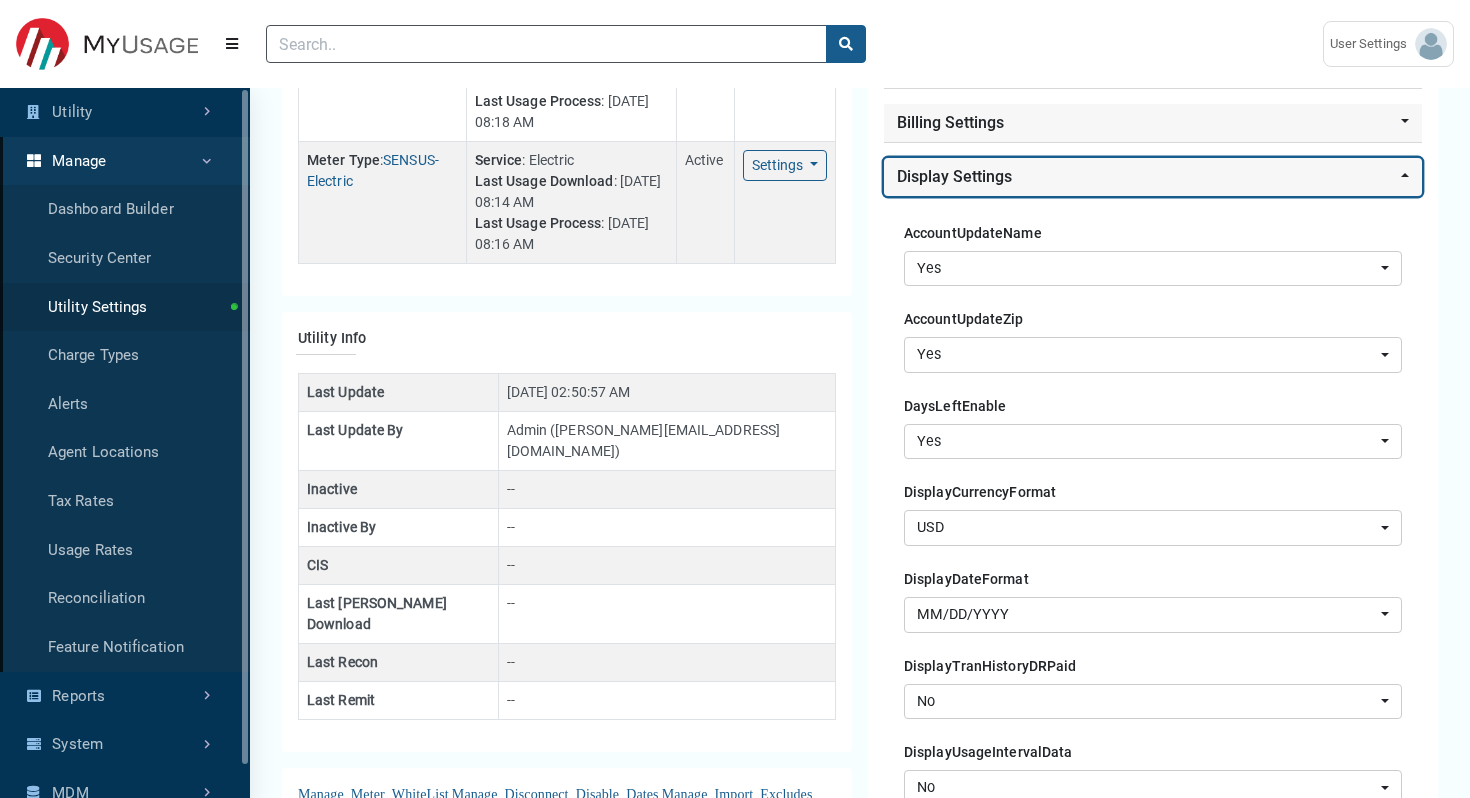 click on "Display Settings" at bounding box center [1153, 177] 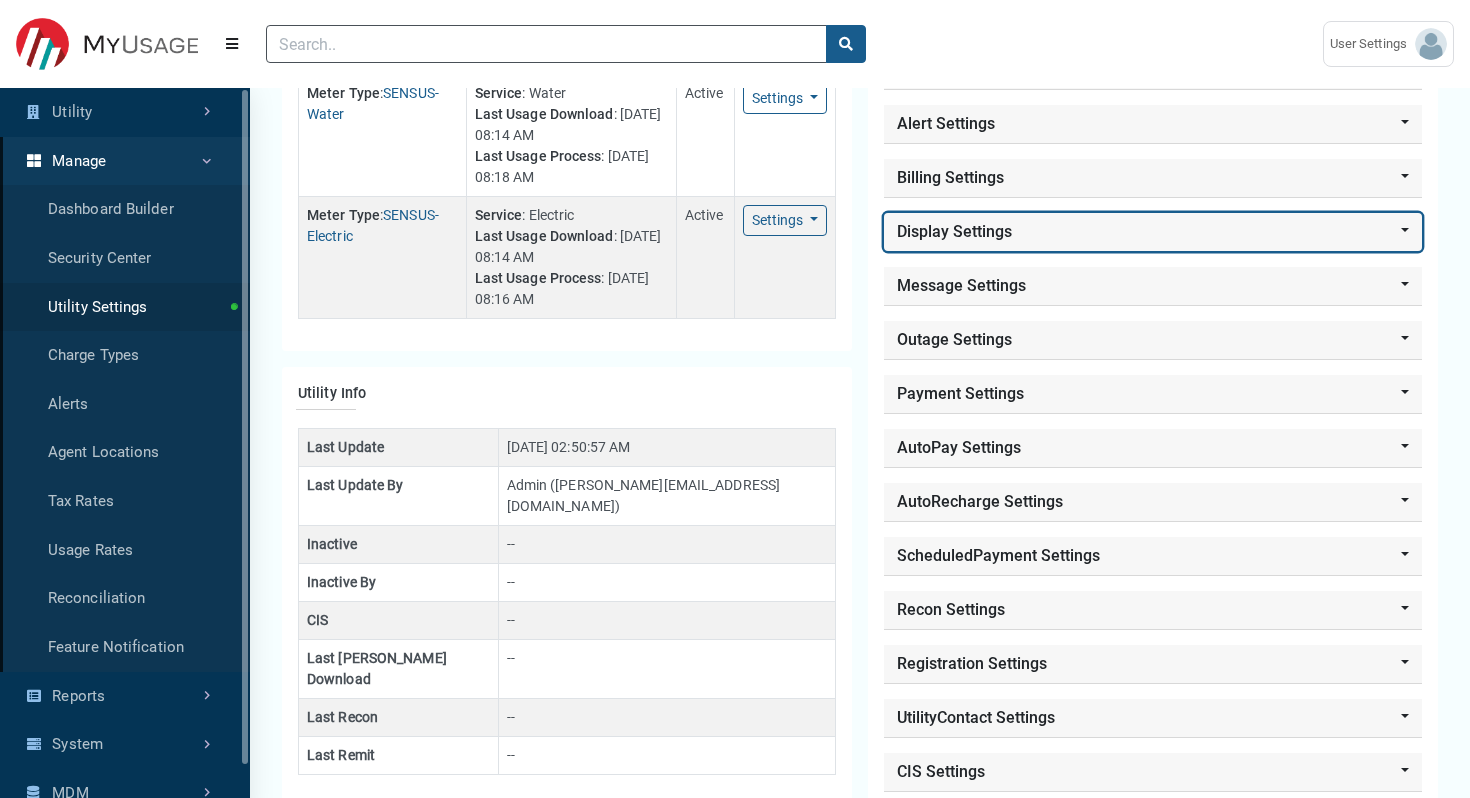 scroll, scrollTop: 239, scrollLeft: 0, axis: vertical 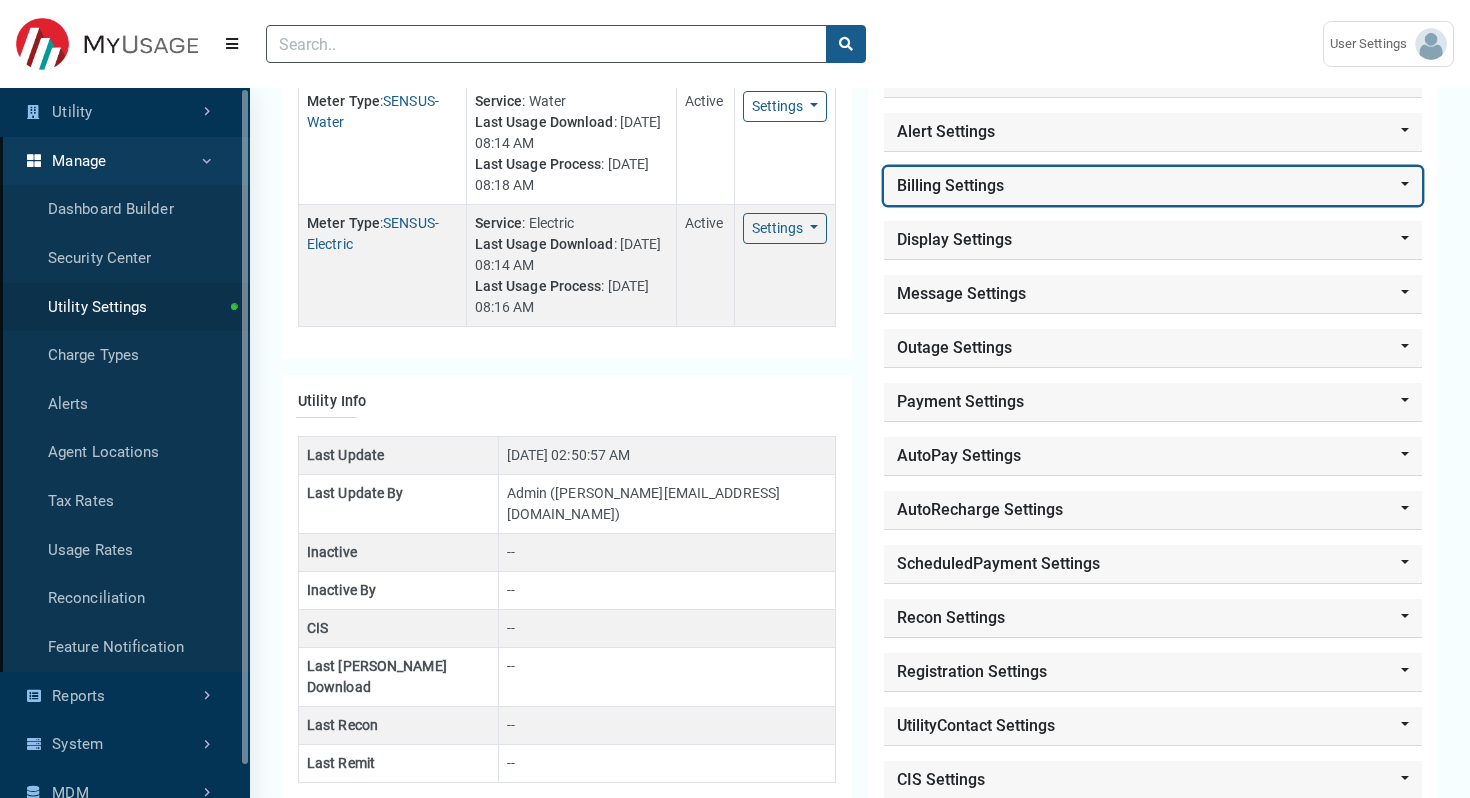 click on "Billing Settings" at bounding box center (1153, 186) 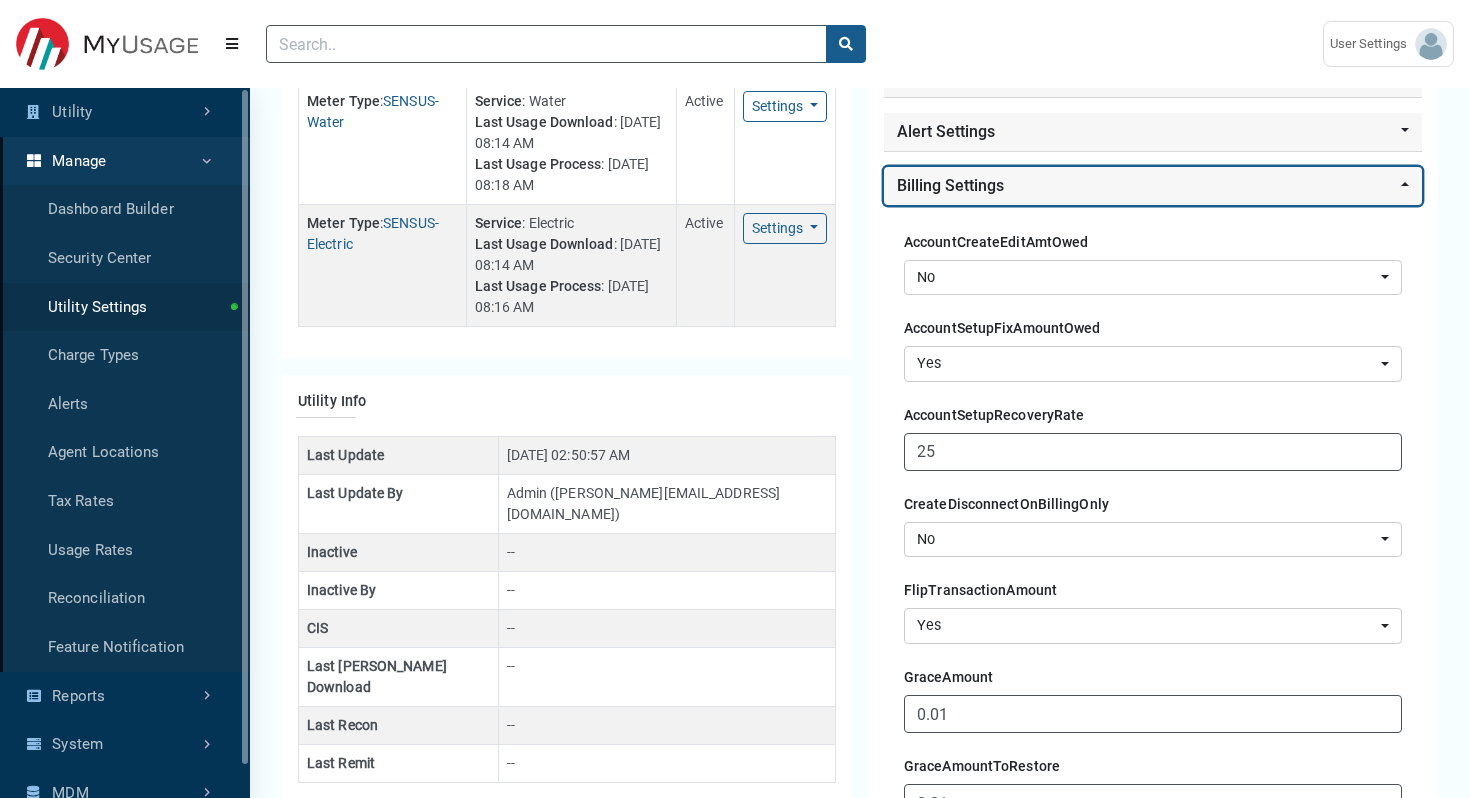 click on "Billing Settings" at bounding box center (1153, 186) 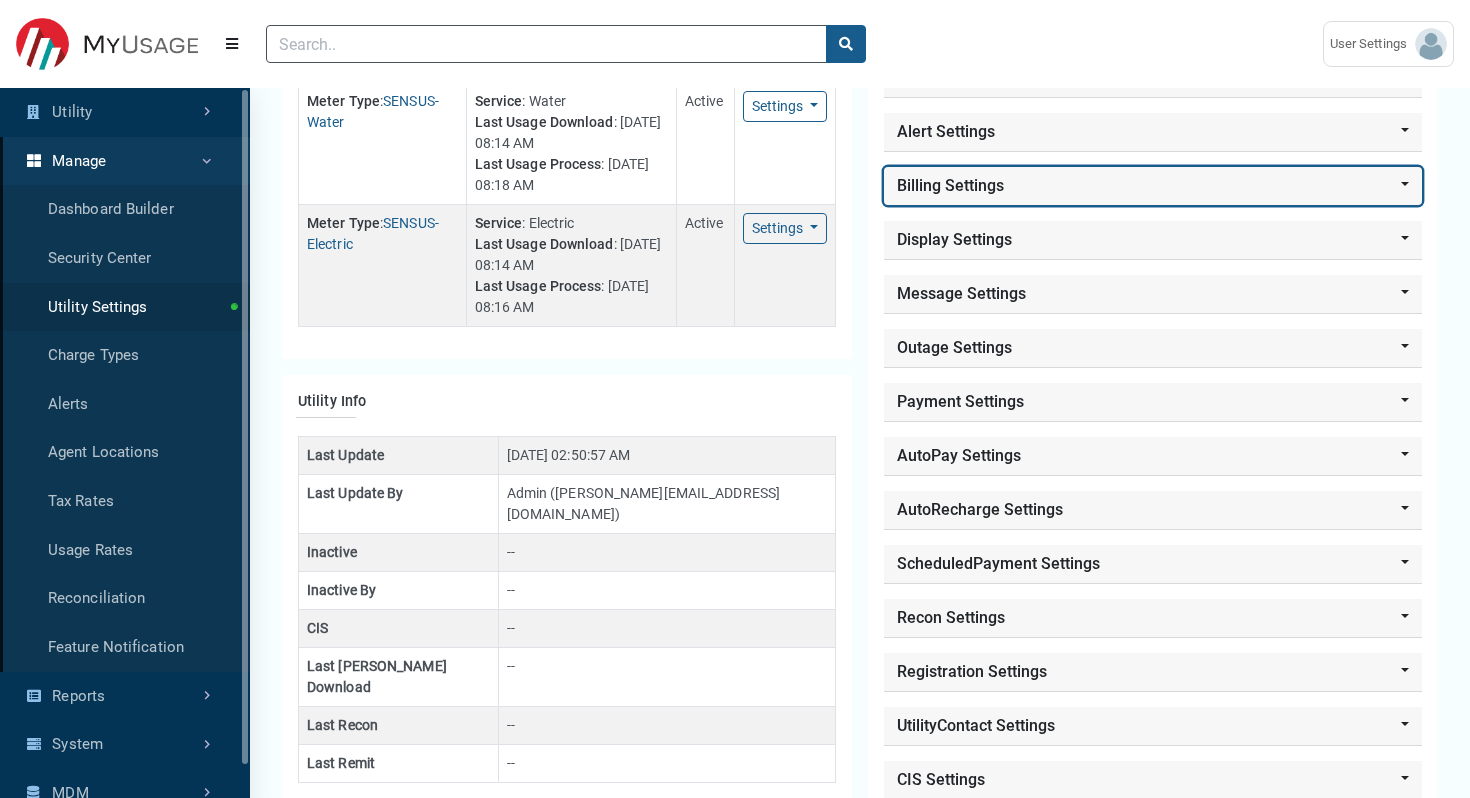 scroll, scrollTop: 164, scrollLeft: 0, axis: vertical 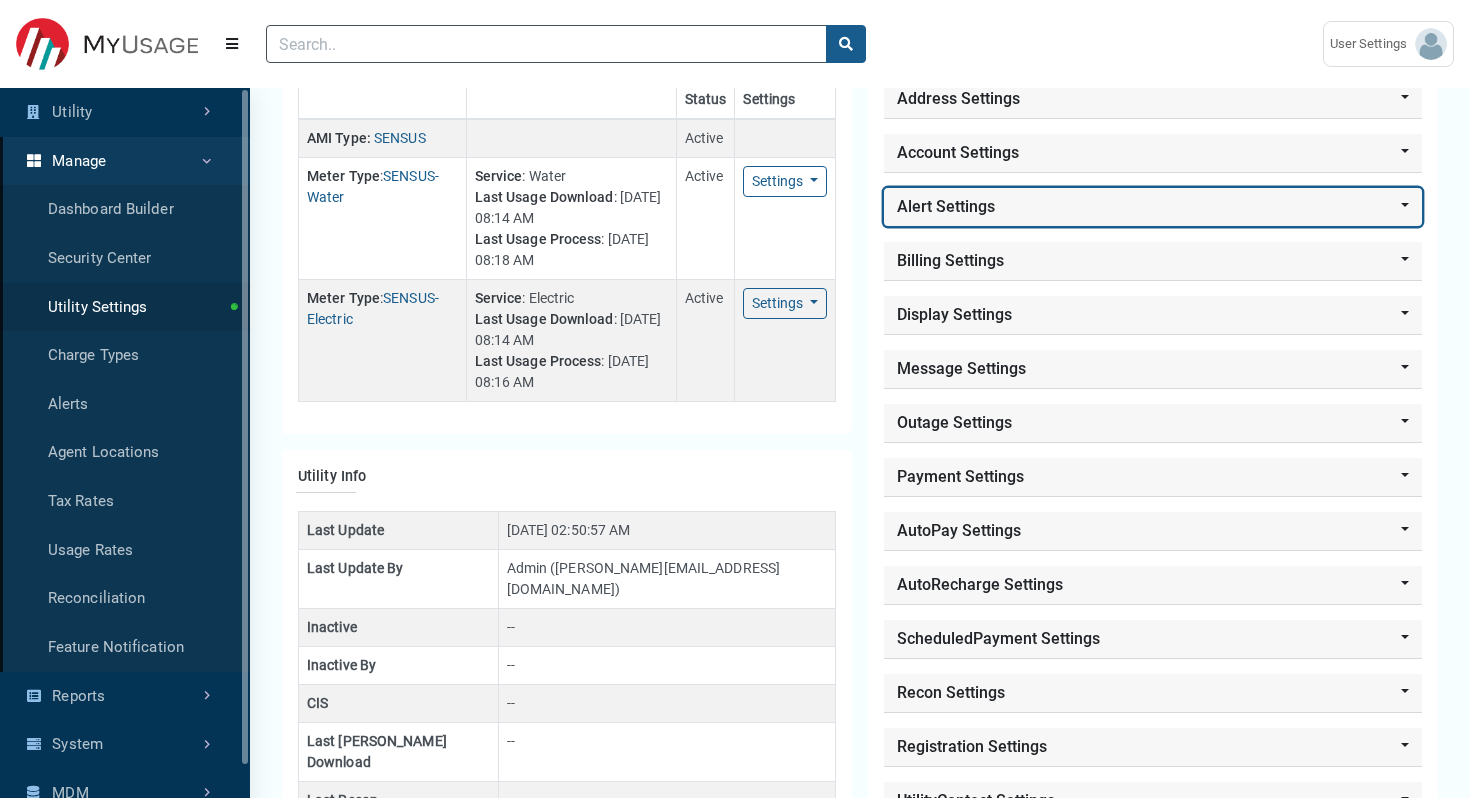 click on "Alert Settings" at bounding box center (1153, 207) 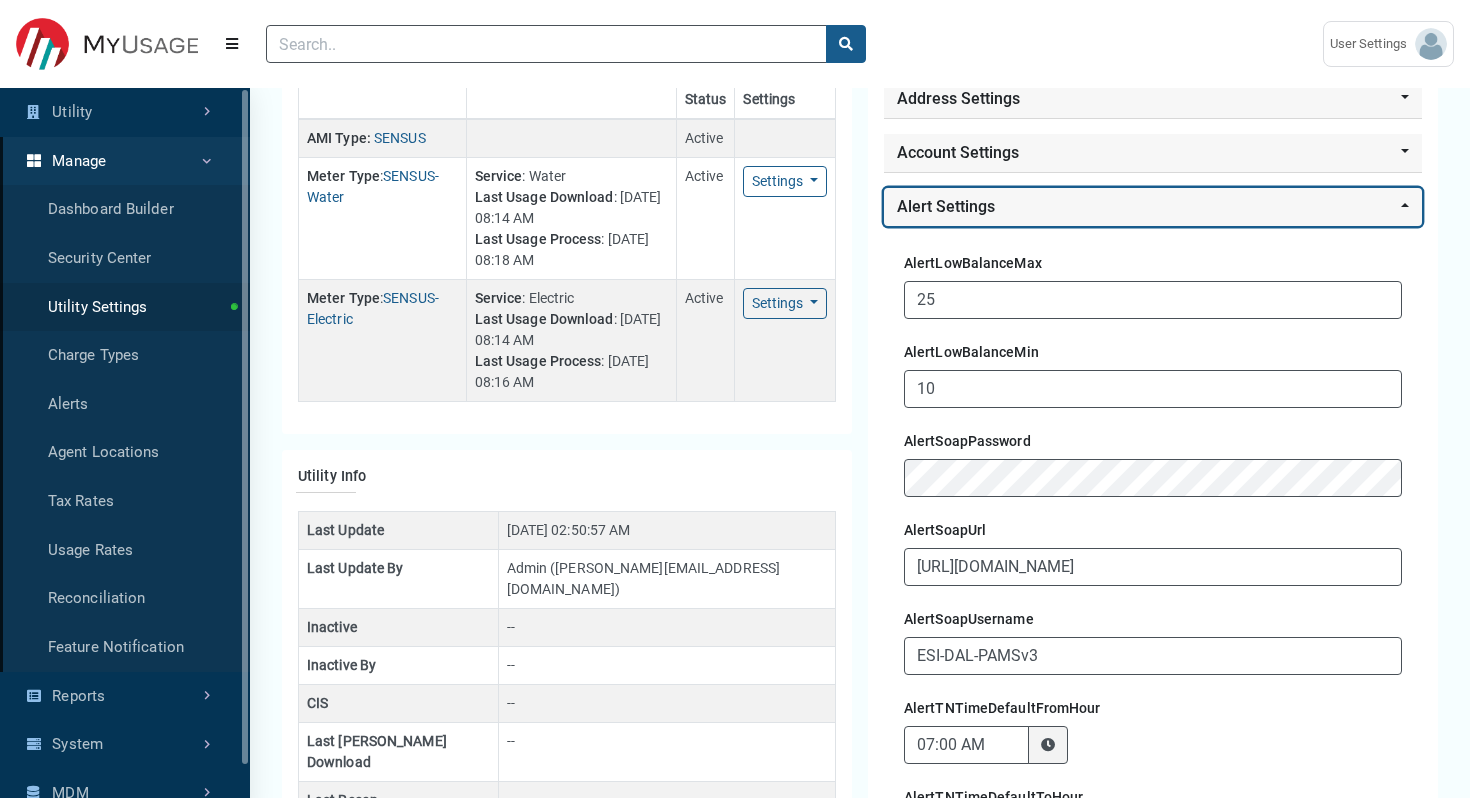 click on "Alert Settings" at bounding box center (1153, 207) 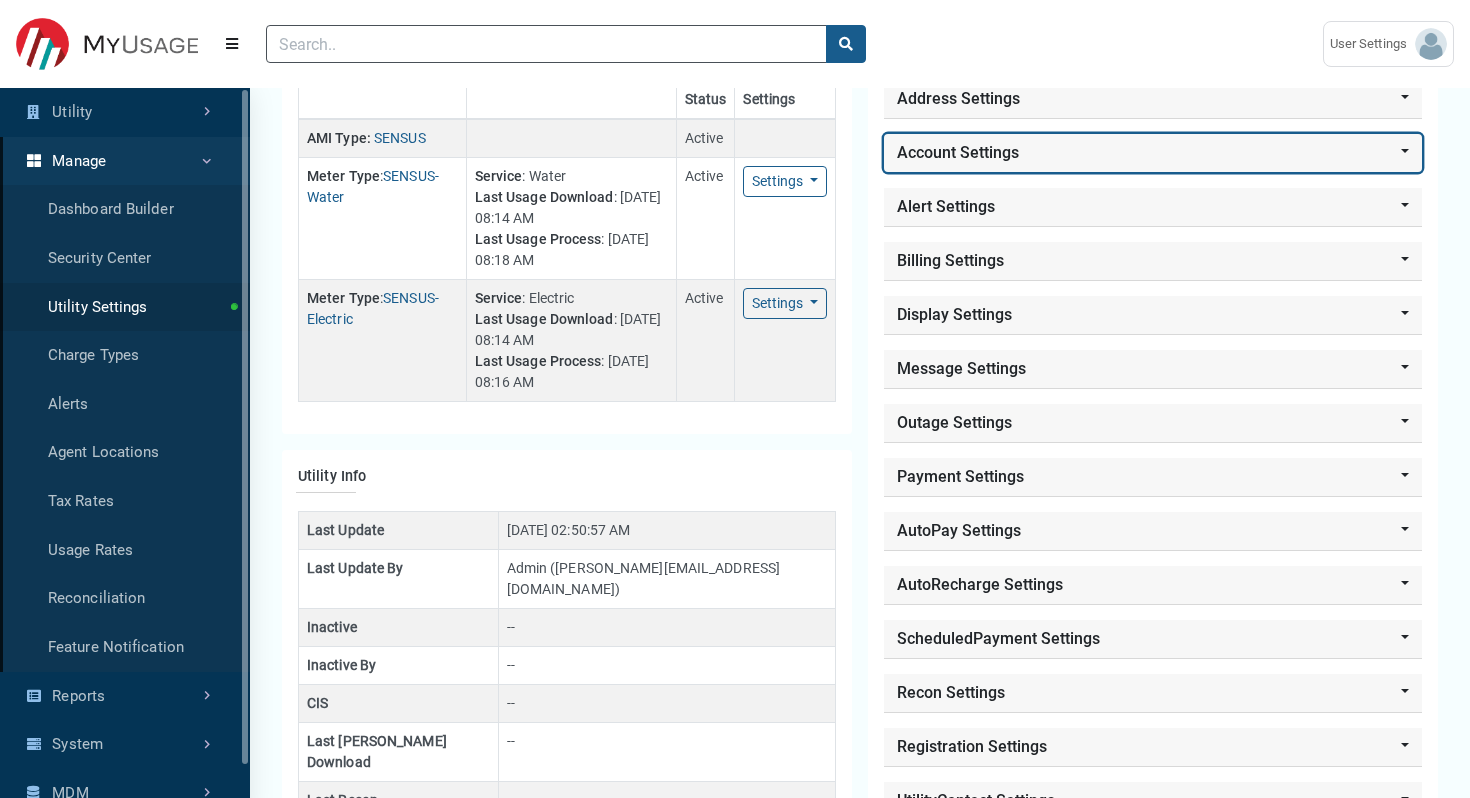 click on "Account Settings" at bounding box center [1153, 153] 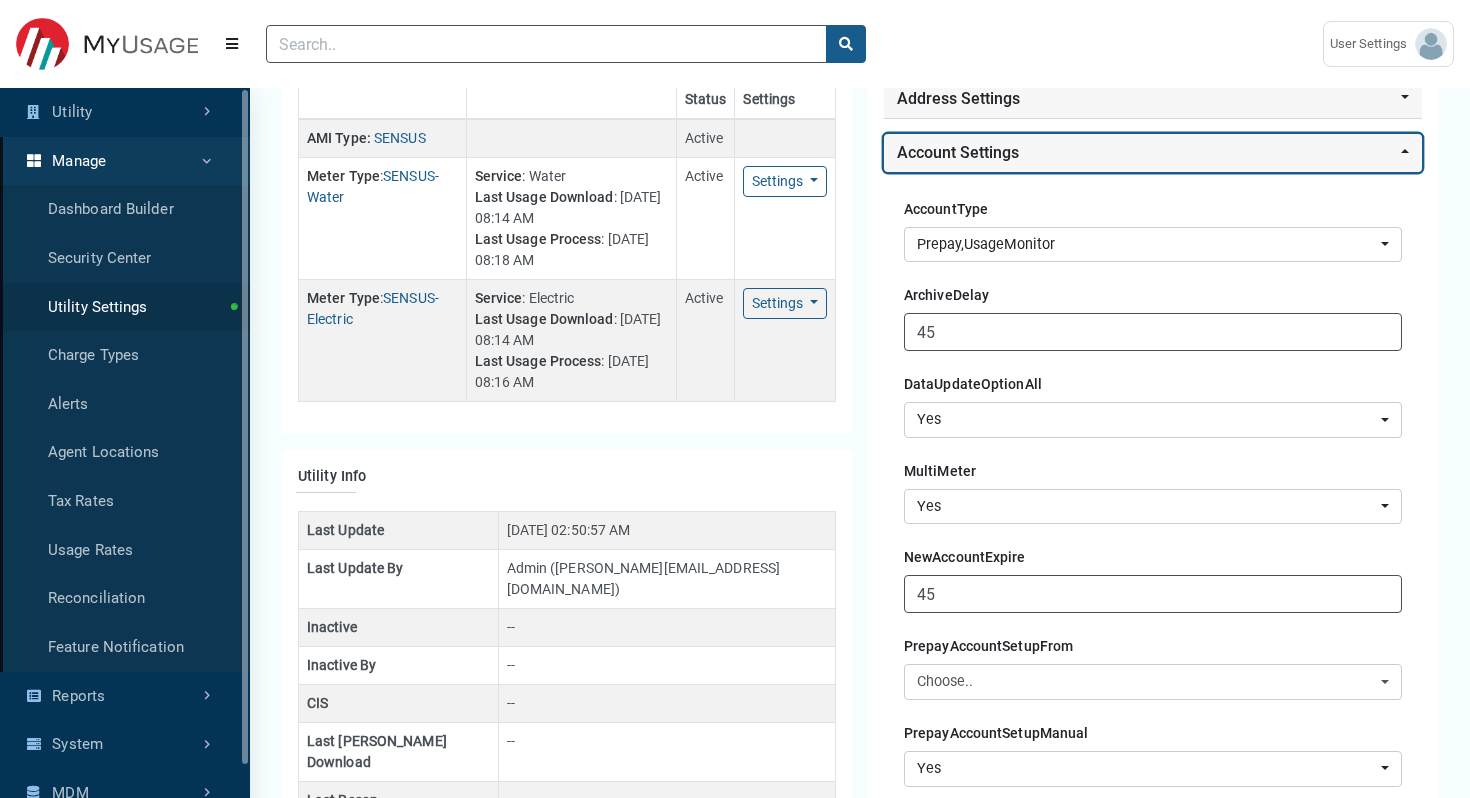 click on "Account Settings" at bounding box center (1153, 153) 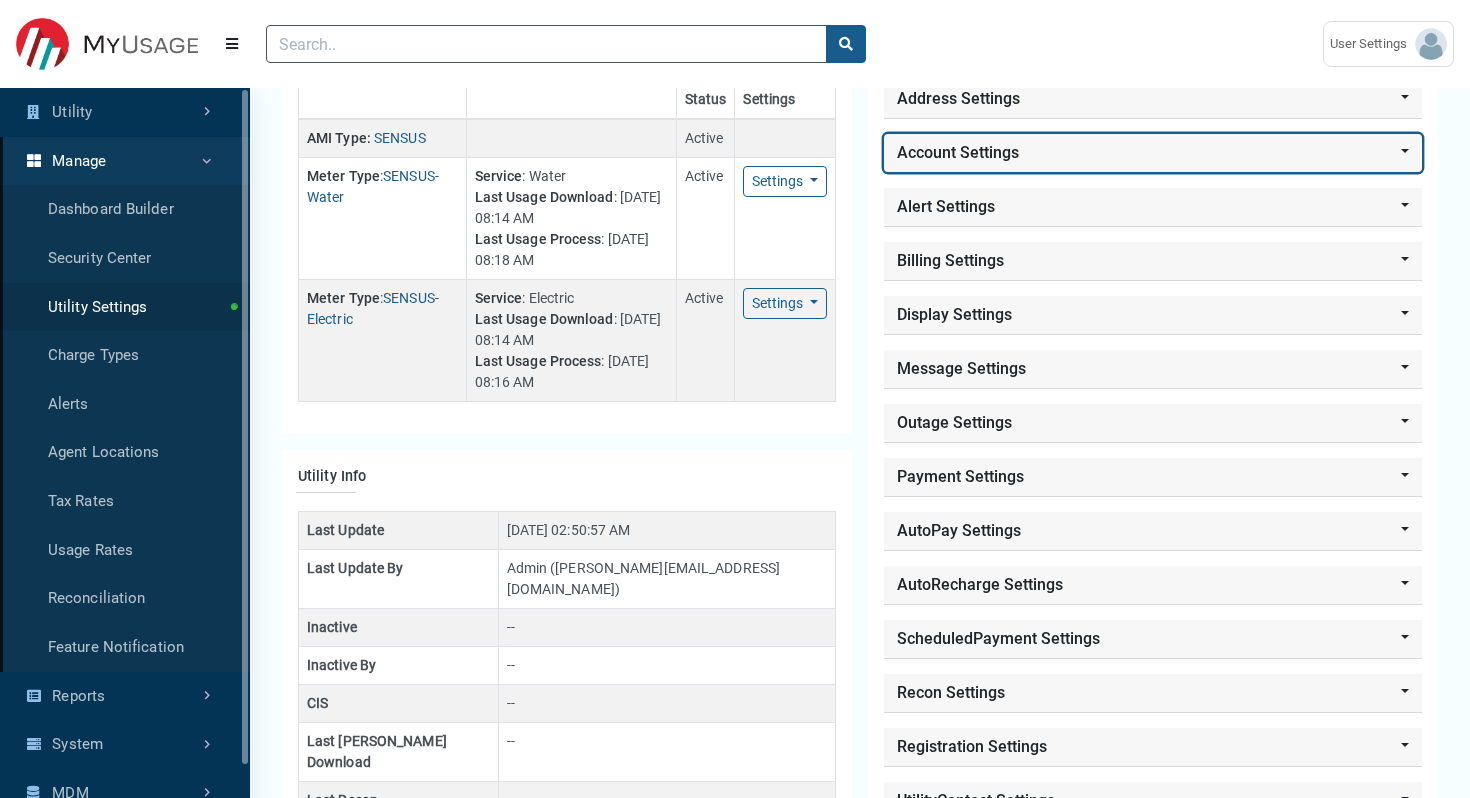 scroll, scrollTop: 89, scrollLeft: 0, axis: vertical 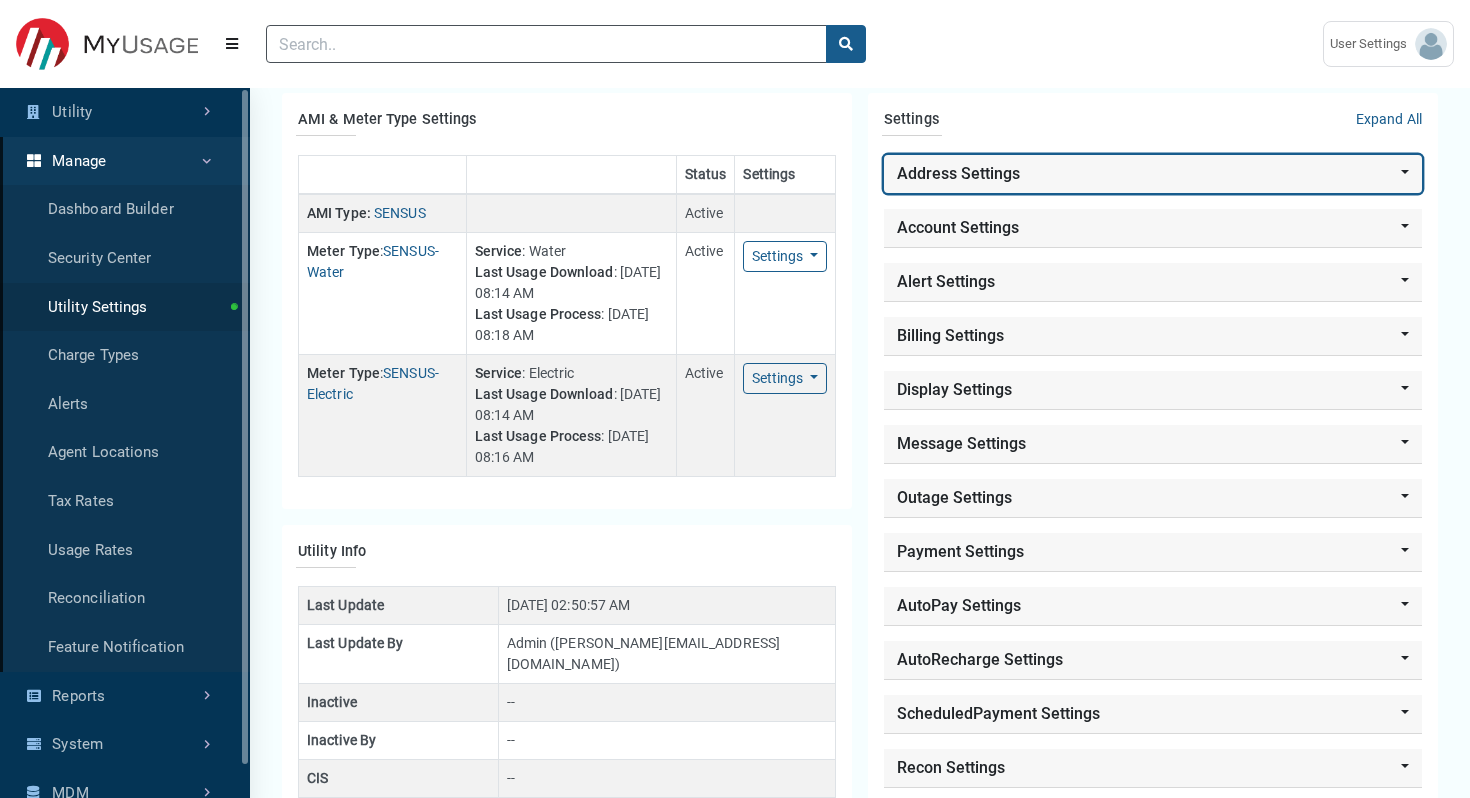 click on "Address Settings" at bounding box center (1153, 174) 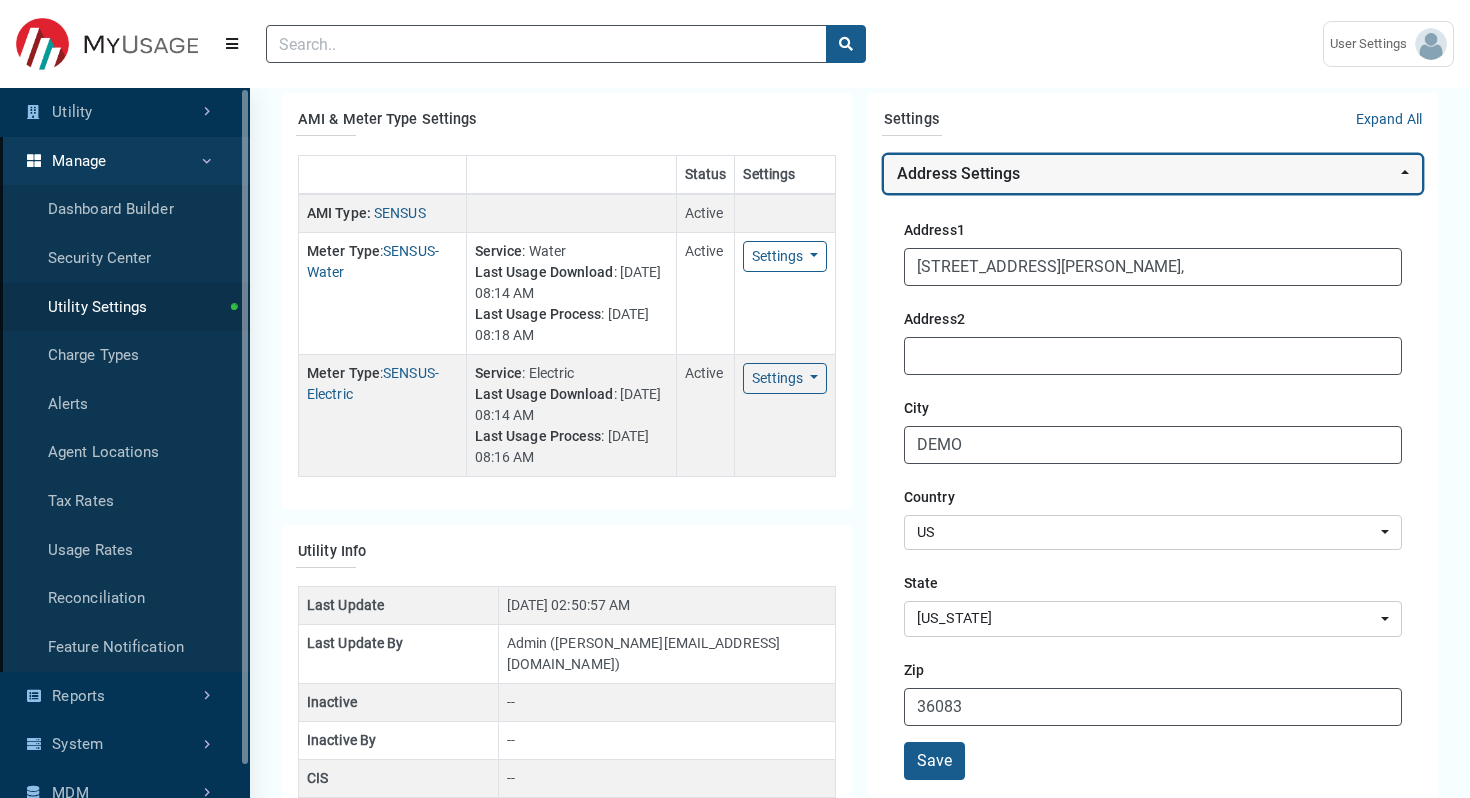 click on "Address Settings" at bounding box center [1153, 174] 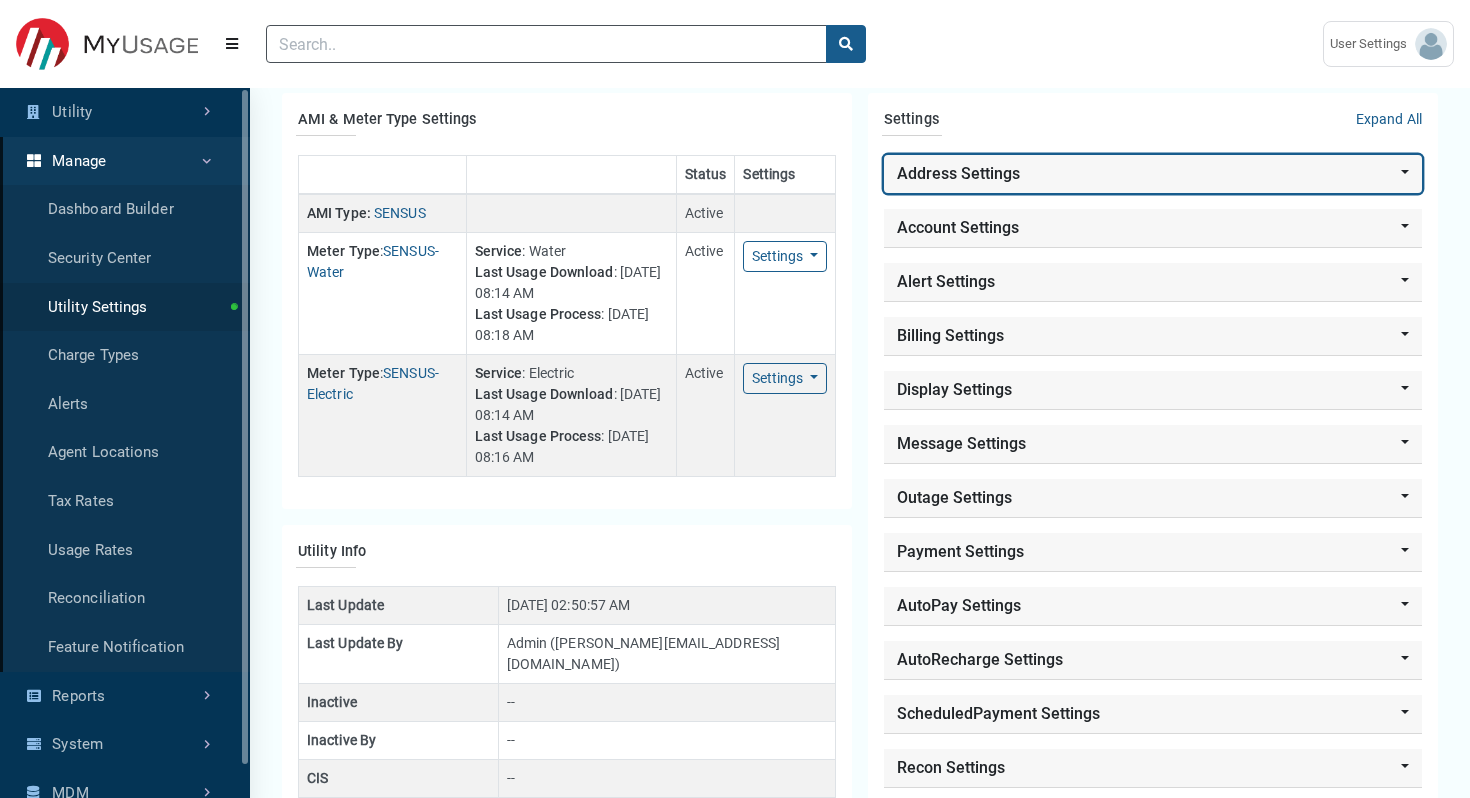 click on "Address Settings" at bounding box center [1153, 174] 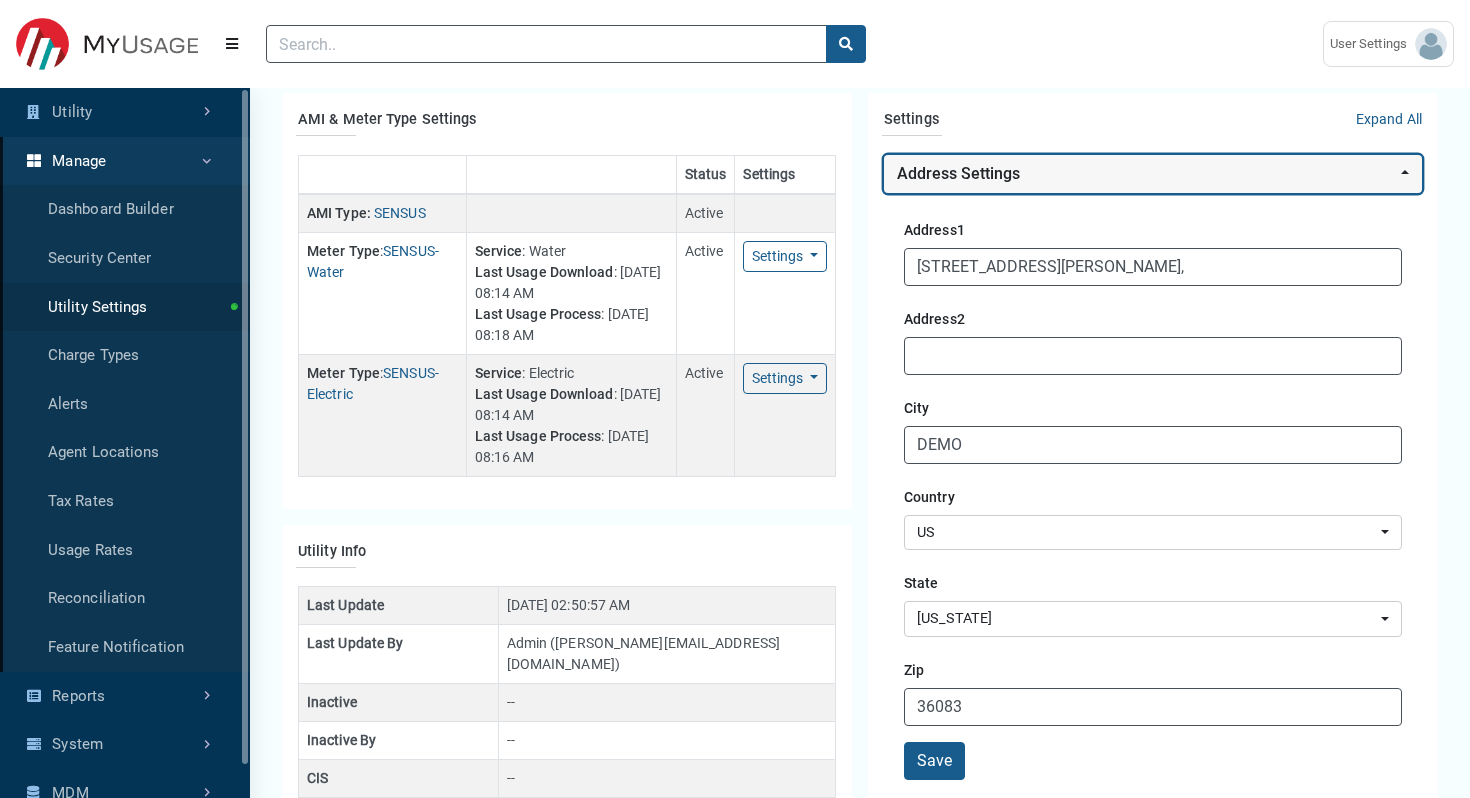 click on "Address Settings" at bounding box center [1153, 174] 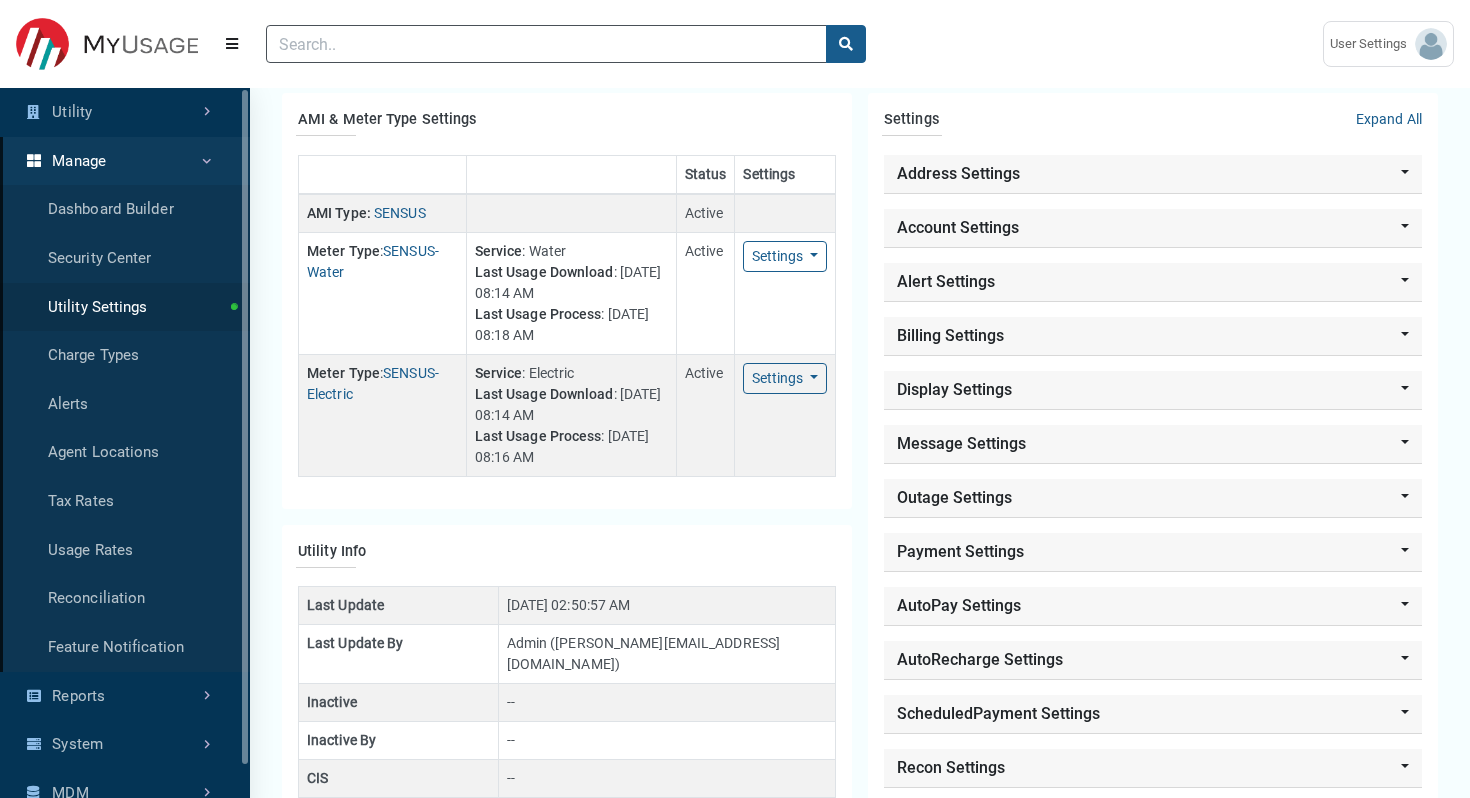 click on "Settings" at bounding box center [911, 120] 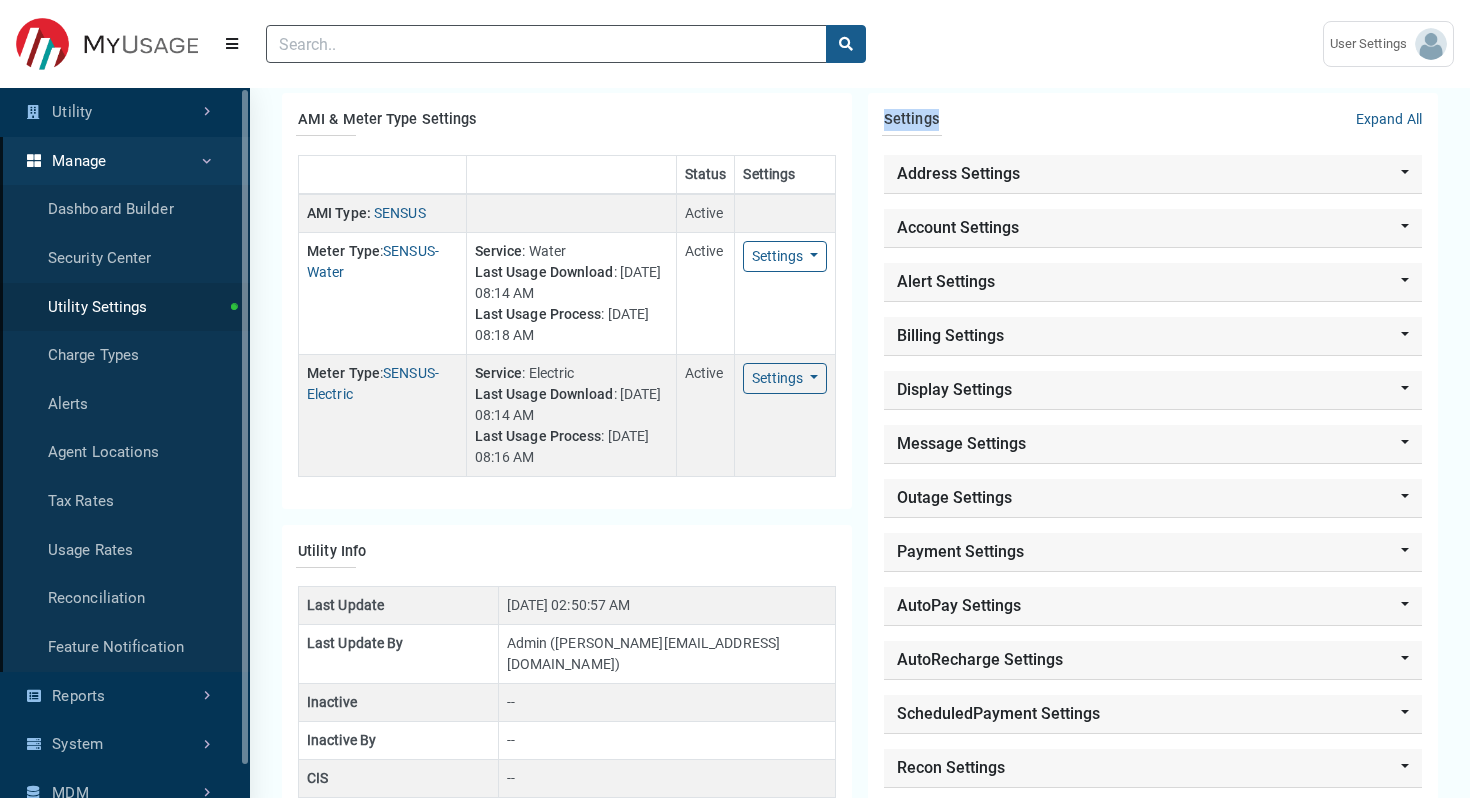 click on "Settings" at bounding box center (911, 120) 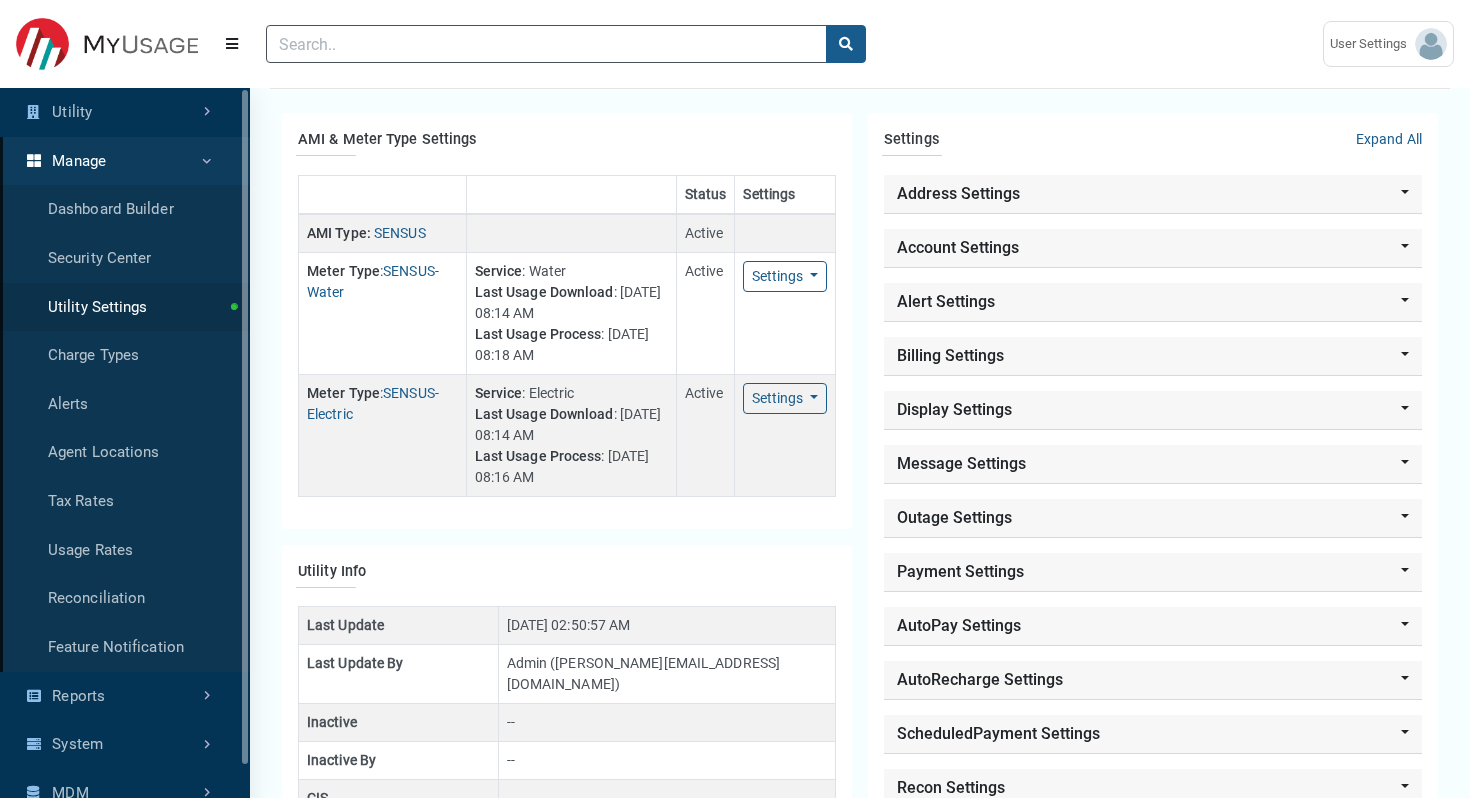 scroll, scrollTop: 61, scrollLeft: 0, axis: vertical 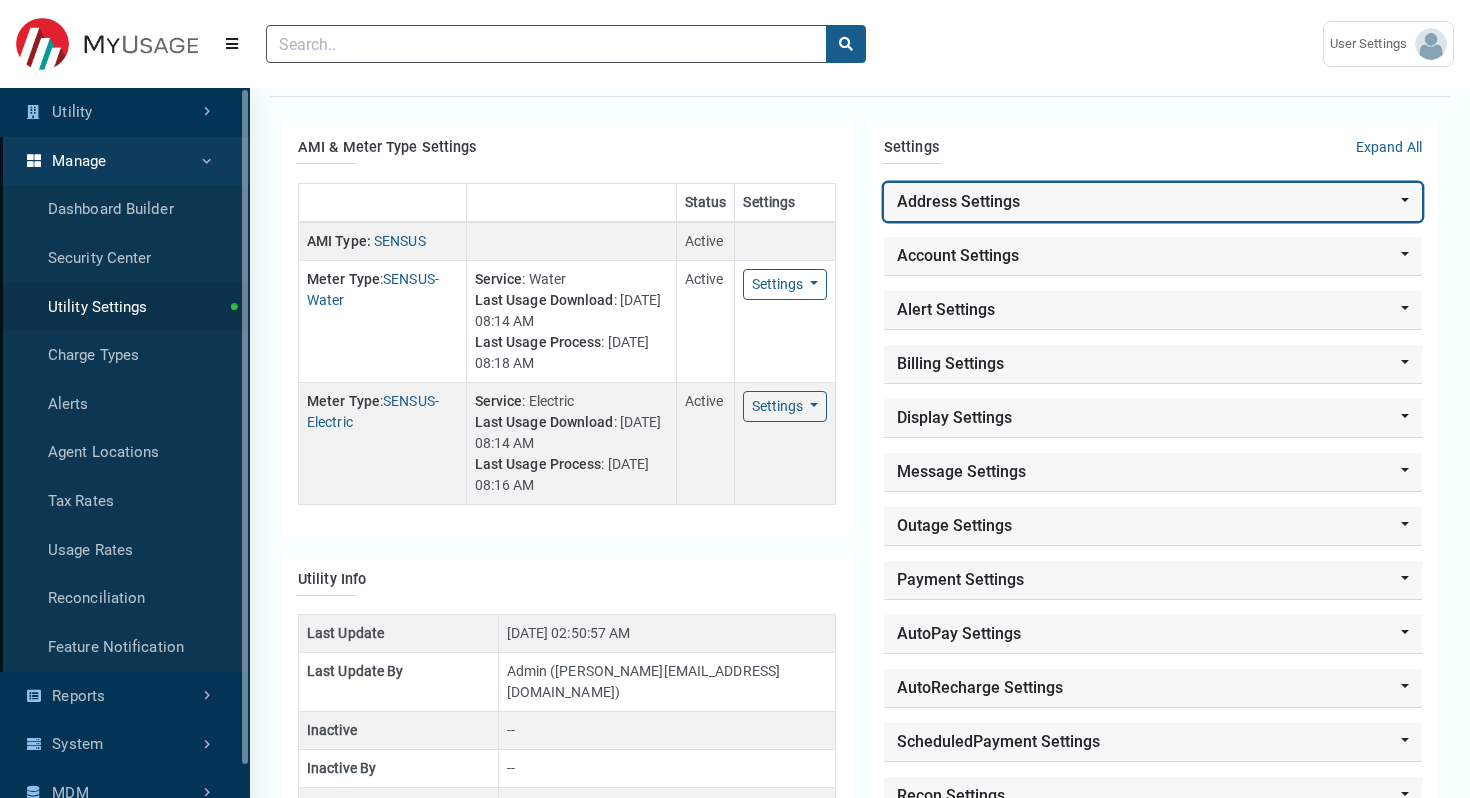 click on "Address Settings" at bounding box center (1153, 202) 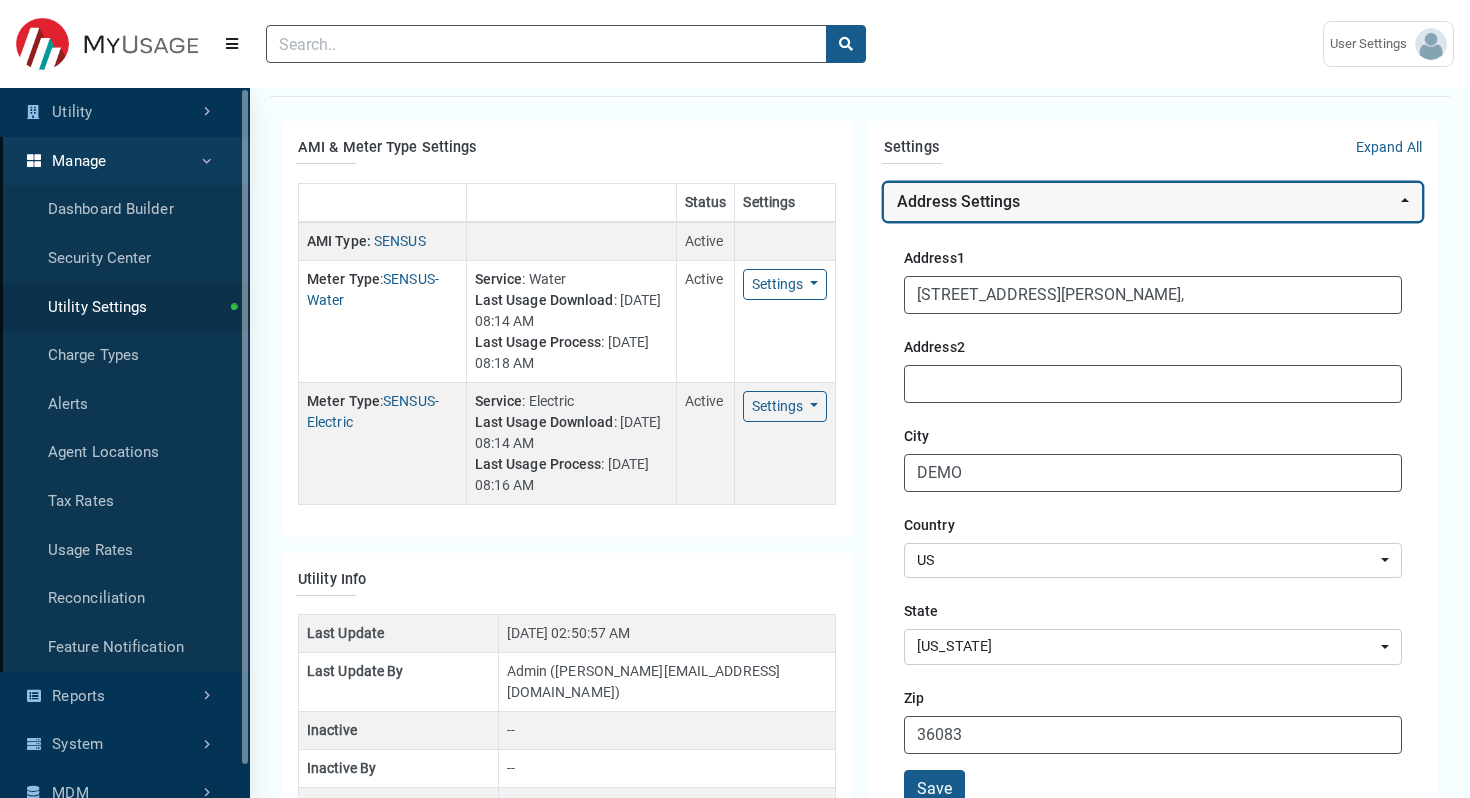 click on "Address Settings" at bounding box center [1153, 202] 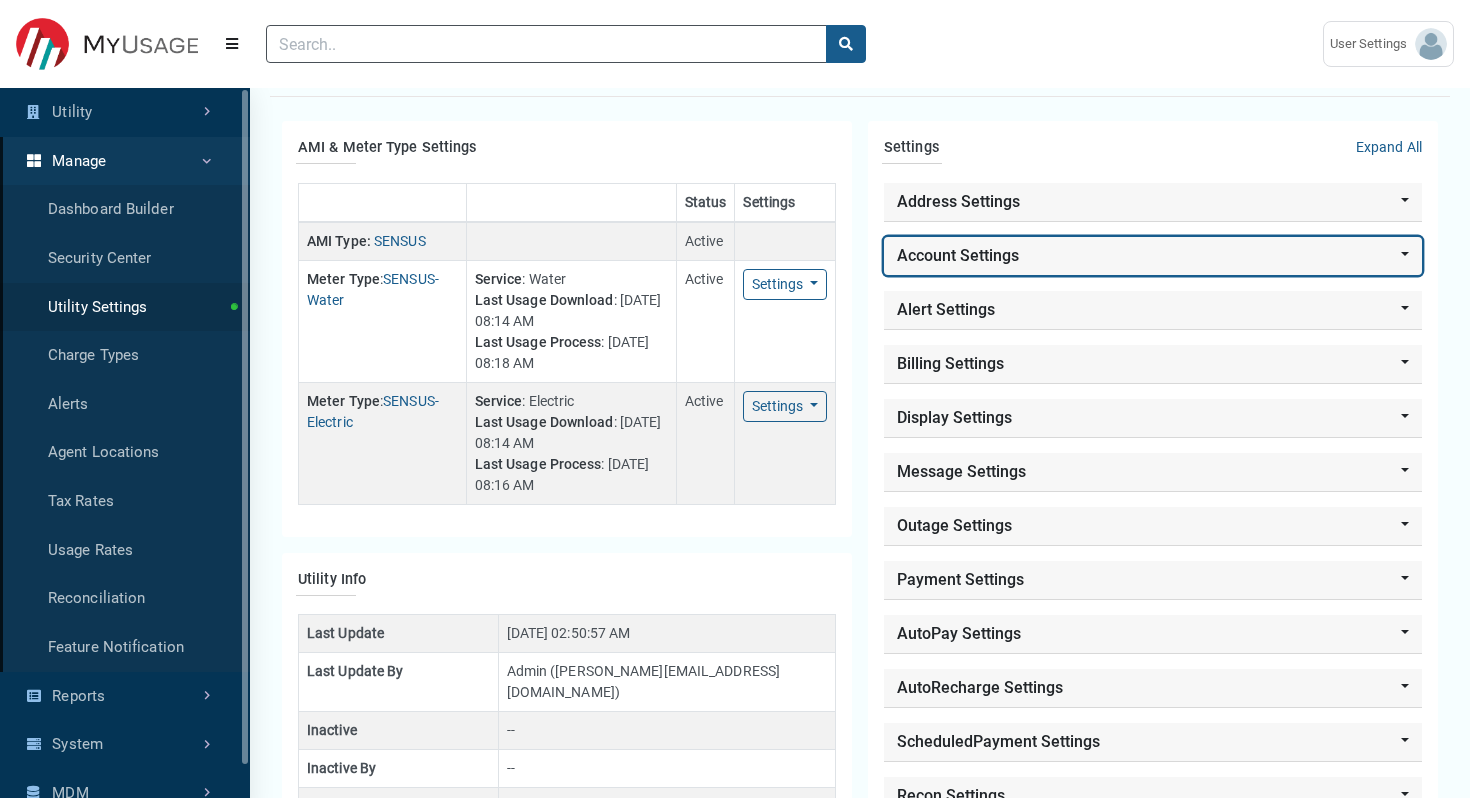 click on "Account Settings" at bounding box center [1153, 256] 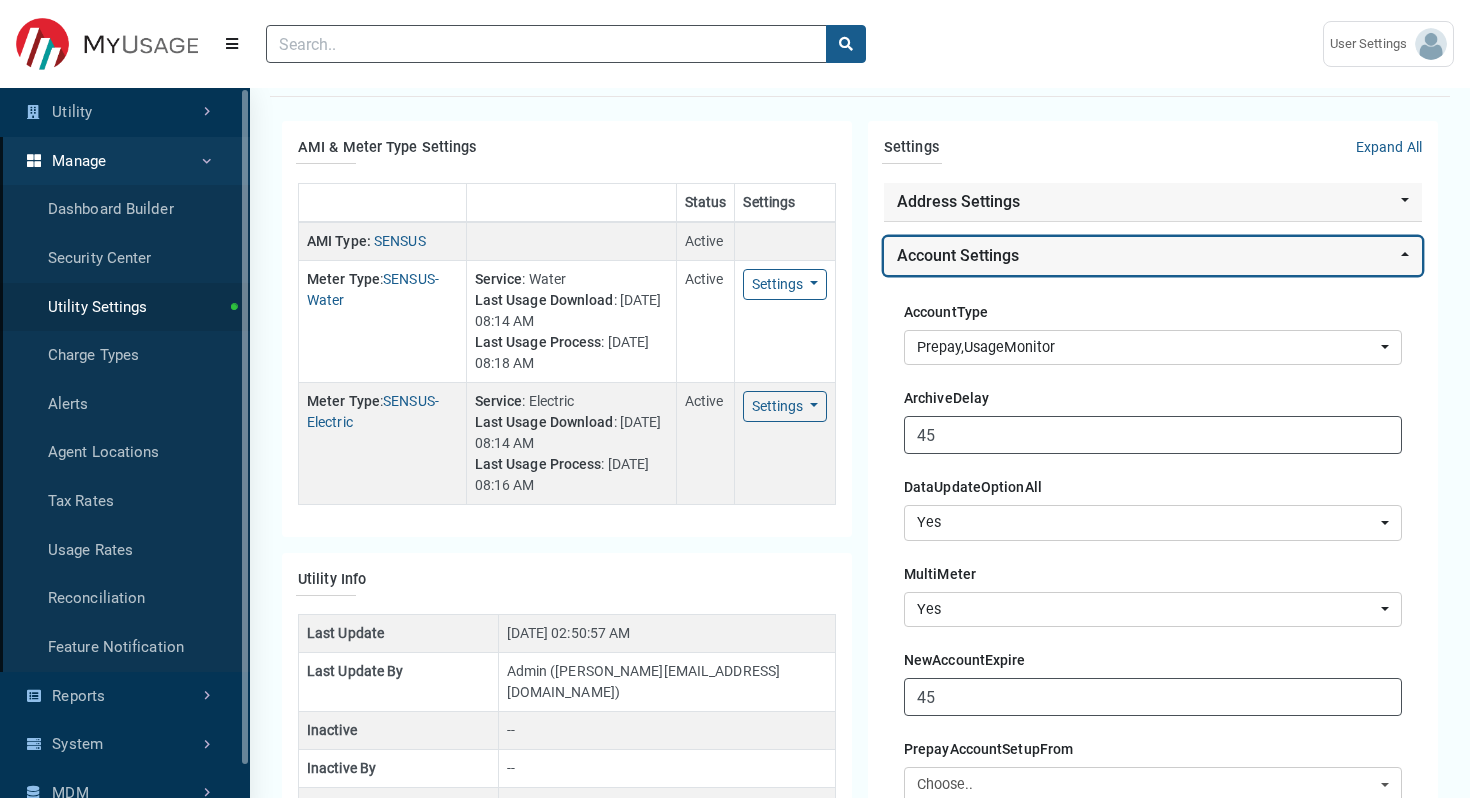 click on "Account Settings" at bounding box center [1153, 256] 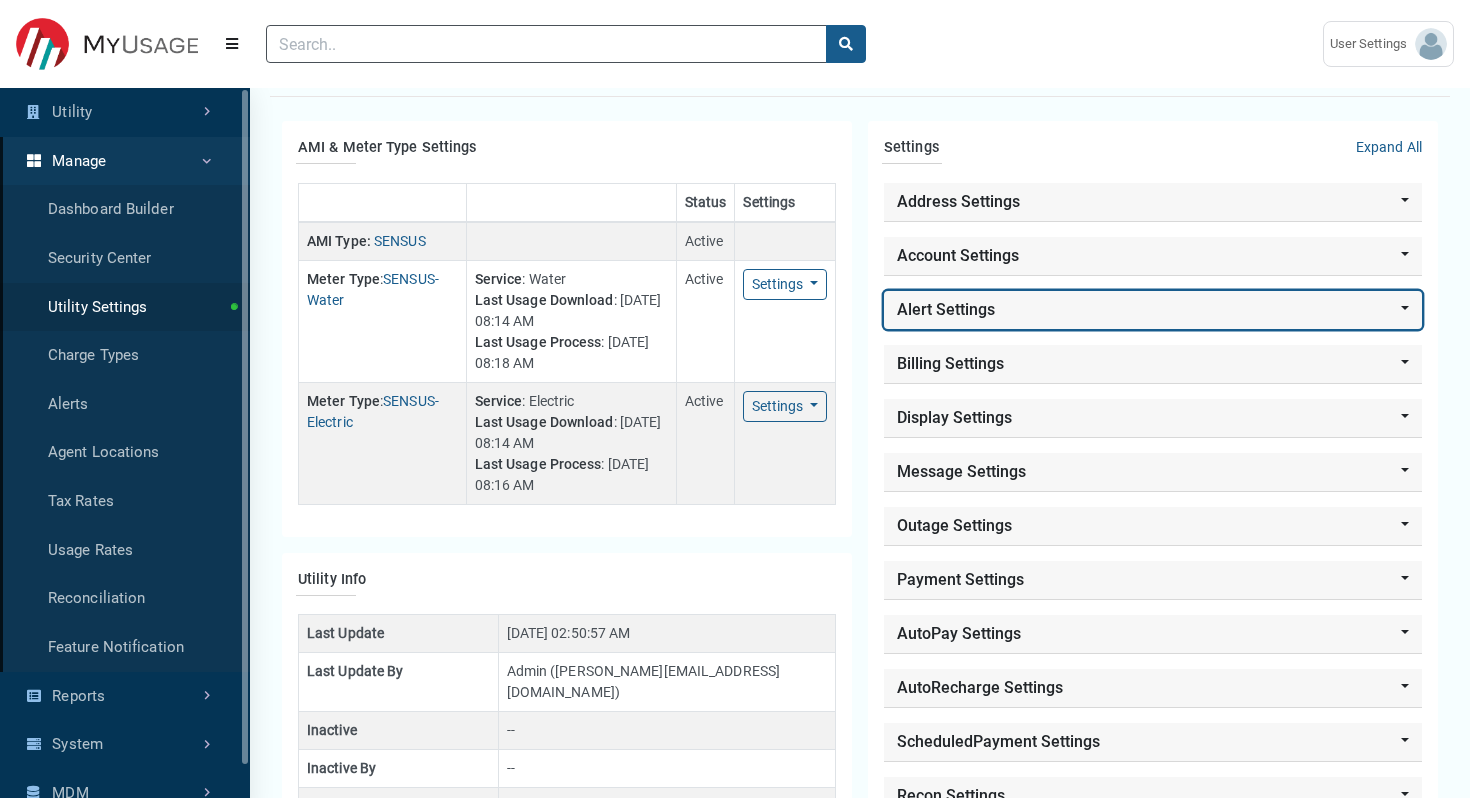 click on "Alert Settings" at bounding box center [1153, 310] 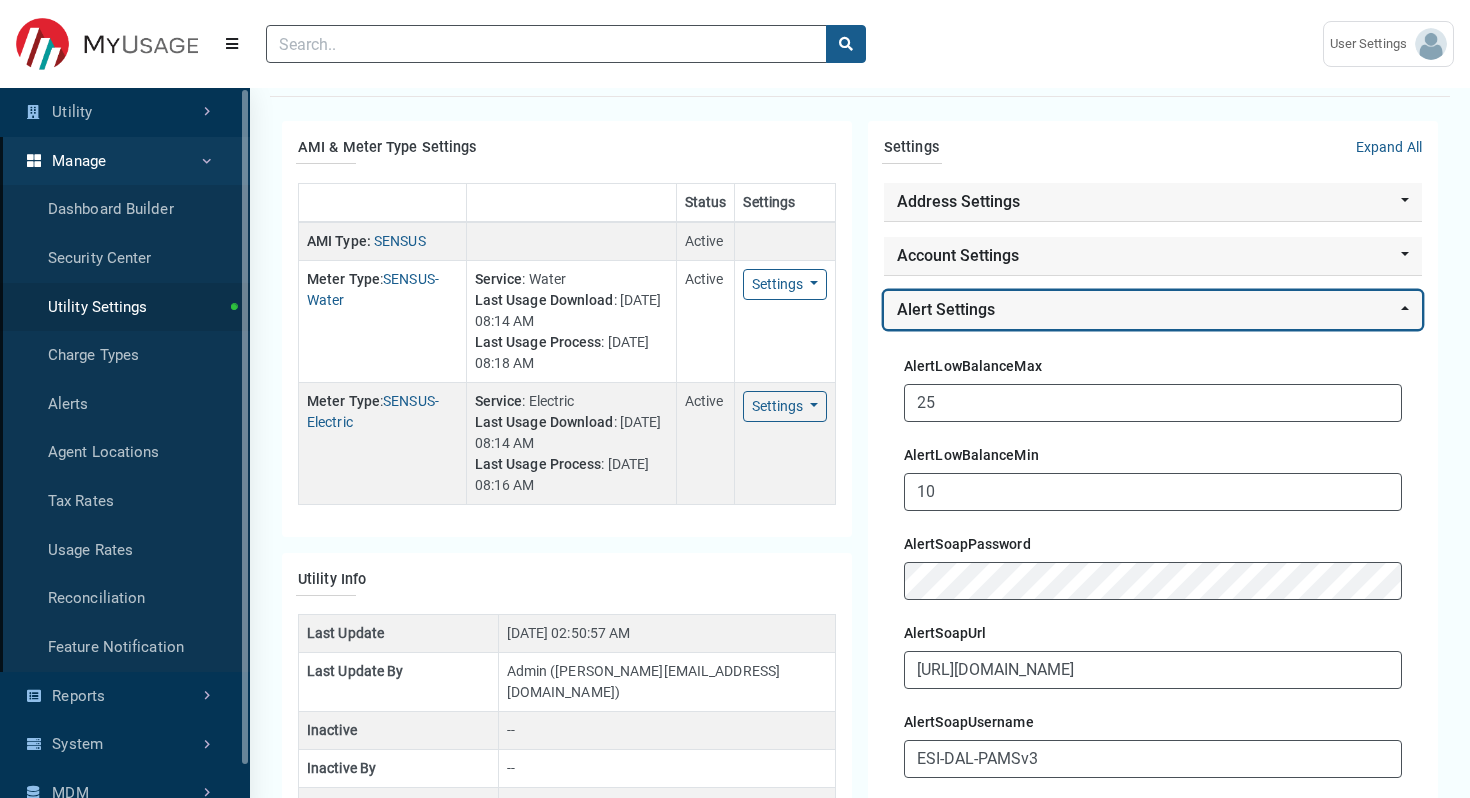 click on "Alert Settings" at bounding box center (1153, 310) 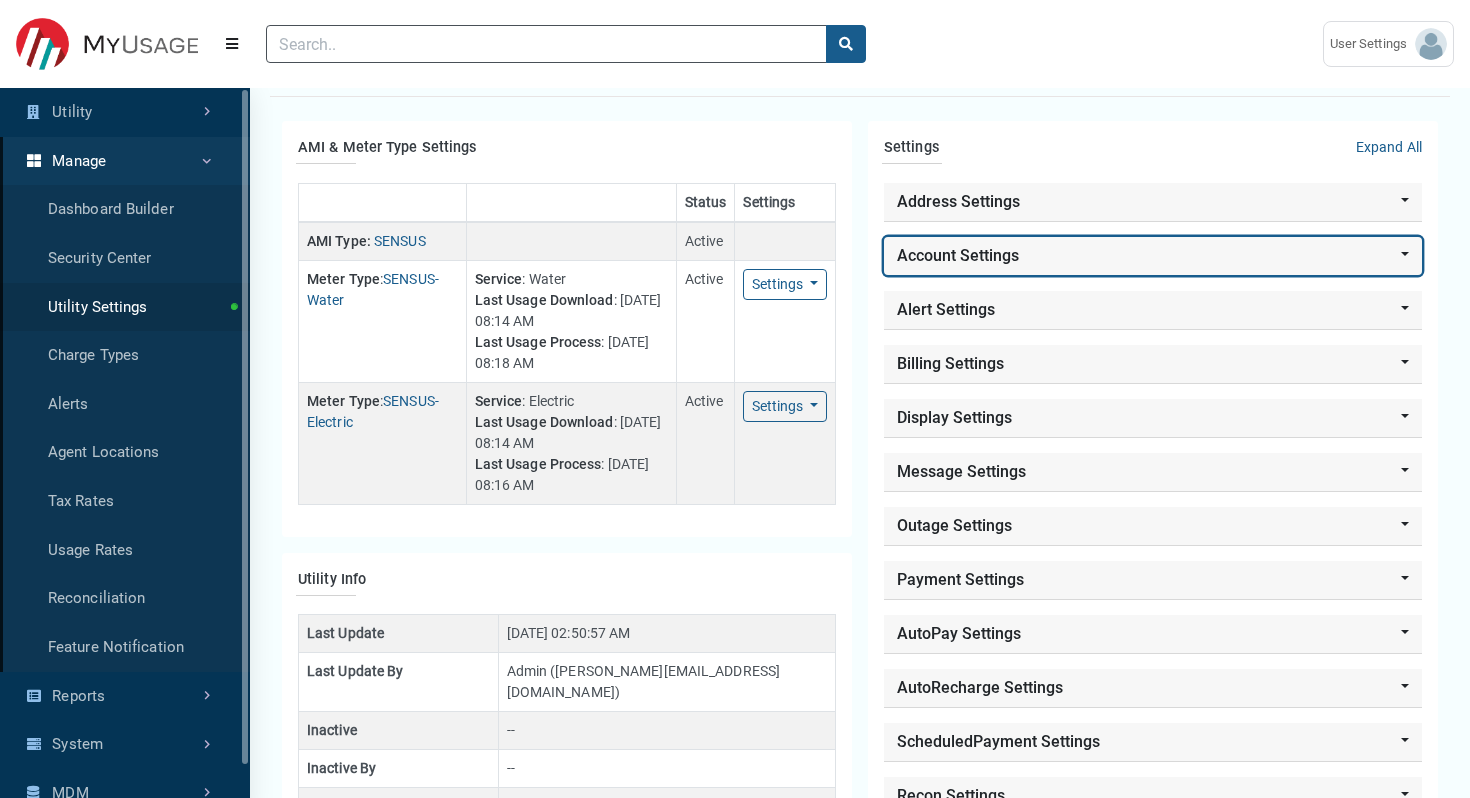 click on "Account Settings" at bounding box center [1153, 256] 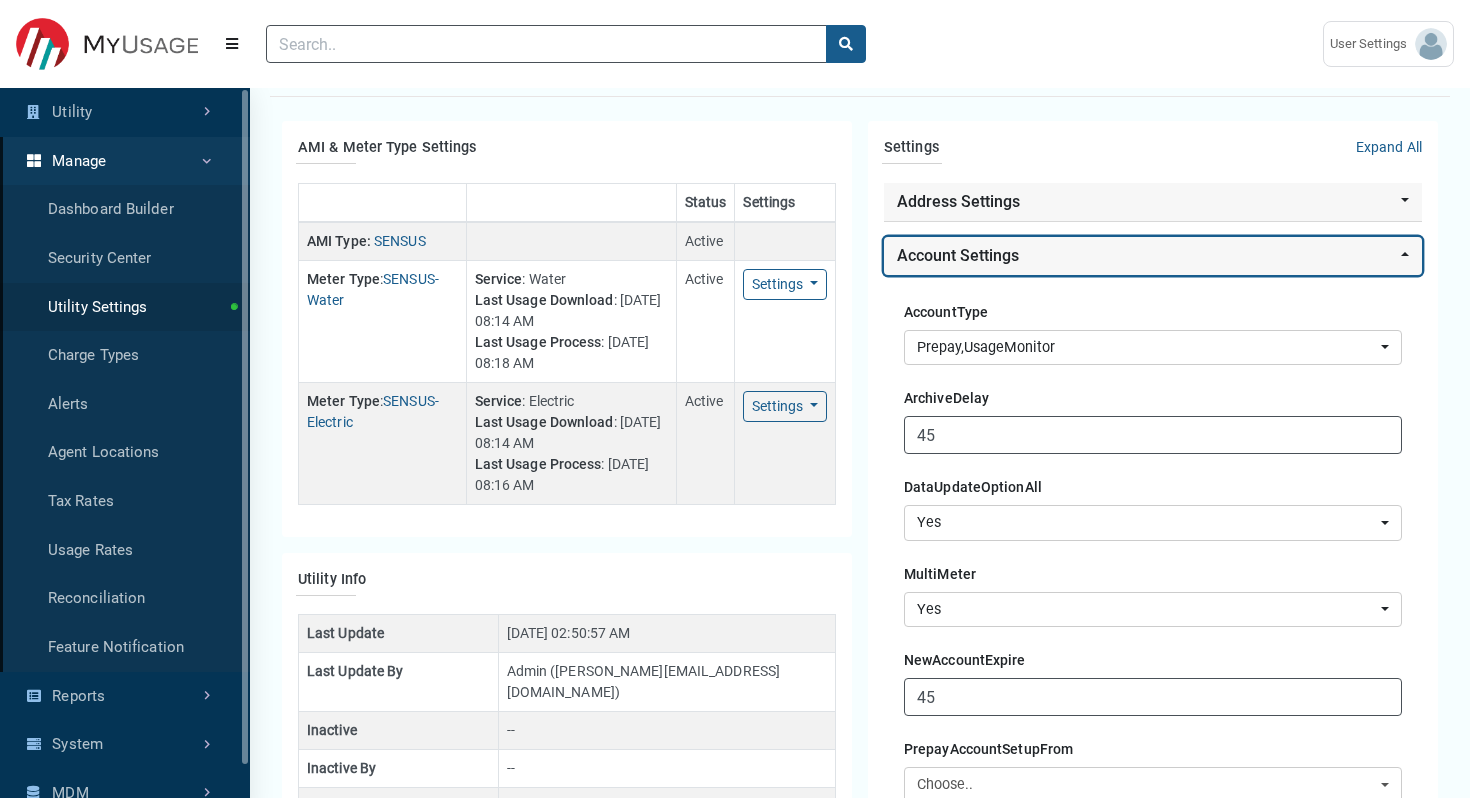click on "Account Settings" at bounding box center (1153, 256) 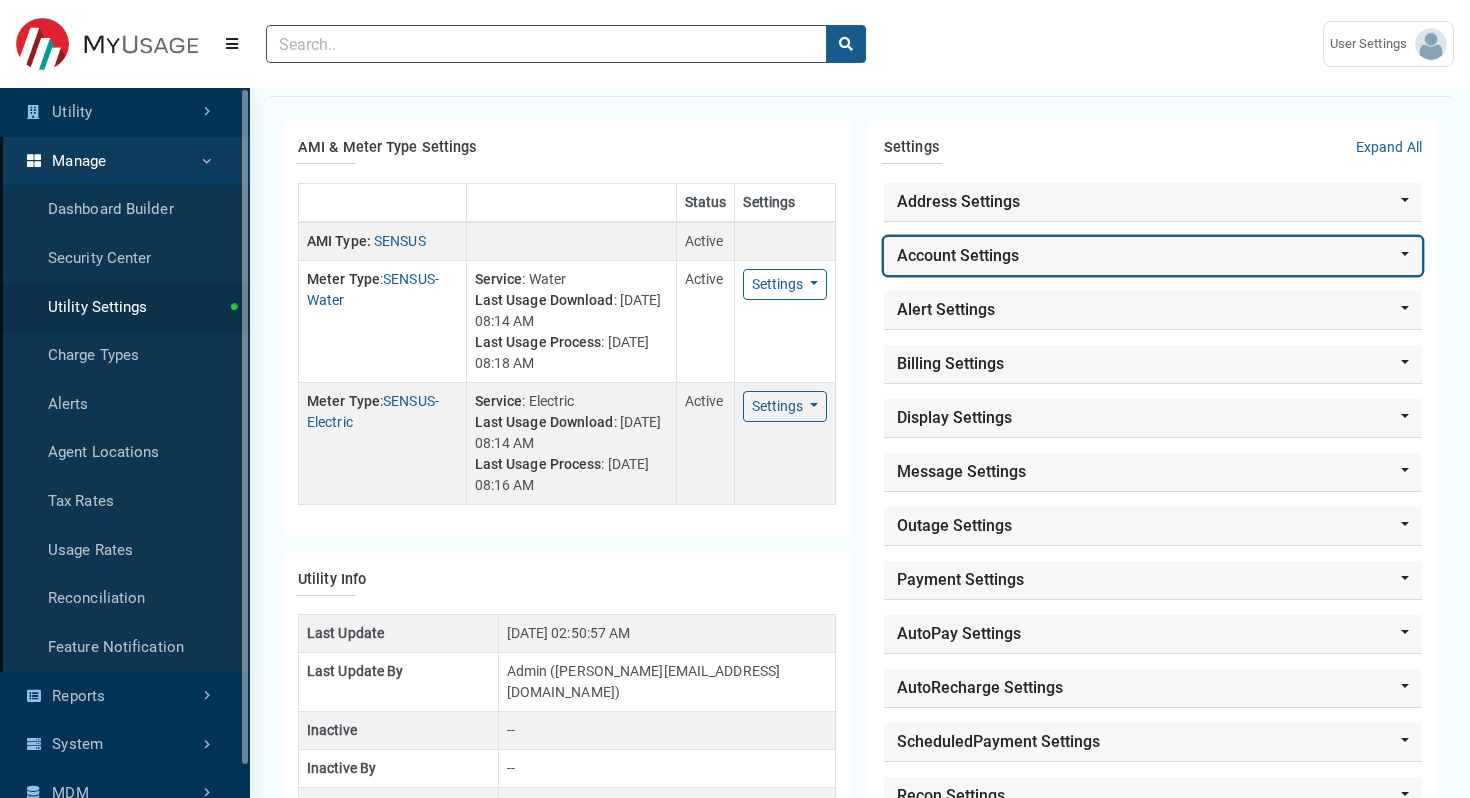 click on "Account Settings" at bounding box center [1153, 256] 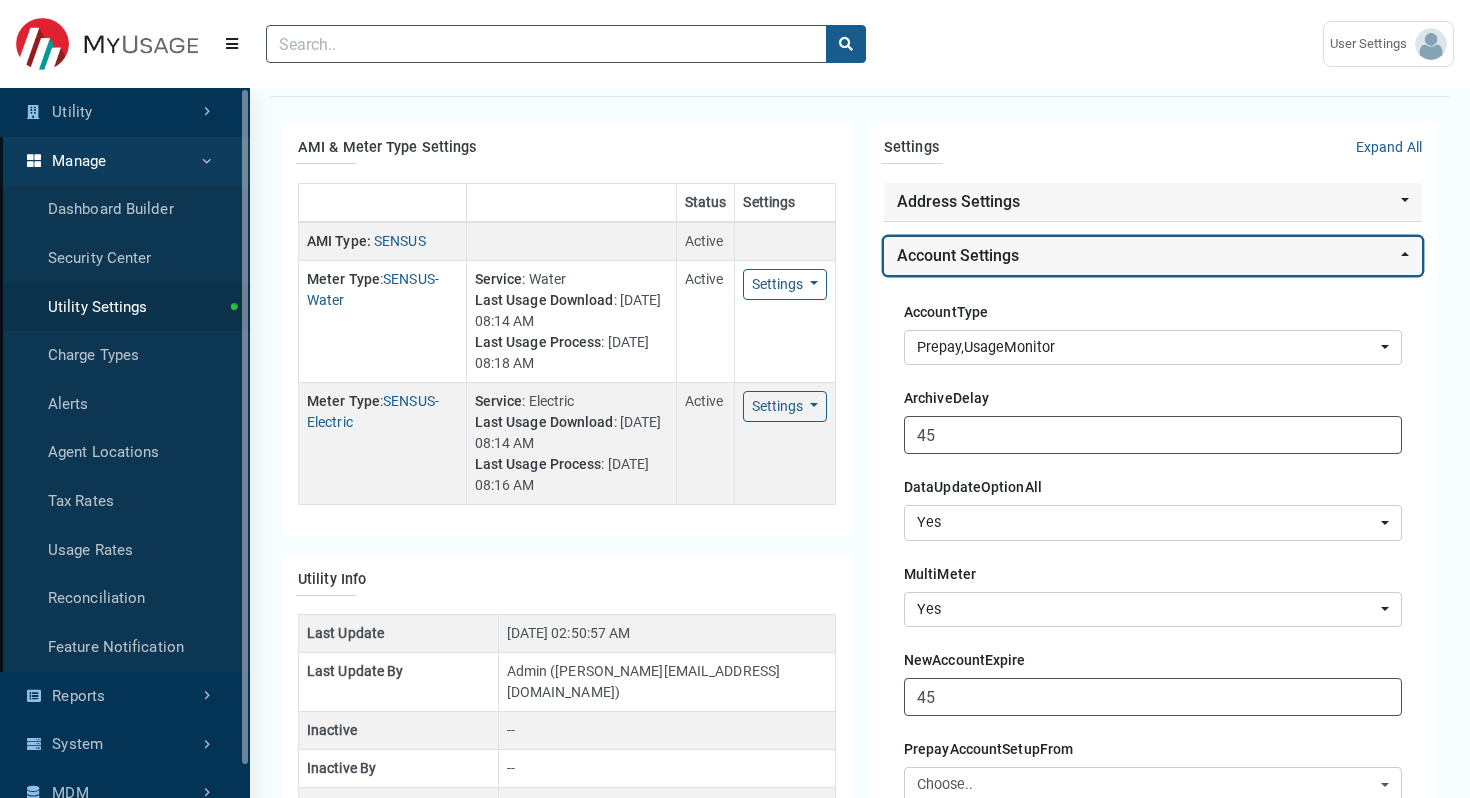 click on "Account Settings" at bounding box center (1153, 256) 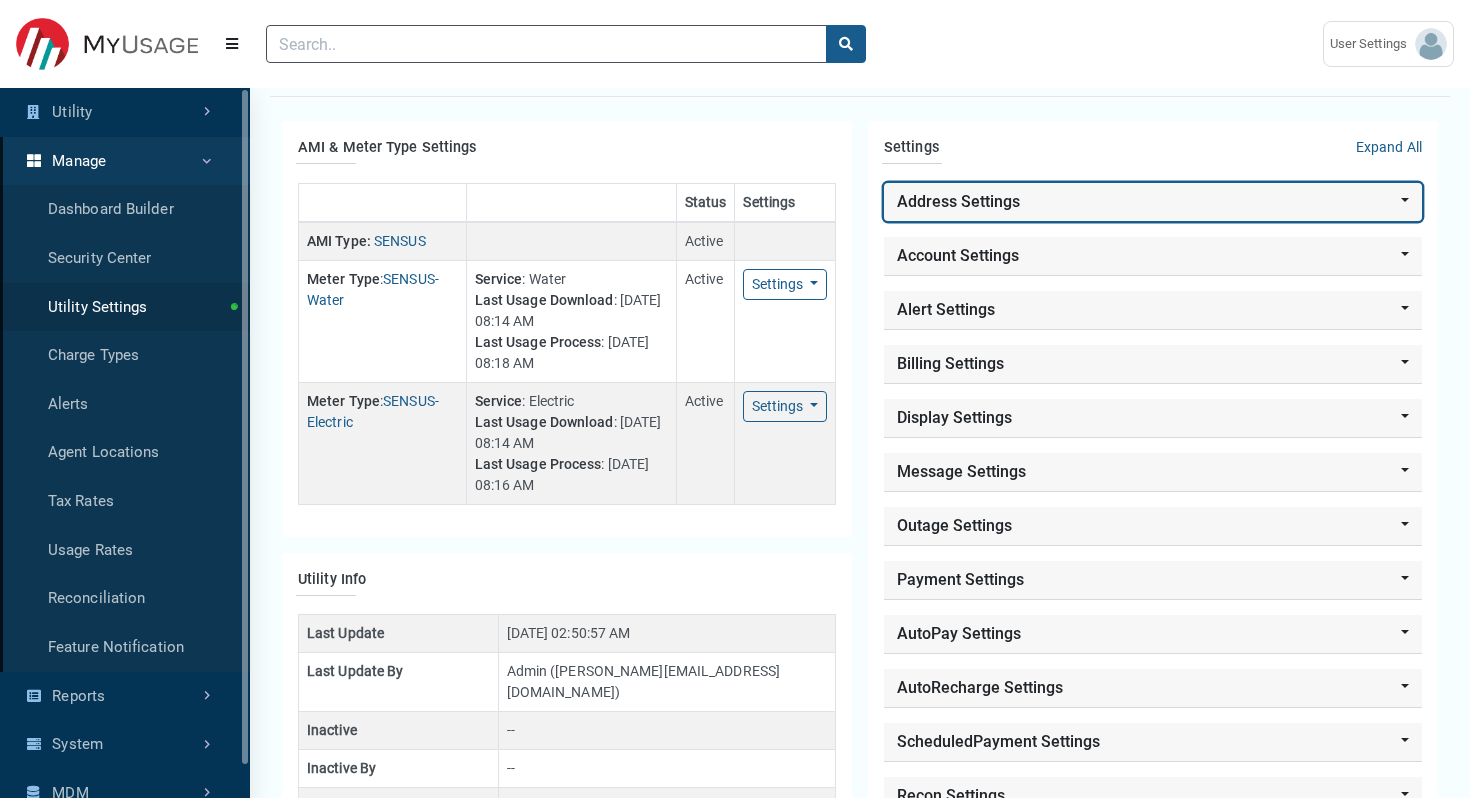 click on "Address Settings" at bounding box center [1153, 202] 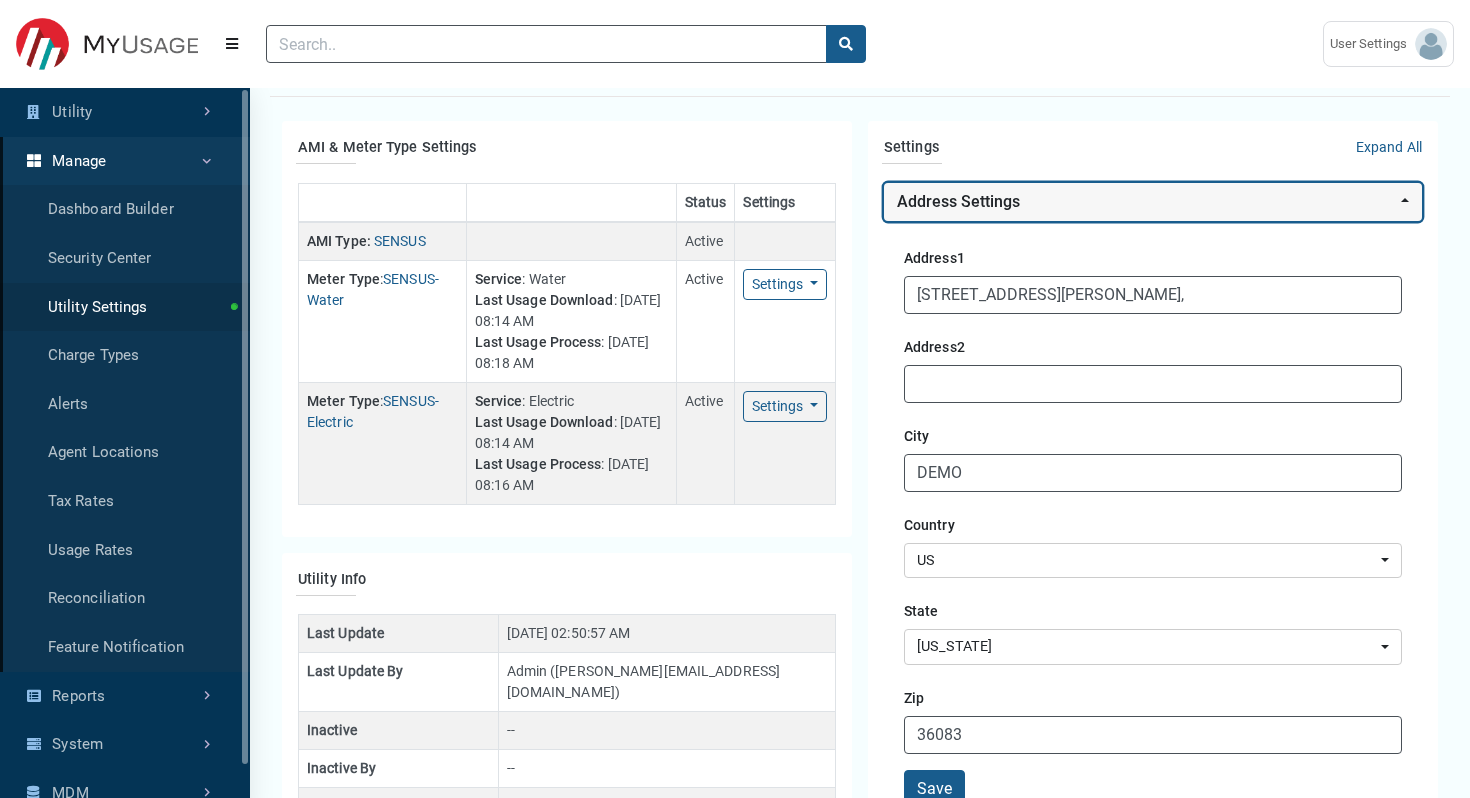 click on "Address Settings" at bounding box center (1153, 202) 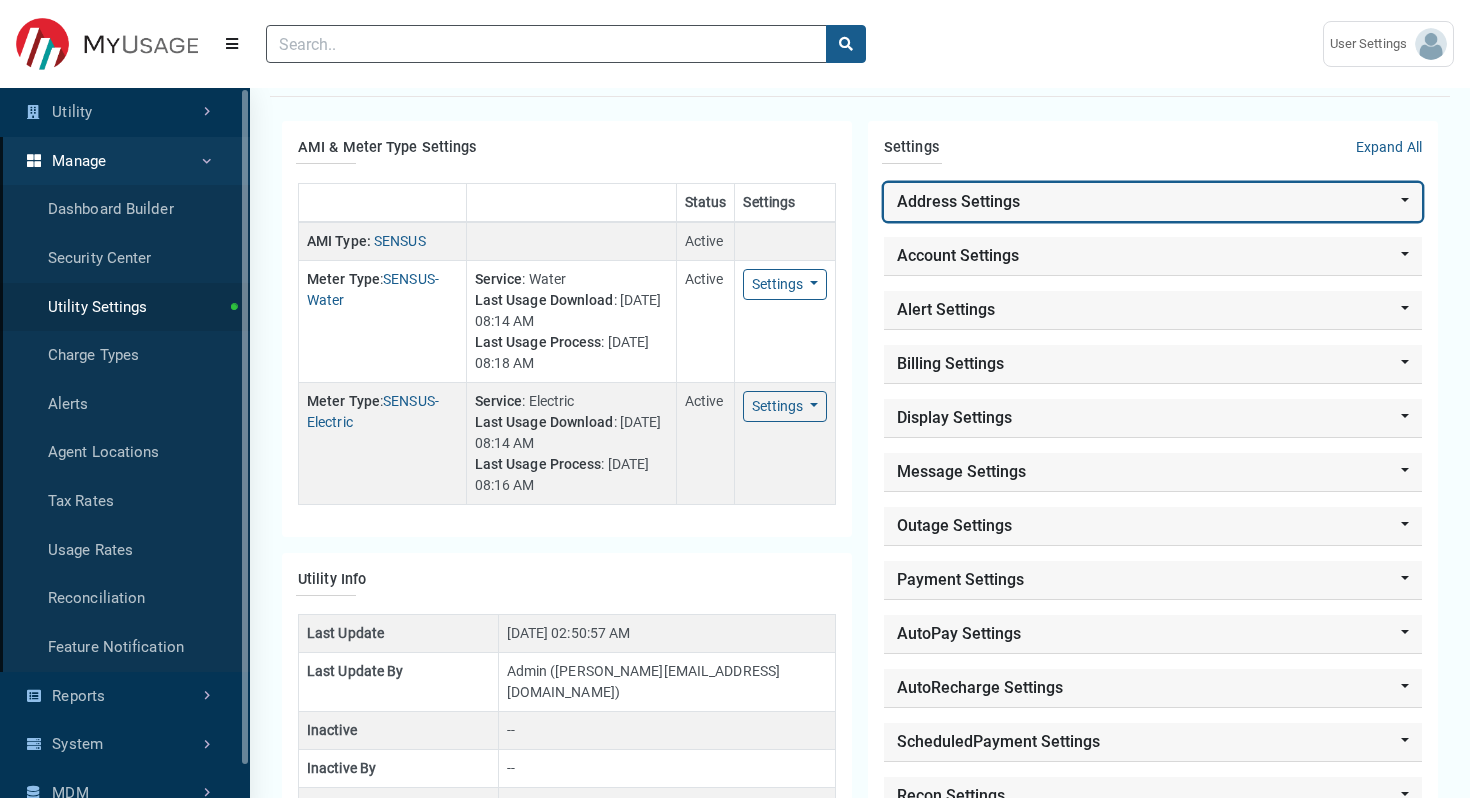 click on "Address Settings" at bounding box center (1153, 202) 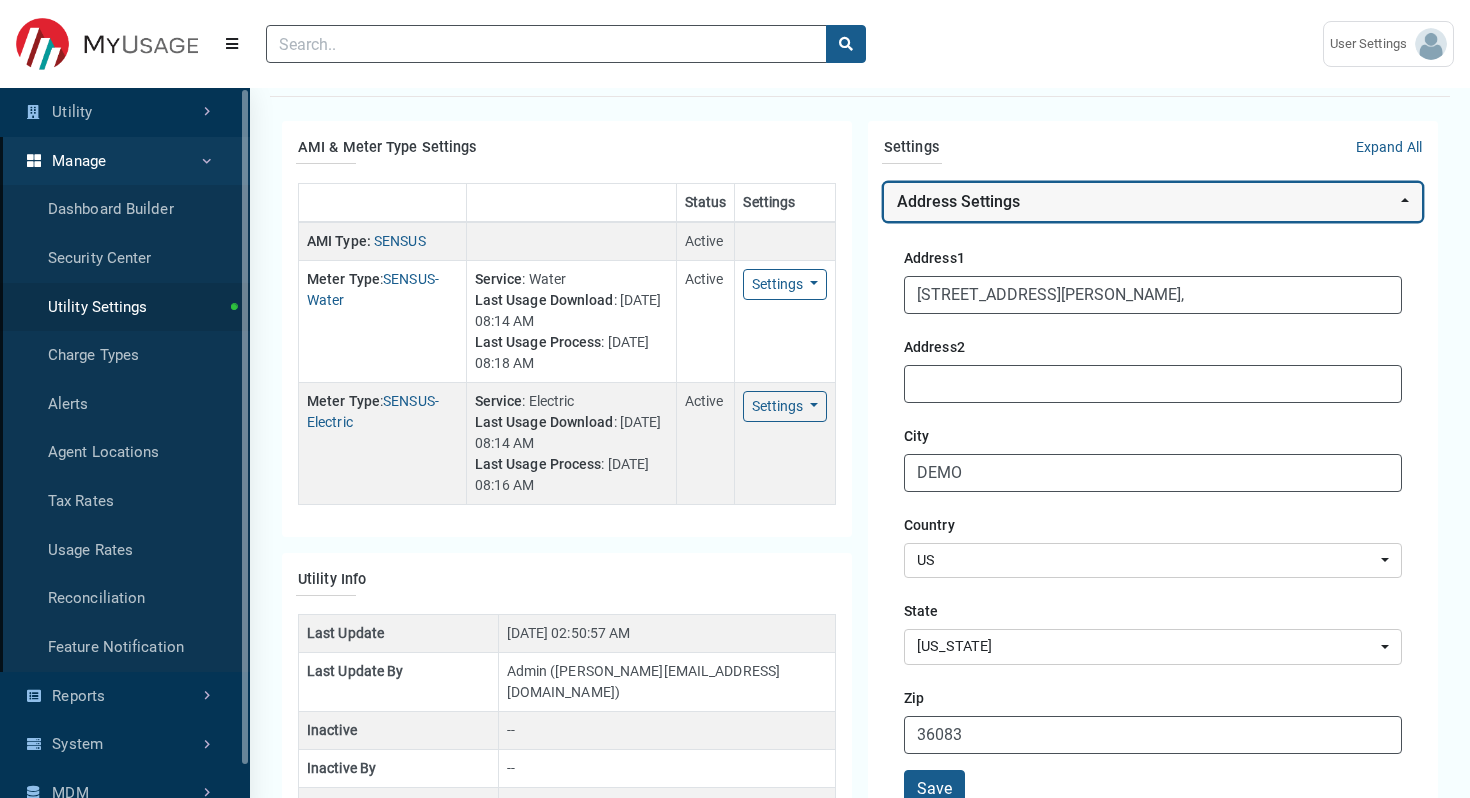click on "Address Settings" at bounding box center [1153, 202] 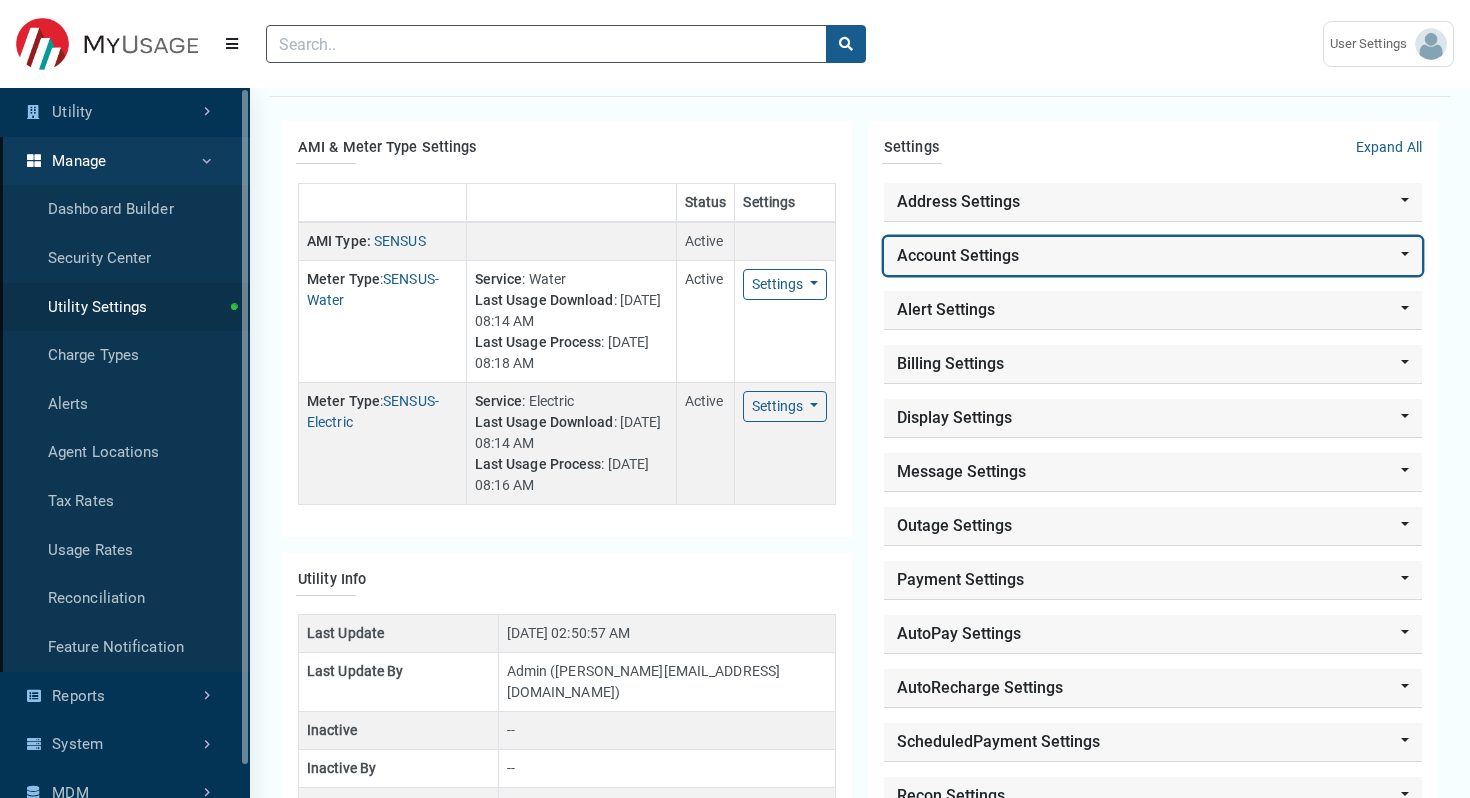 click on "Account Settings" at bounding box center [1153, 256] 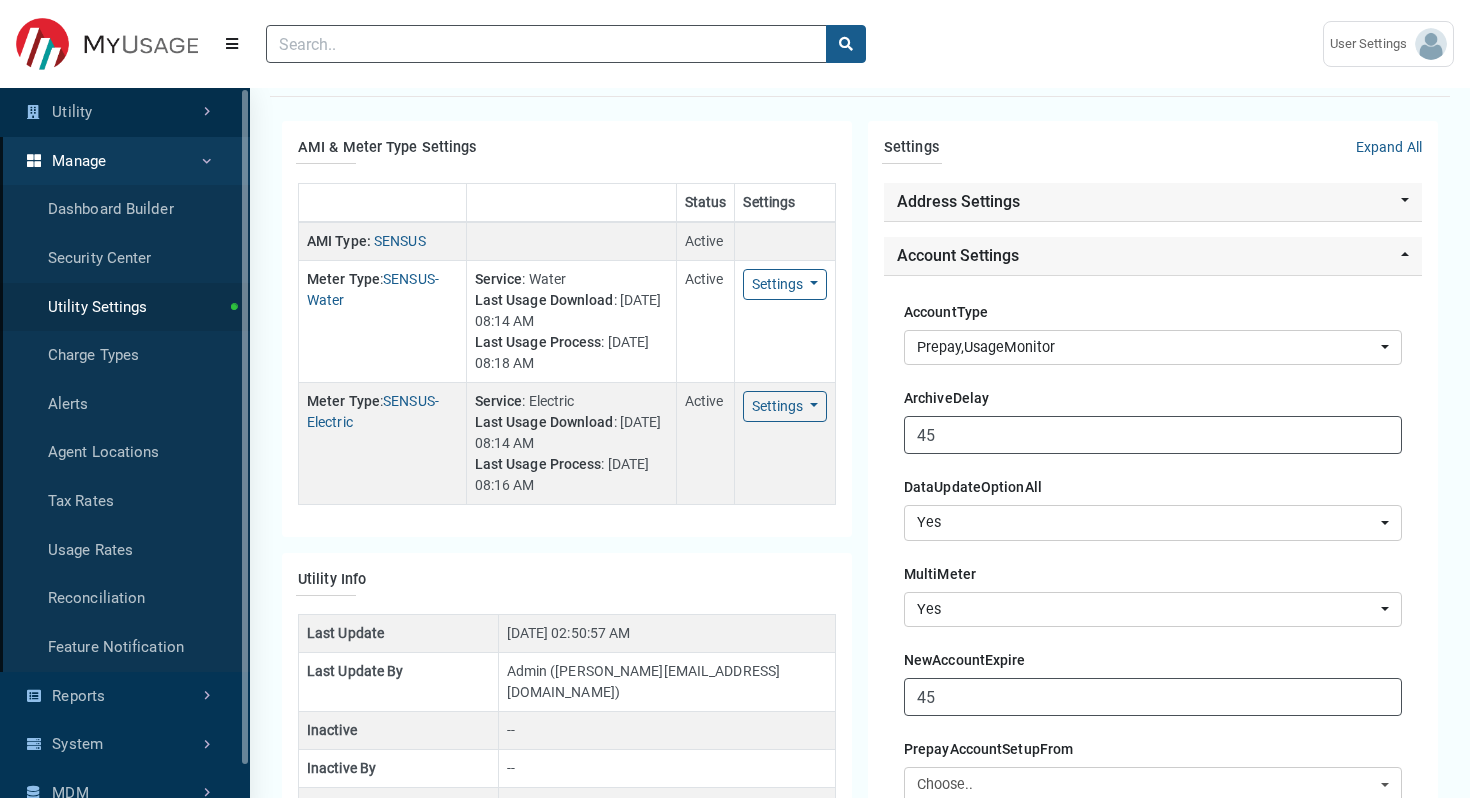 click on "Utility" at bounding box center (125, 112) 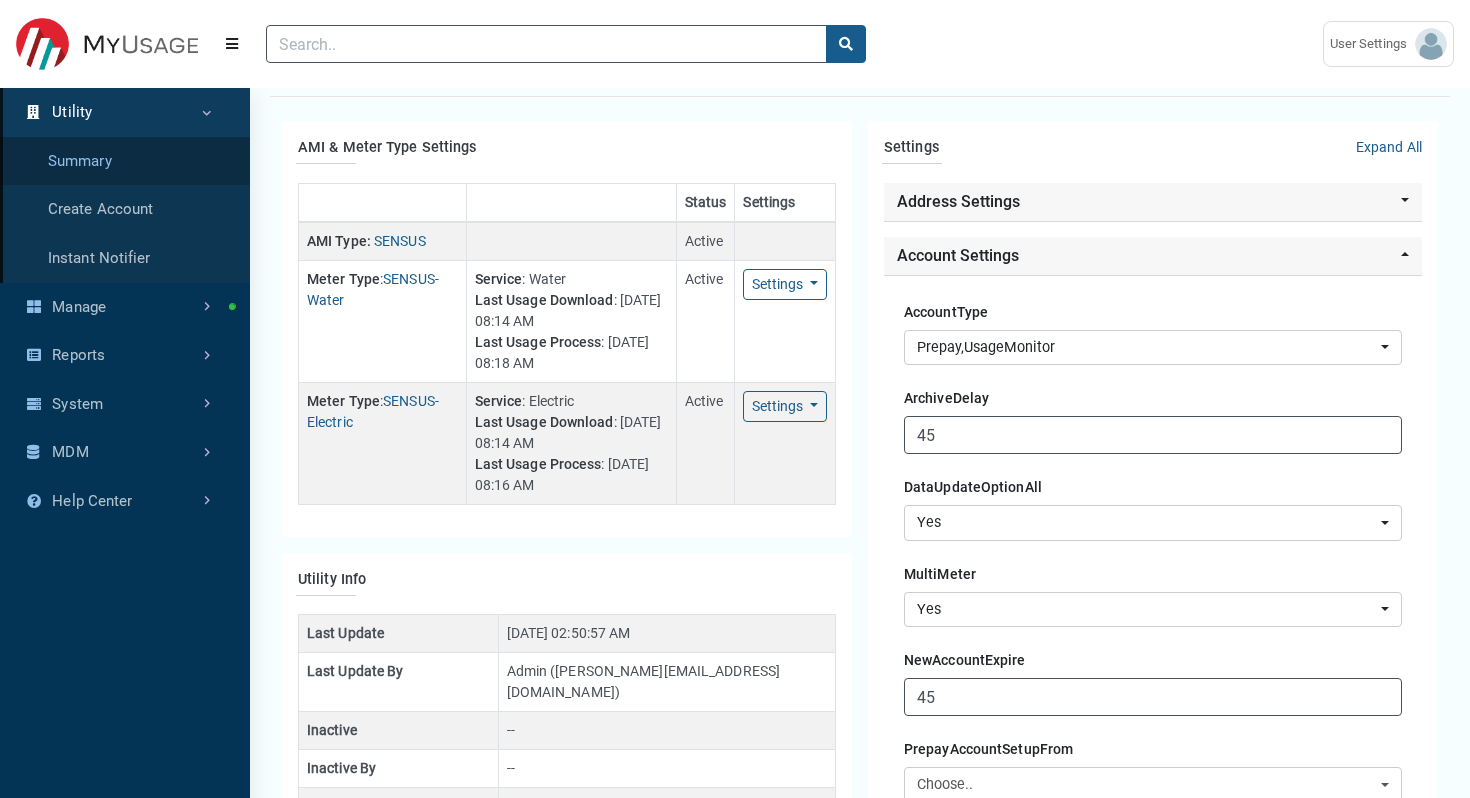 click on "Summary" at bounding box center [125, 161] 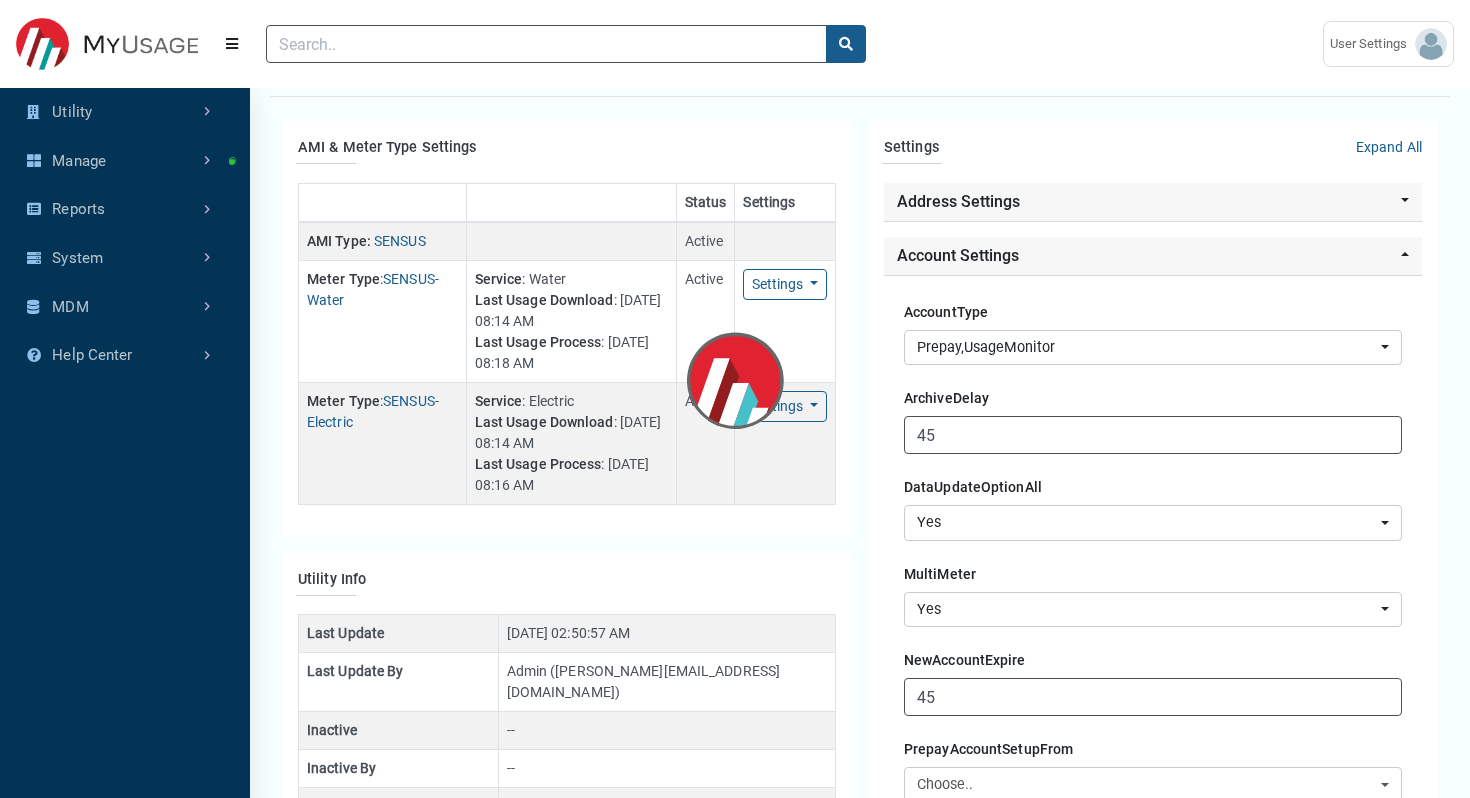 scroll, scrollTop: 0, scrollLeft: 0, axis: both 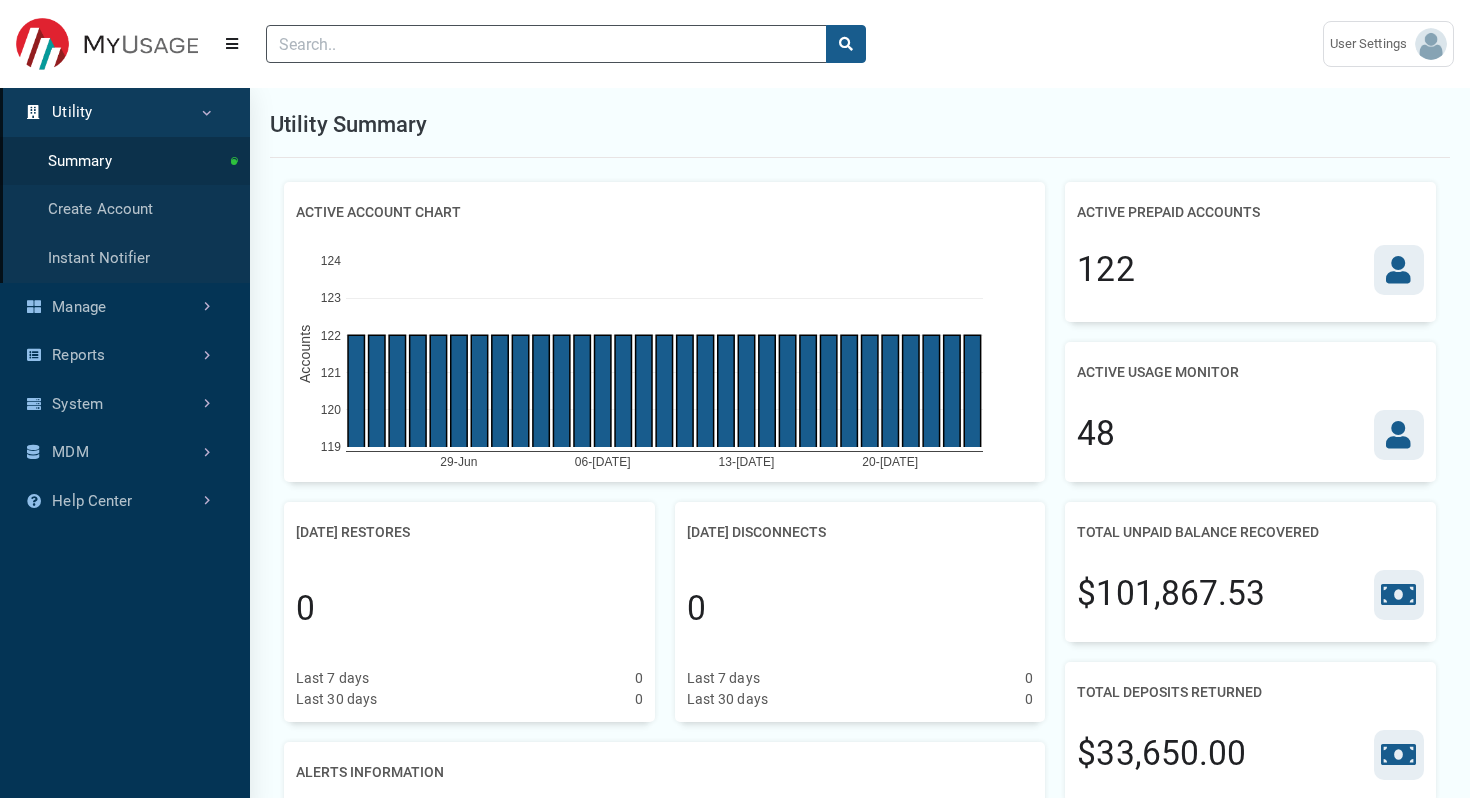 click on "Utility Summary
Active Account Chart
[DATE]-[DATE]-[DATE]-[DATE] 119 120 121 122 123 124 Accounts
Active Prepaid Accounts
122
Active Usage Monitor
48
[DATE] Restores
0" at bounding box center [735, 1243] 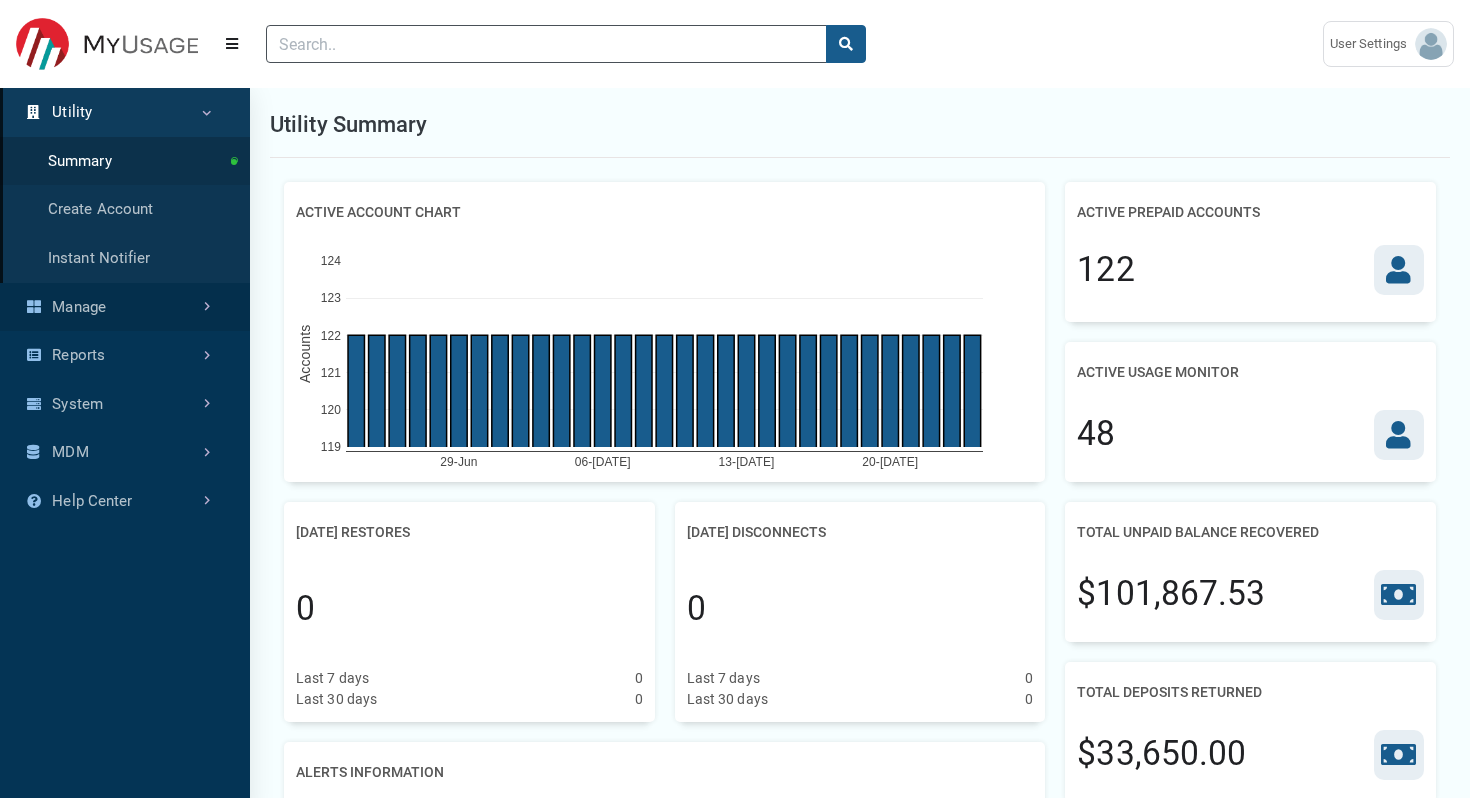 click on "Manage" at bounding box center (125, 307) 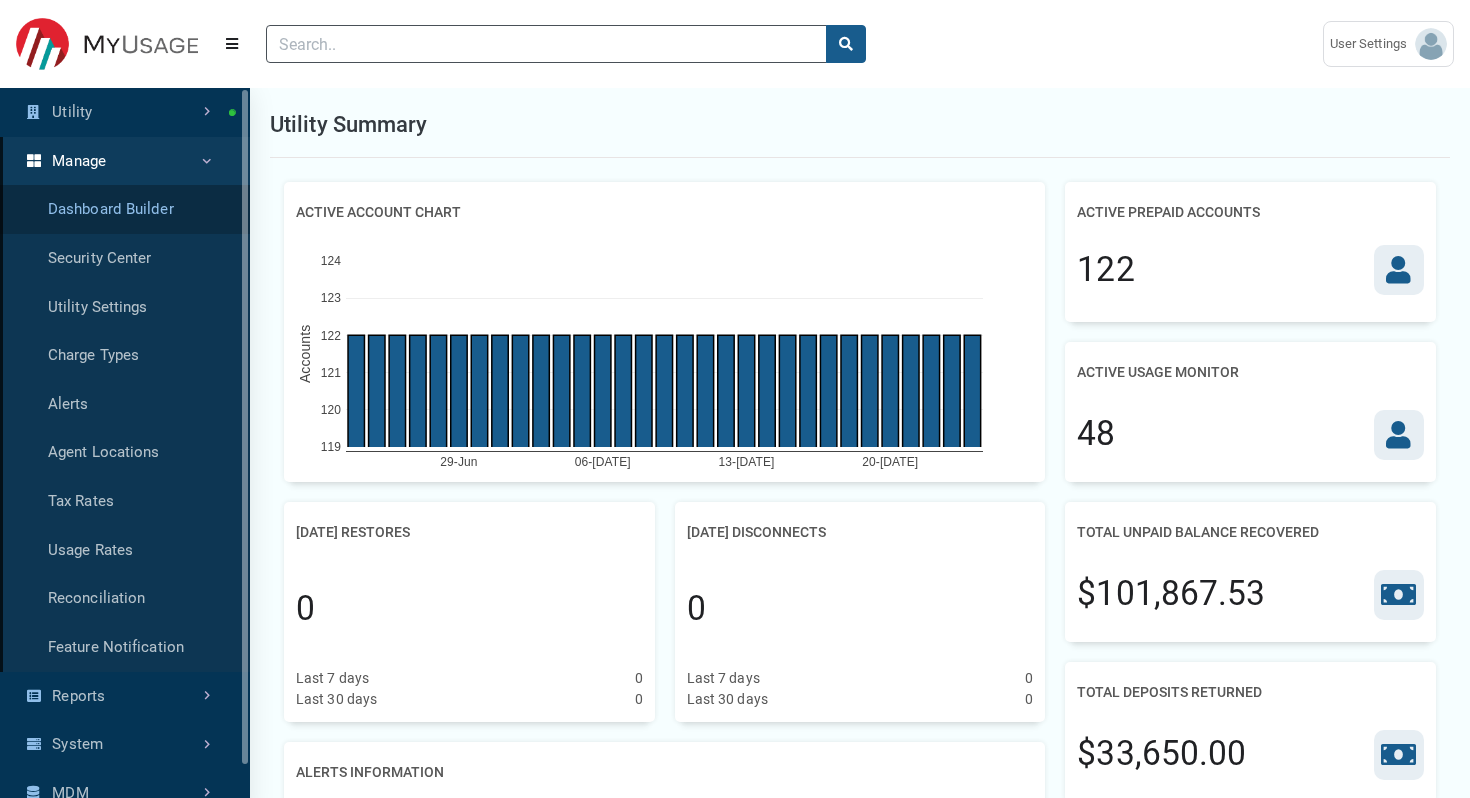 click on "Dashboard Builder" at bounding box center [125, 209] 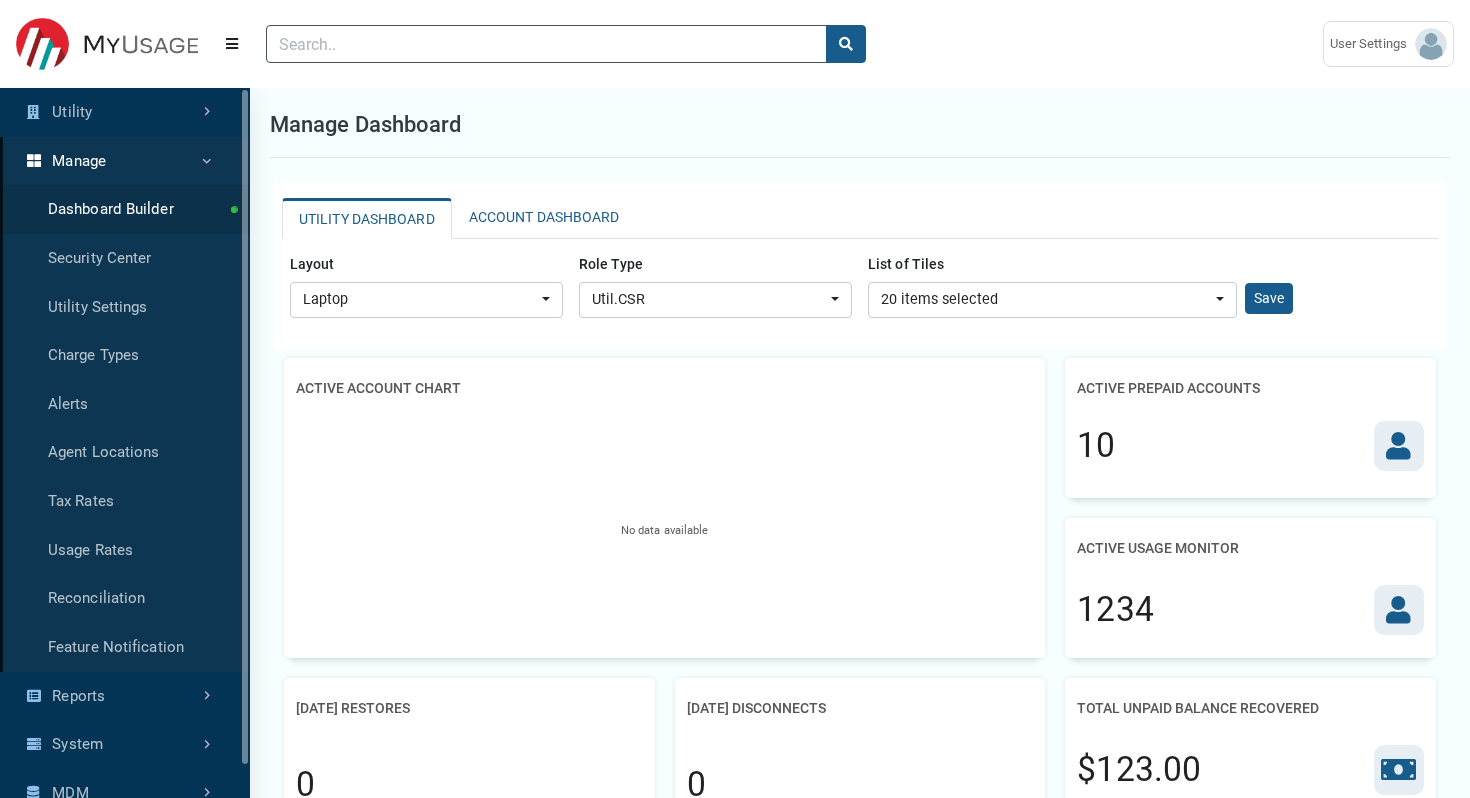 click on "Manage" at bounding box center (125, 161) 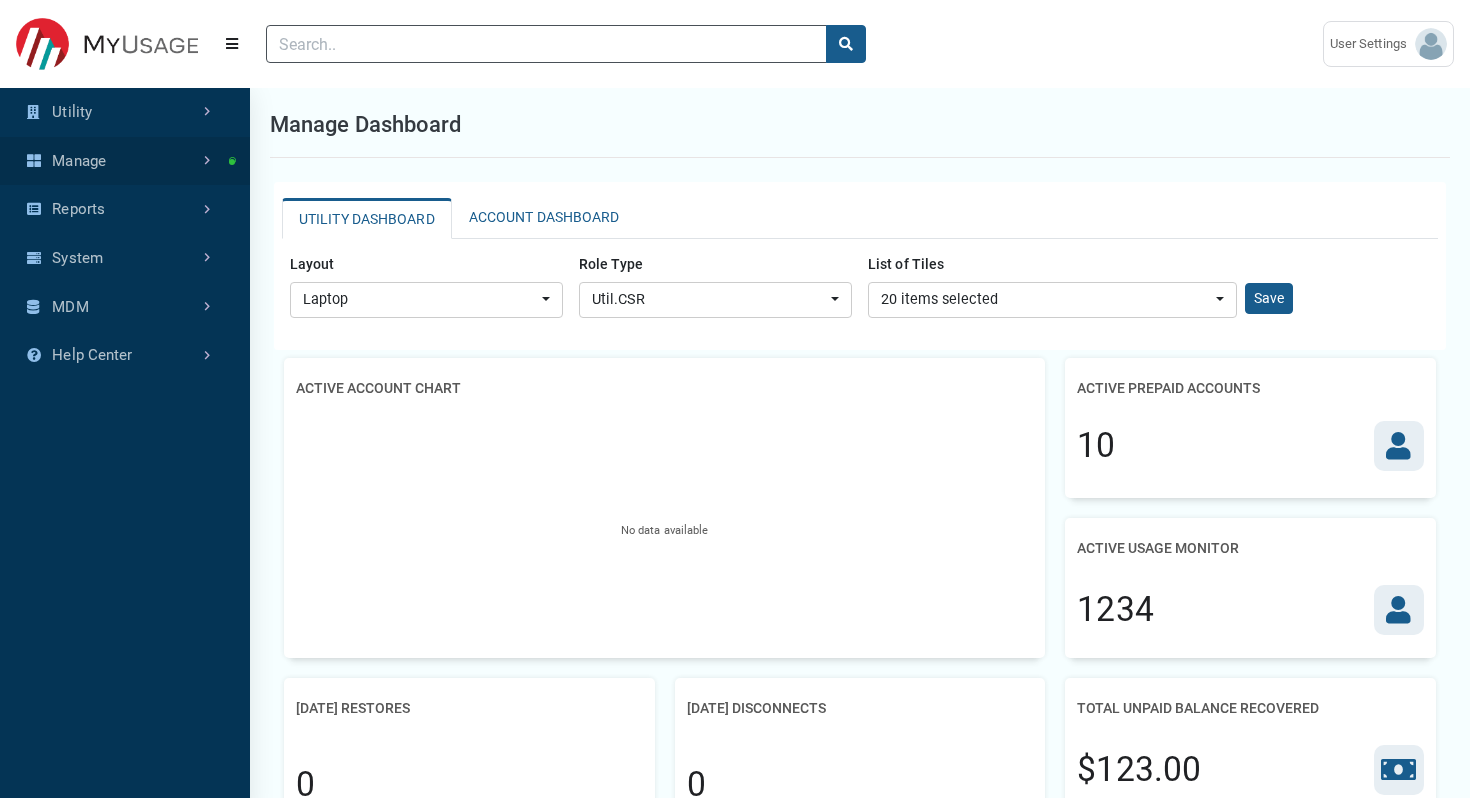 click on "Manage" at bounding box center [125, 161] 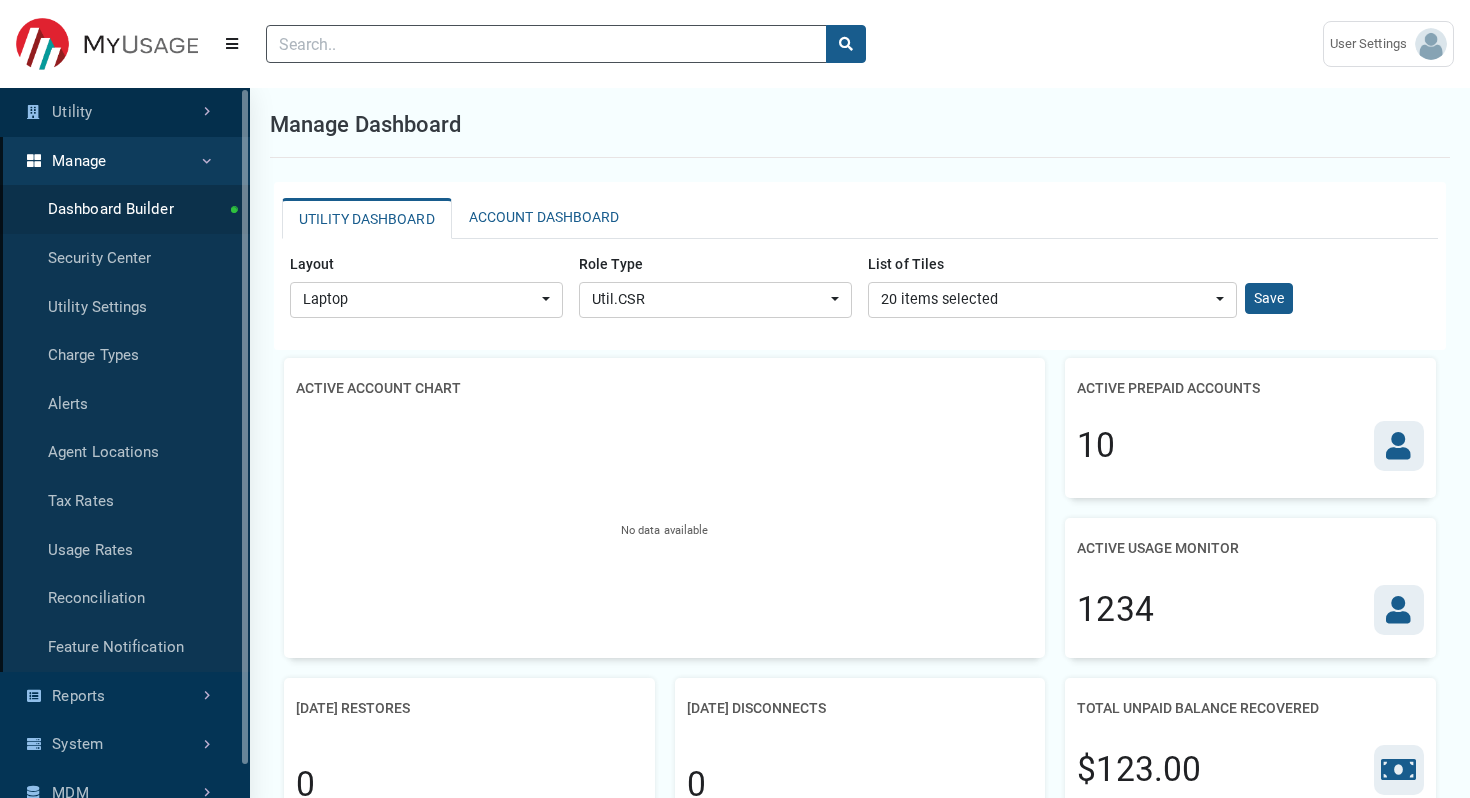 click on "Utility" at bounding box center (125, 112) 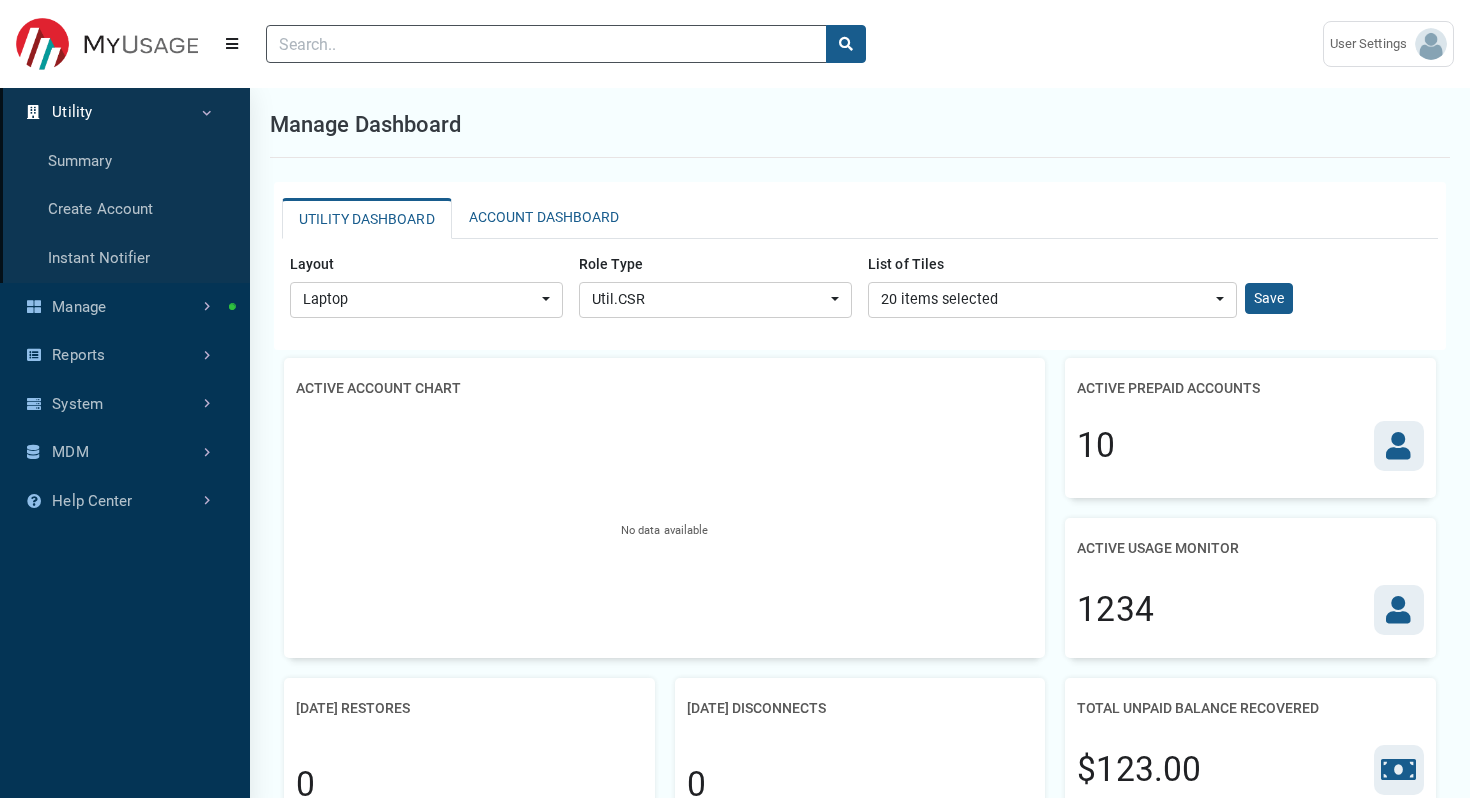 click on "Utility" at bounding box center [125, 112] 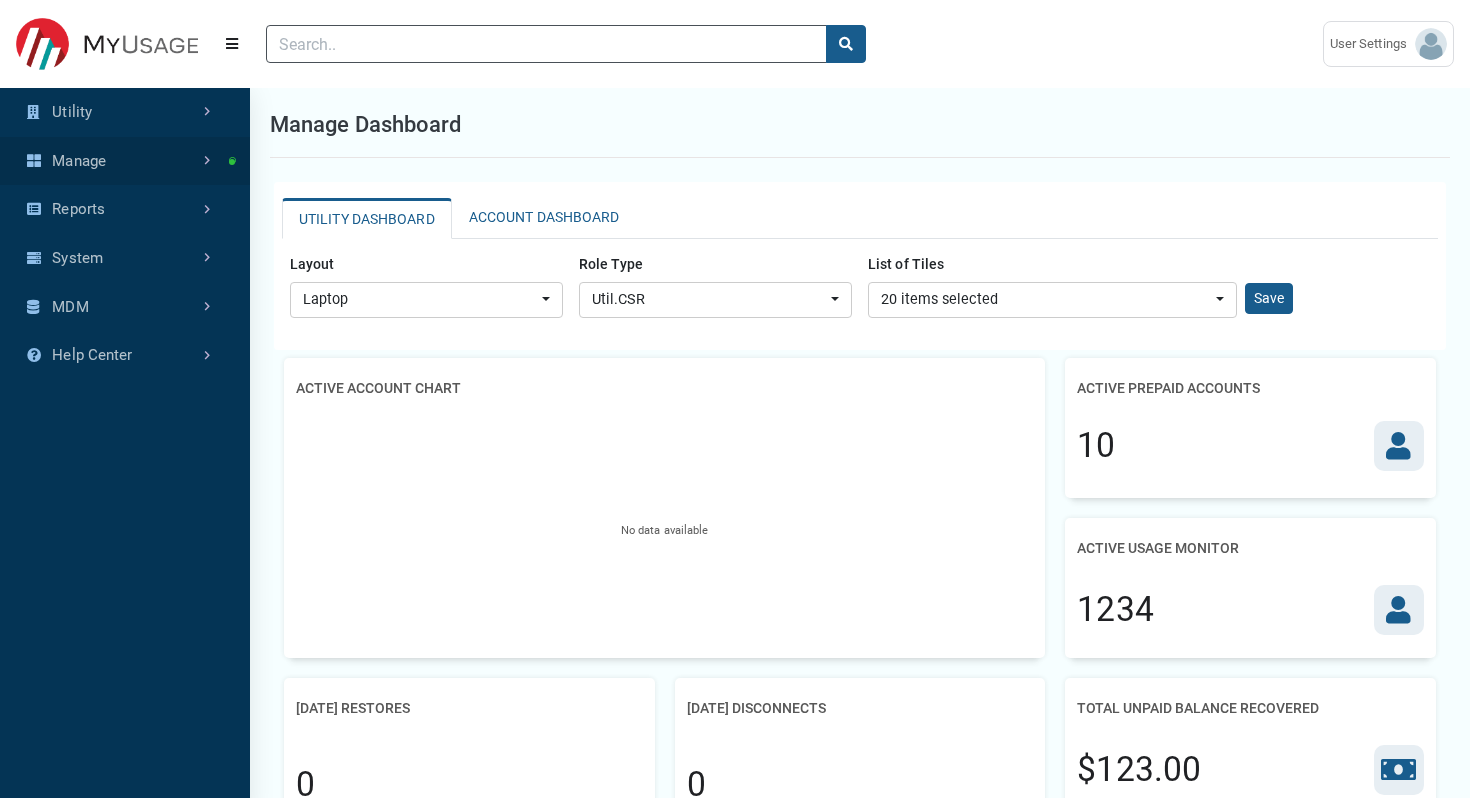 click on "Manage" at bounding box center (125, 161) 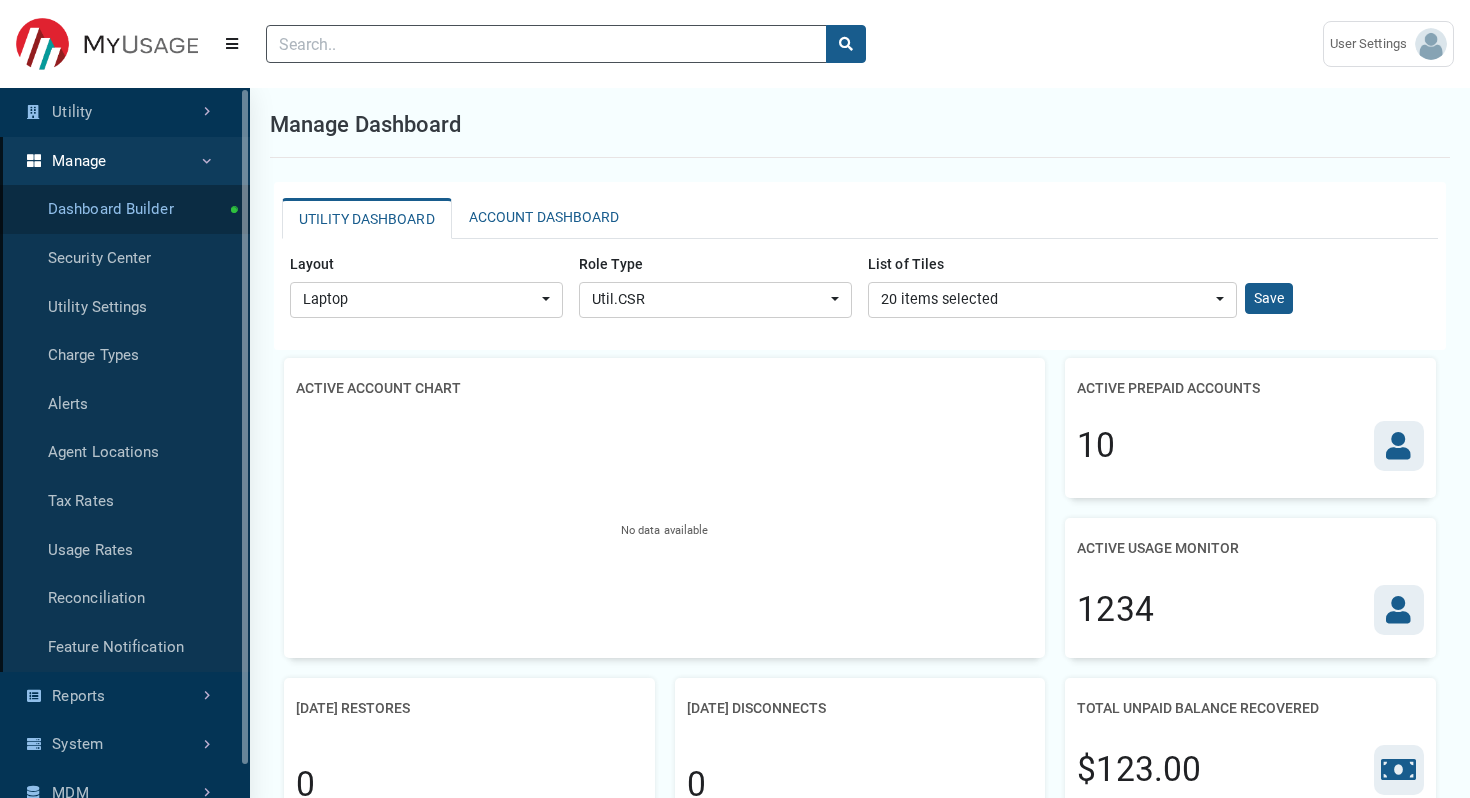 click on "Dashboard Builder" at bounding box center [125, 209] 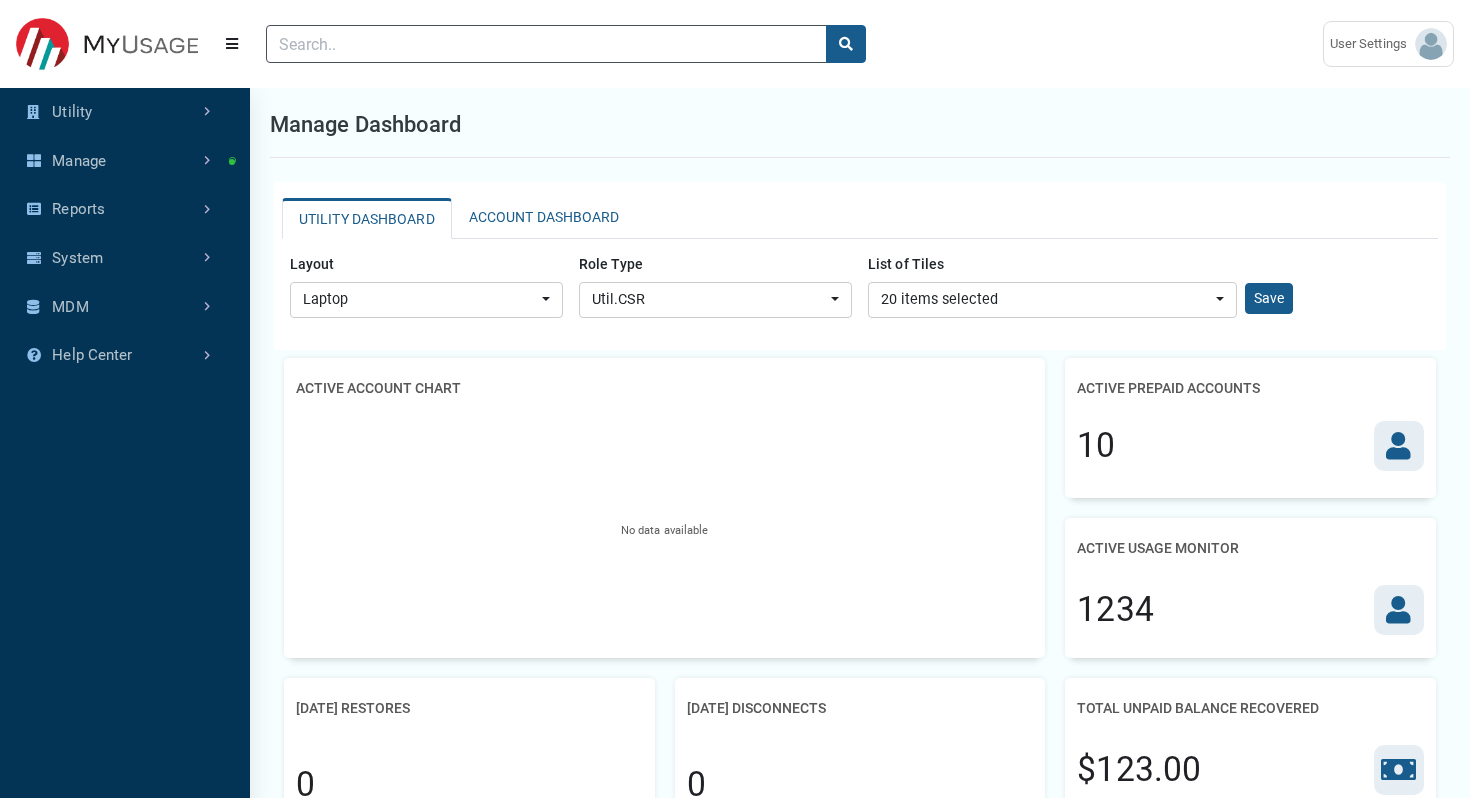 click on "UTILITY DASHBOARD" at bounding box center (367, 218) 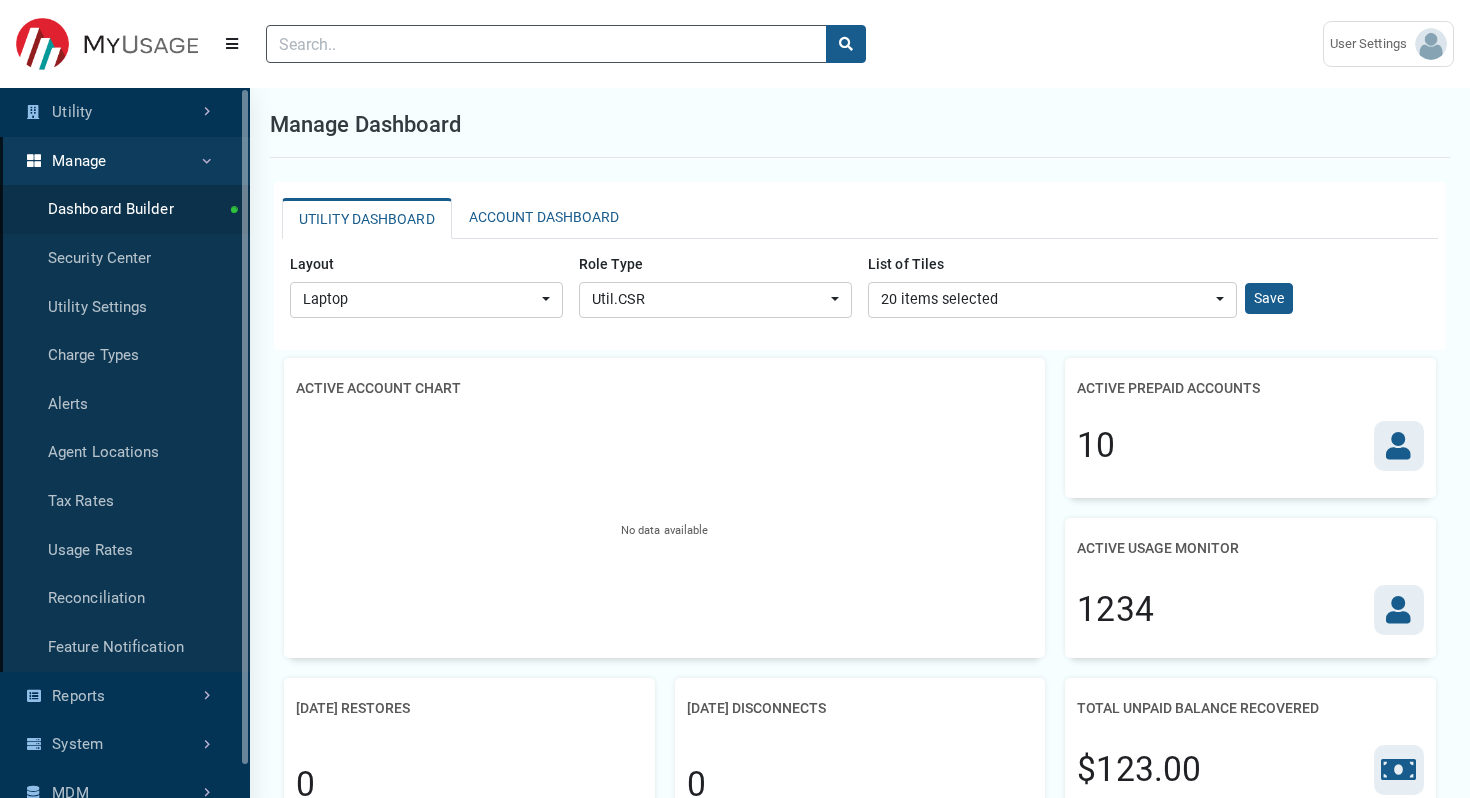 click on "UTILITY DASHBOARD" at bounding box center (367, 218) 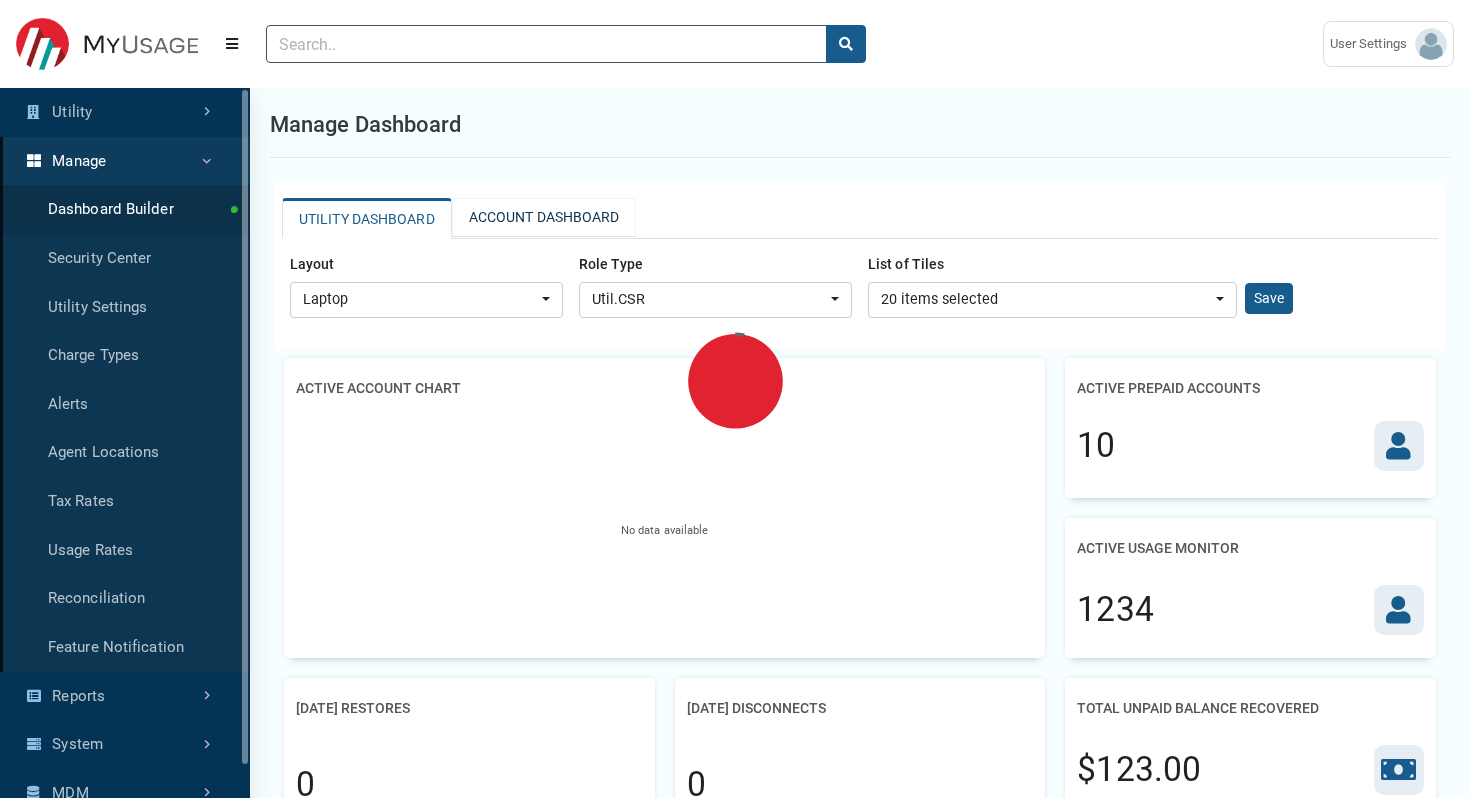click on "ACCOUNT DASHBOARD" at bounding box center (544, 217) 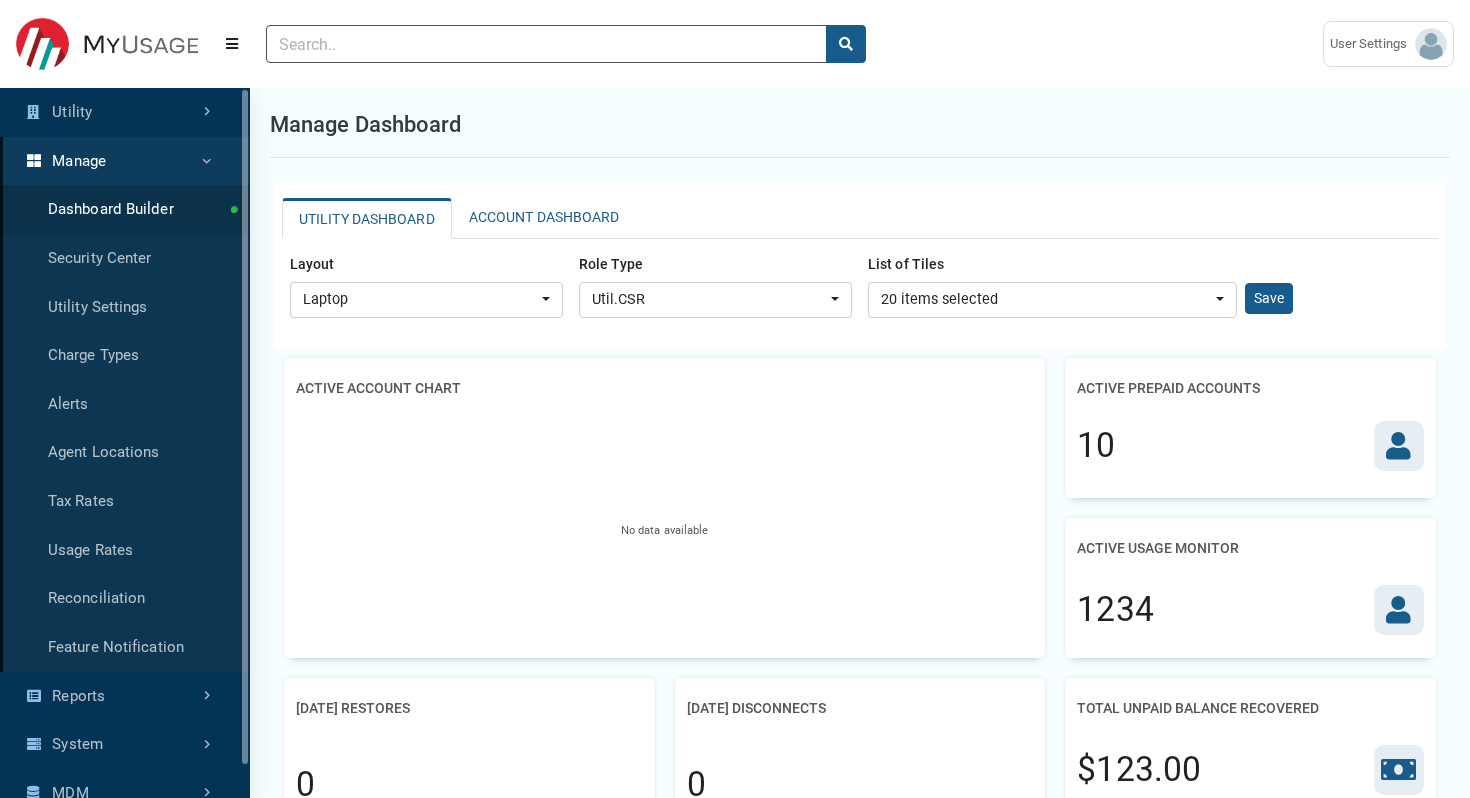 click on "UTILITY DASHBOARD" at bounding box center (367, 218) 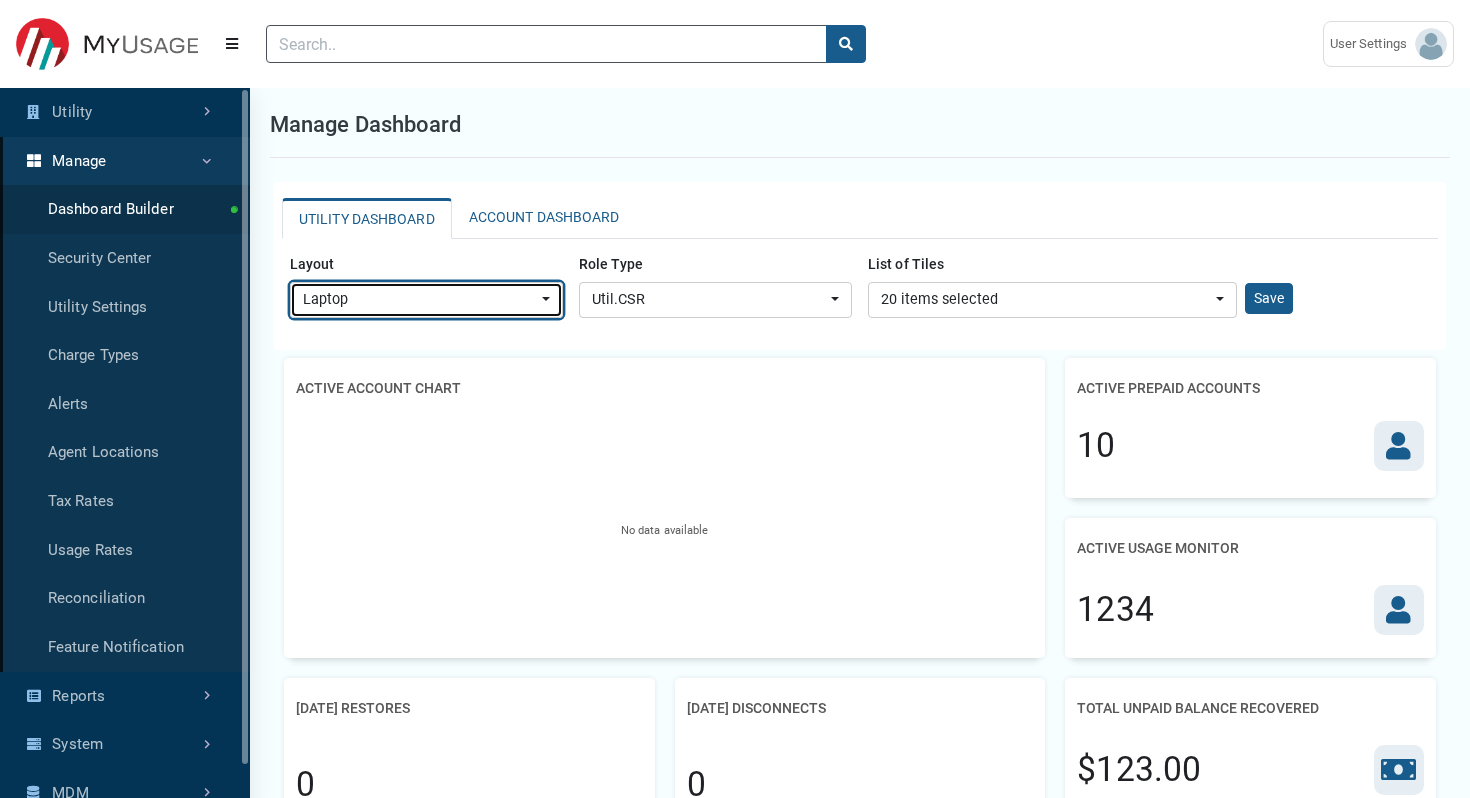 click on "Laptop" at bounding box center [420, 300] 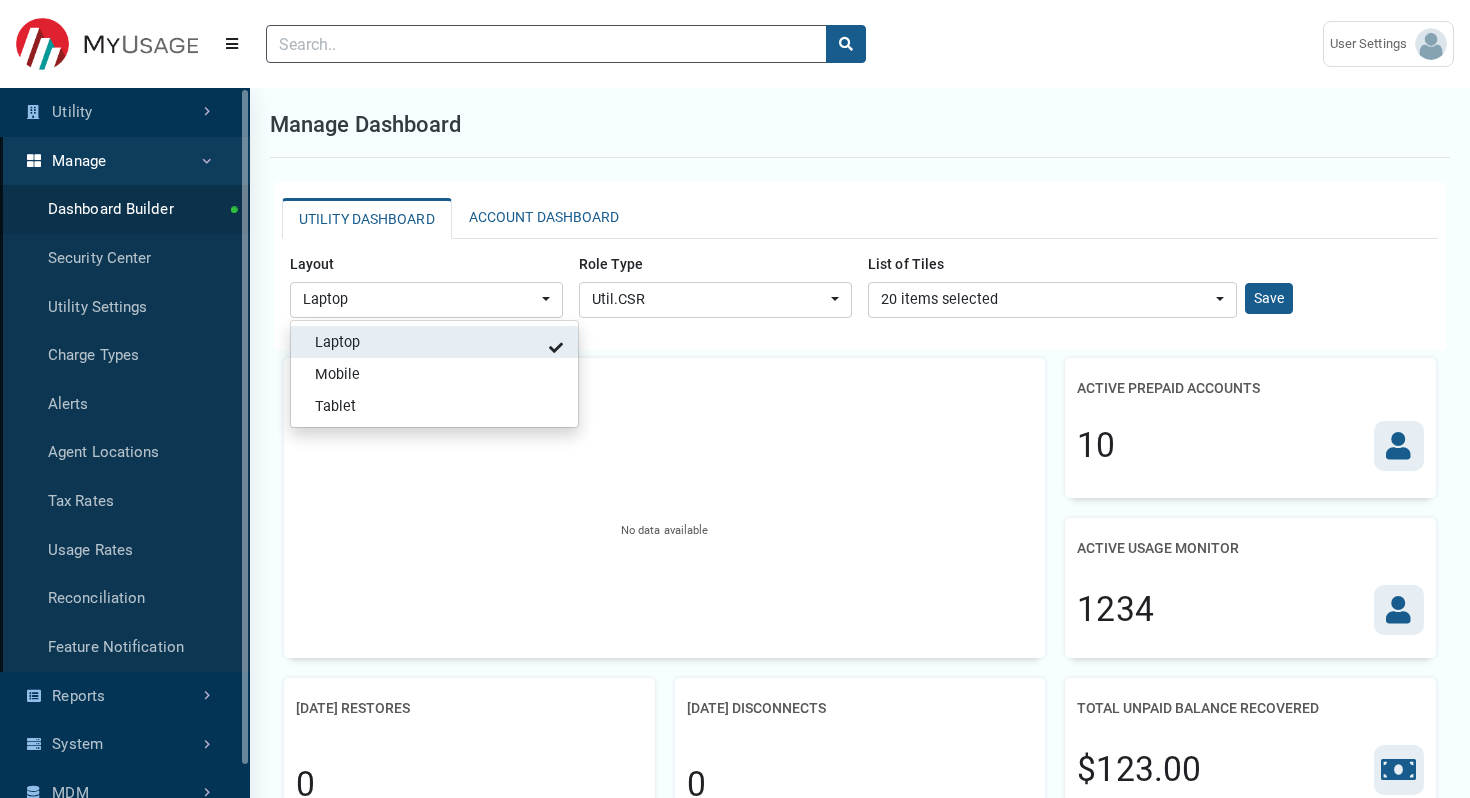 click on "Laptop" at bounding box center (434, 342) 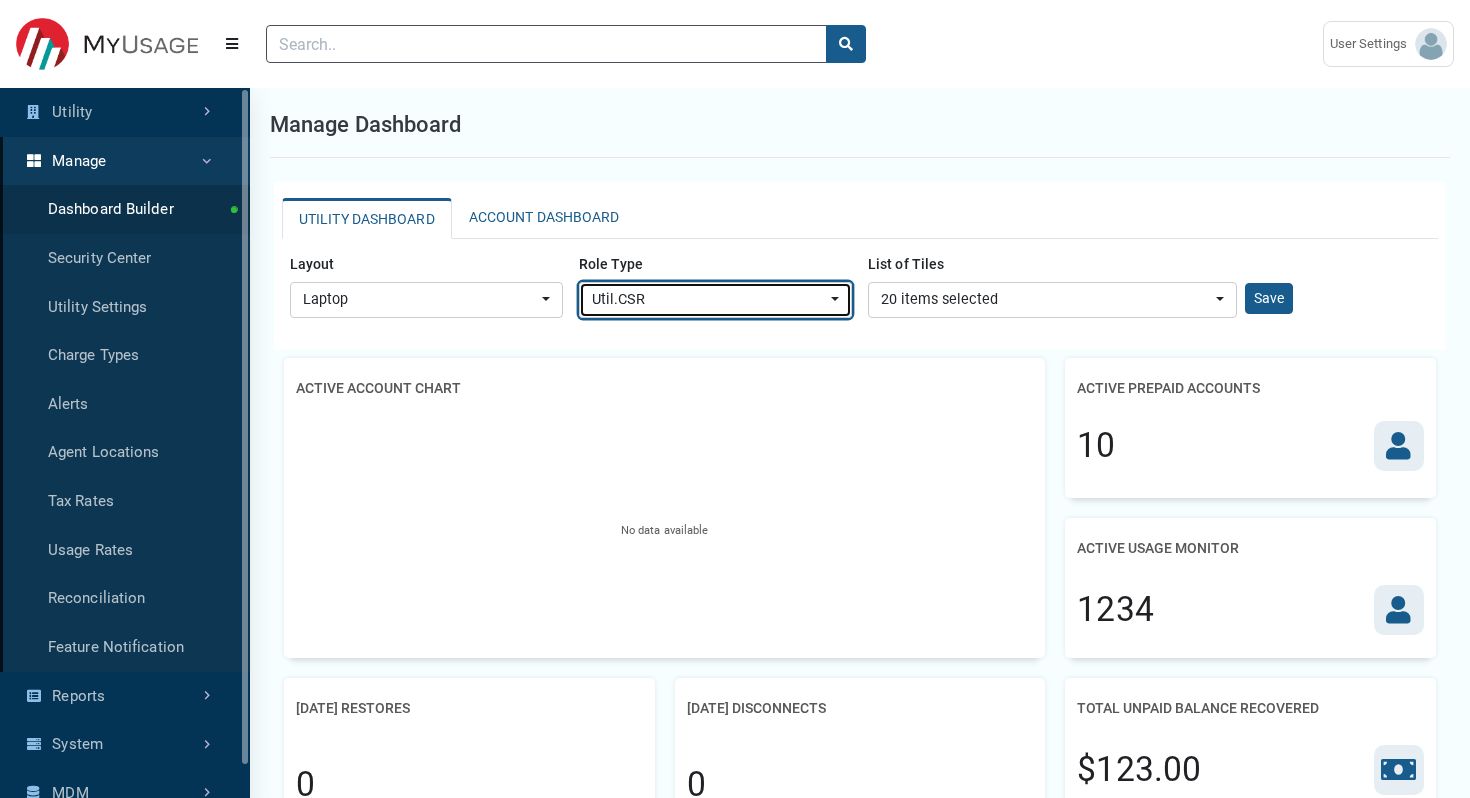 click on "Util.CSR" at bounding box center [709, 300] 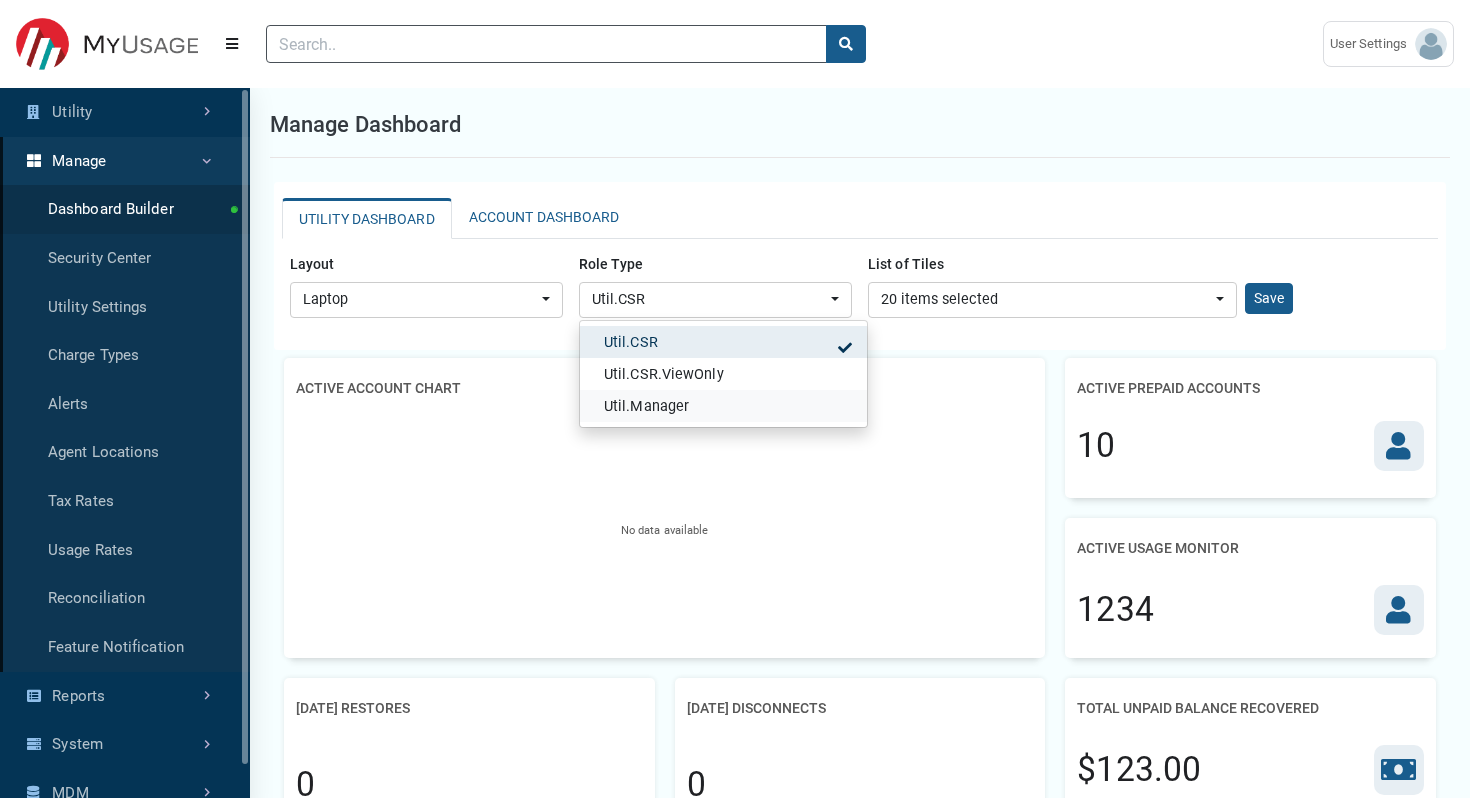 click on "Util.Manager" at bounding box center [646, 407] 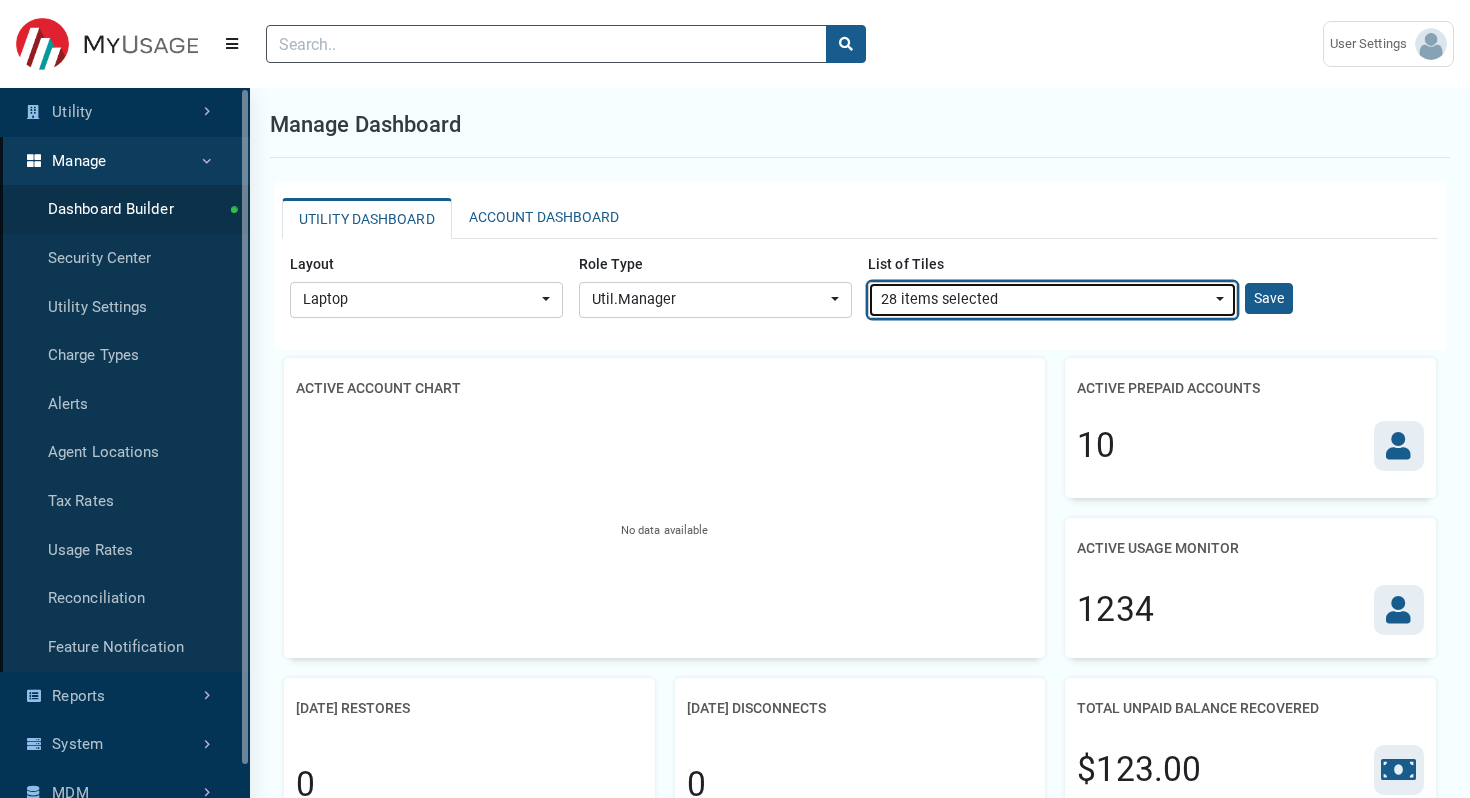 click on "28 items selected" at bounding box center [1046, 300] 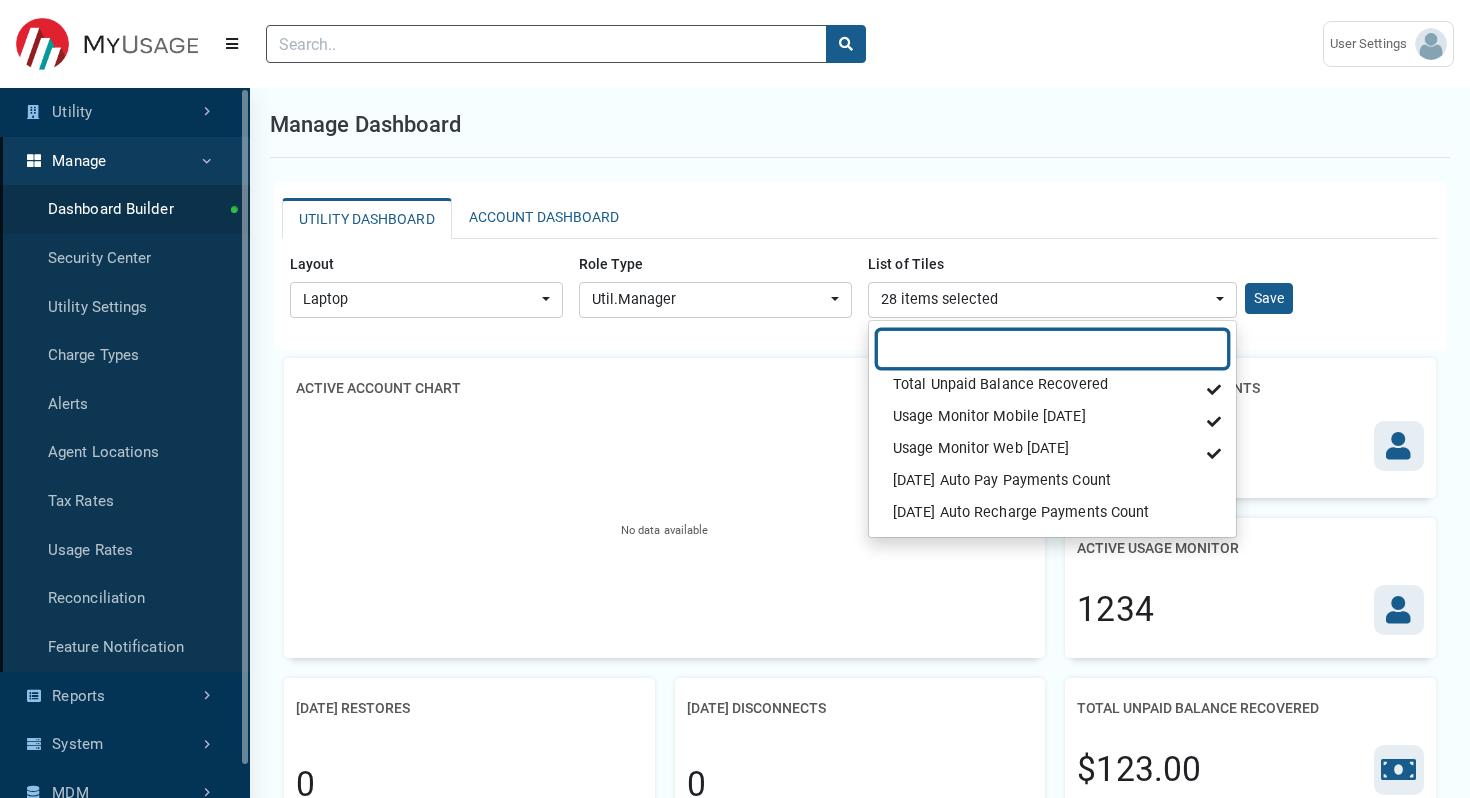 scroll, scrollTop: 1024, scrollLeft: 0, axis: vertical 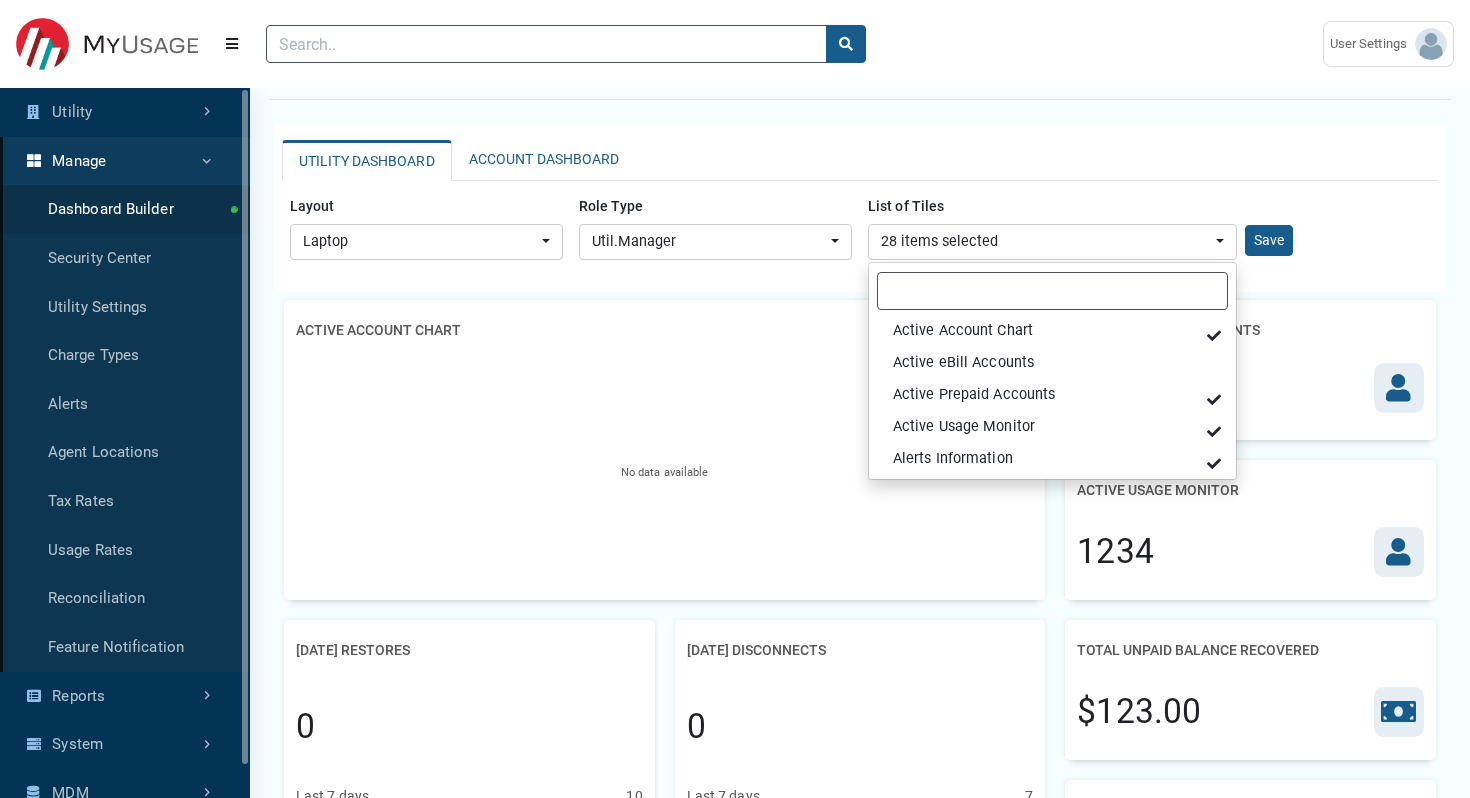 click on "Manage Dashboard
UTILITY DASHBOARD
ACCOUNT DASHBOARD
Layout
Laptop
Mobile
Tablet
Laptop" at bounding box center (860, 1319) 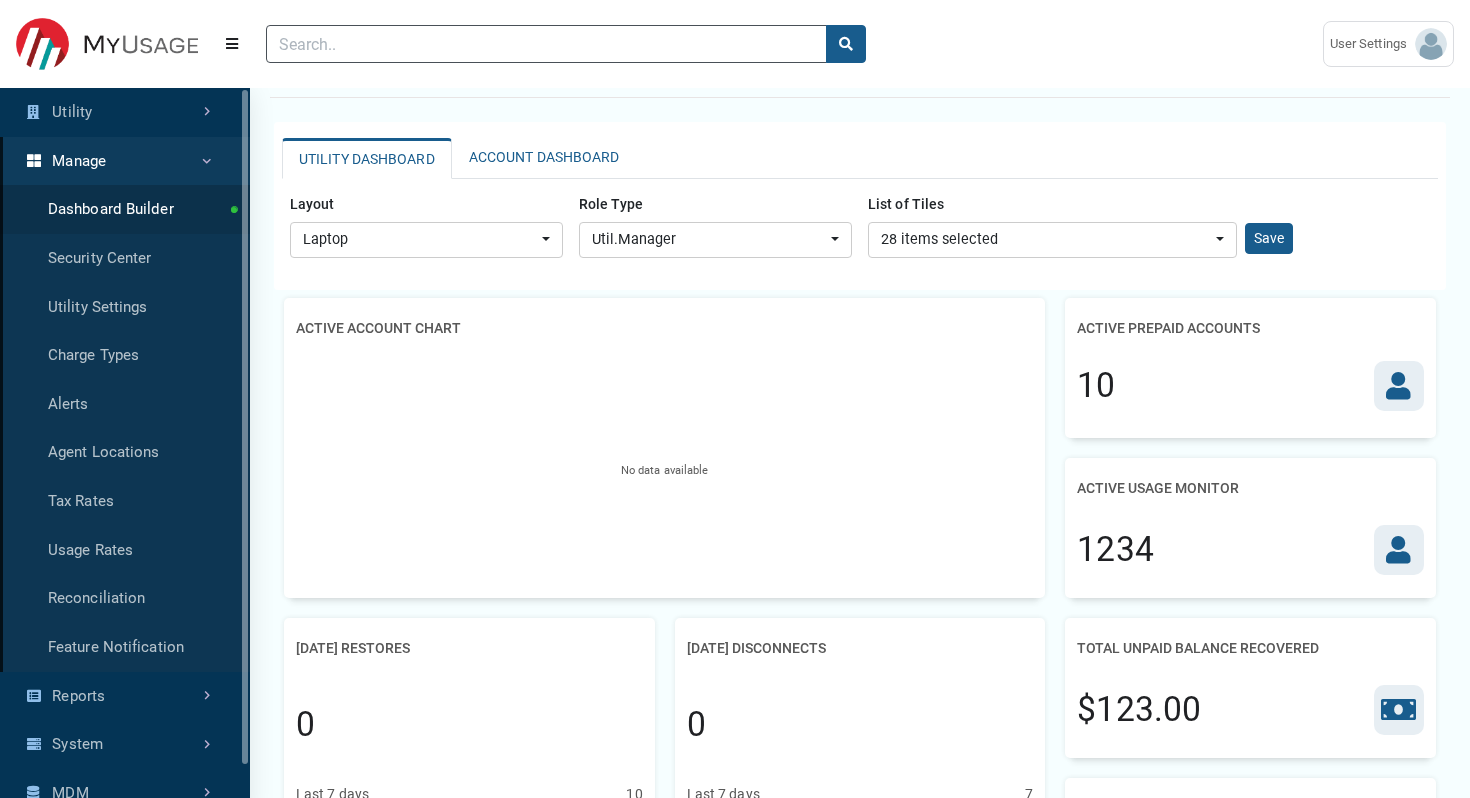 scroll, scrollTop: 59, scrollLeft: 0, axis: vertical 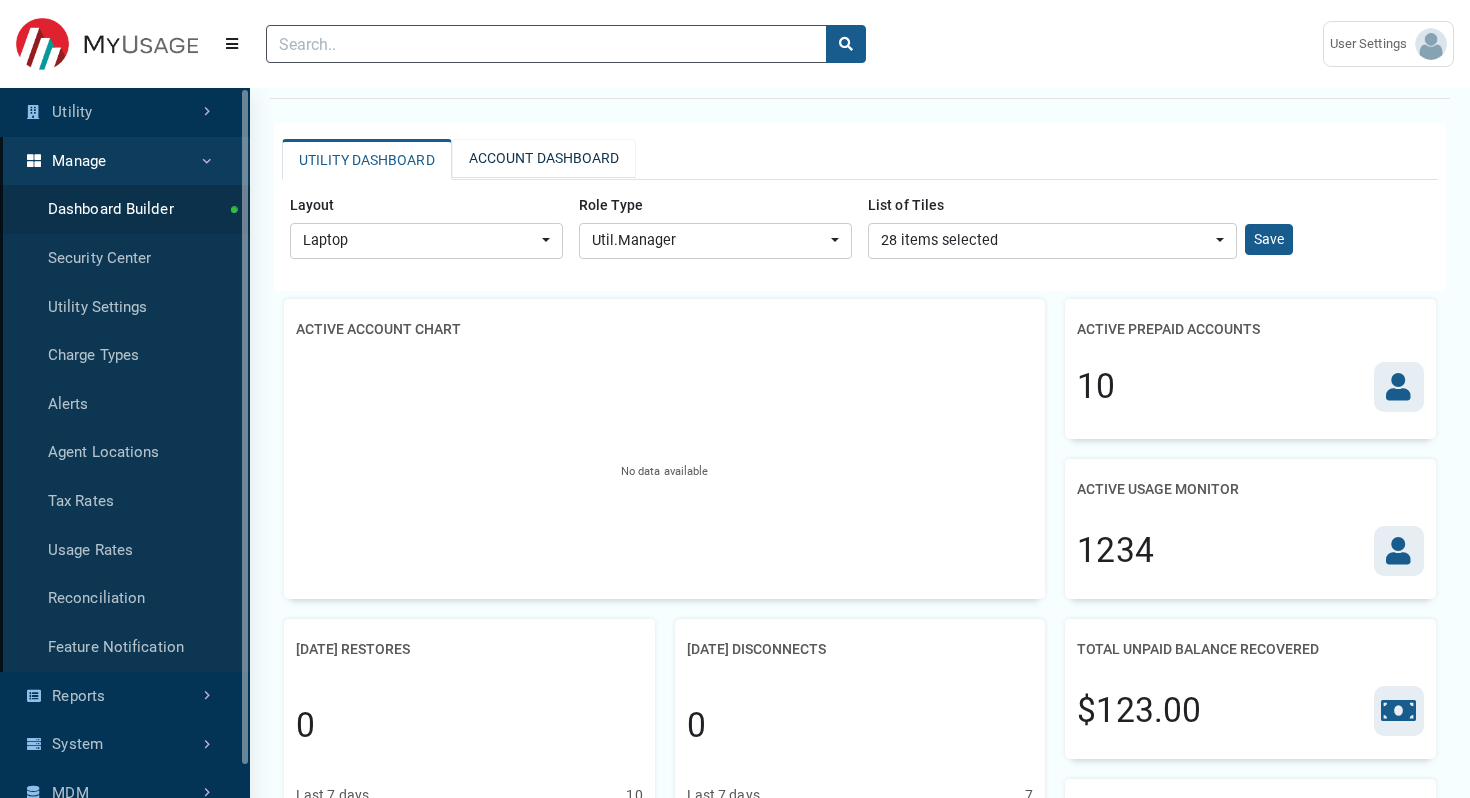 click on "ACCOUNT DASHBOARD" at bounding box center (544, 158) 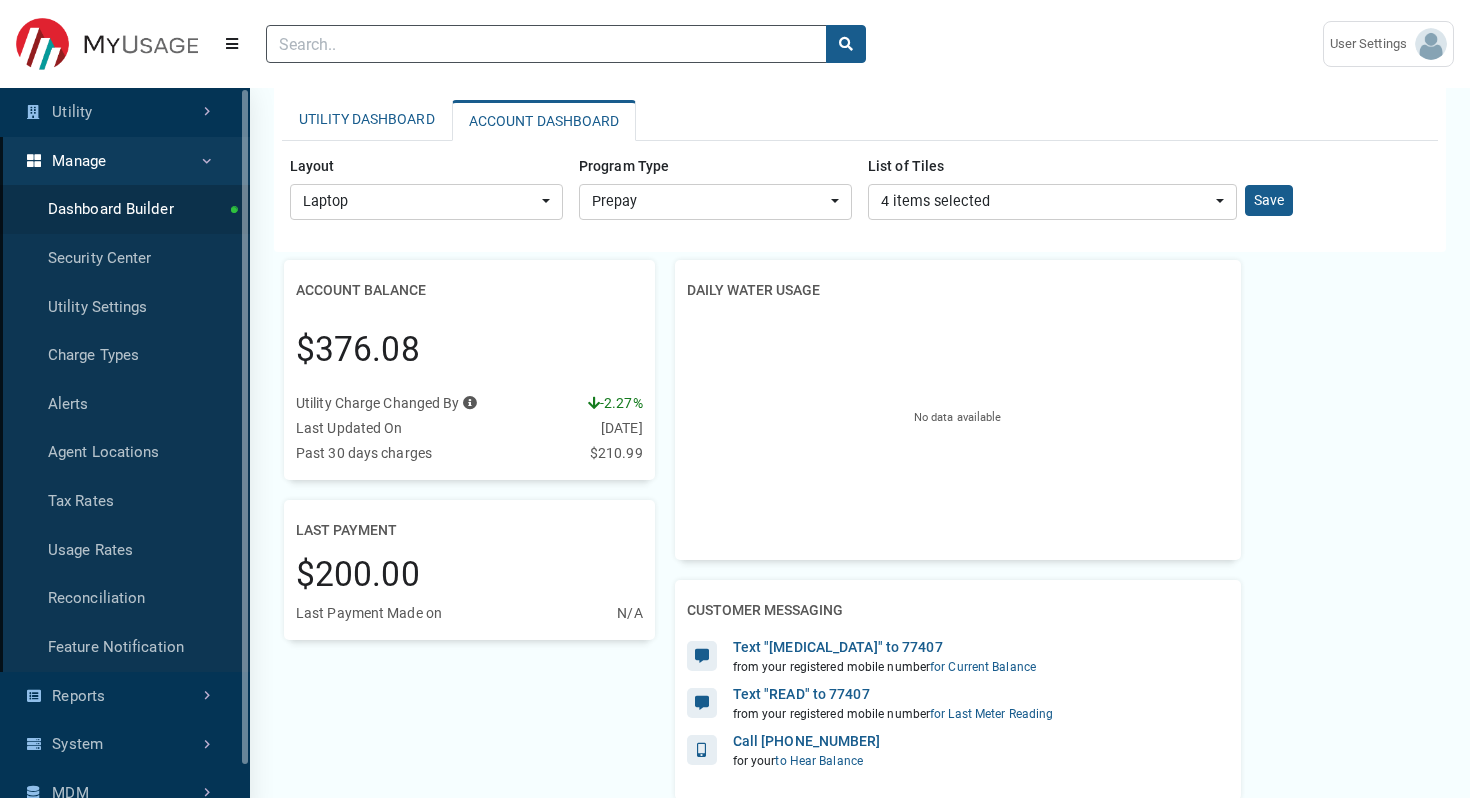 scroll, scrollTop: 99, scrollLeft: 0, axis: vertical 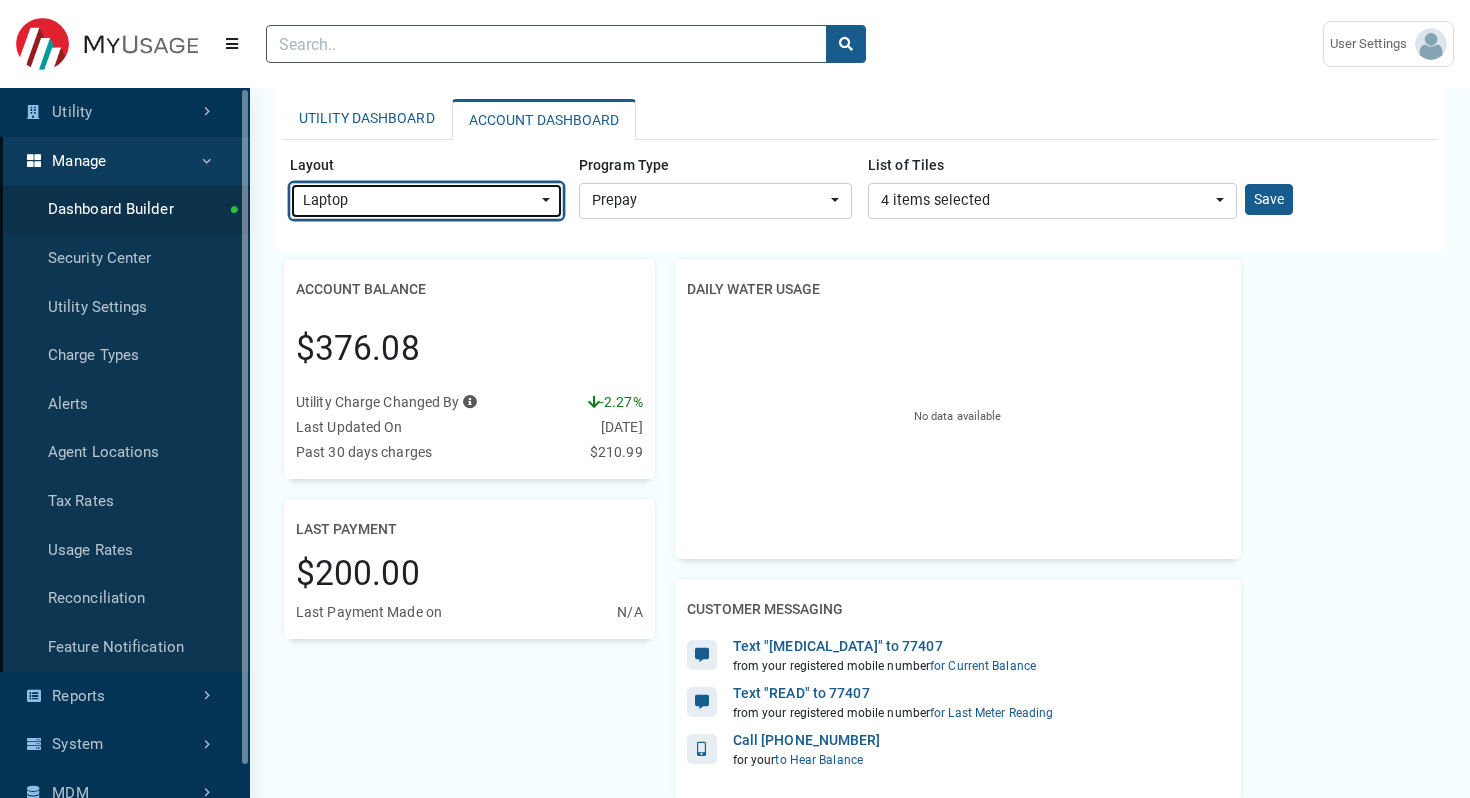 click on "Laptop" at bounding box center (420, 201) 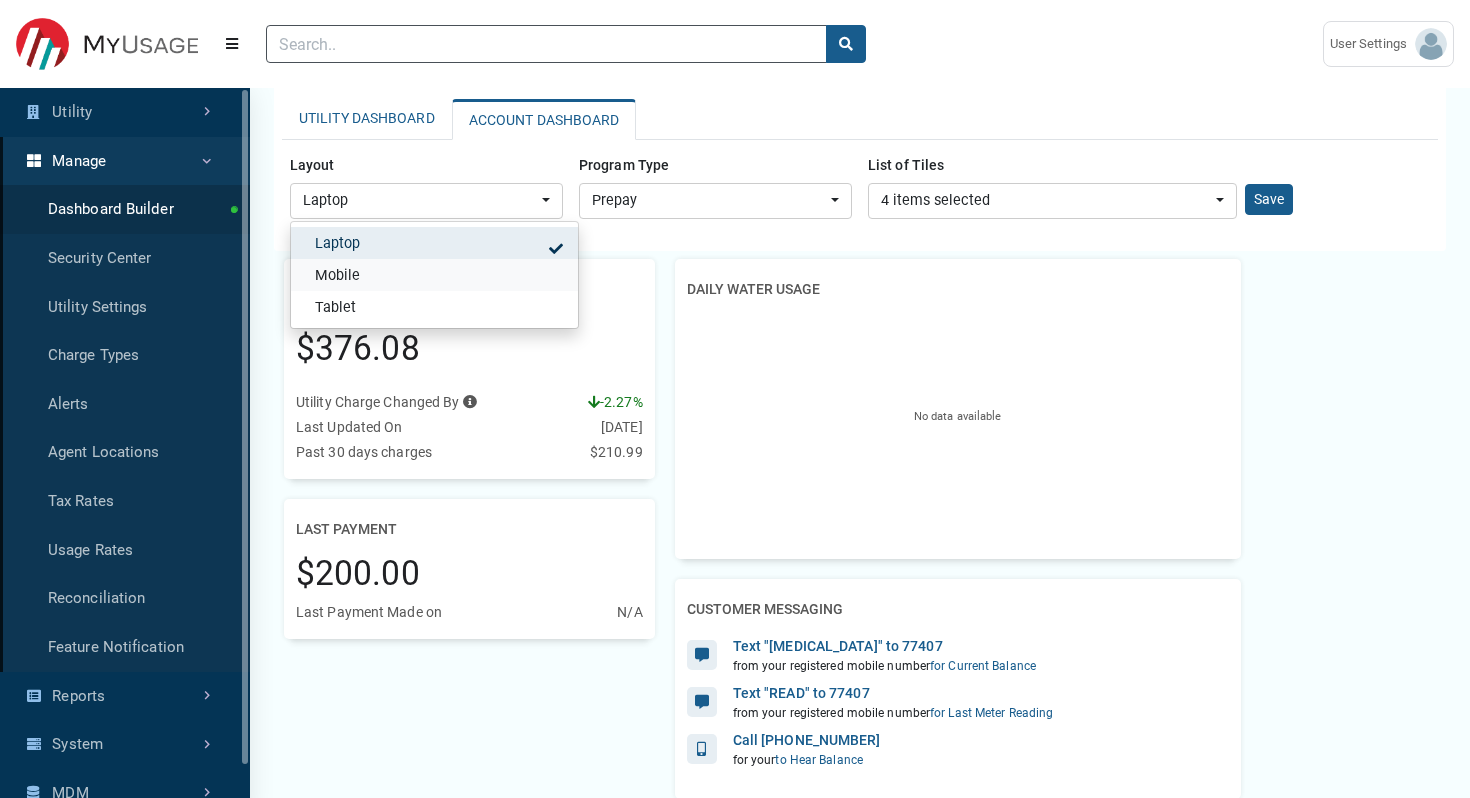 click on "Mobile" at bounding box center (434, 275) 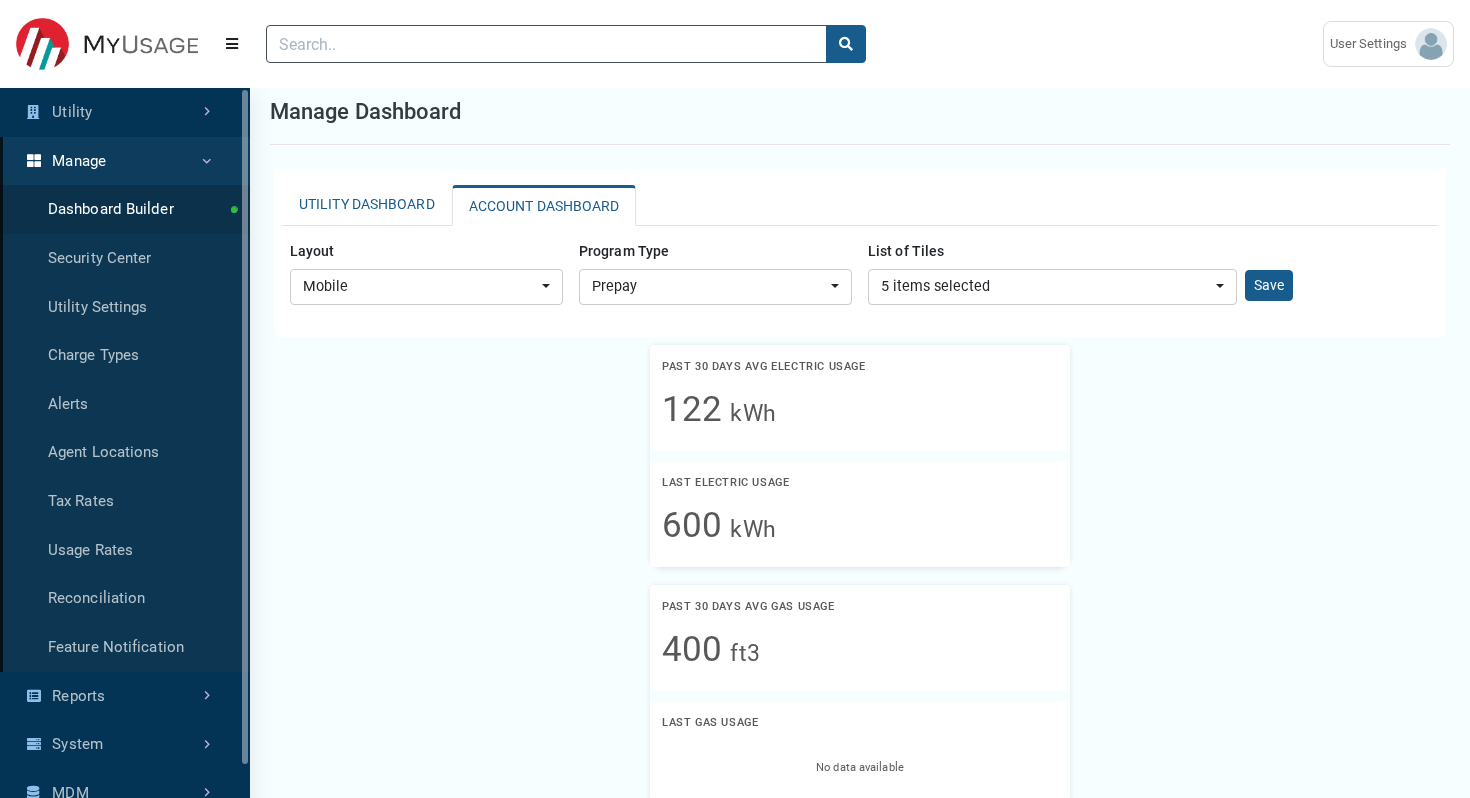 scroll, scrollTop: 0, scrollLeft: 0, axis: both 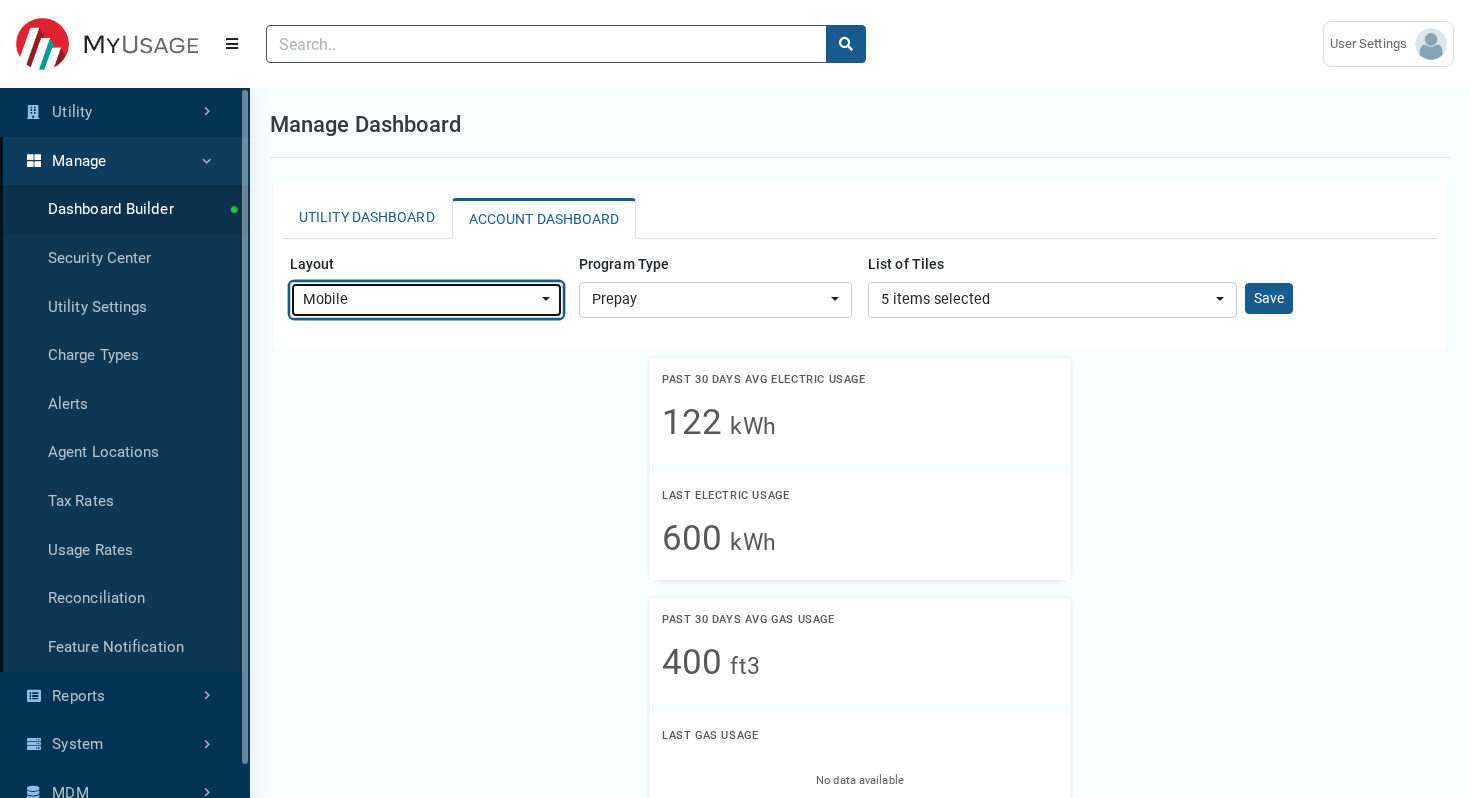 click on "Mobile" at bounding box center [426, 300] 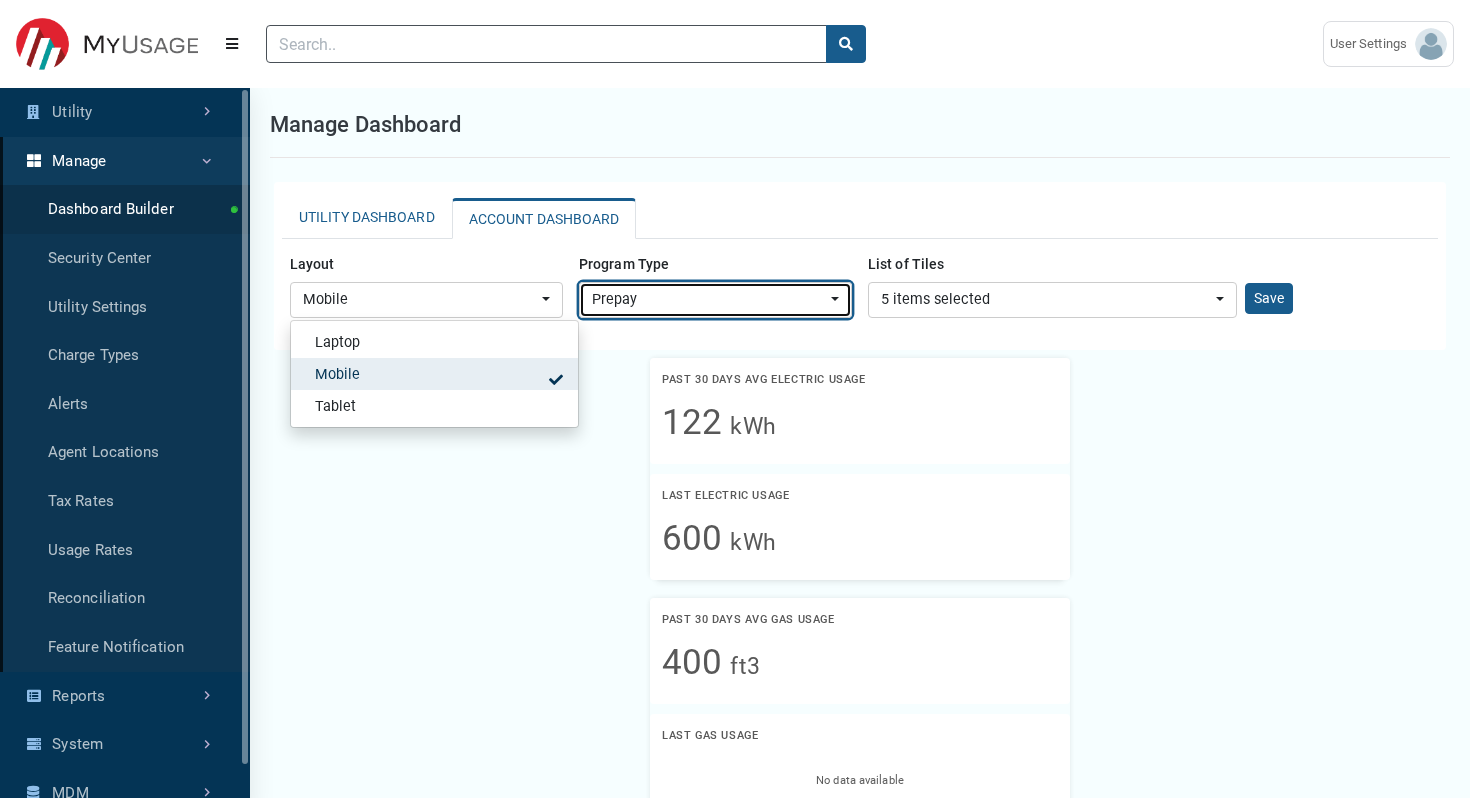 click on "Prepay" at bounding box center [709, 300] 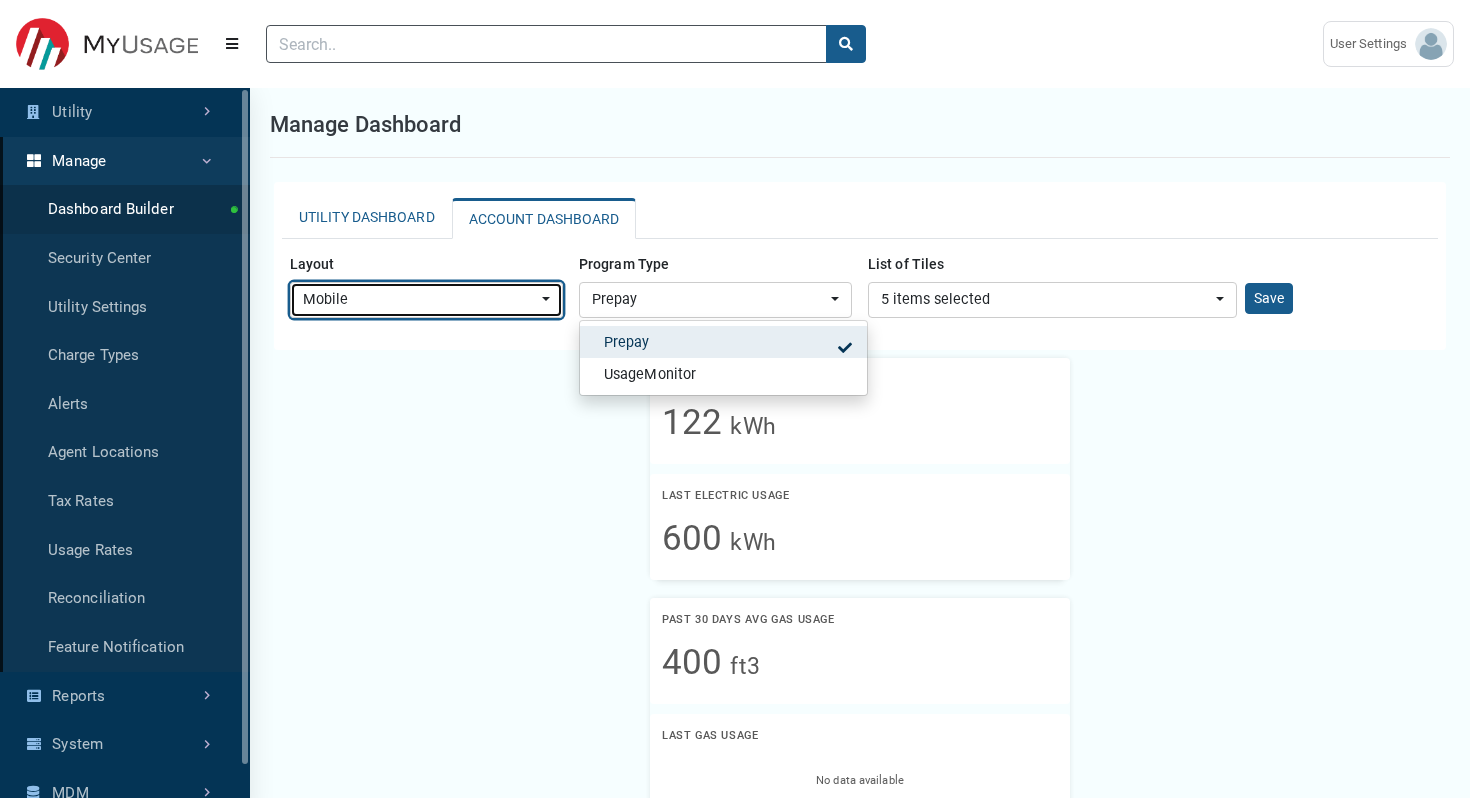 click on "Mobile" at bounding box center (426, 300) 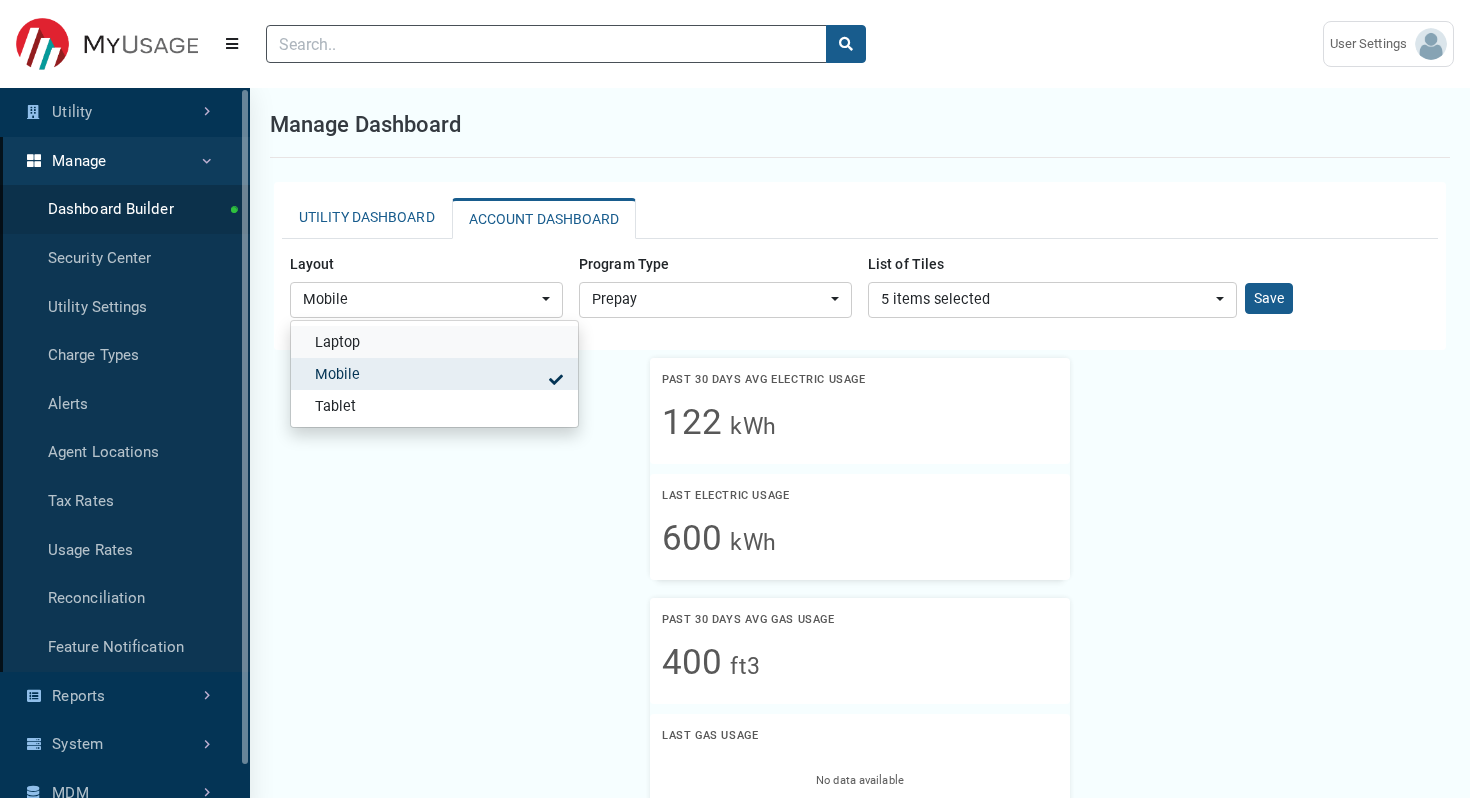 click on "Laptop" at bounding box center [434, 342] 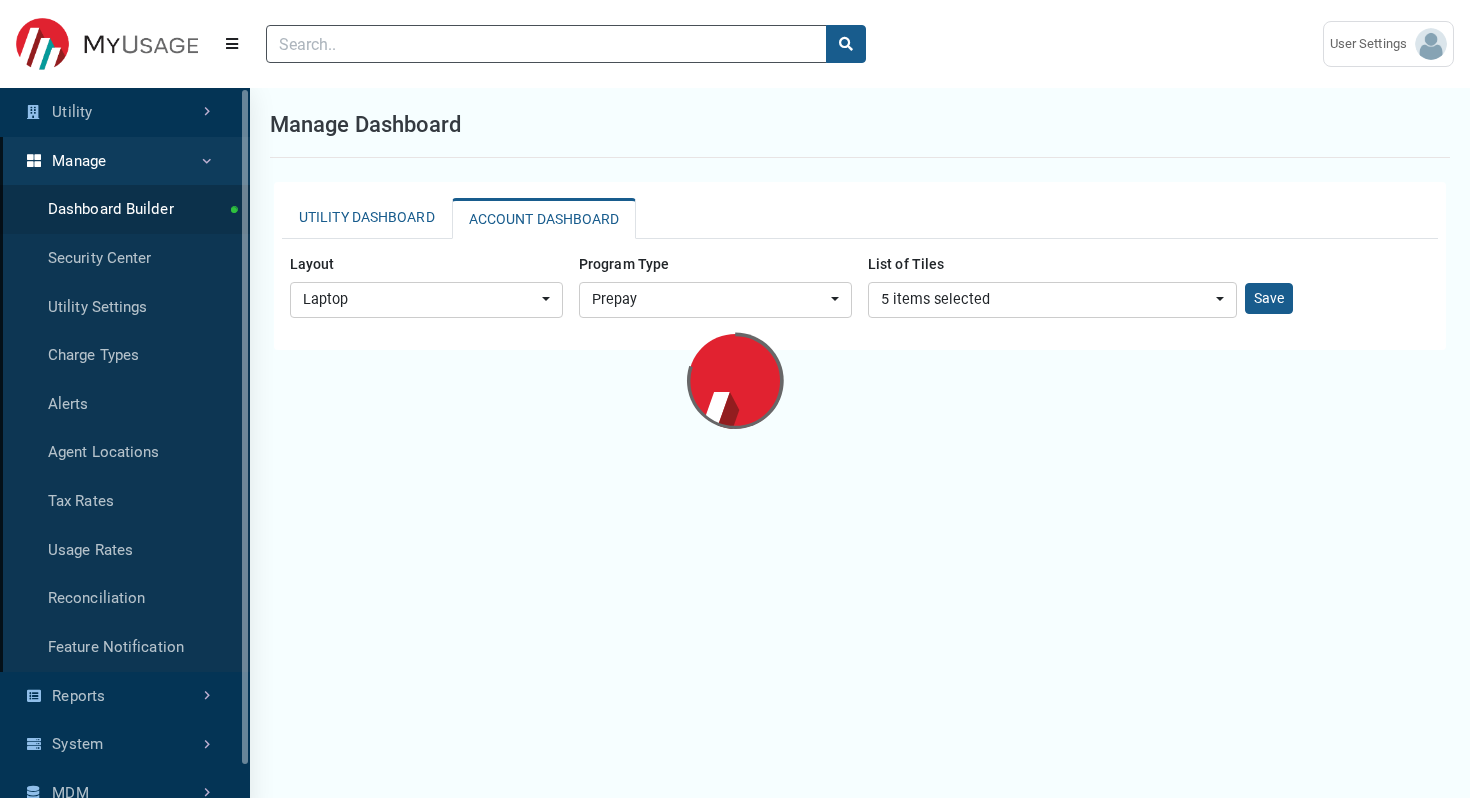 click at bounding box center (735, 399) 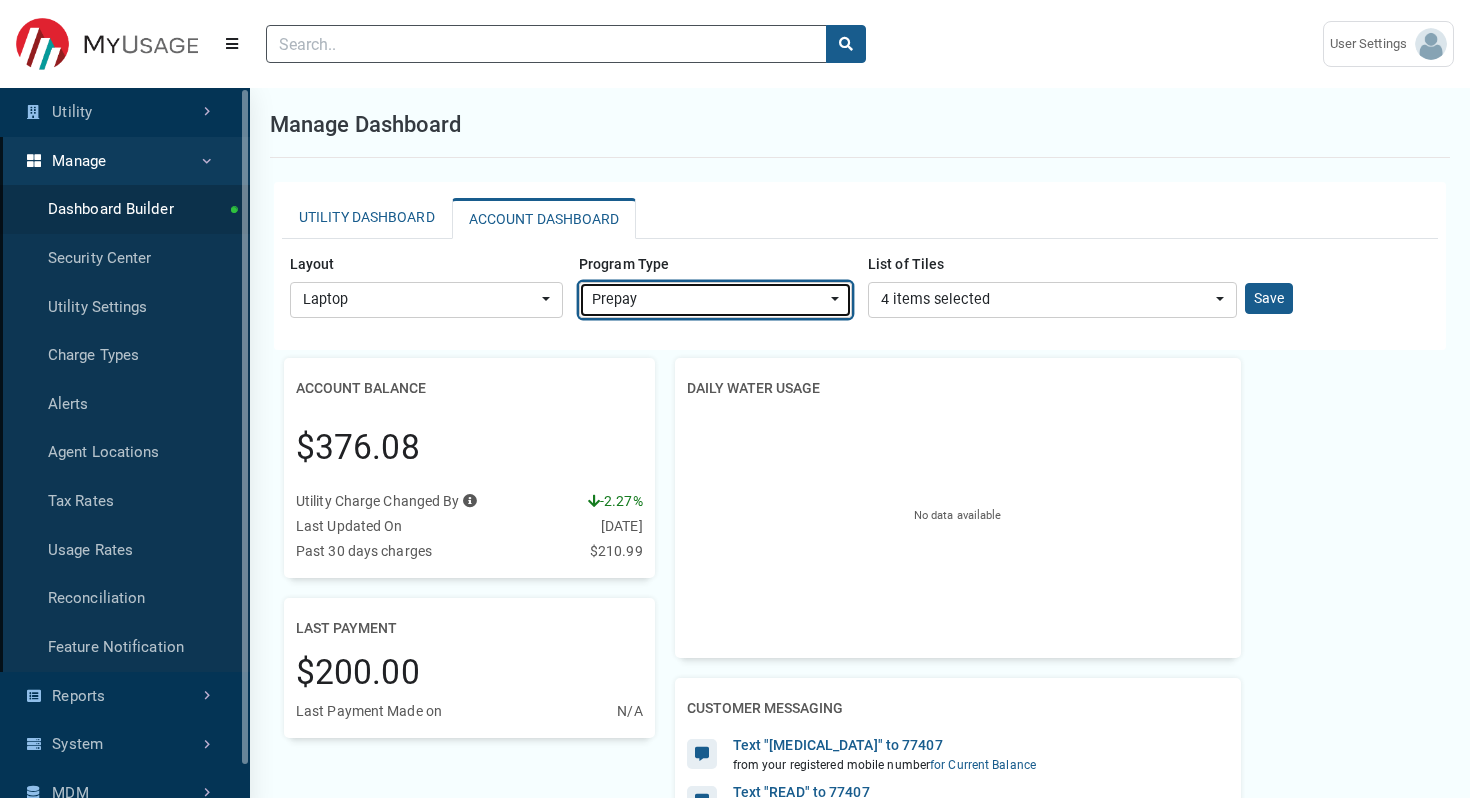 click on "Prepay" at bounding box center (709, 300) 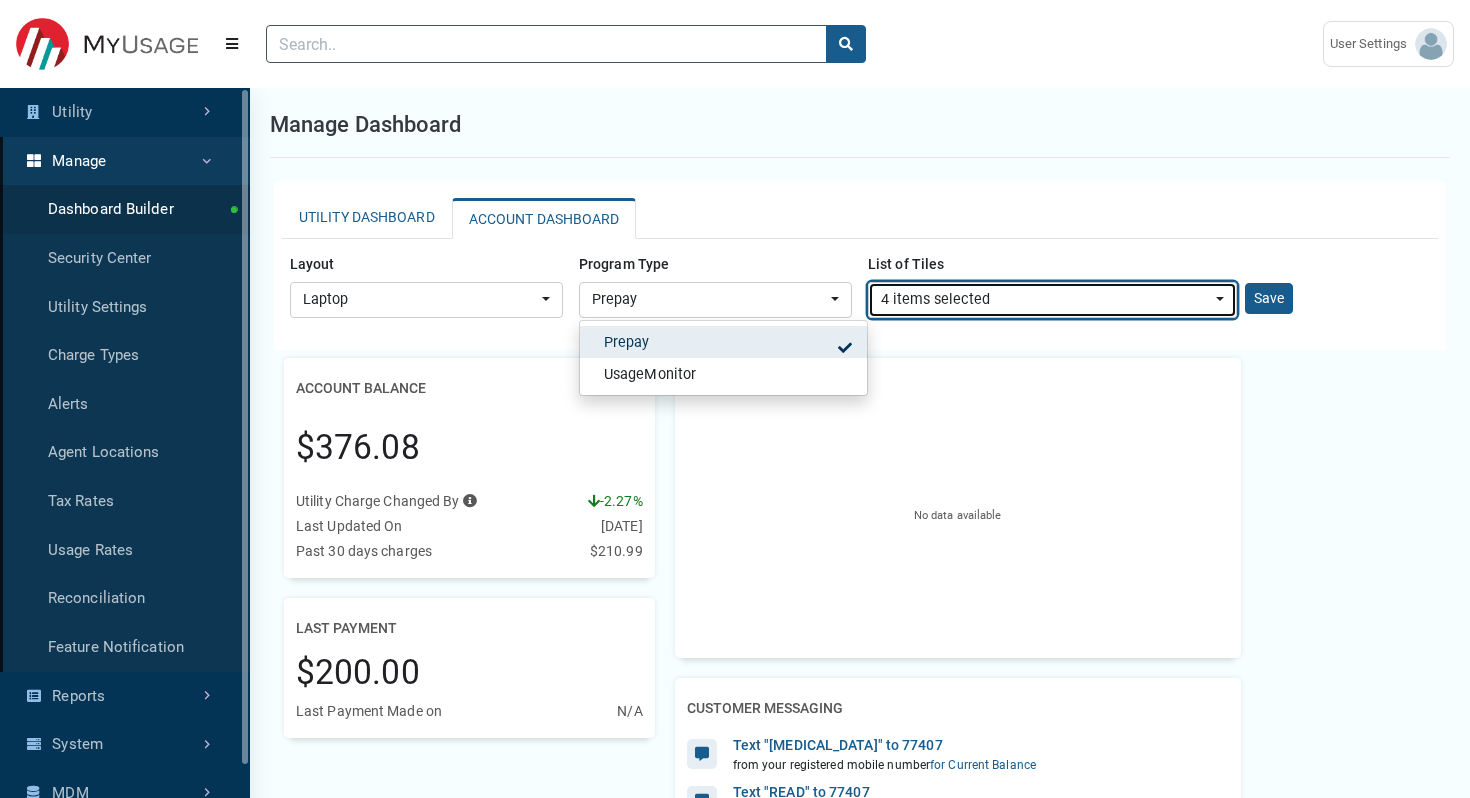 click on "4 items selected" at bounding box center (1046, 300) 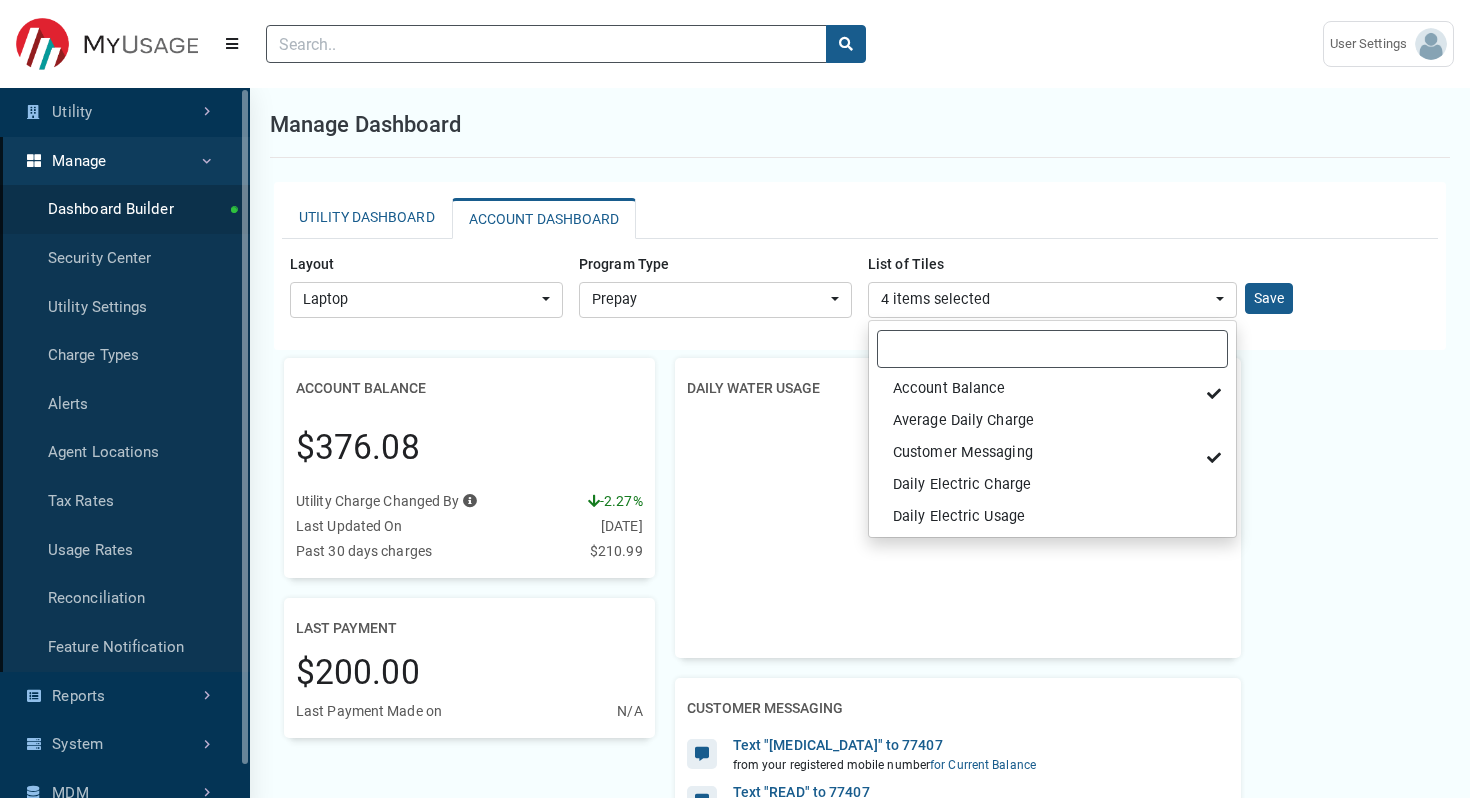 click on "Account Balance
$376.08
Utility Charge Changed By
Press Tab key to access additional content
Your utility charge has decreased by -2.27% compared to last month's charges
-2.27%
Last Updated On
[DATE]
Past 30 days charges
$210.99
Daily Water Usage
No data available" at bounding box center [860, 628] 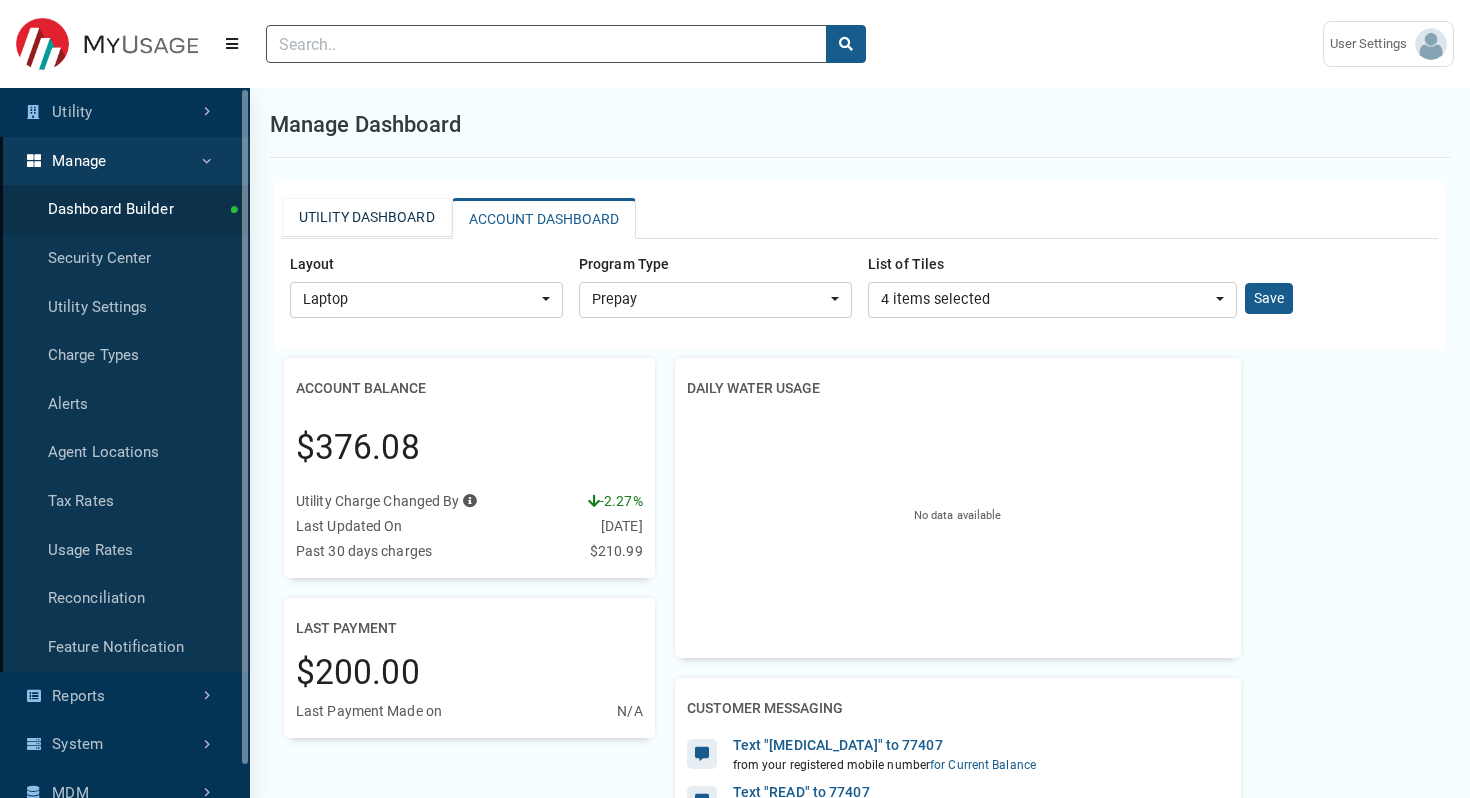 click on "UTILITY DASHBOARD" at bounding box center [367, 217] 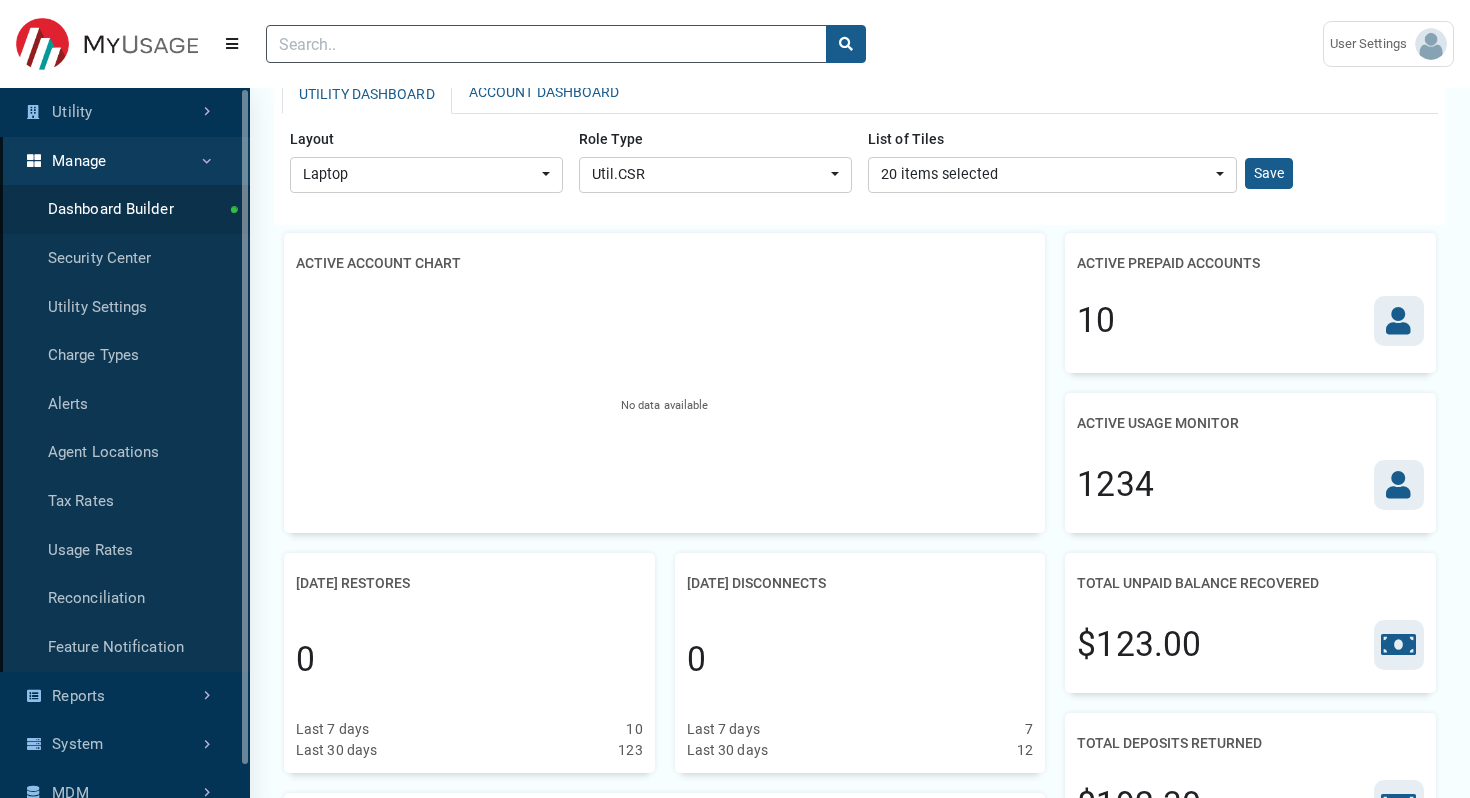 scroll, scrollTop: 124, scrollLeft: 0, axis: vertical 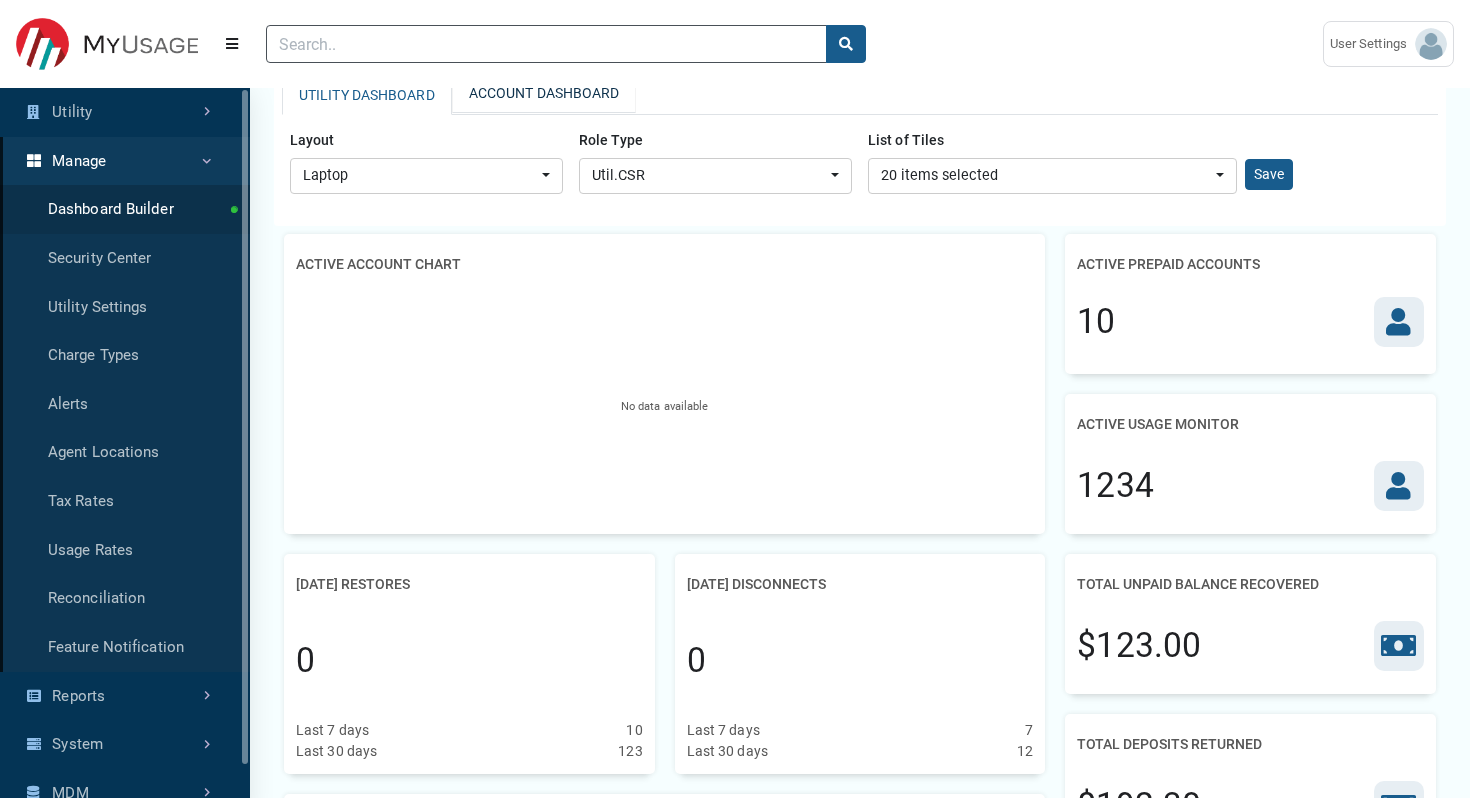 click on "ACCOUNT DASHBOARD" at bounding box center (544, 93) 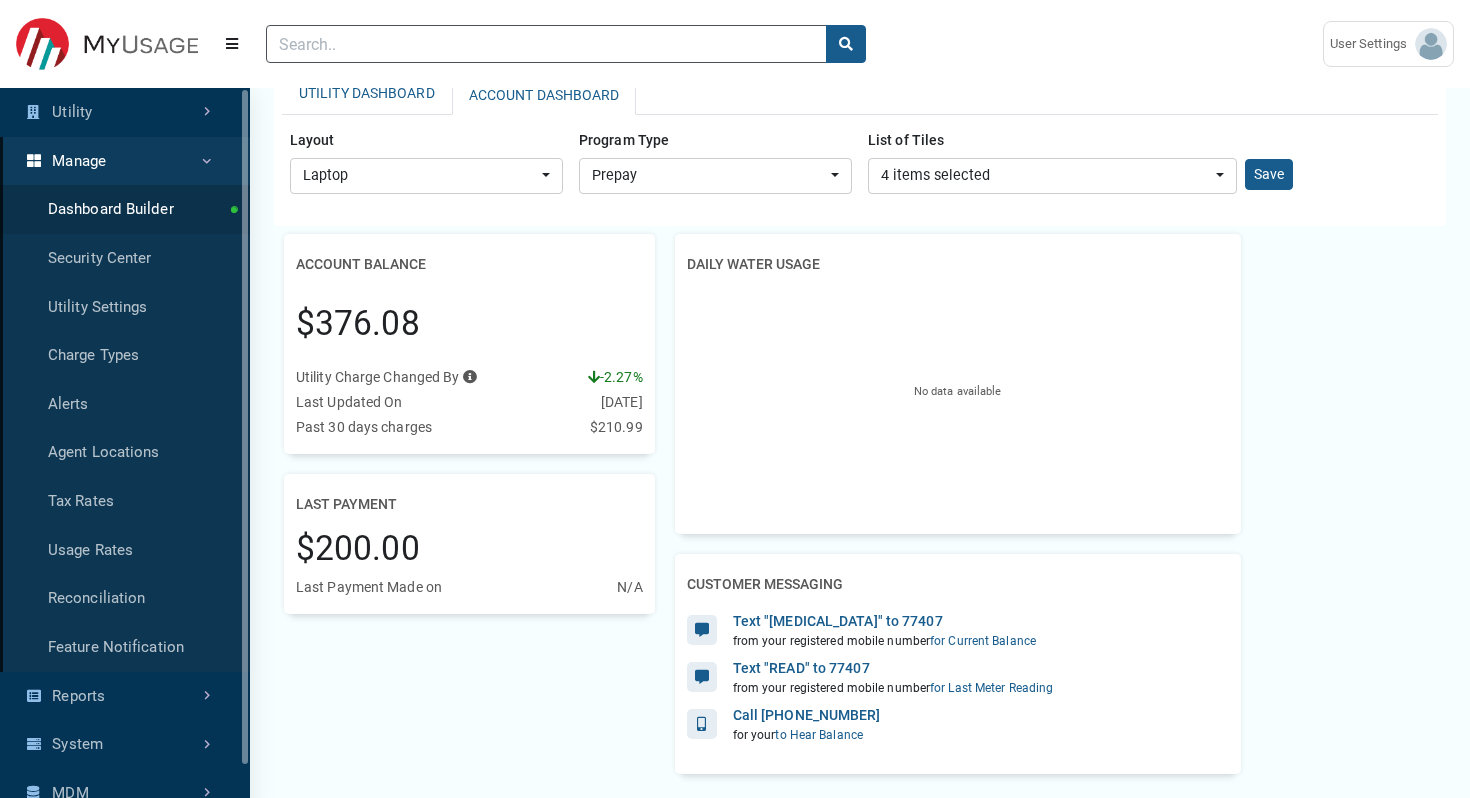 scroll, scrollTop: 0, scrollLeft: 0, axis: both 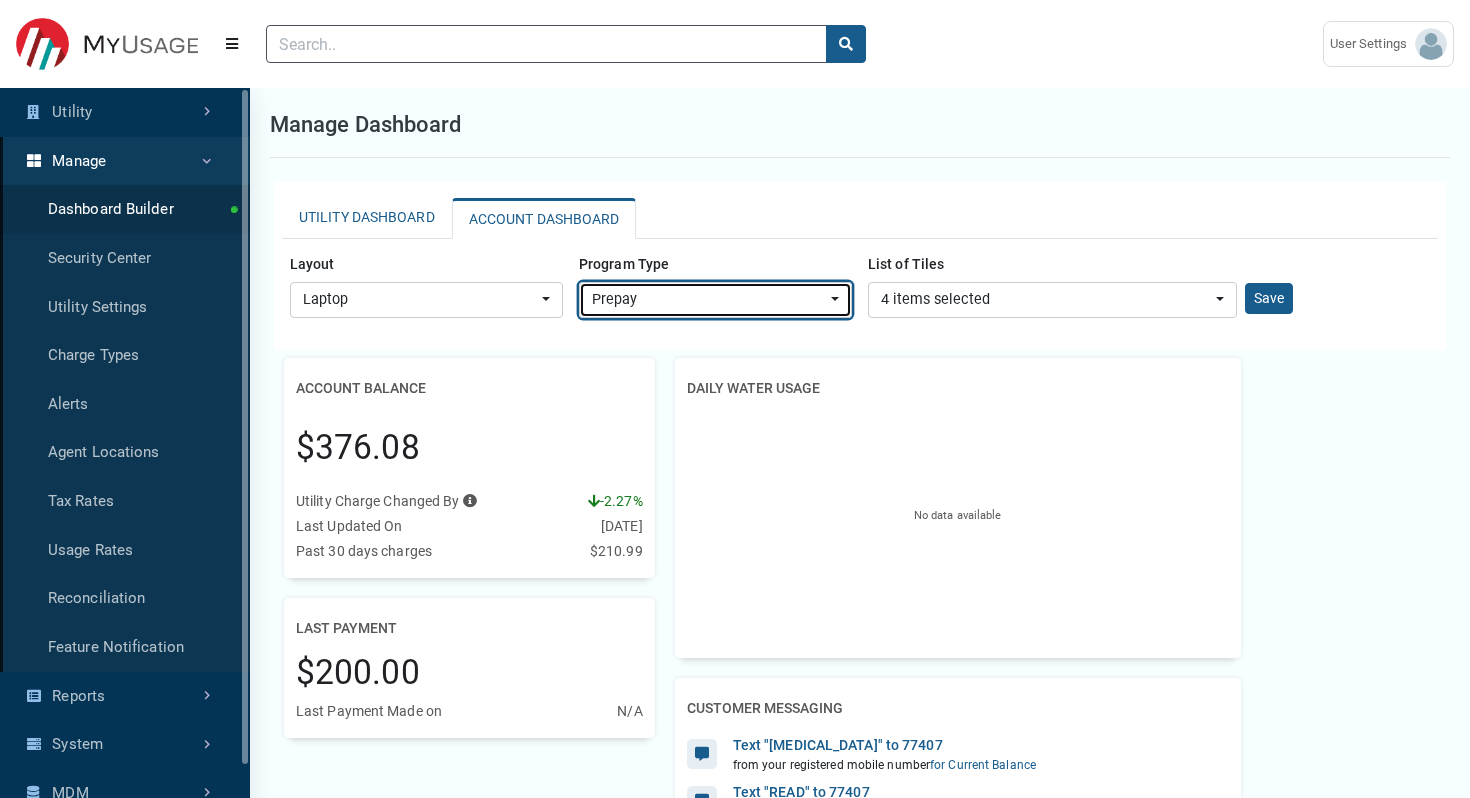 click on "Prepay" at bounding box center [709, 300] 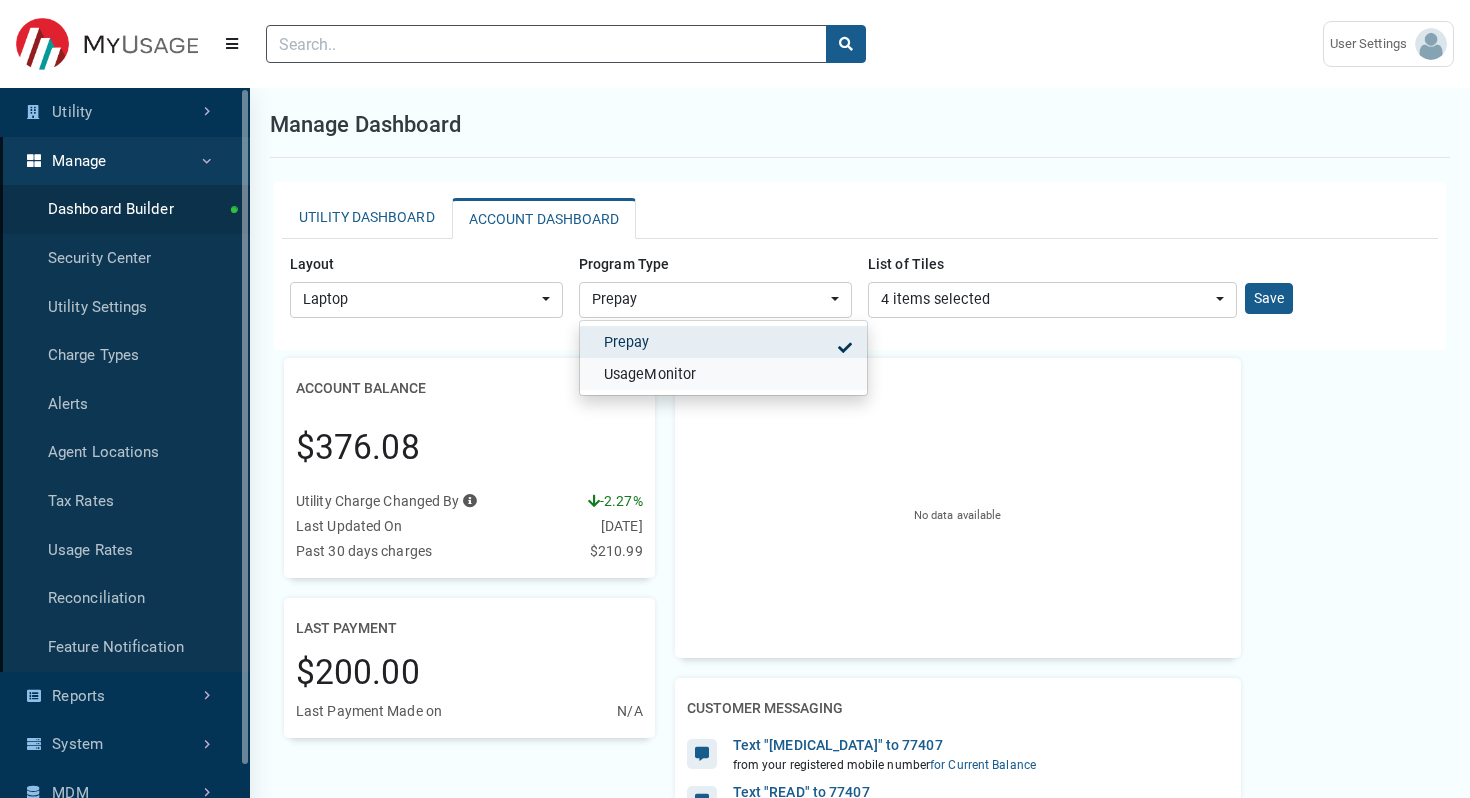 click on "UsageMonitor" at bounding box center (650, 375) 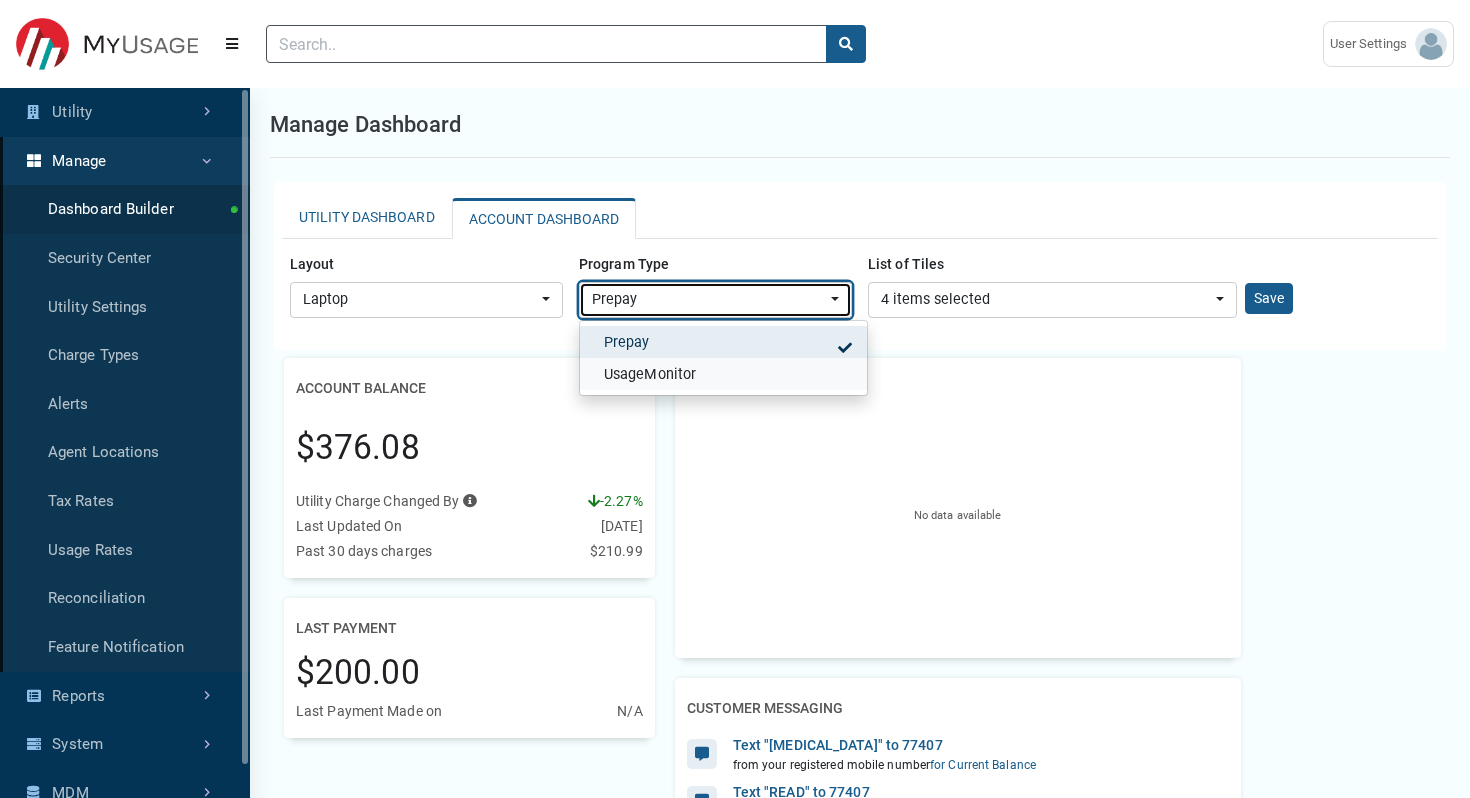 select on "UsageMonitor" 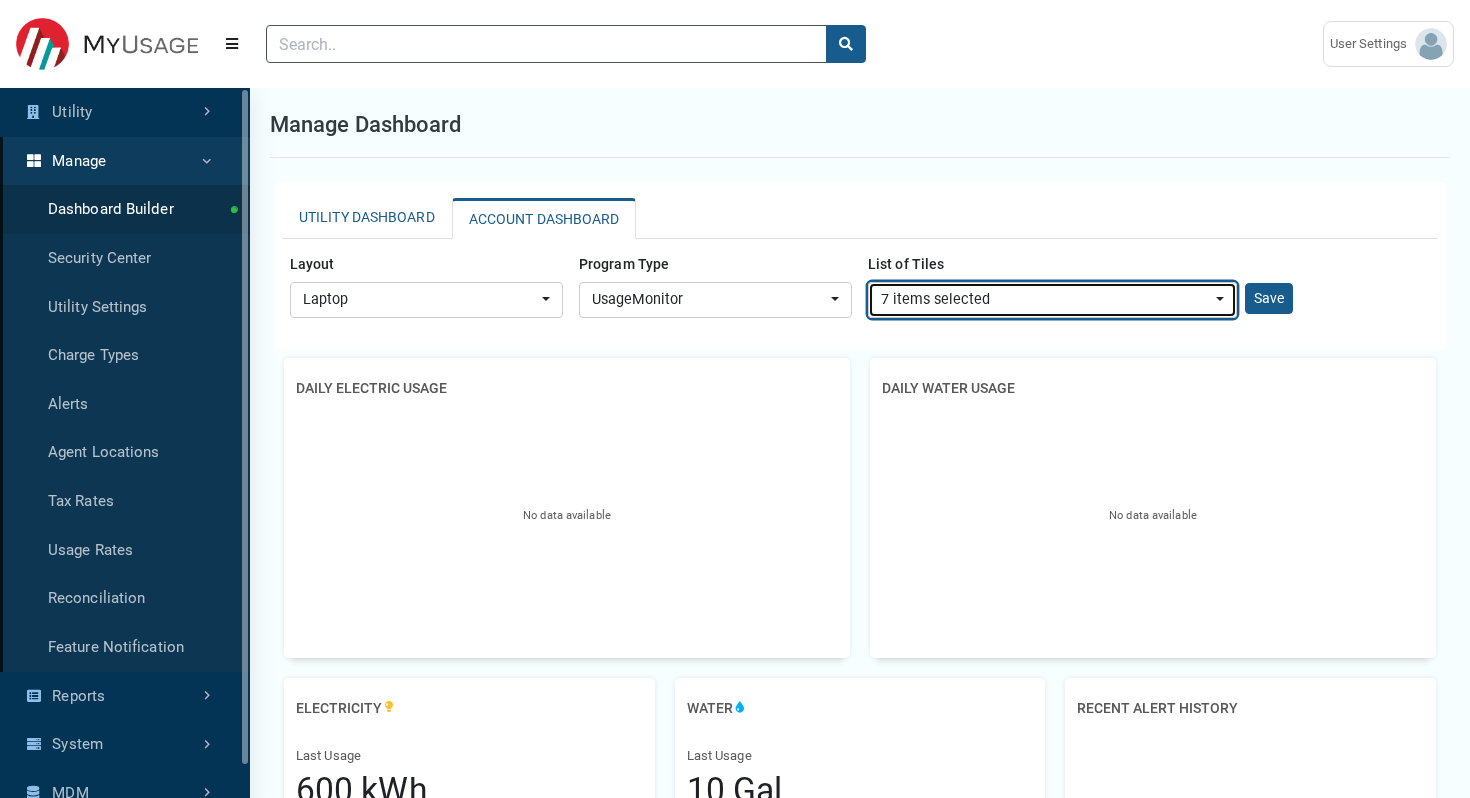click on "7 items selected" at bounding box center (1046, 300) 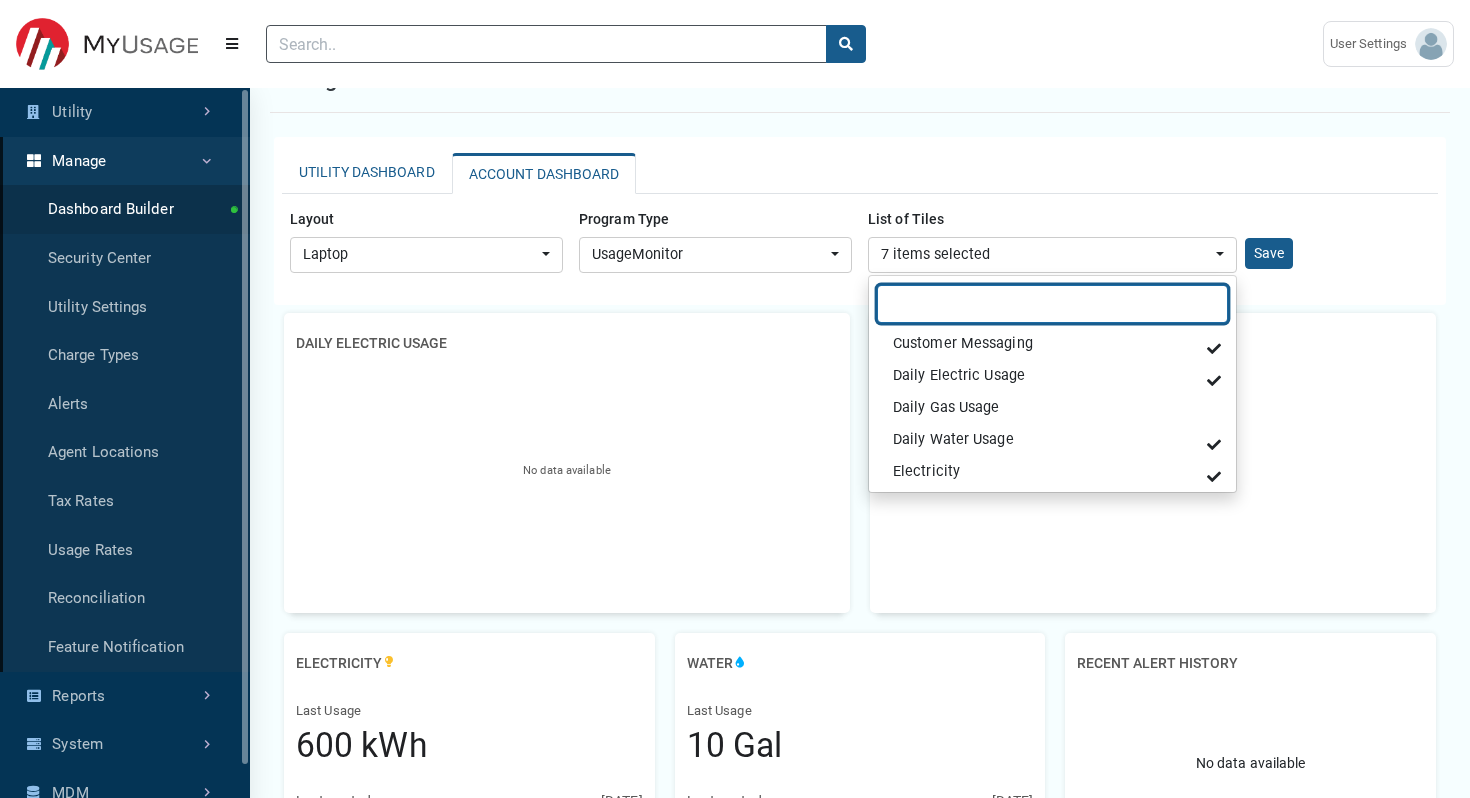 scroll, scrollTop: 59, scrollLeft: 0, axis: vertical 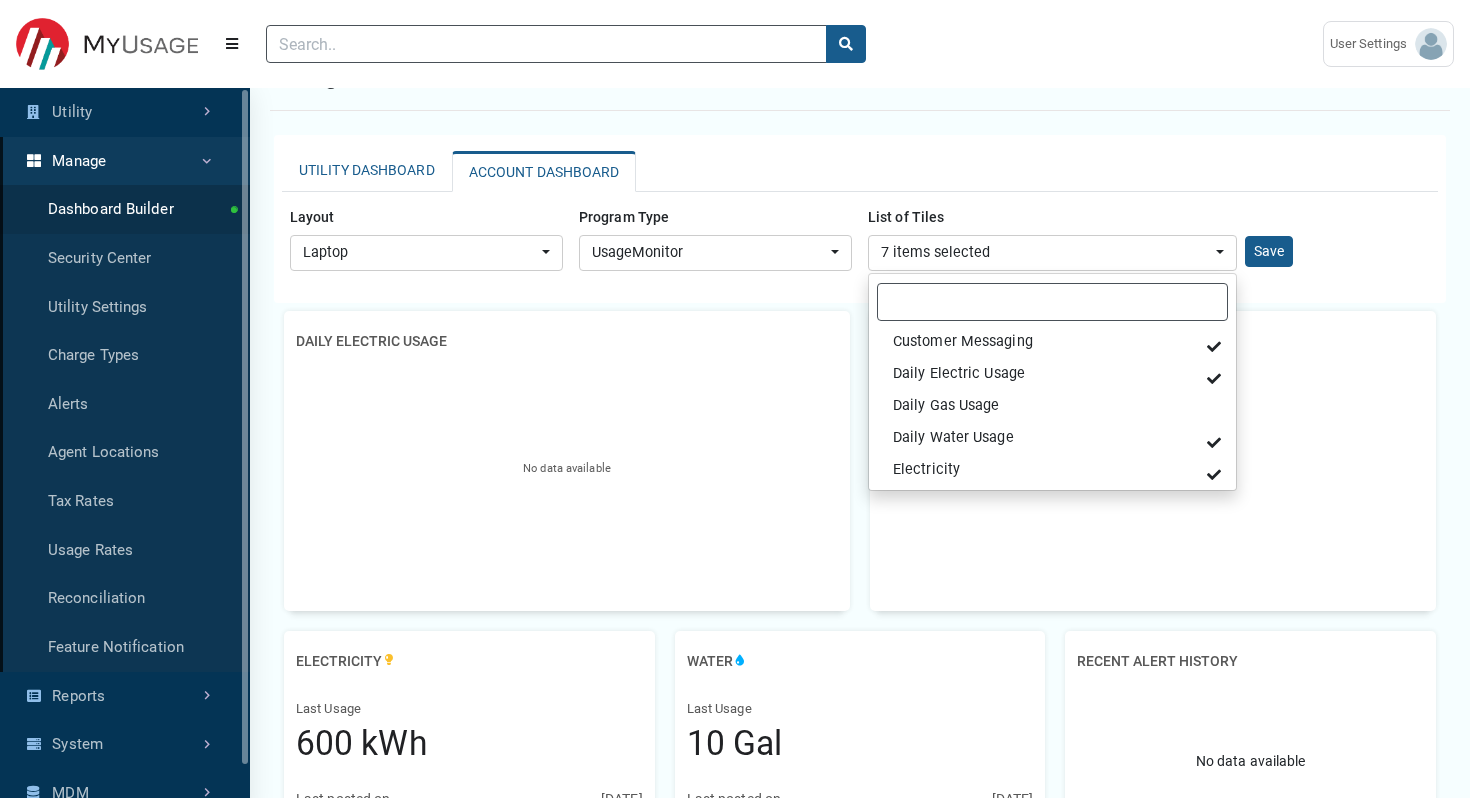 click on "UTILITY DASHBOARD
ACCOUNT DASHBOARD
Layout
Laptop
Mobile
Tablet
Laptop
Program Type
UsageMonitor" at bounding box center (860, 613) 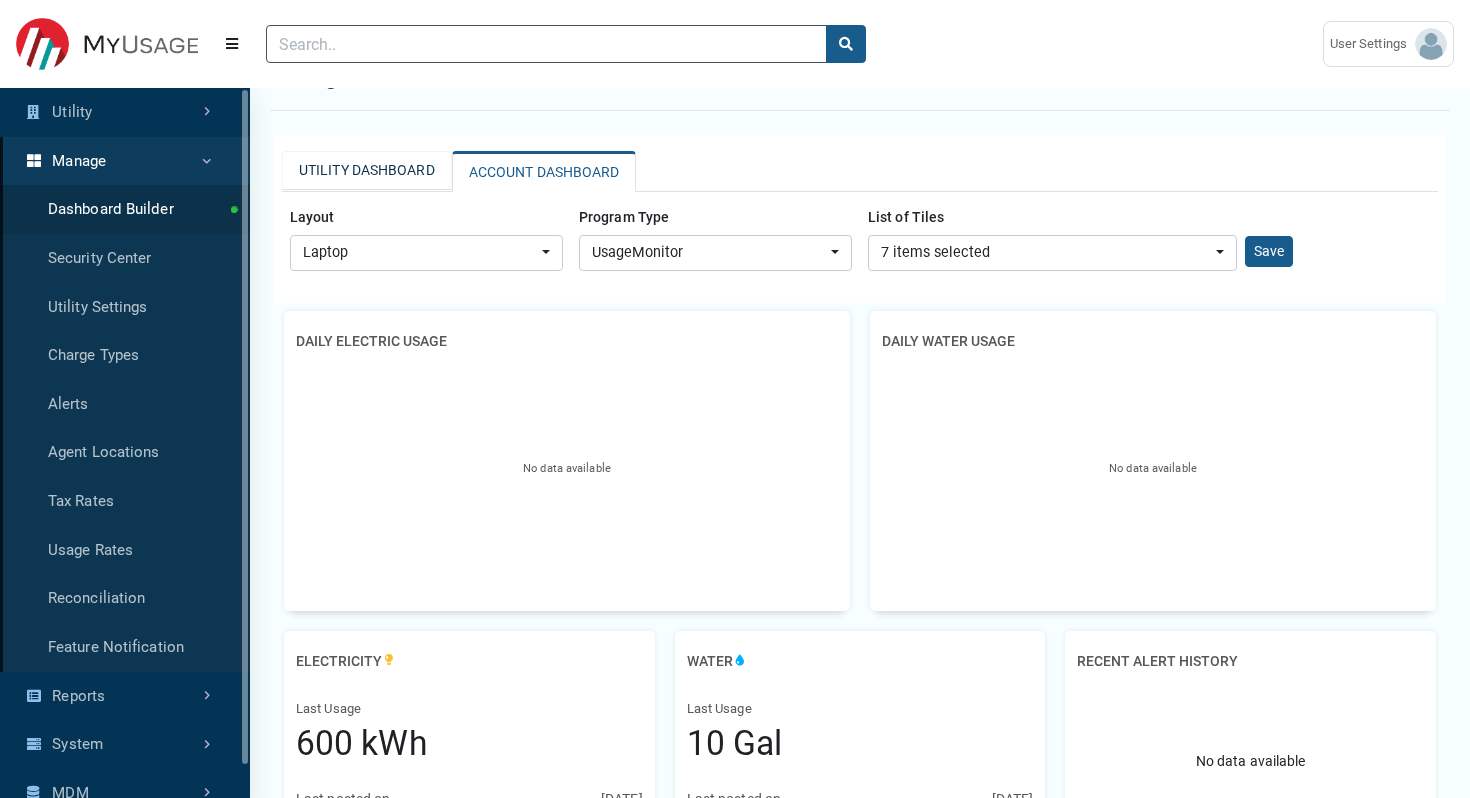 click on "UTILITY DASHBOARD" at bounding box center [367, 170] 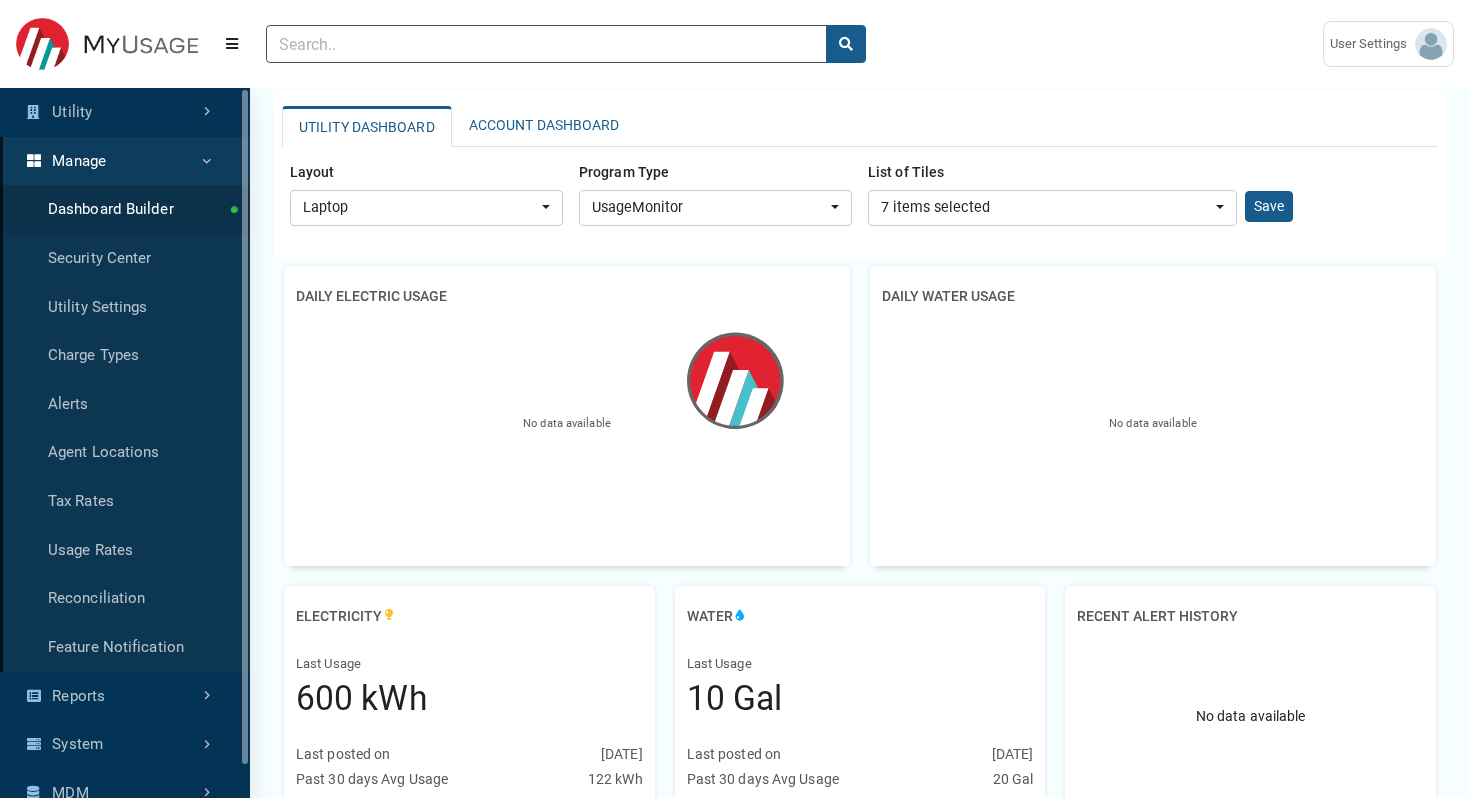 scroll, scrollTop: 95, scrollLeft: 0, axis: vertical 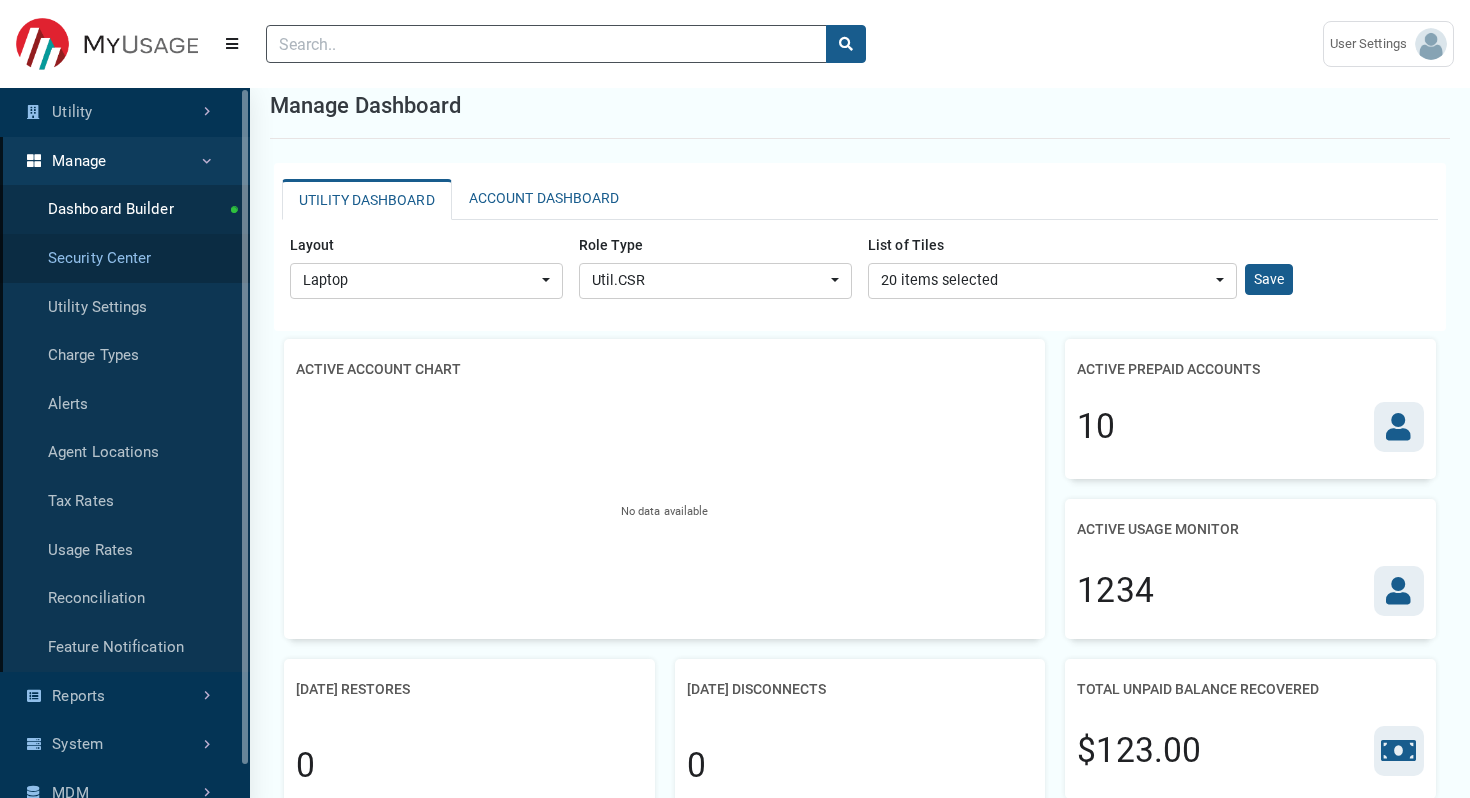 click on "Security Center" at bounding box center (125, 258) 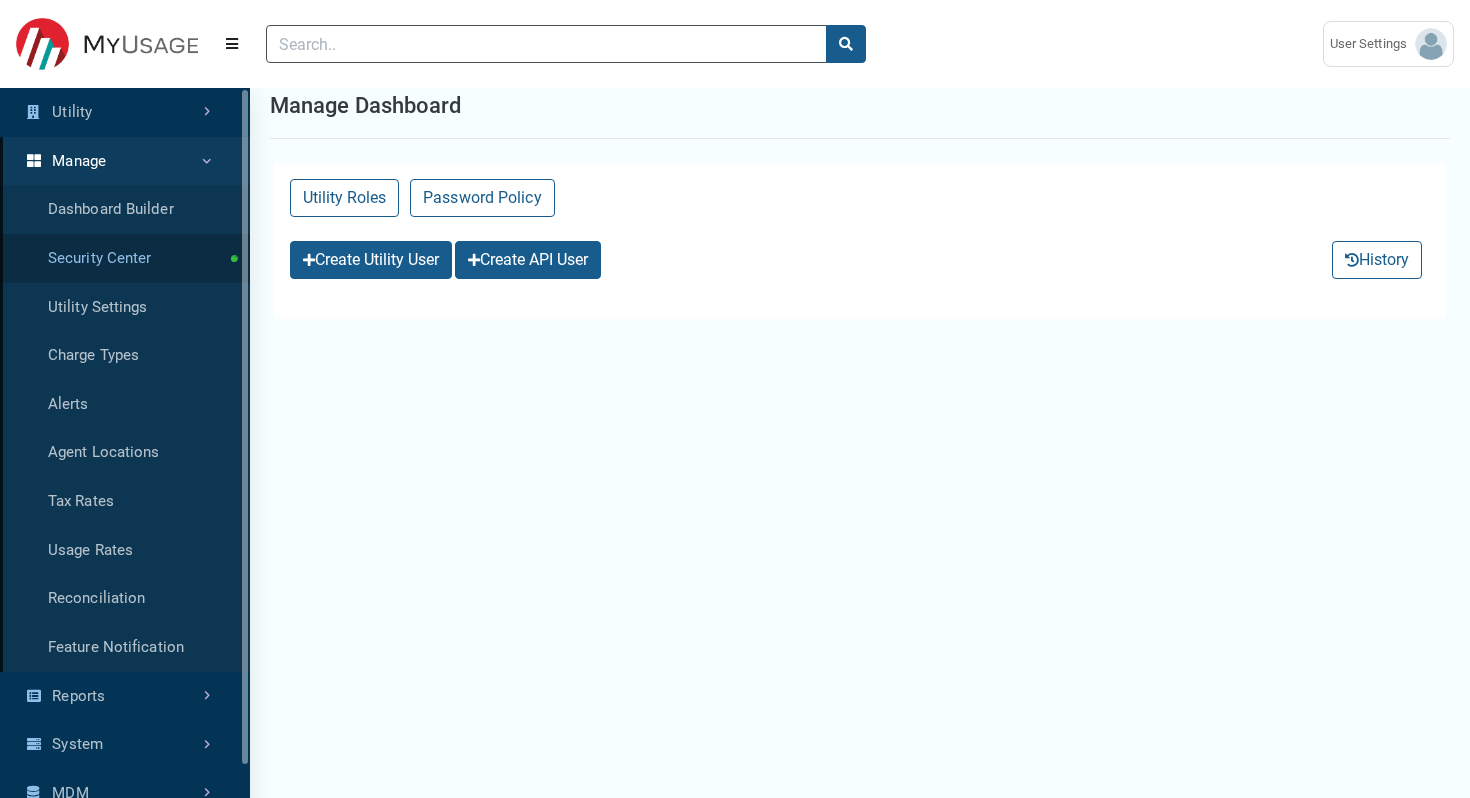 scroll, scrollTop: 0, scrollLeft: 0, axis: both 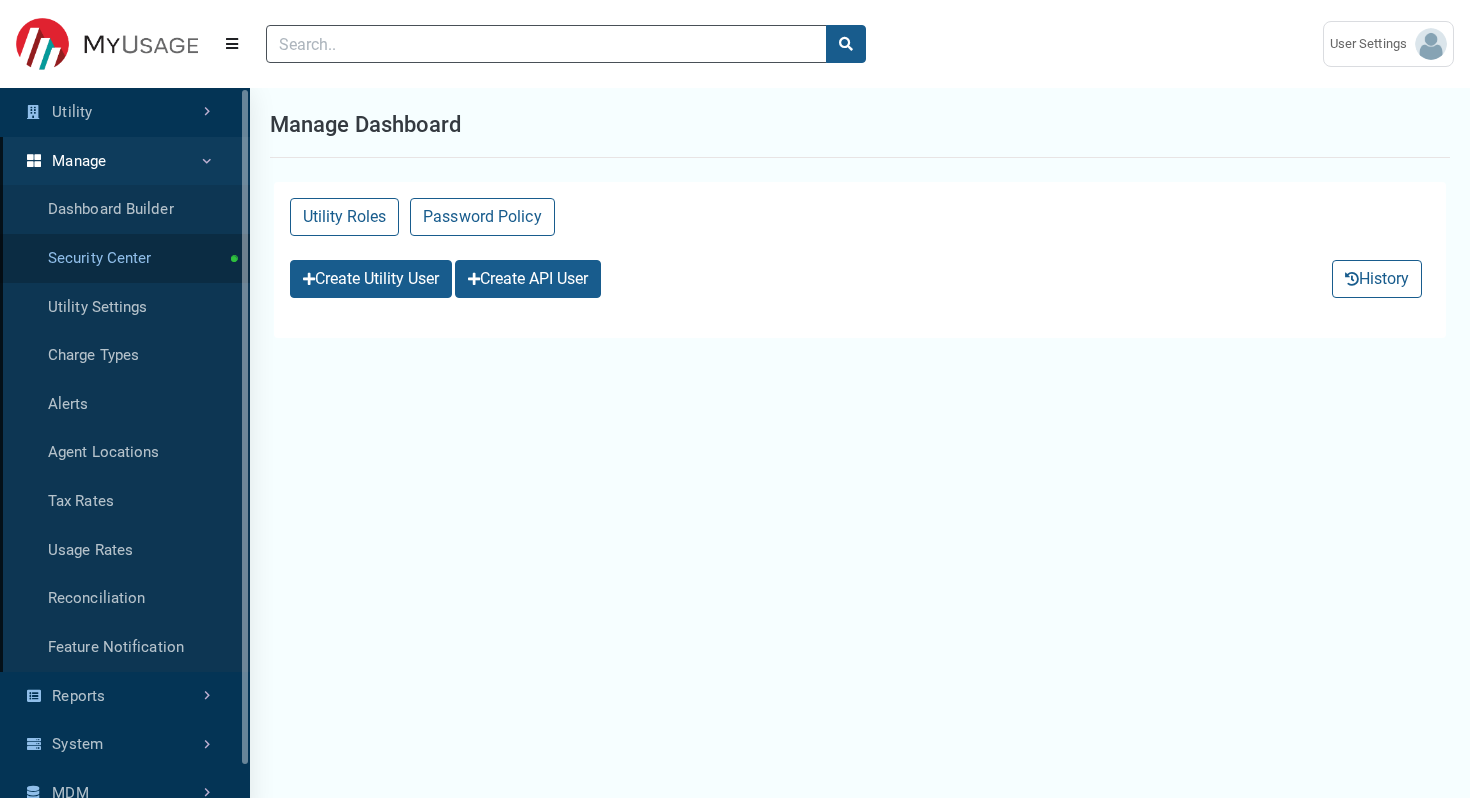 select on "25 per page" 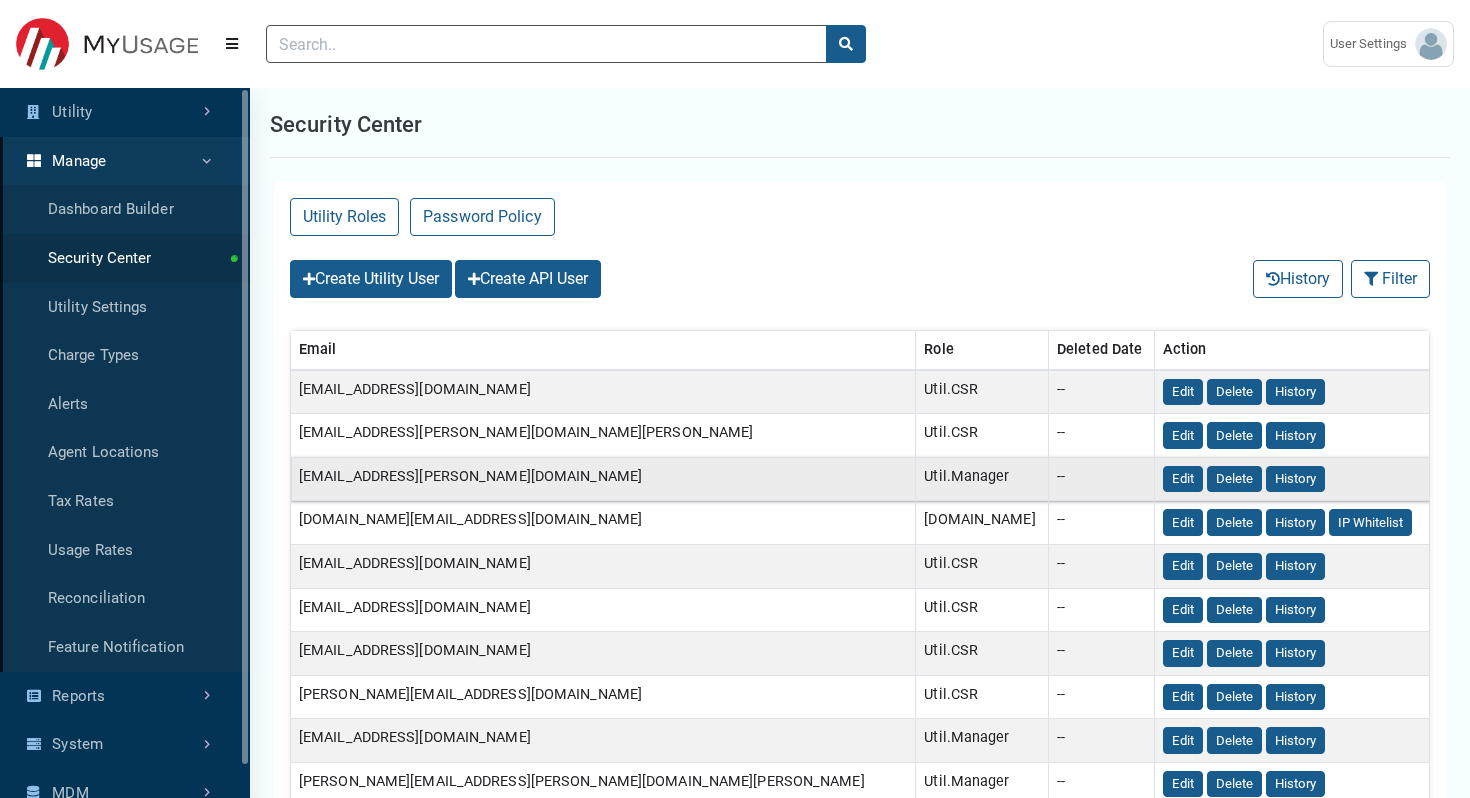 scroll, scrollTop: 1, scrollLeft: 0, axis: vertical 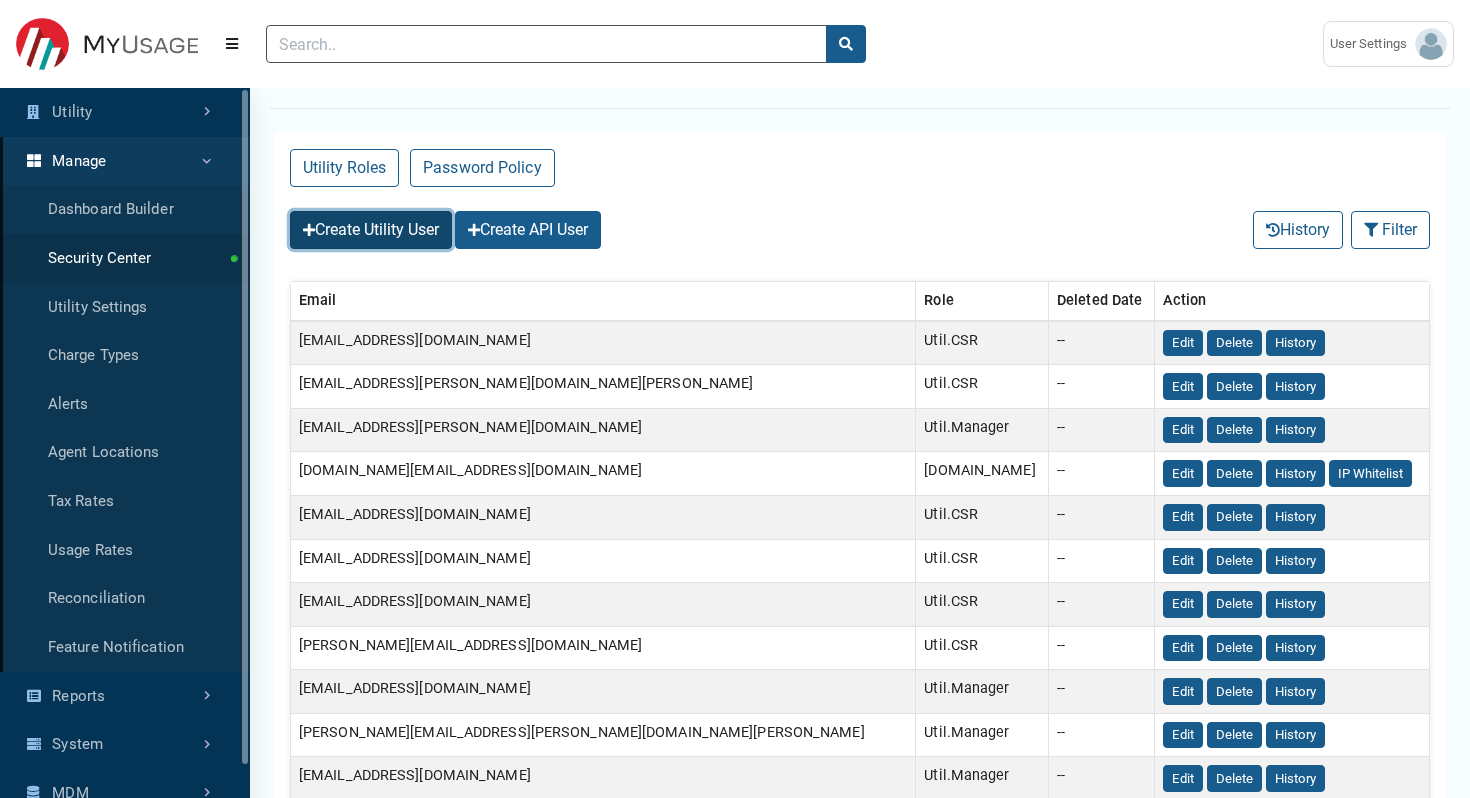 click at bounding box center [309, 230] 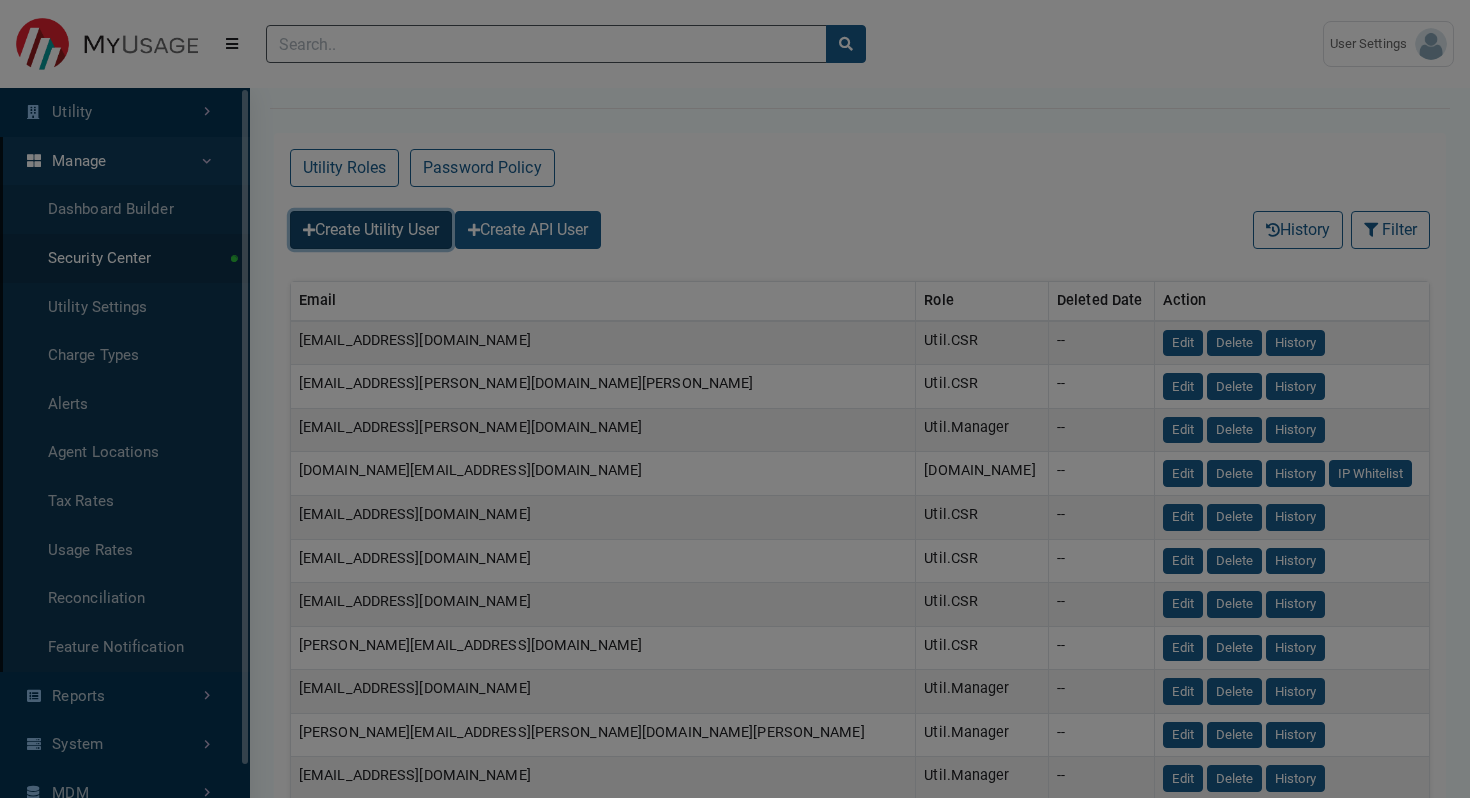 scroll, scrollTop: 0, scrollLeft: 0, axis: both 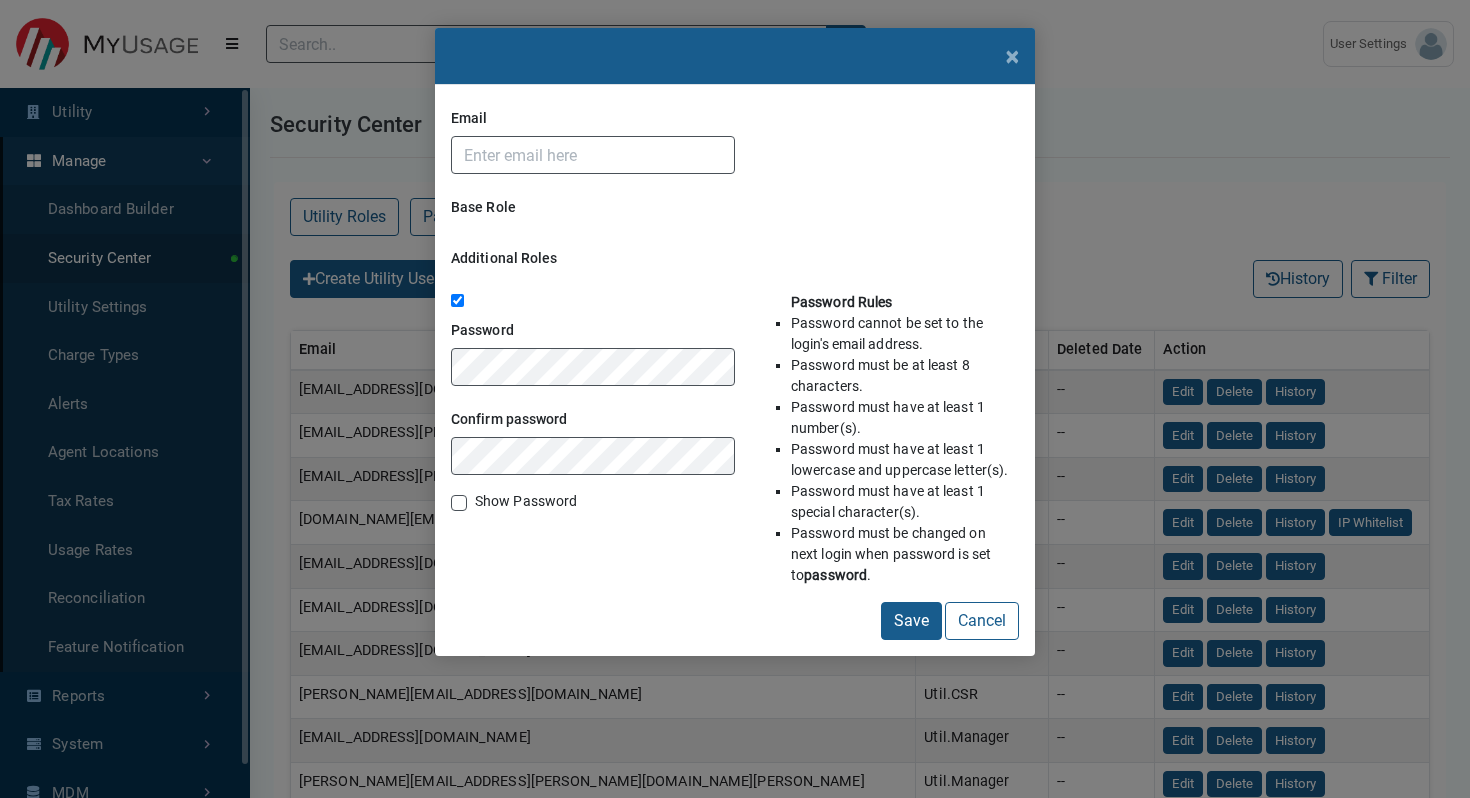 select 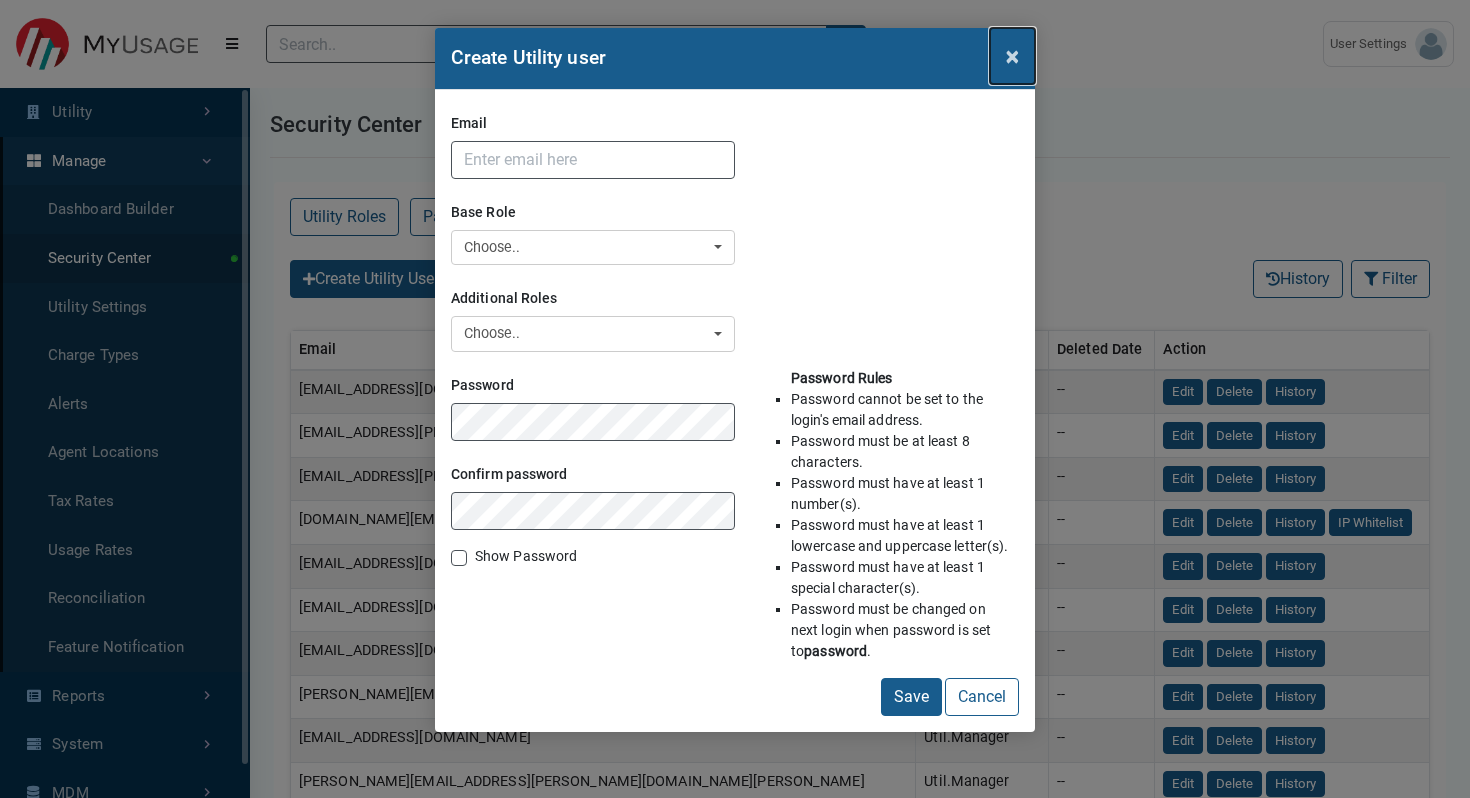 click on "×" at bounding box center [1012, 56] 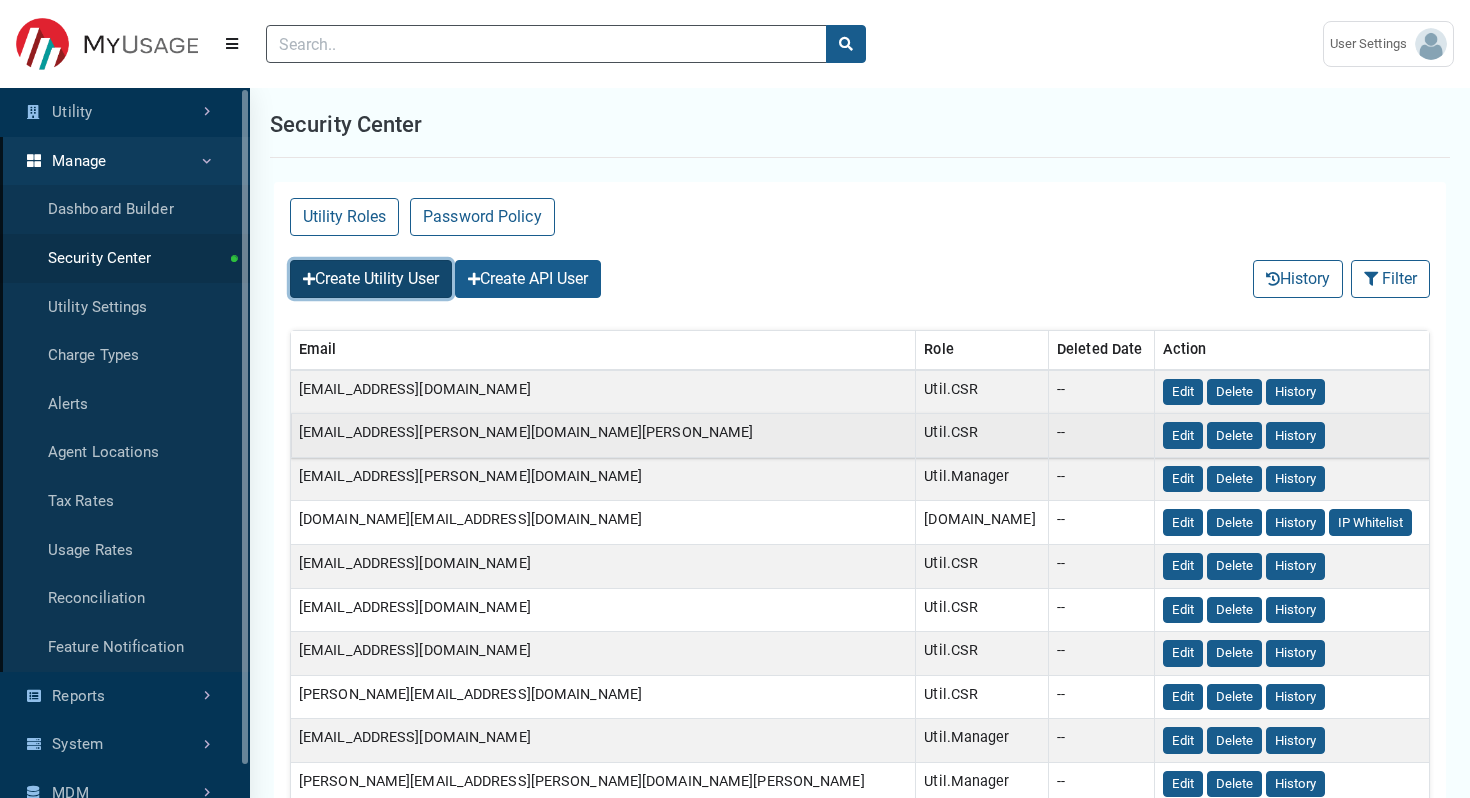 scroll, scrollTop: 1, scrollLeft: 0, axis: vertical 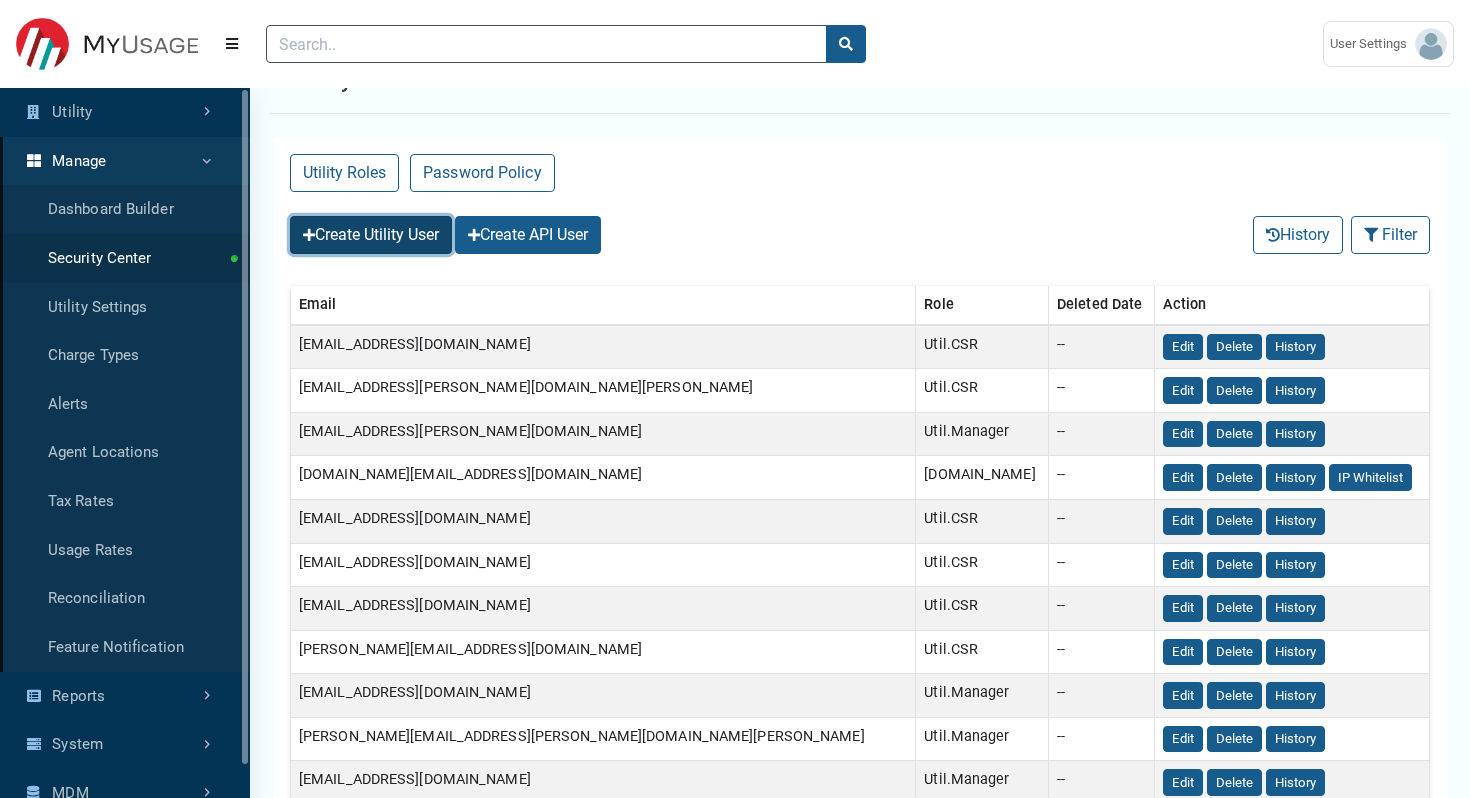 click on "Create Utility User" at bounding box center (371, 235) 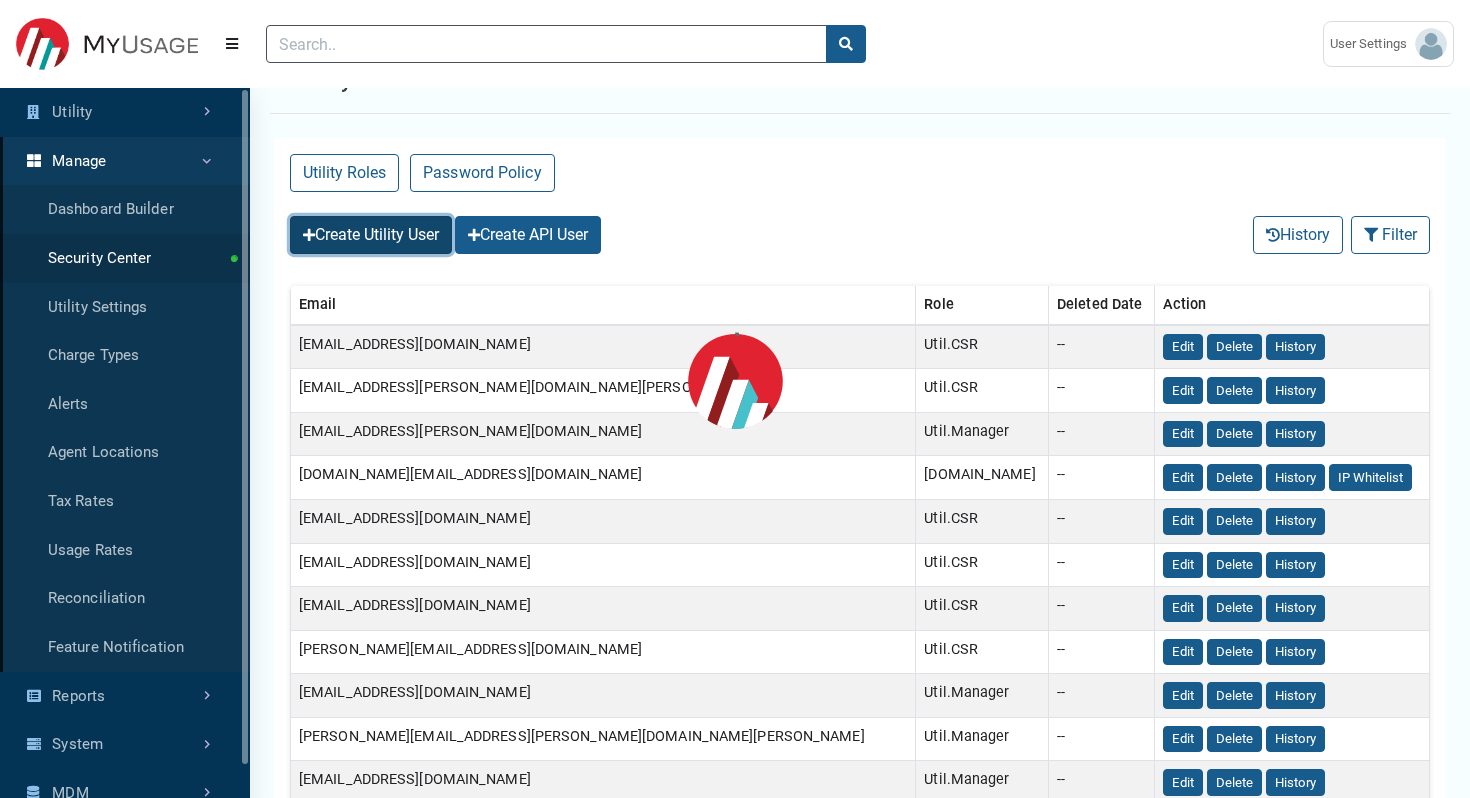 scroll, scrollTop: 0, scrollLeft: 0, axis: both 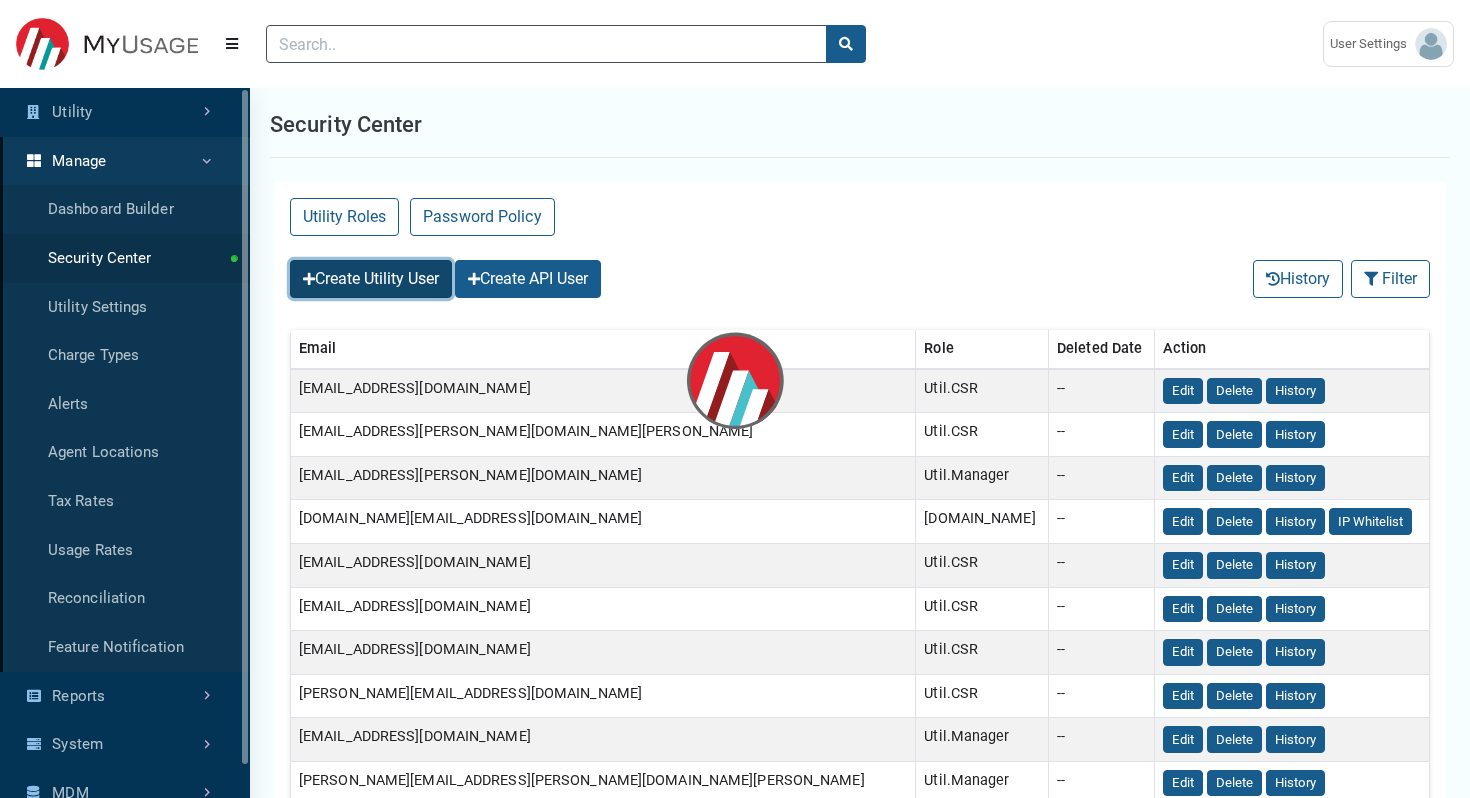 select 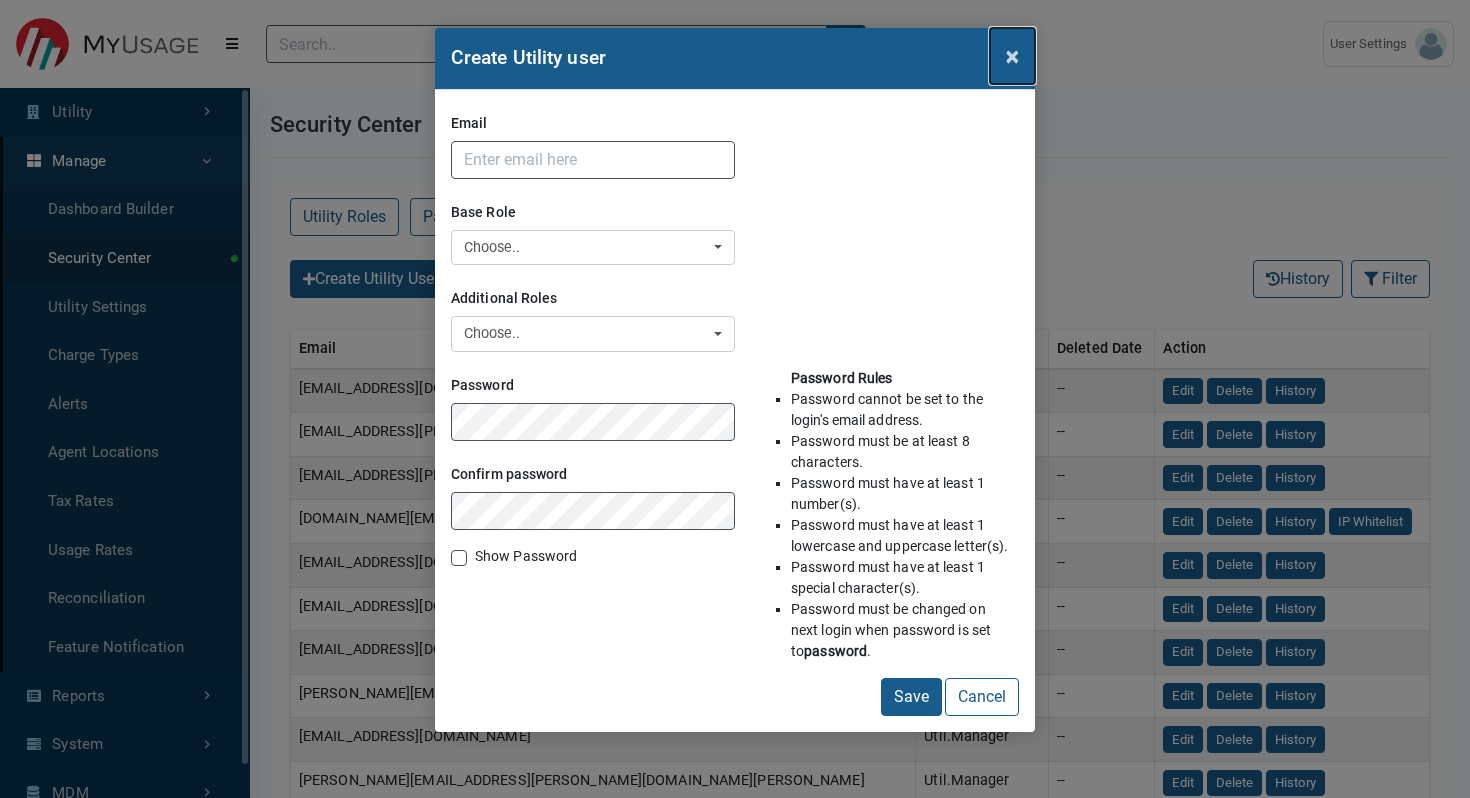 click on "×" at bounding box center (1012, 56) 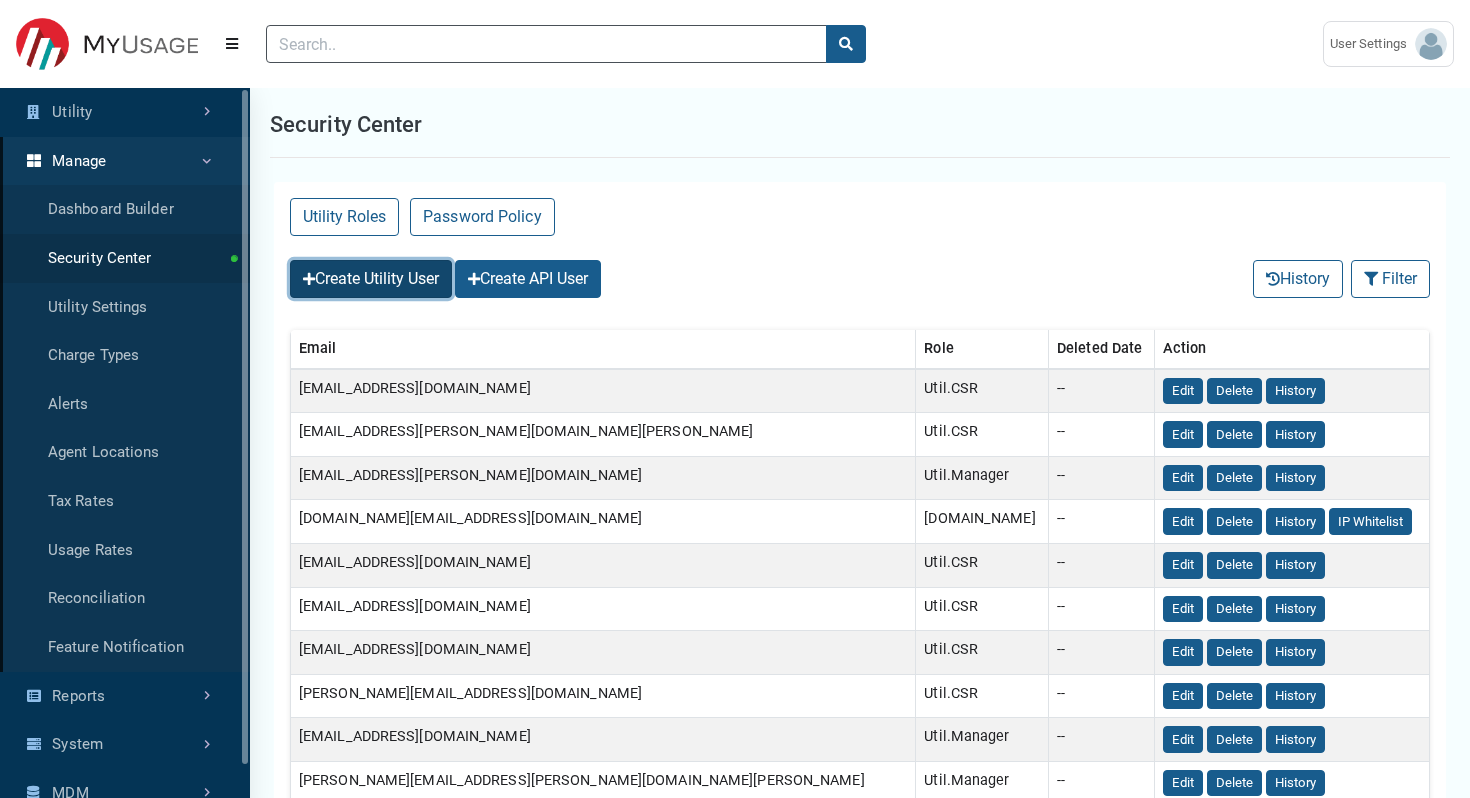 click on "Create Utility User" at bounding box center [371, 279] 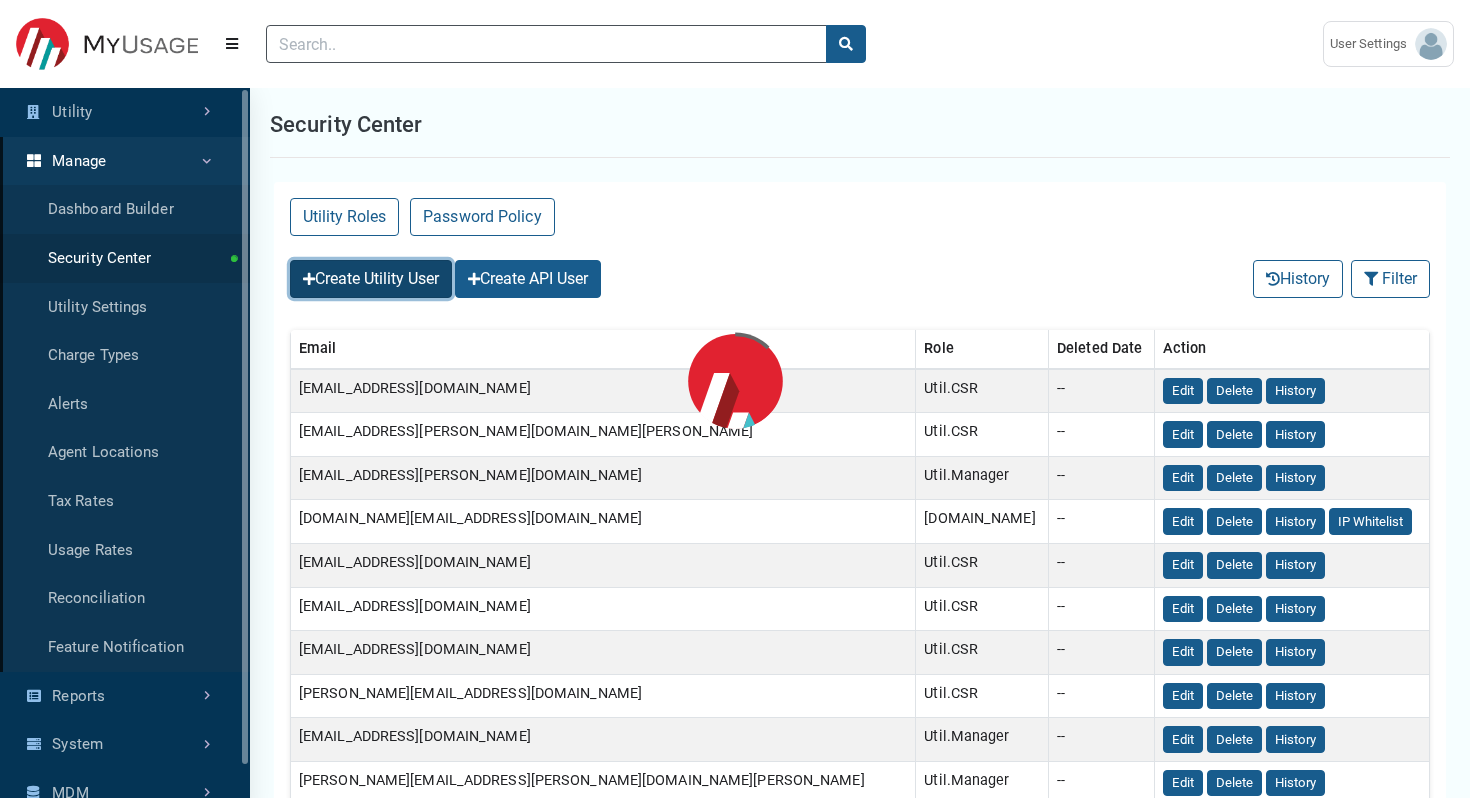 select 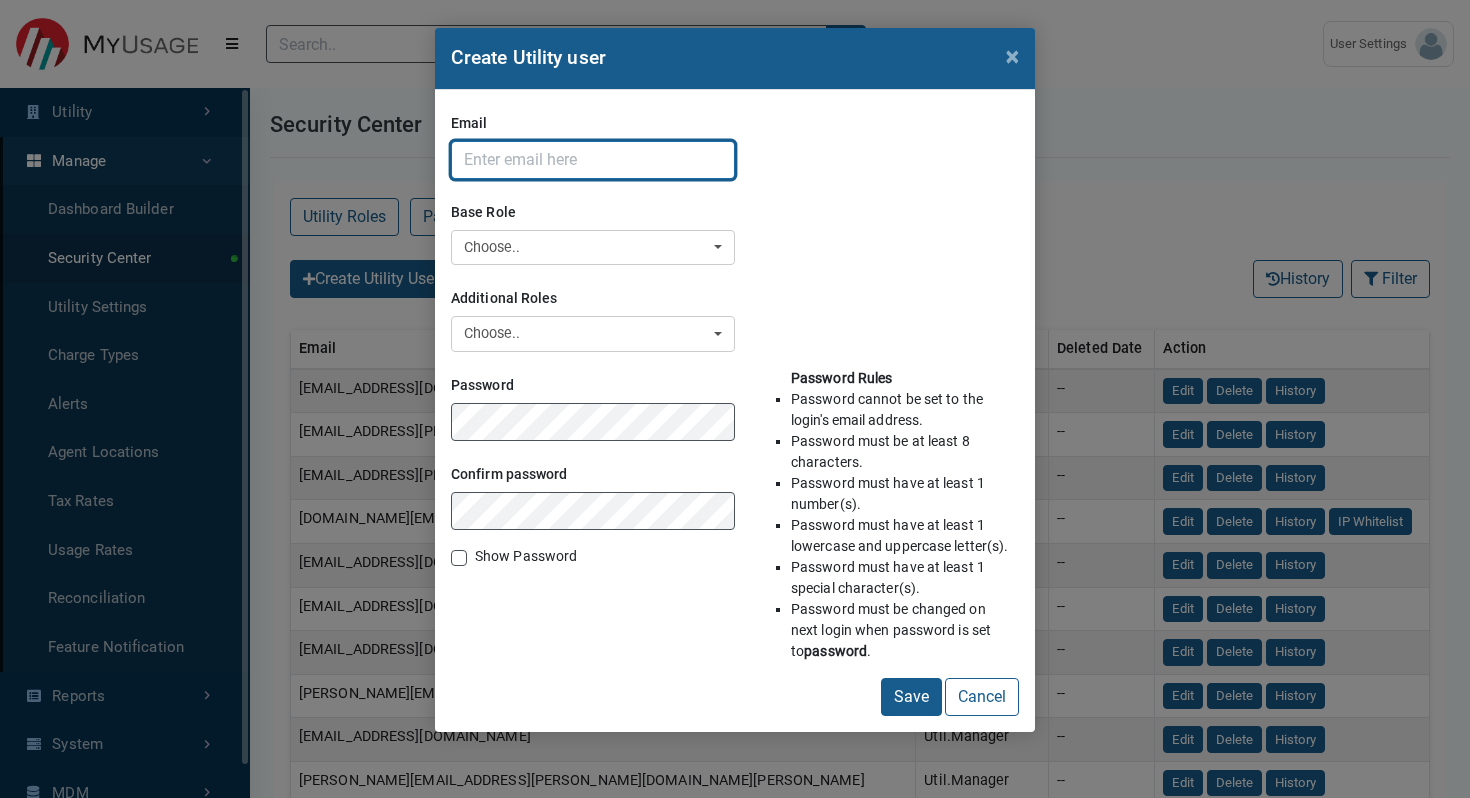 click on "Email" at bounding box center (593, 160) 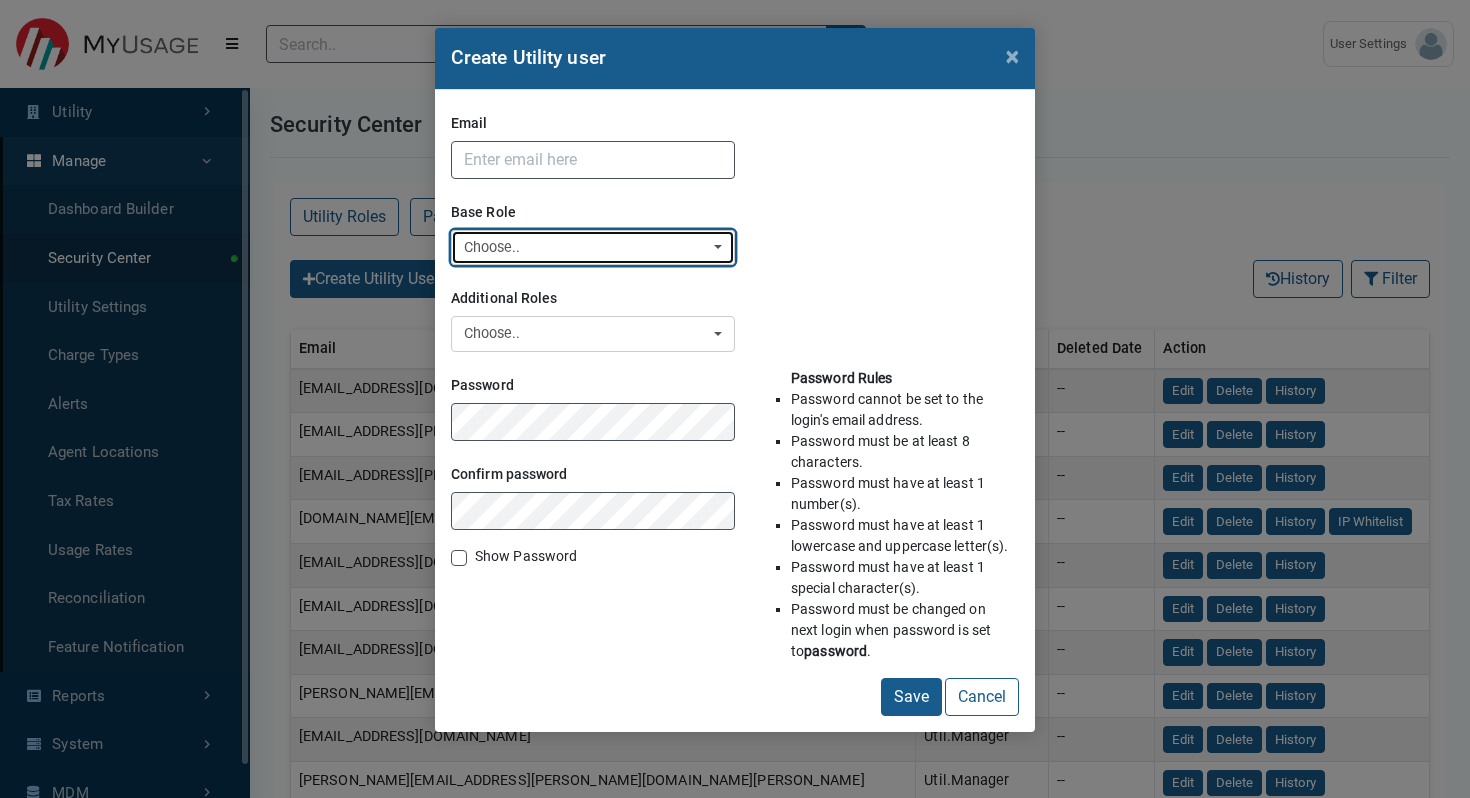 click on "Choose.." at bounding box center [587, 248] 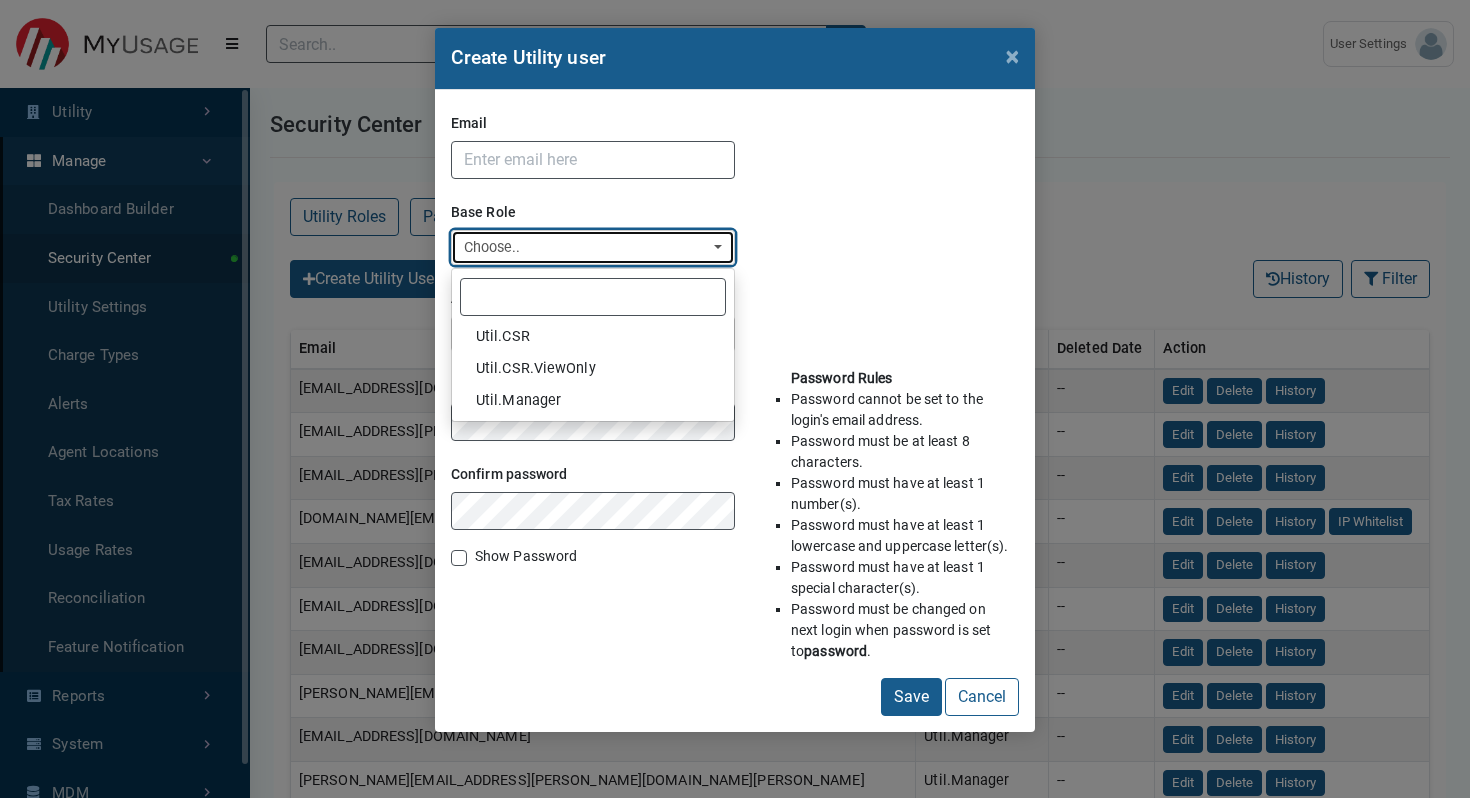click on "Choose.." at bounding box center [587, 248] 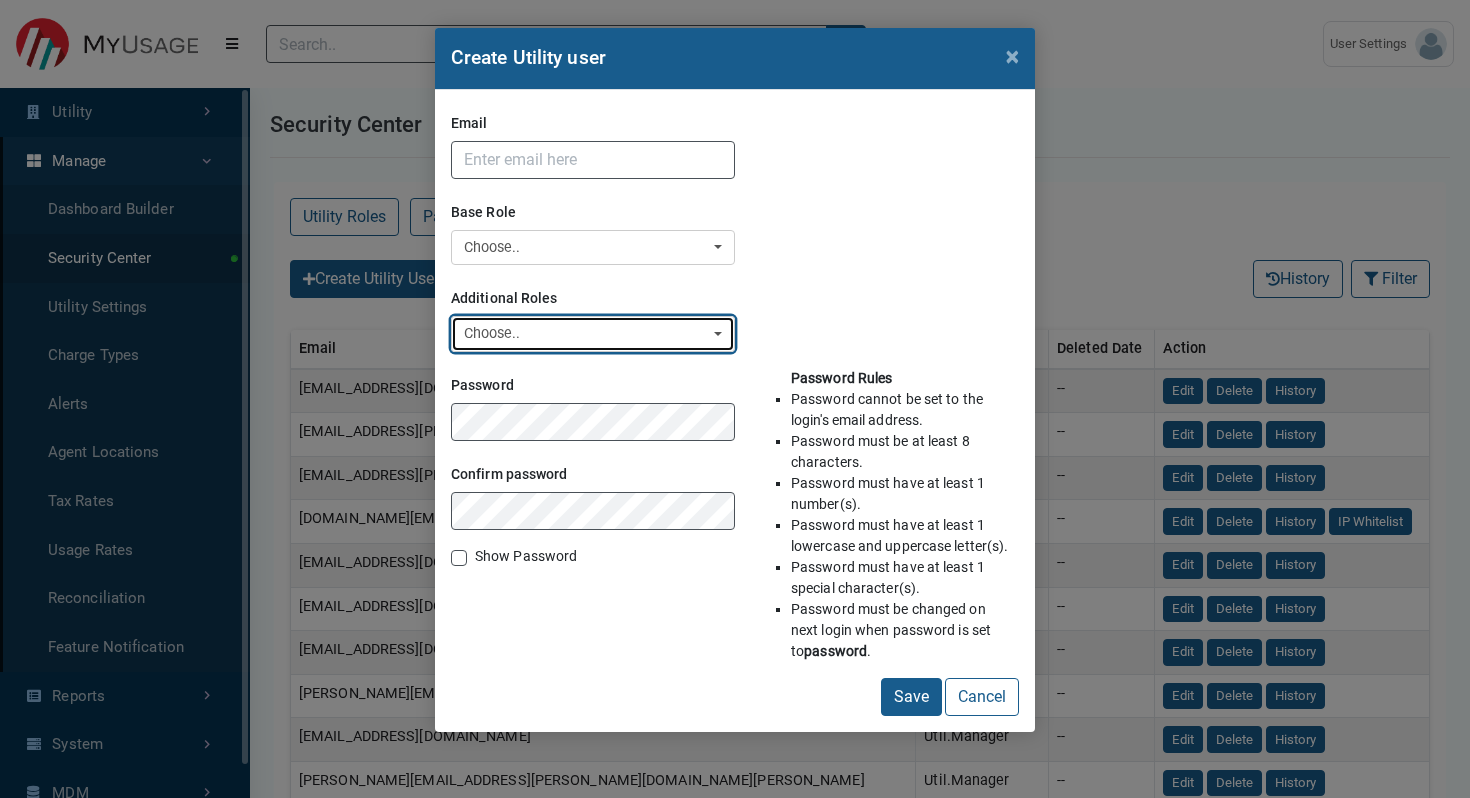 click on "Choose.." at bounding box center (587, 334) 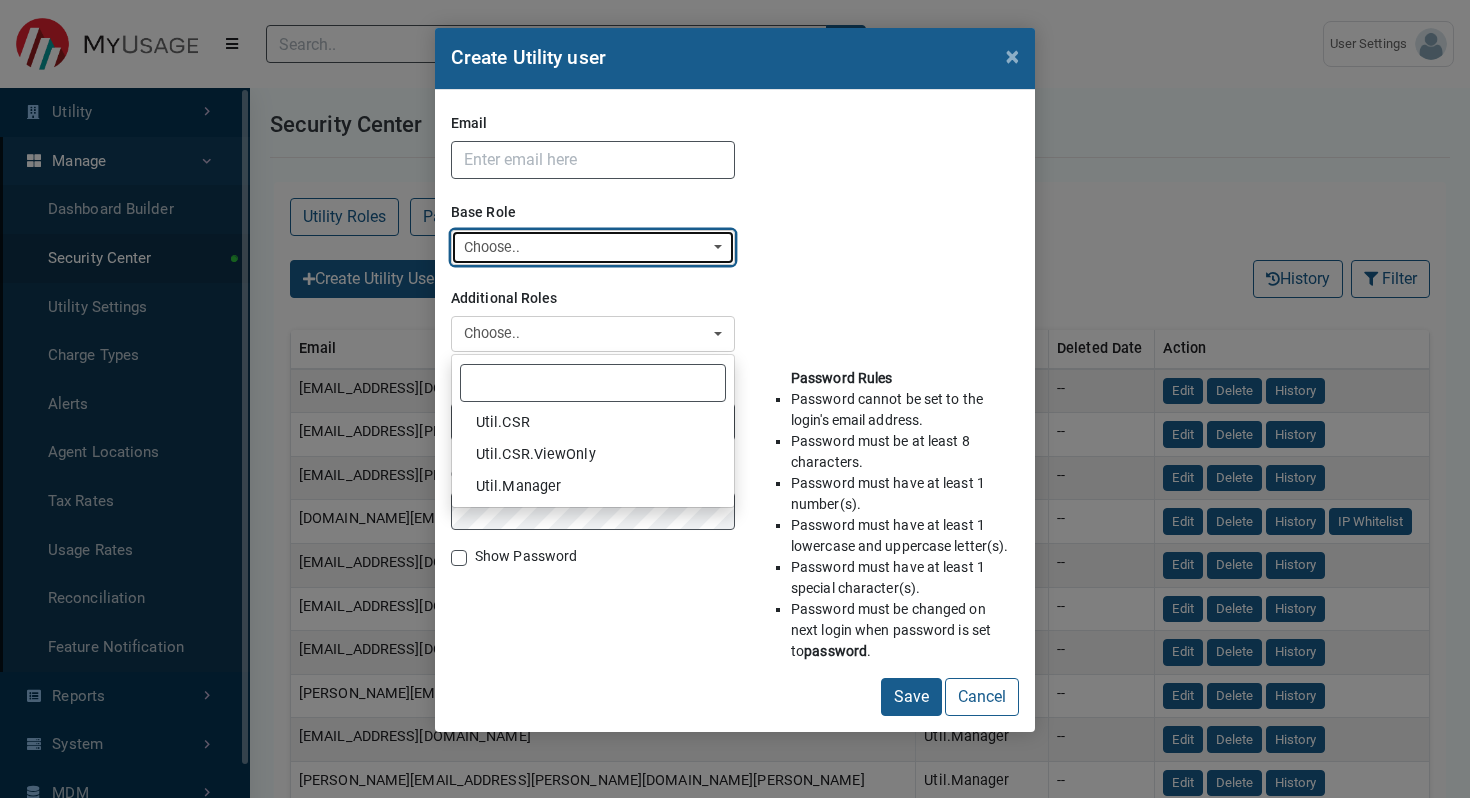 click on "Choose.." at bounding box center (587, 248) 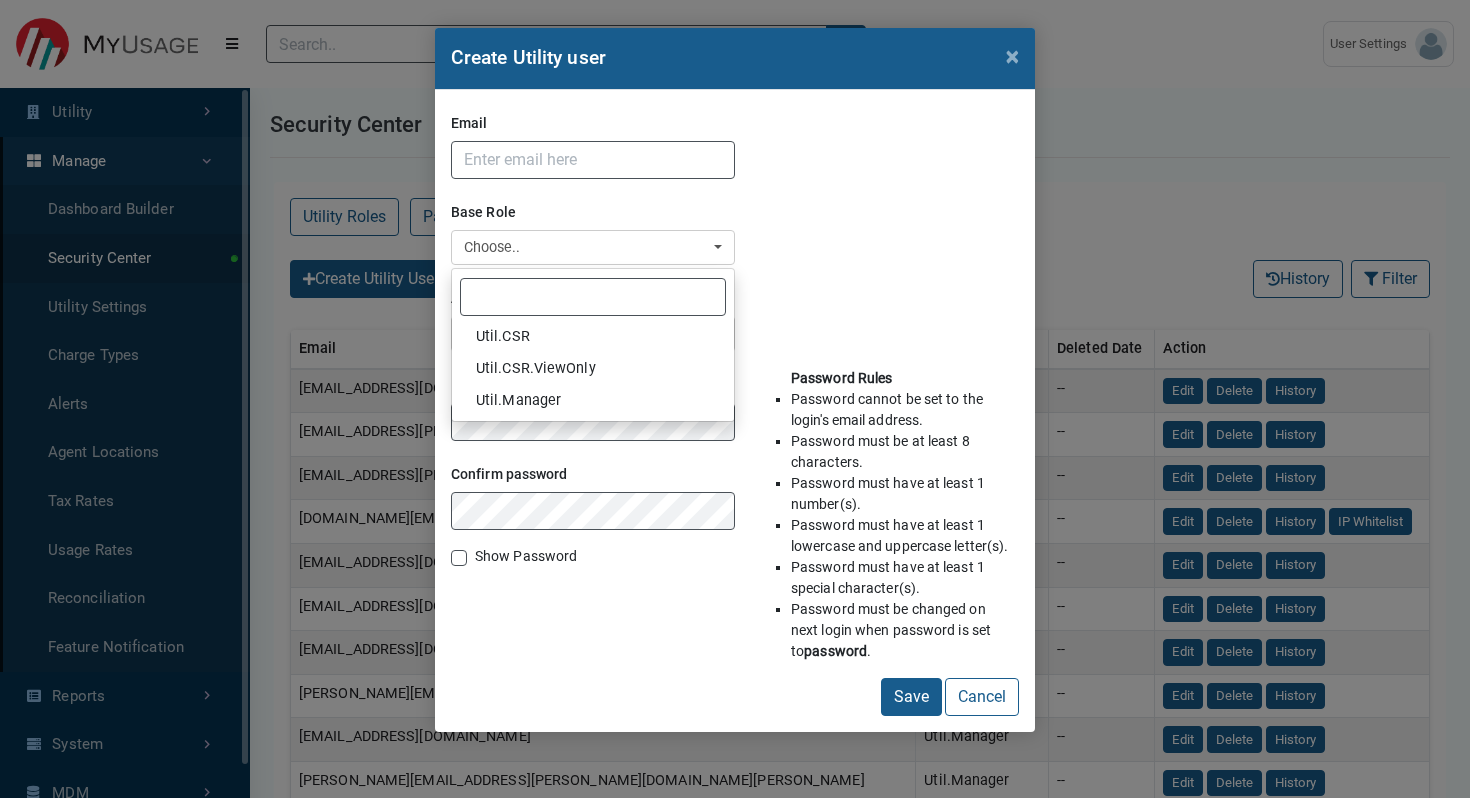 click on "Additional Roles
Util.CSR
Util.CSR.ViewOnly
Util.Manager
Choose..   Util.CSR Util.CSR.ViewOnly Util.Manager" at bounding box center (735, 316) 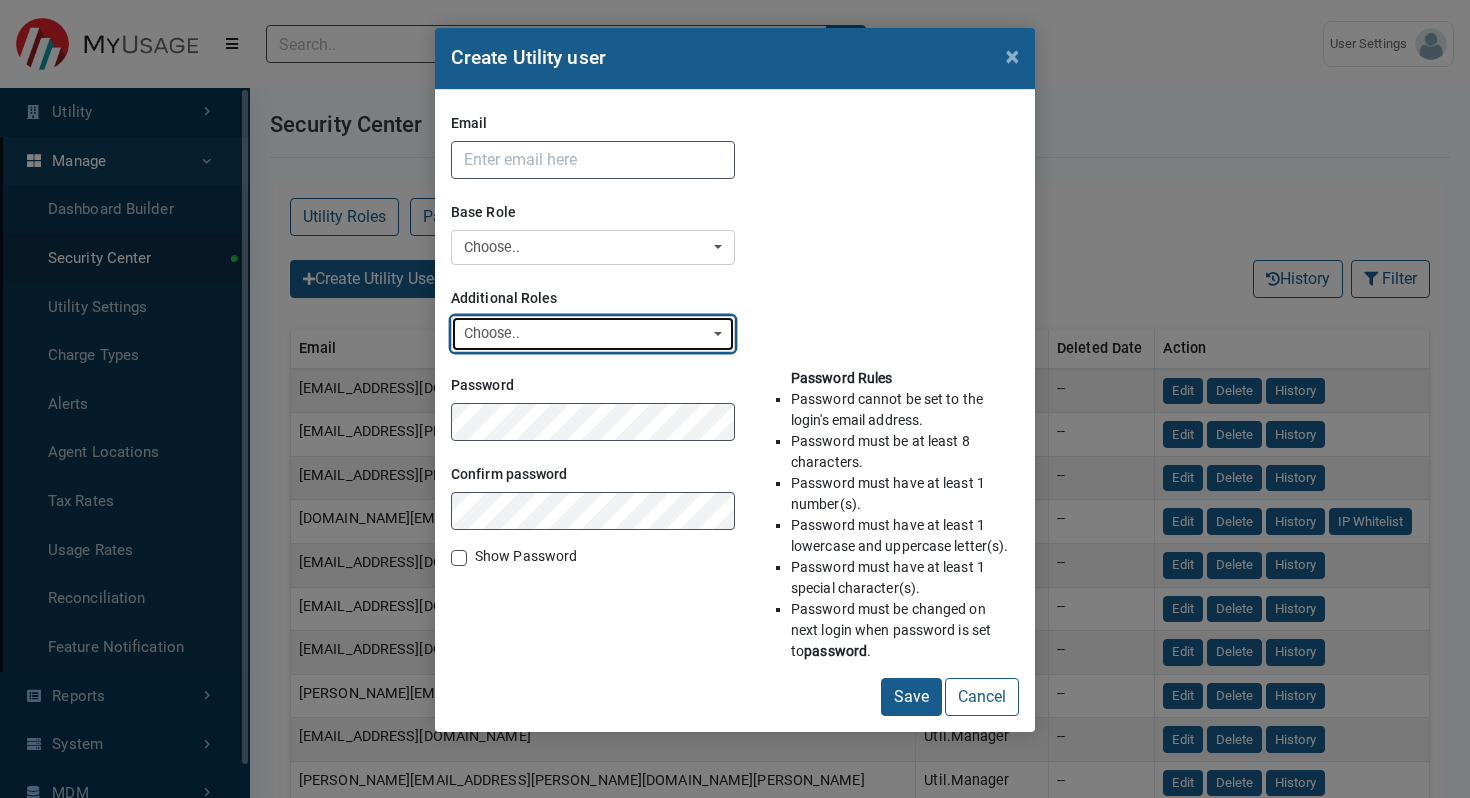 click on "Choose.." at bounding box center (587, 334) 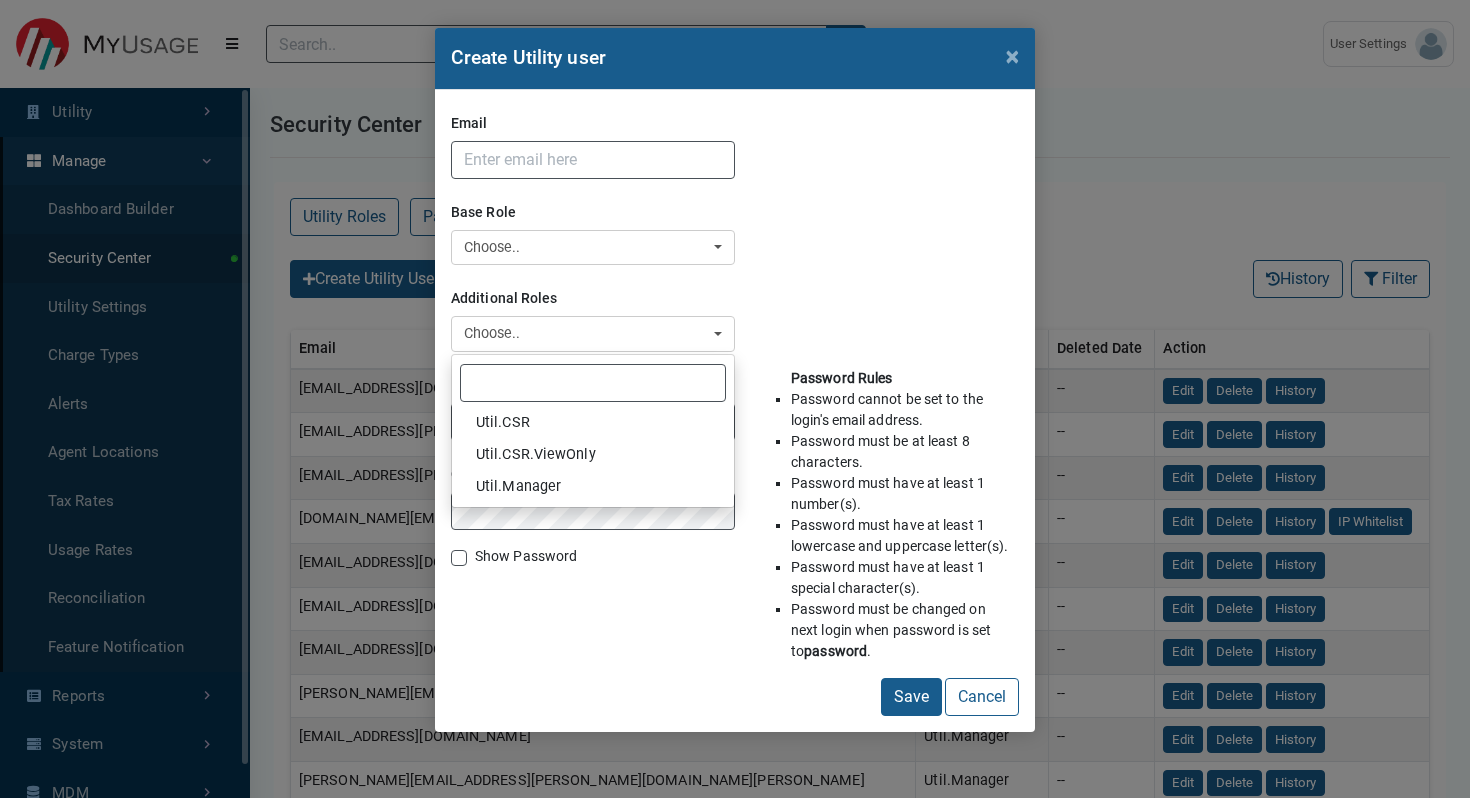 click on "Additional Roles
Util.CSR
Util.CSR.ViewOnly
Util.Manager
Choose..   Util.CSR Util.CSR.ViewOnly Util.Manager" at bounding box center [735, 316] 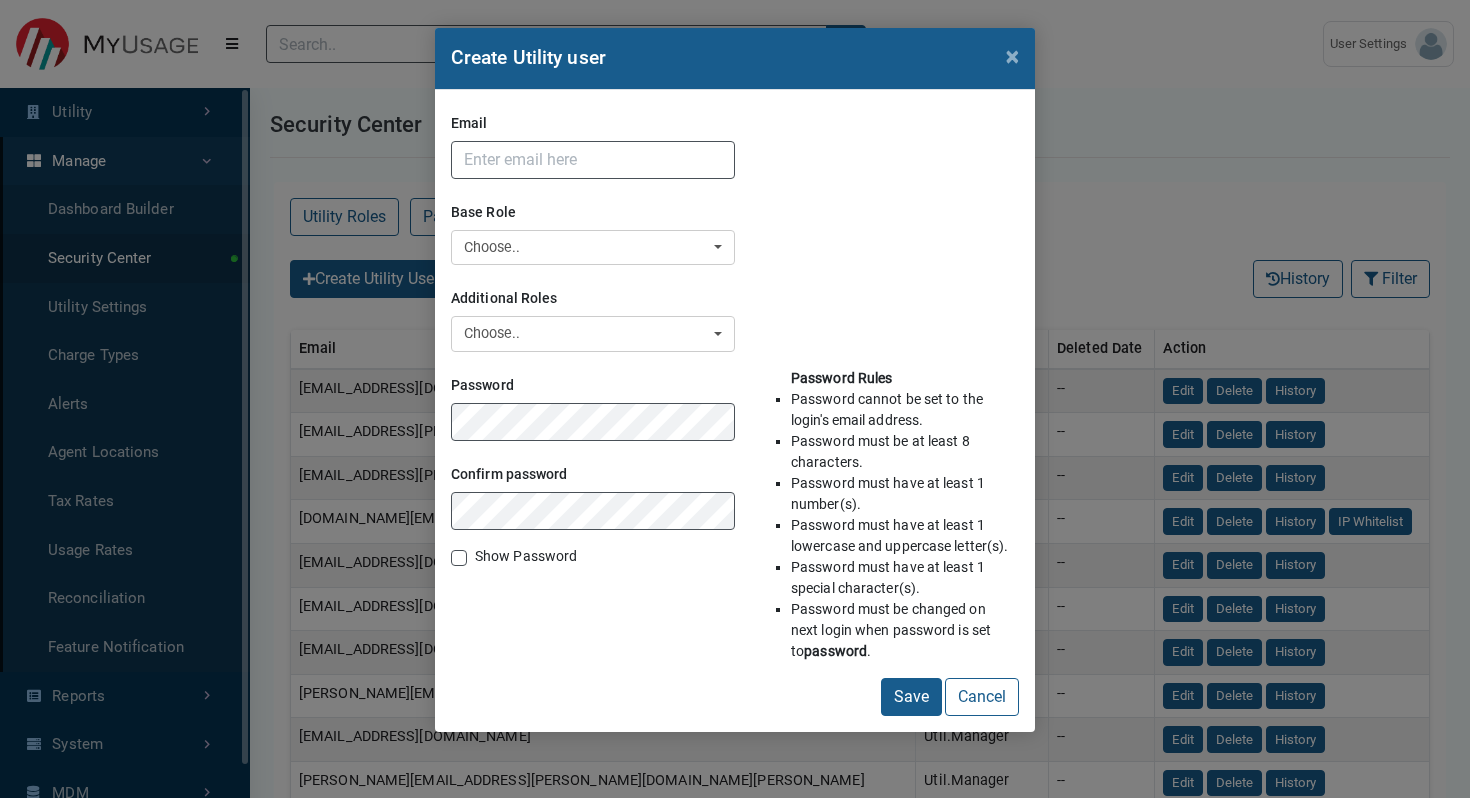 click on "Additional Roles
Util.CSR
Util.CSR.ViewOnly
Util.Manager
Choose..   Util.CSR Util.CSR.ViewOnly Util.Manager" at bounding box center [735, 316] 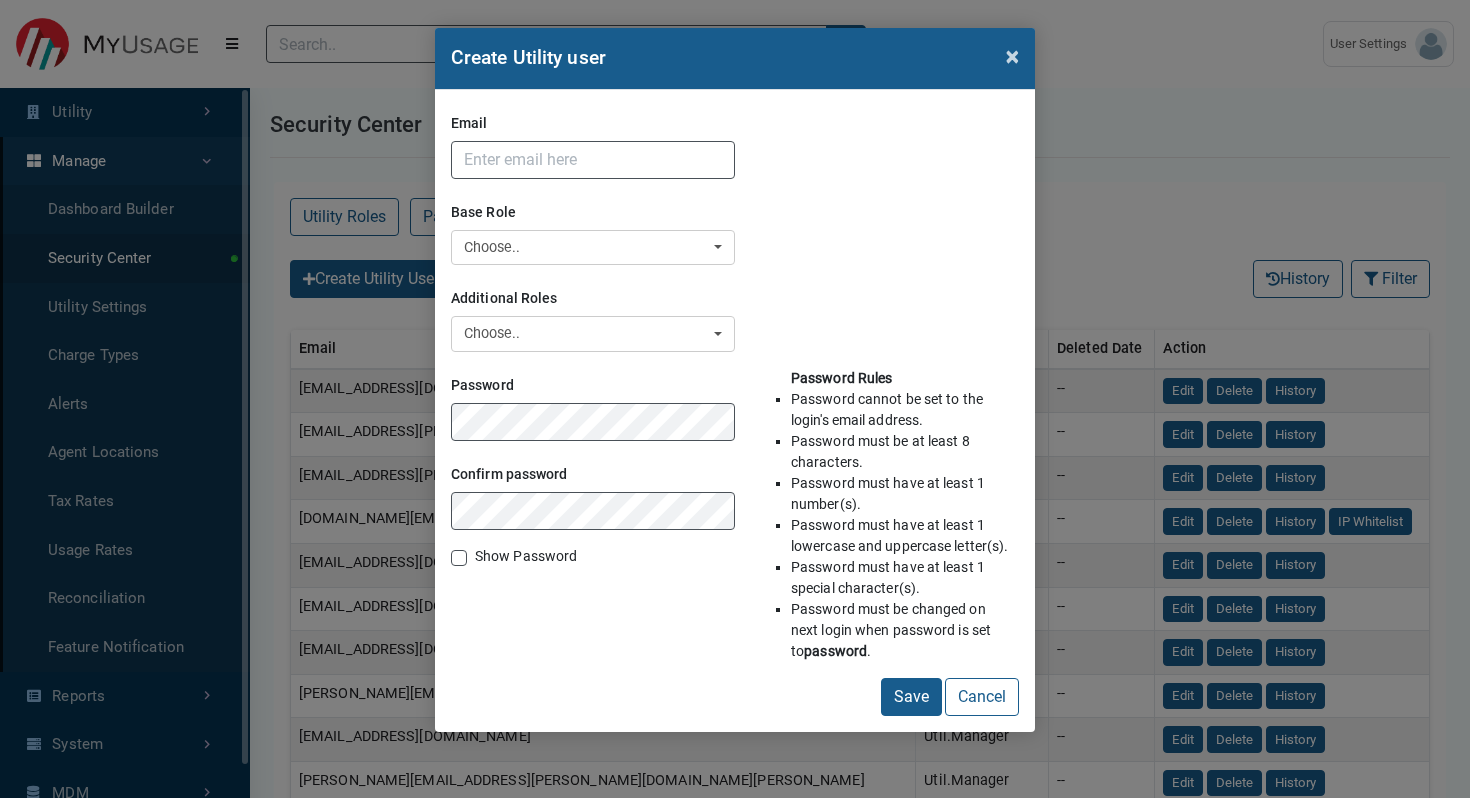 click on "×" at bounding box center [1012, 56] 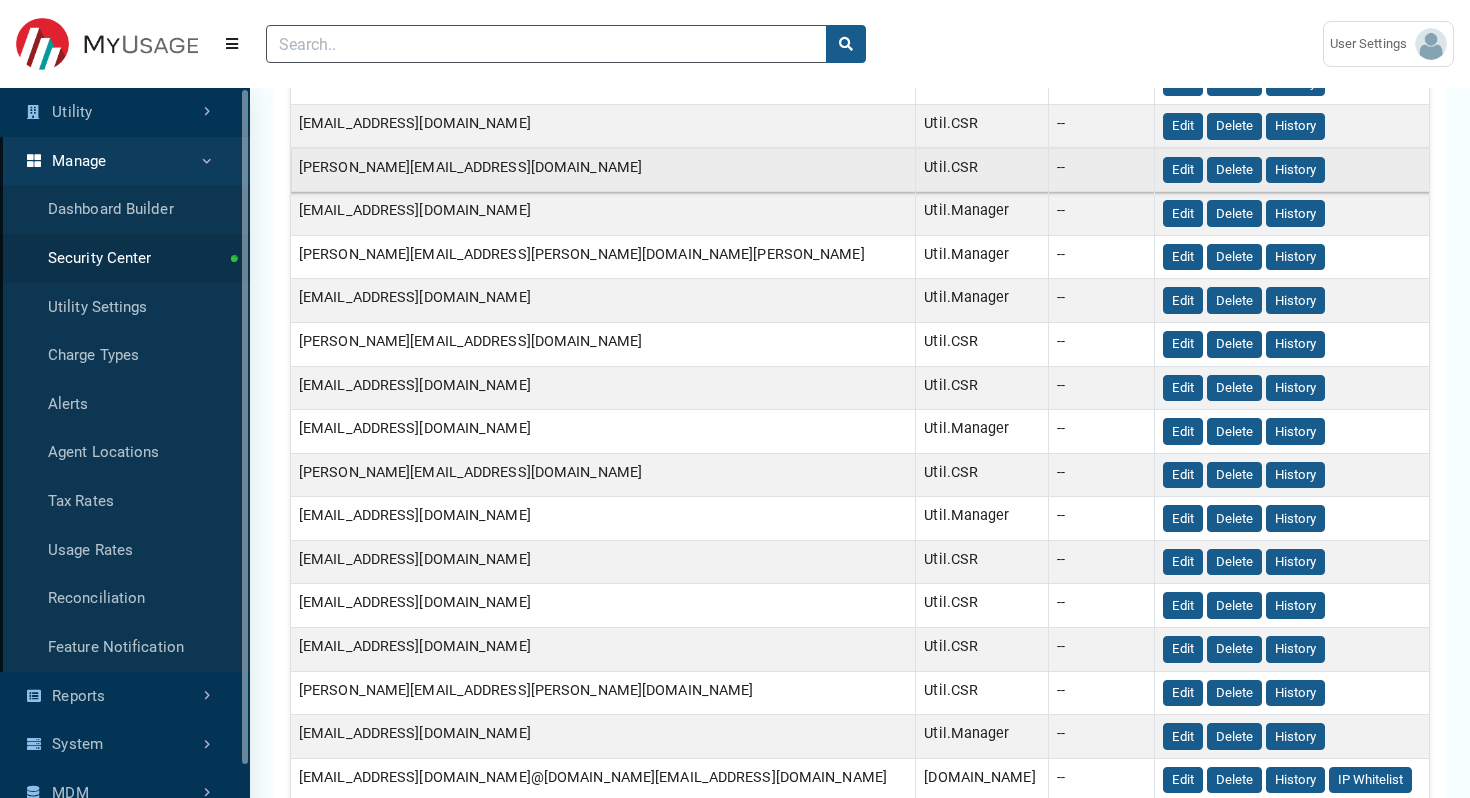 scroll, scrollTop: 490, scrollLeft: 0, axis: vertical 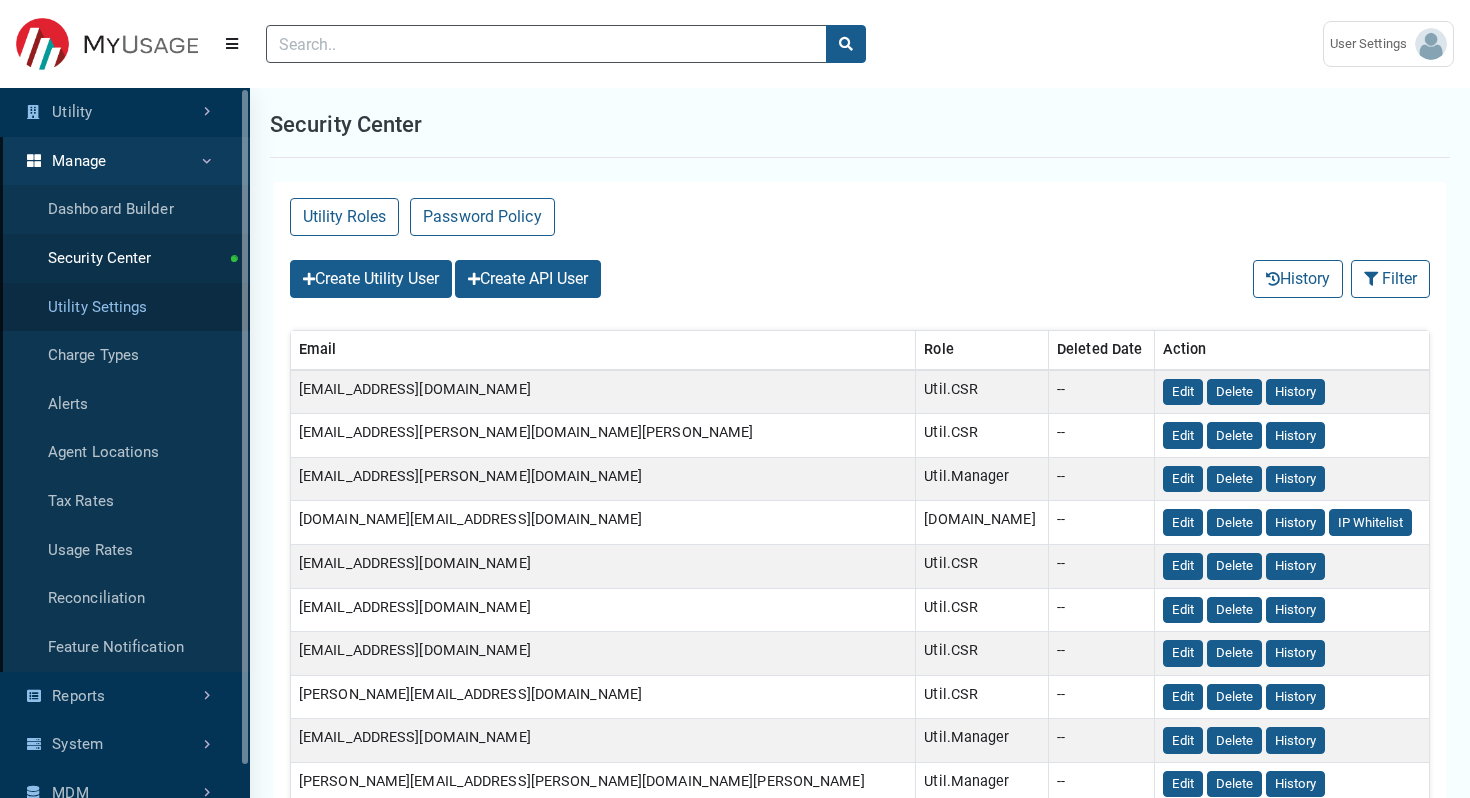 click on "Utility Settings" at bounding box center (125, 307) 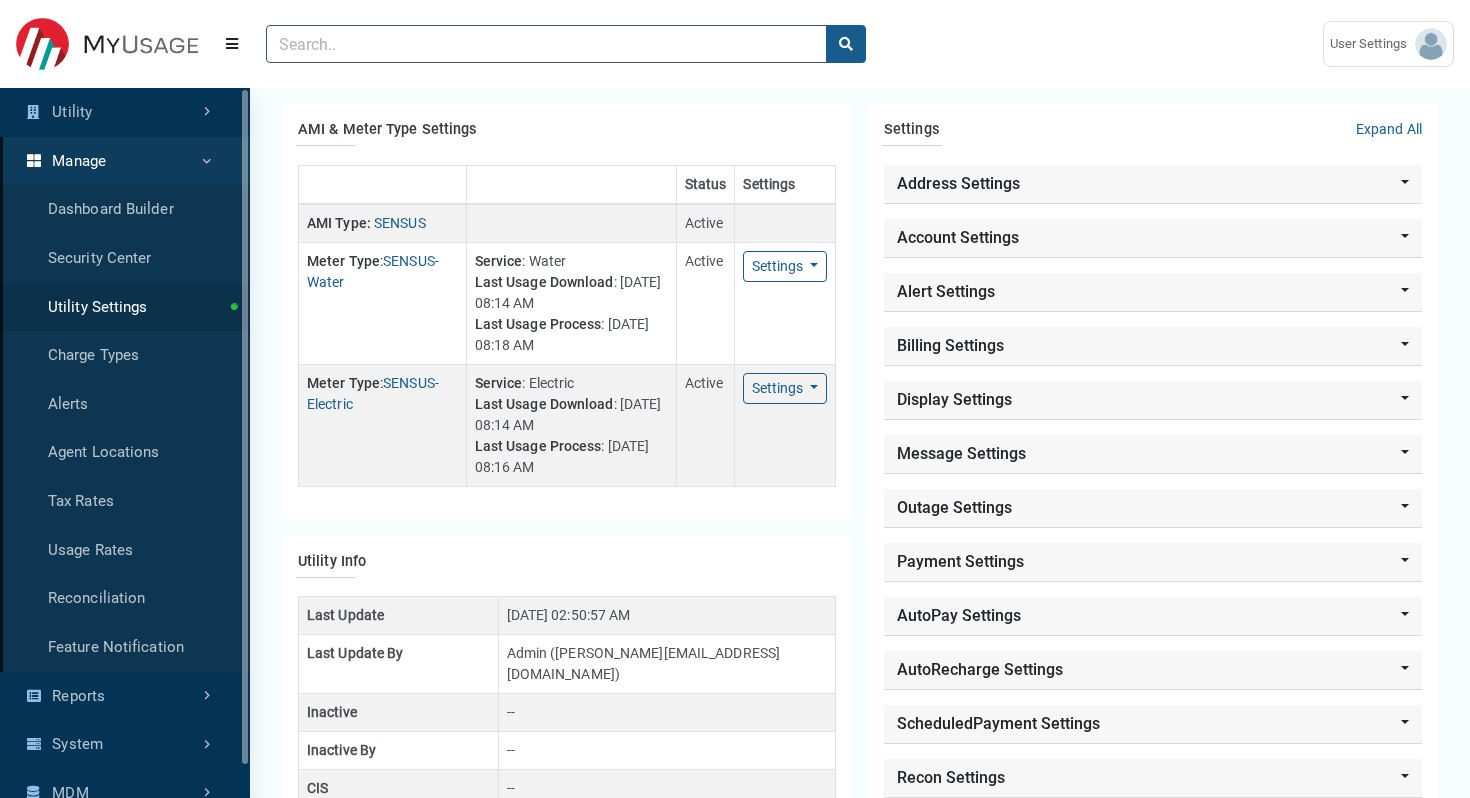 scroll, scrollTop: 0, scrollLeft: 0, axis: both 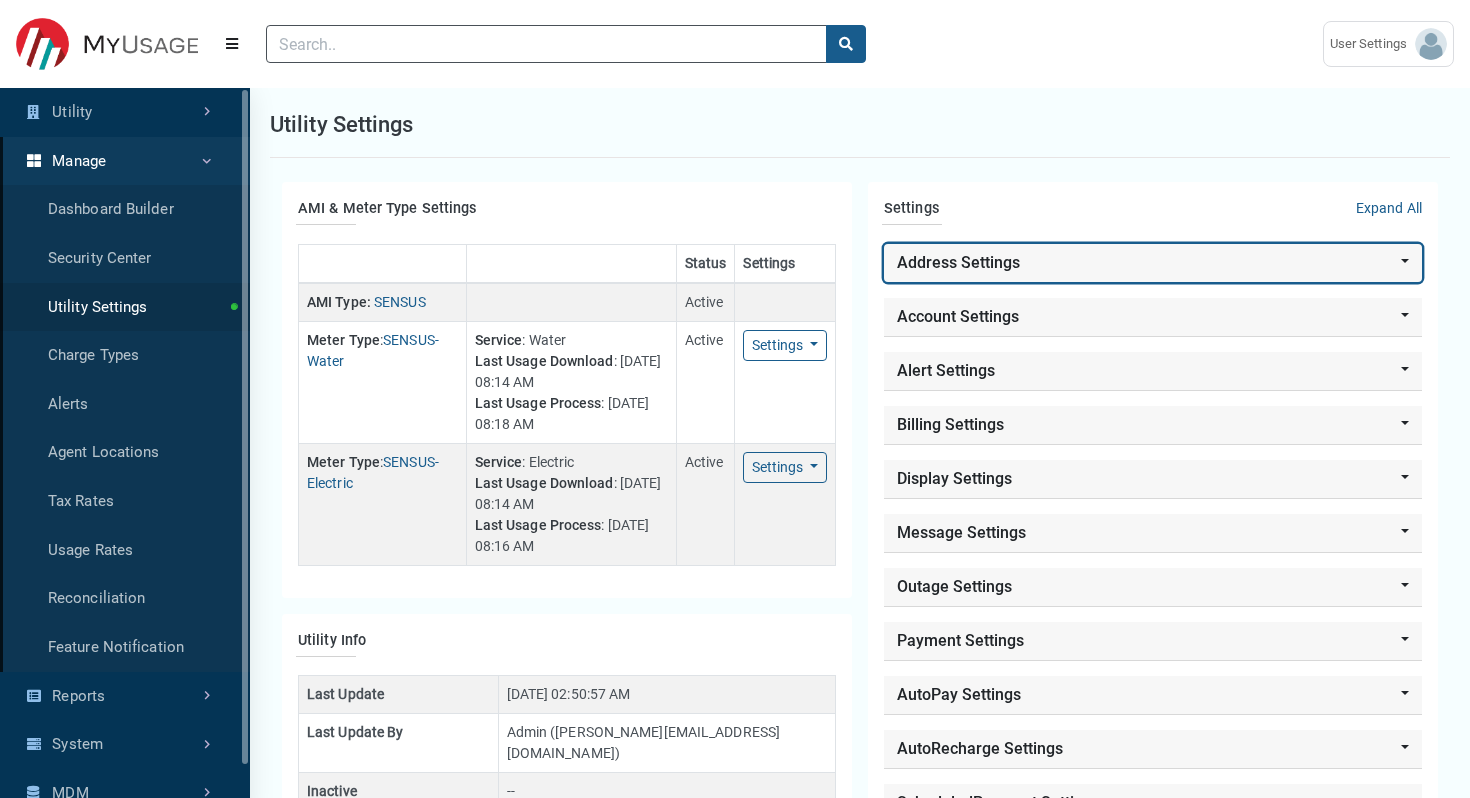 click on "Address Settings" at bounding box center (1153, 263) 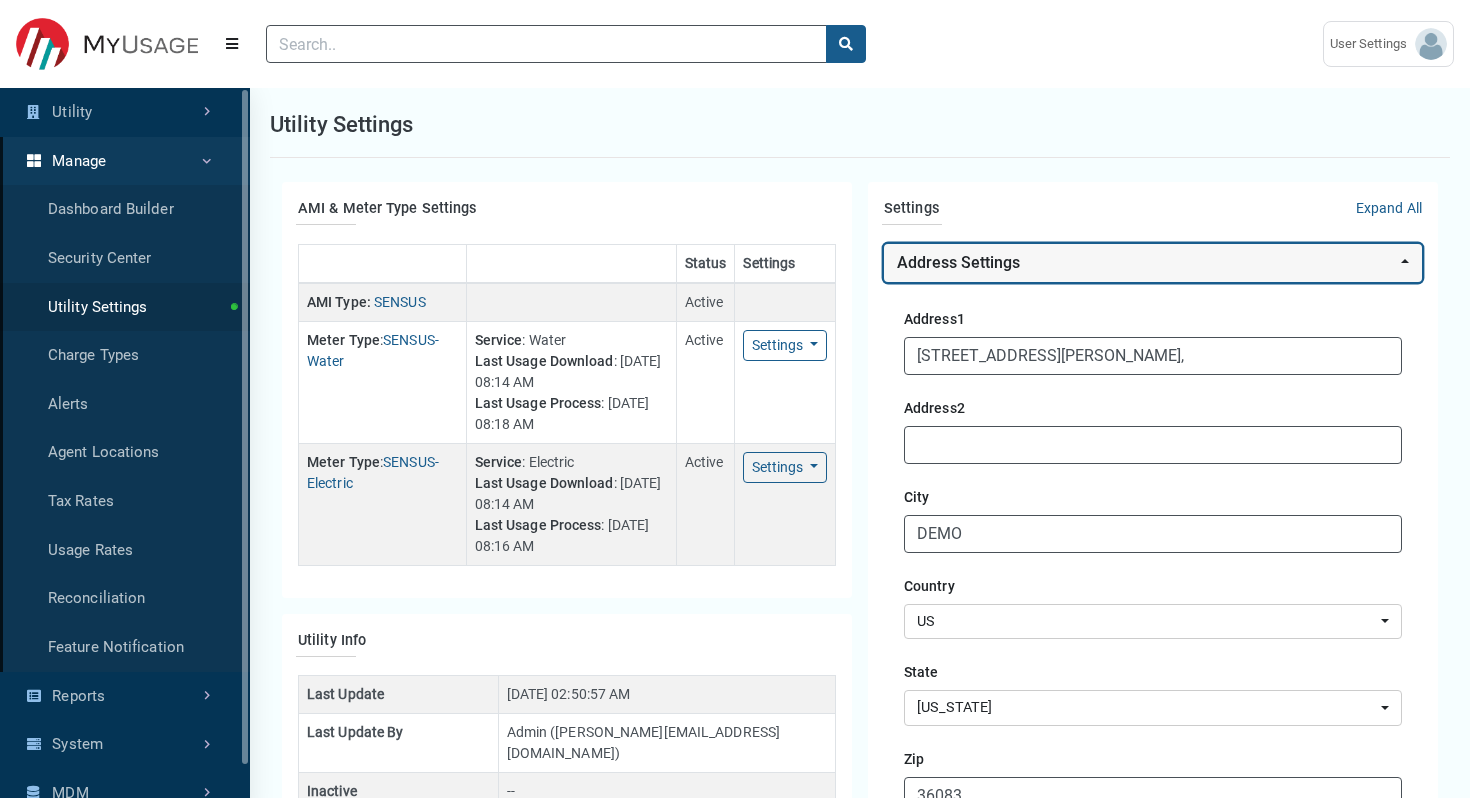 click on "Address Settings" at bounding box center [1153, 263] 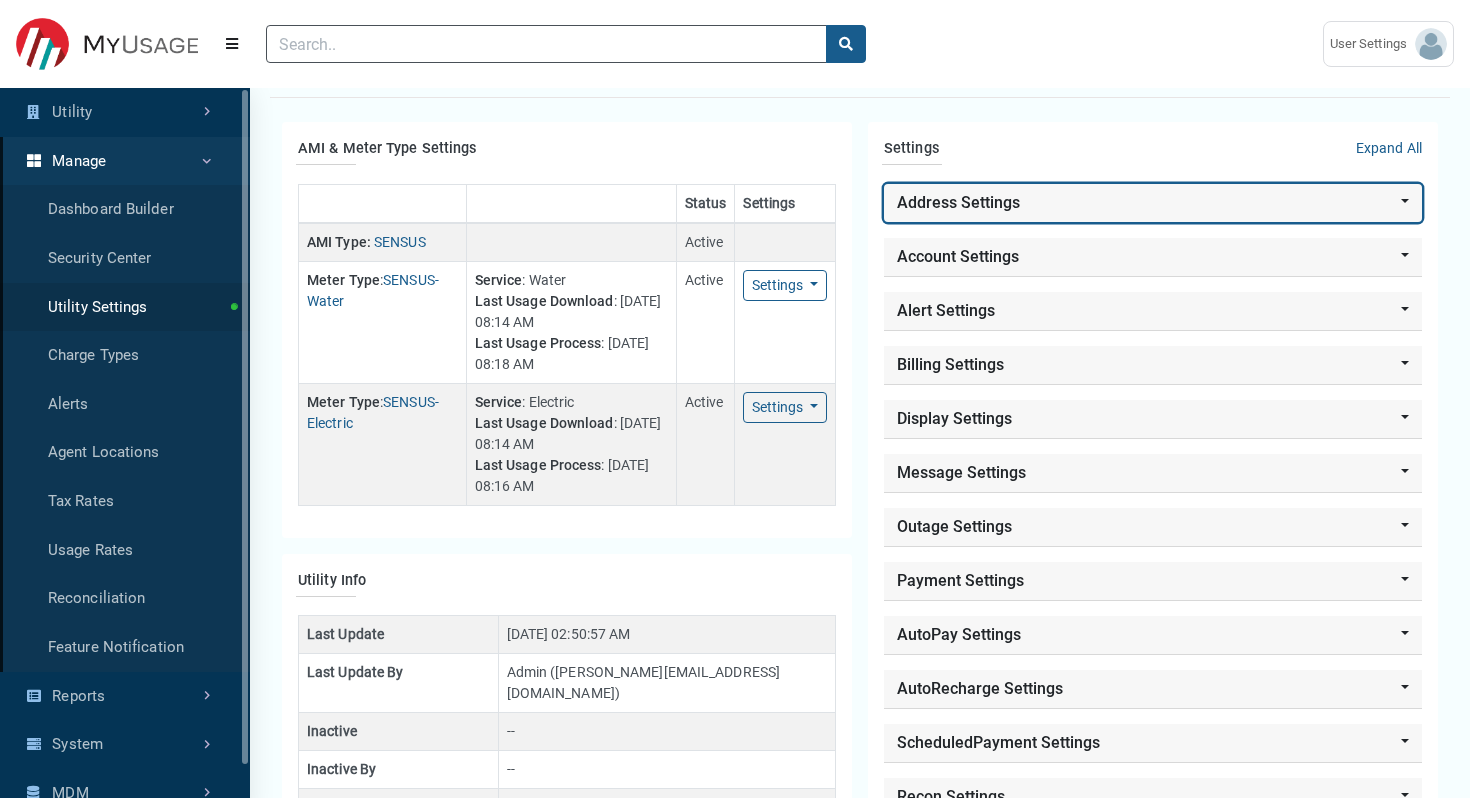 scroll, scrollTop: 0, scrollLeft: 0, axis: both 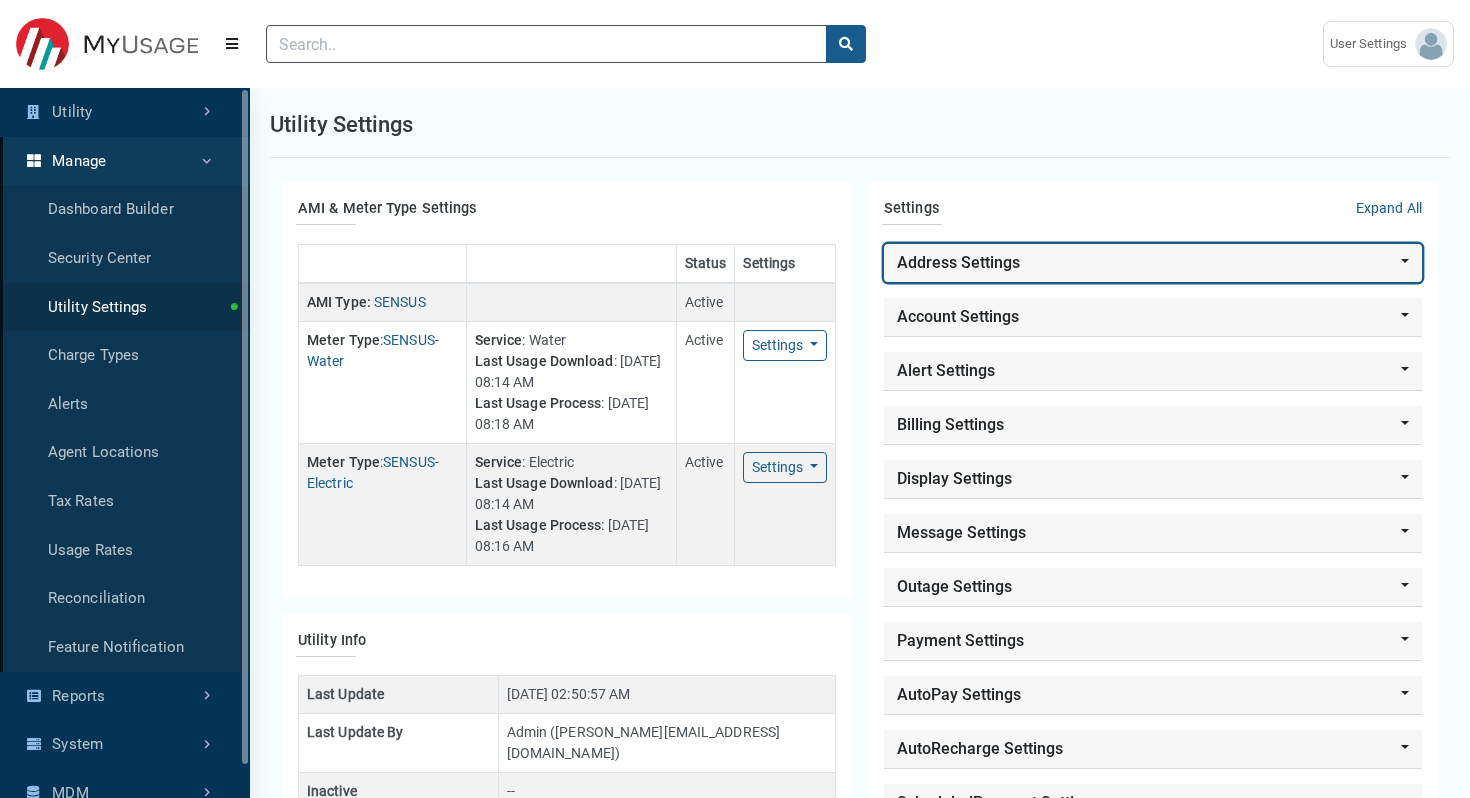 click on "Address Settings" at bounding box center [1153, 263] 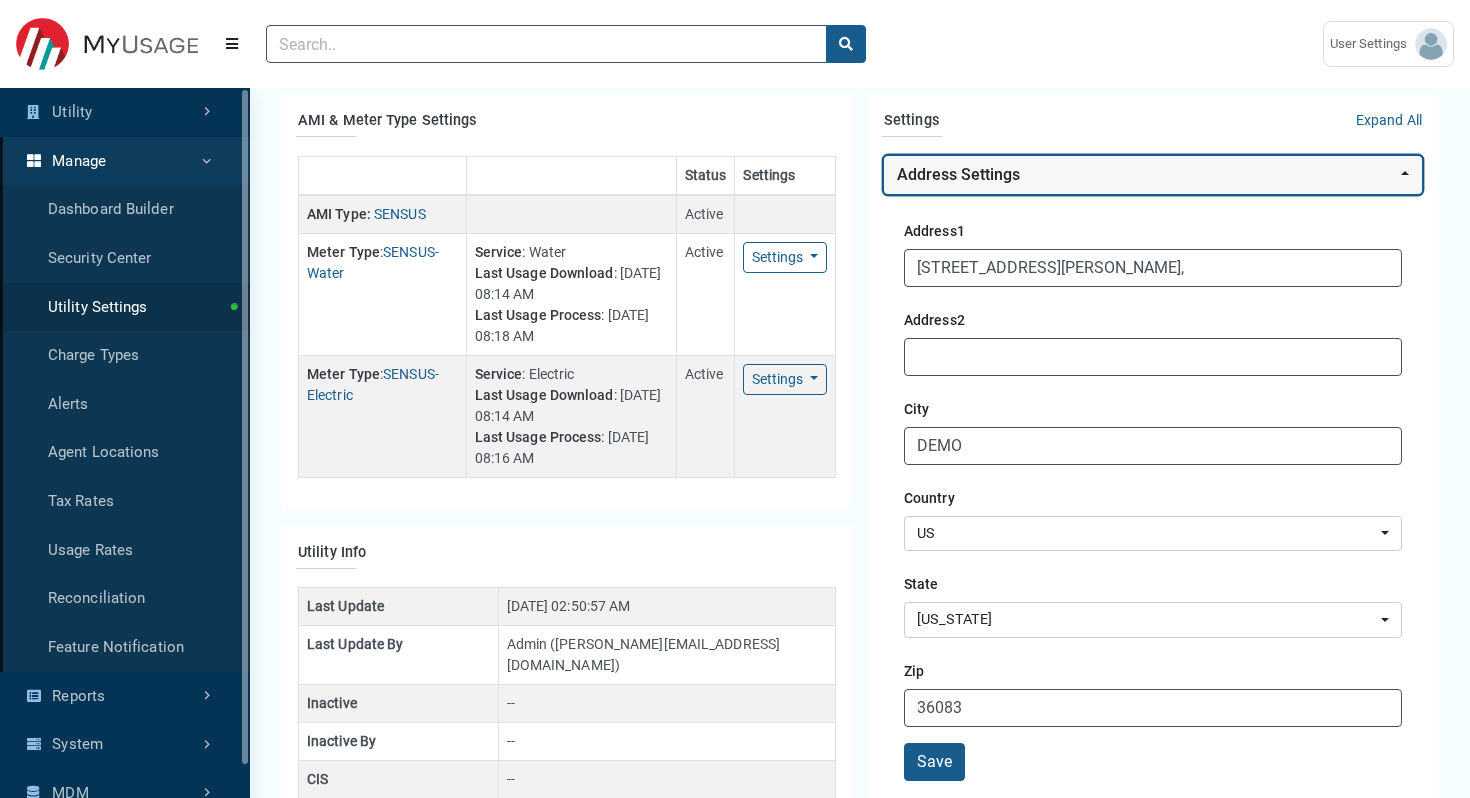 scroll, scrollTop: 183, scrollLeft: 0, axis: vertical 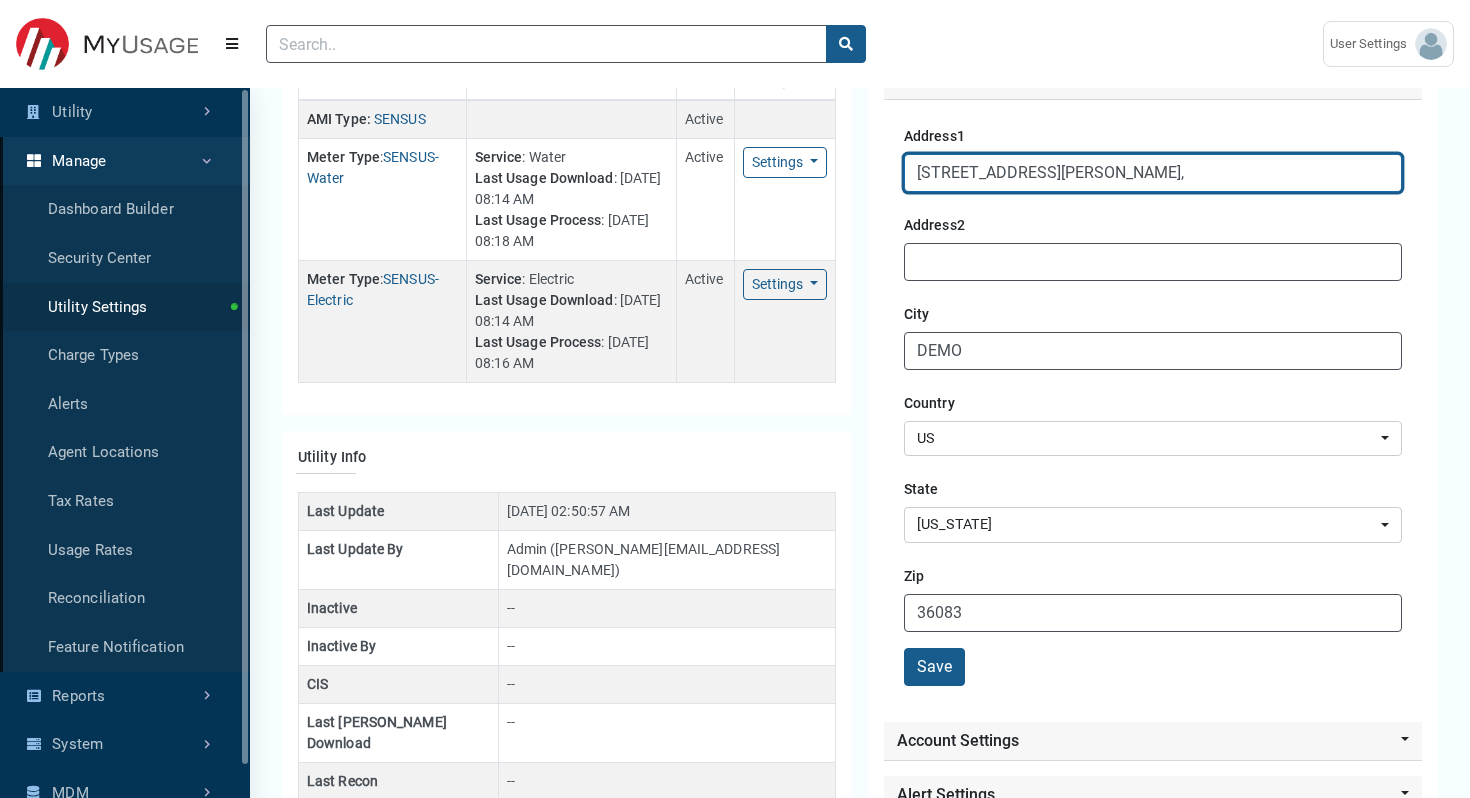 click on "[STREET_ADDRESS][PERSON_NAME]," at bounding box center [1153, 173] 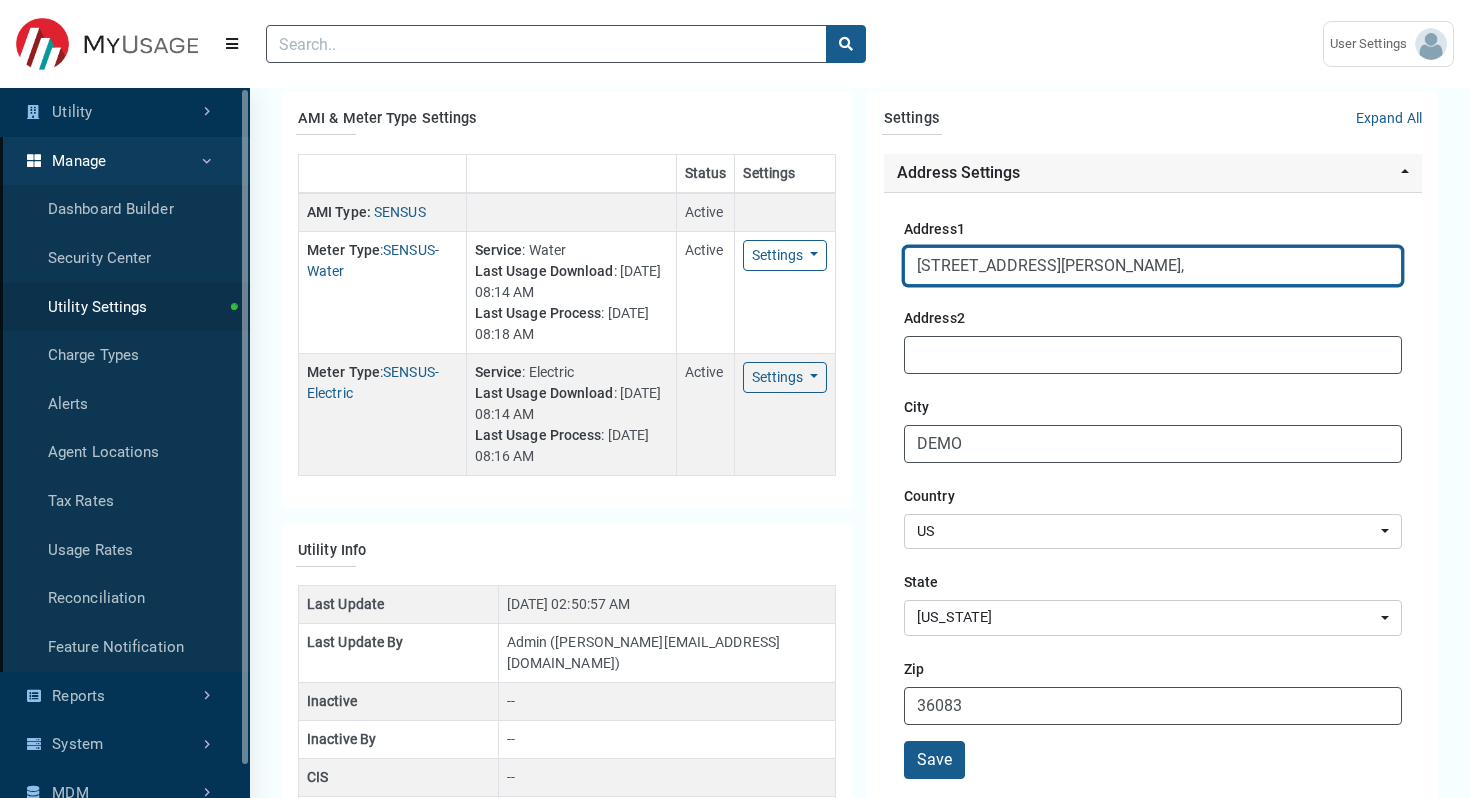 scroll, scrollTop: 85, scrollLeft: 0, axis: vertical 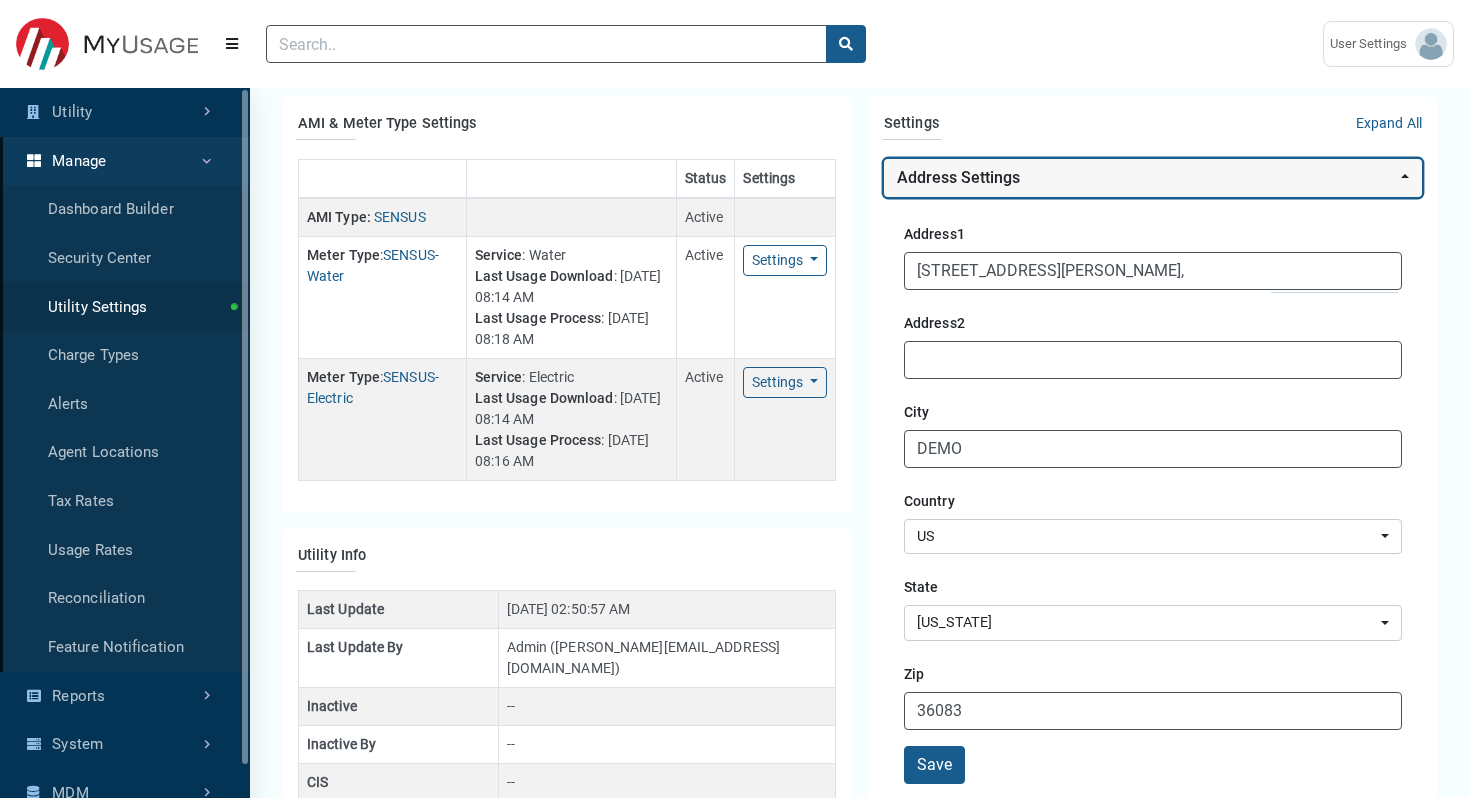 click on "Address Settings" at bounding box center (1153, 178) 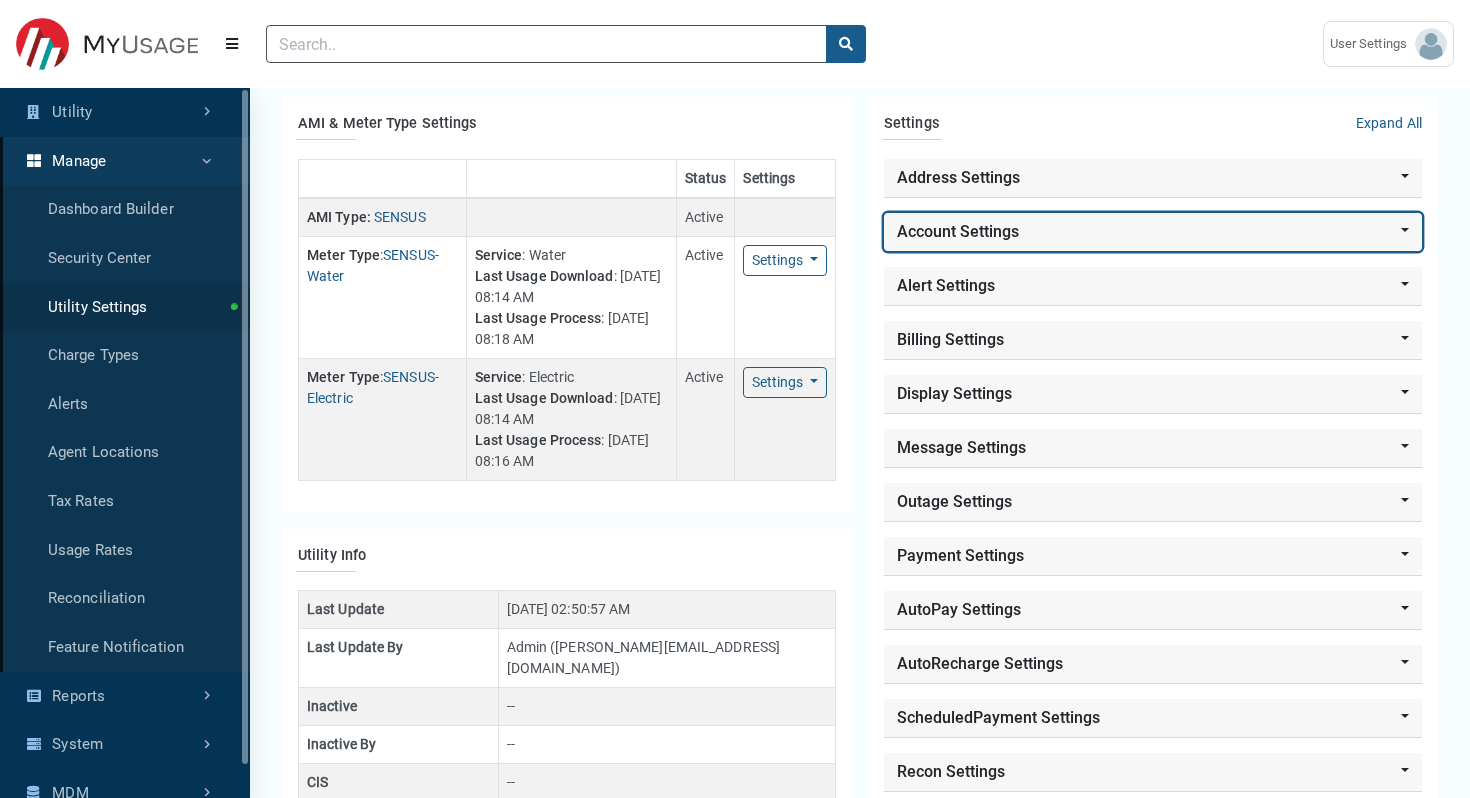click on "Account Settings" at bounding box center [1153, 232] 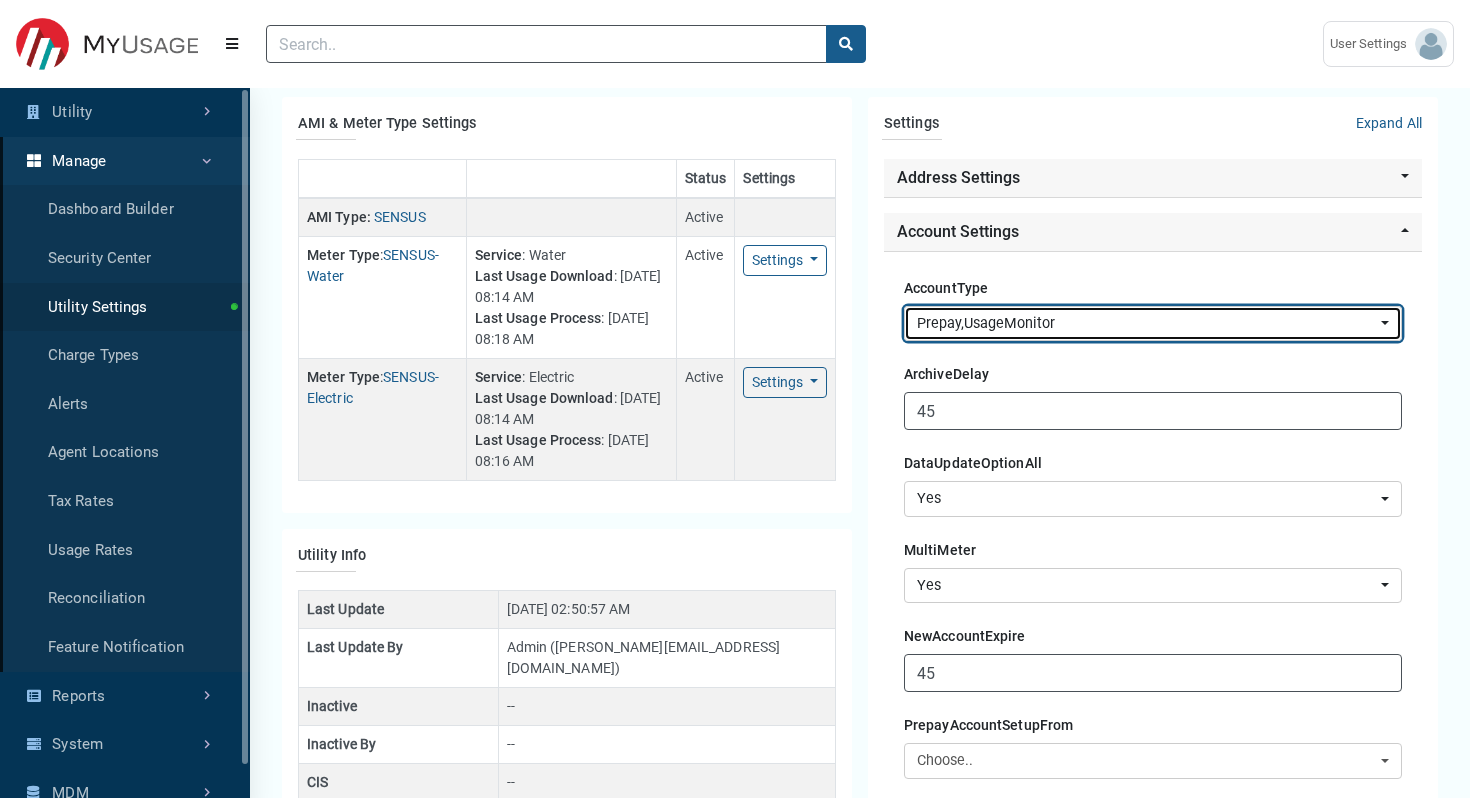 click on "Prepay ,  UsageMonitor" at bounding box center [1147, 324] 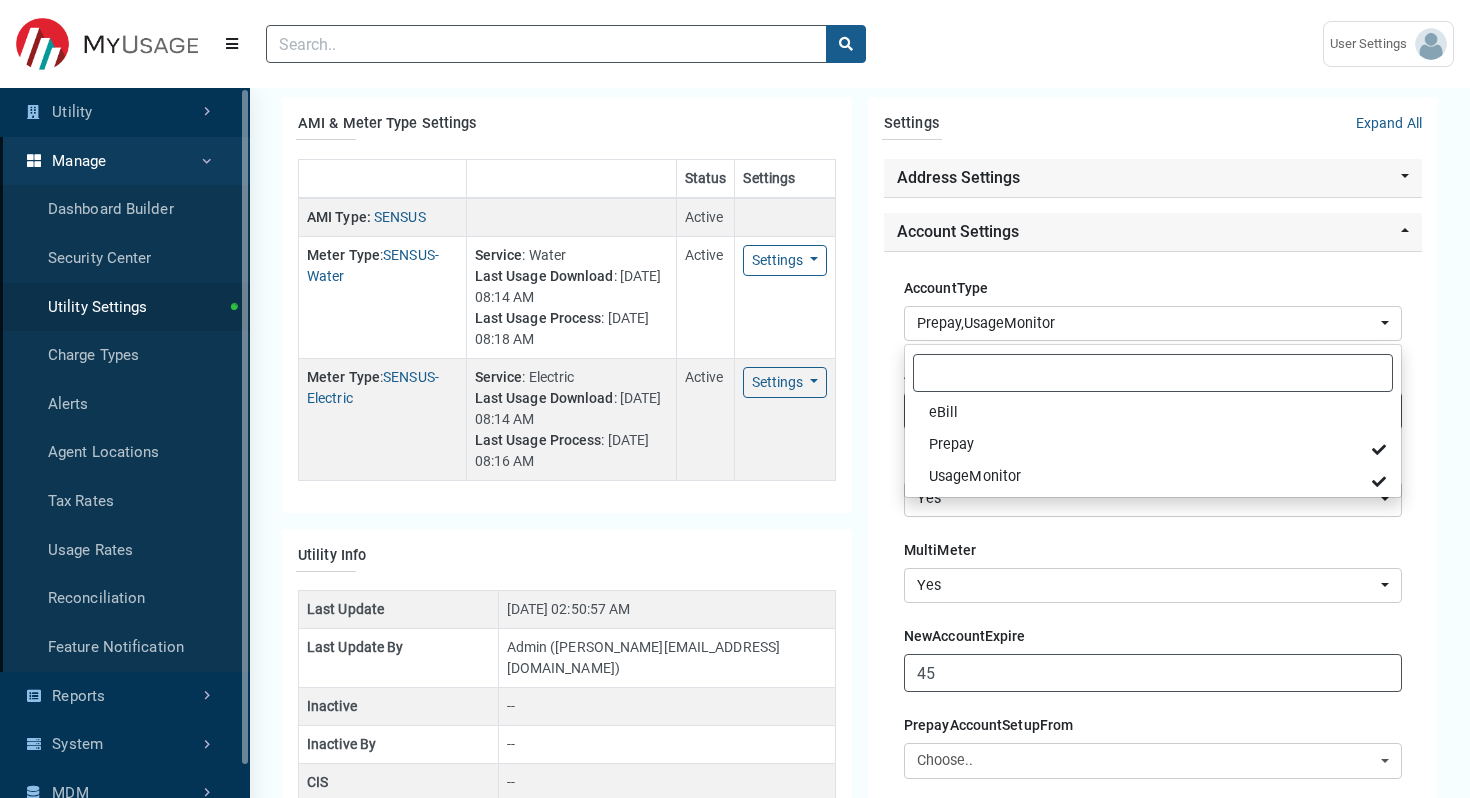 click on "Prepay ,  UsageMonitor" at bounding box center (1147, 324) 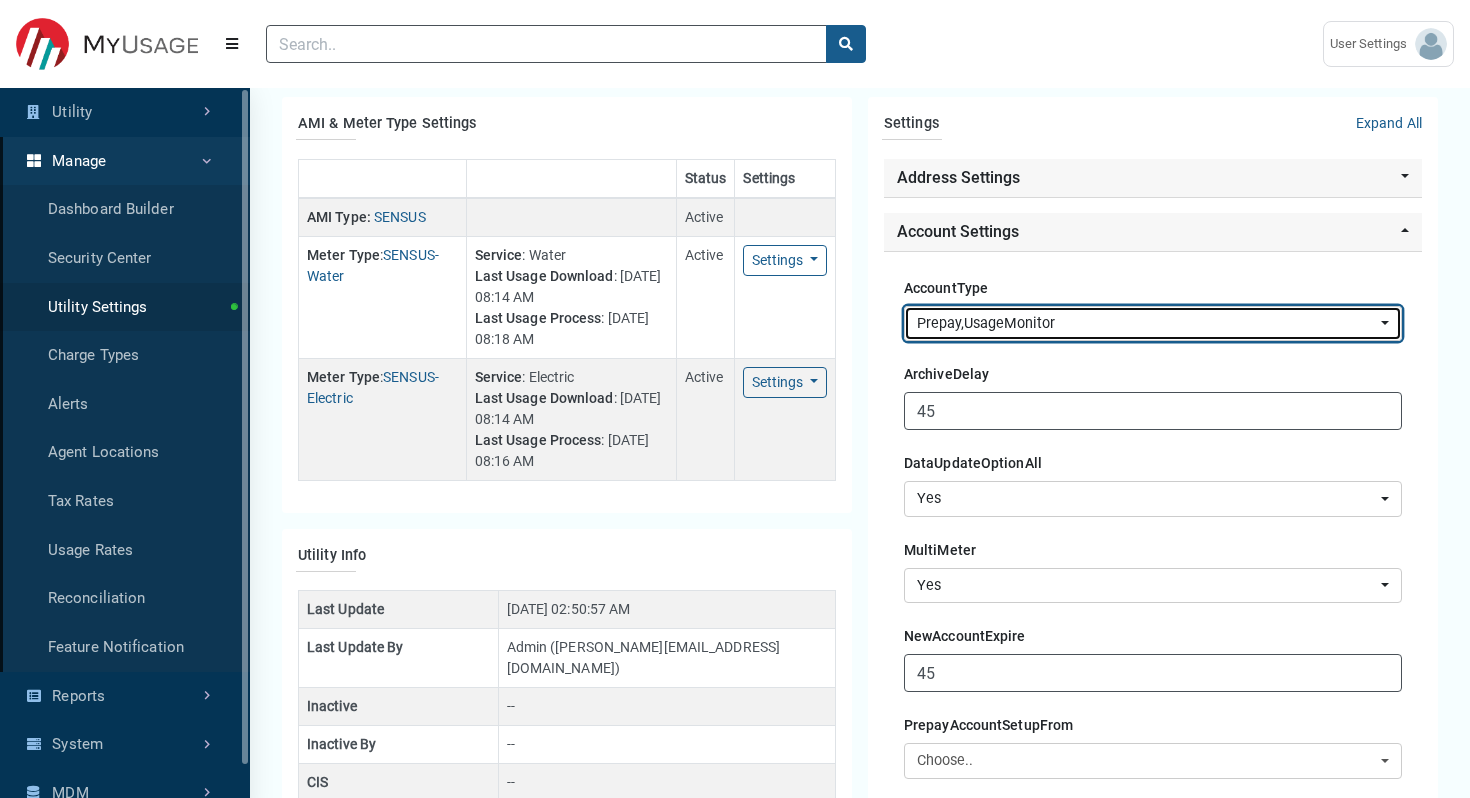 click on "Prepay ,  UsageMonitor" at bounding box center (1147, 324) 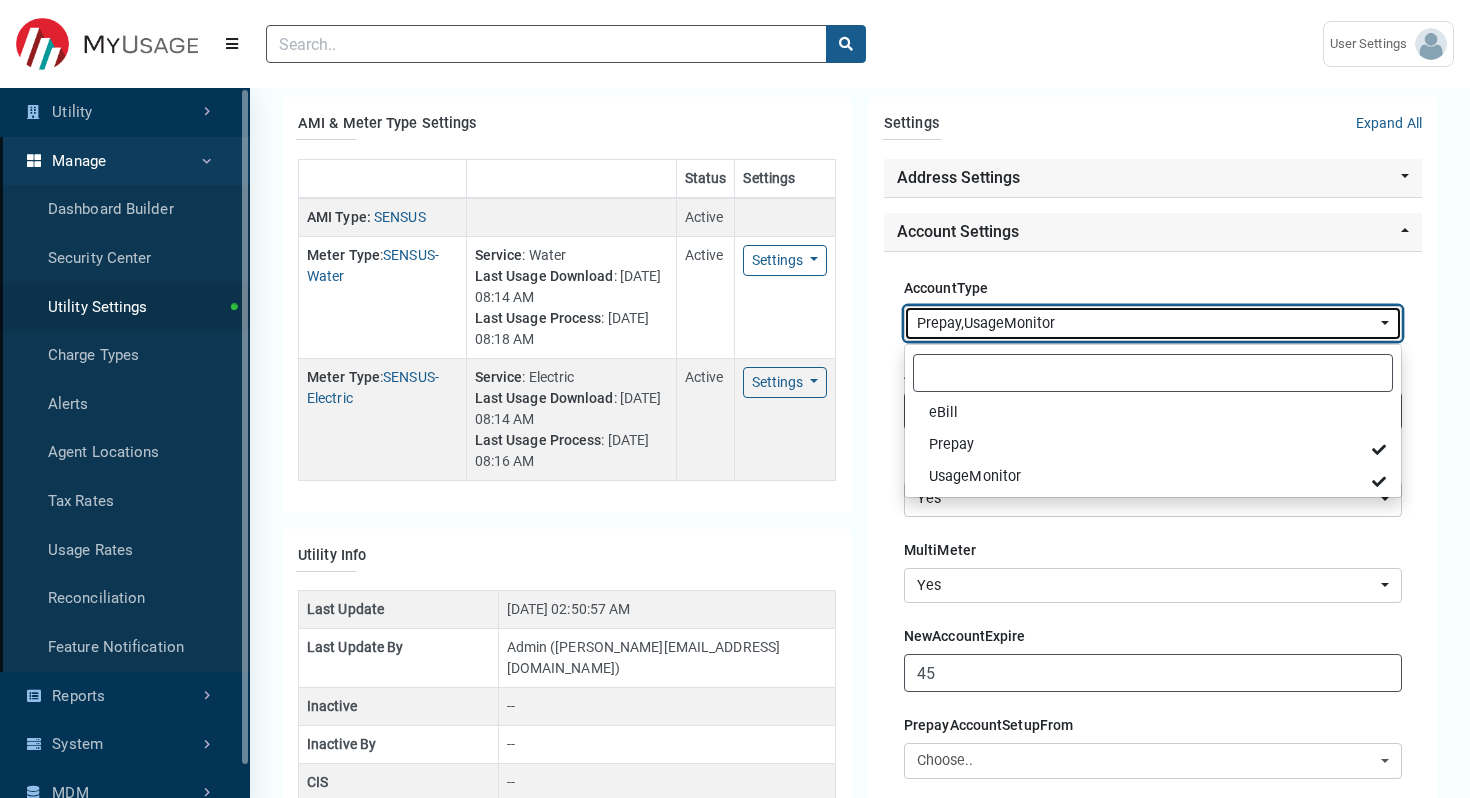 click on "Prepay ,  UsageMonitor" at bounding box center [1147, 324] 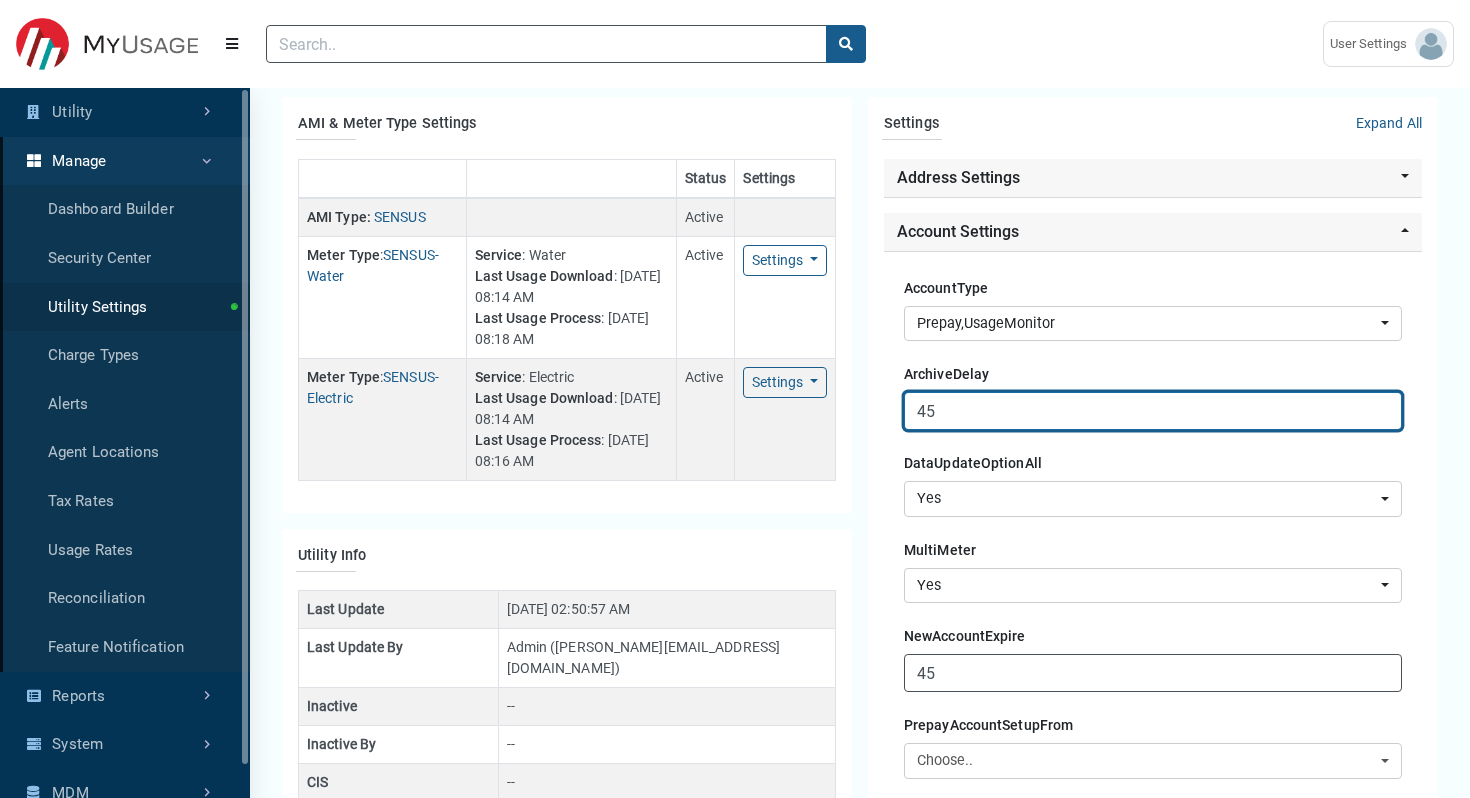 click on "45" at bounding box center [1153, 411] 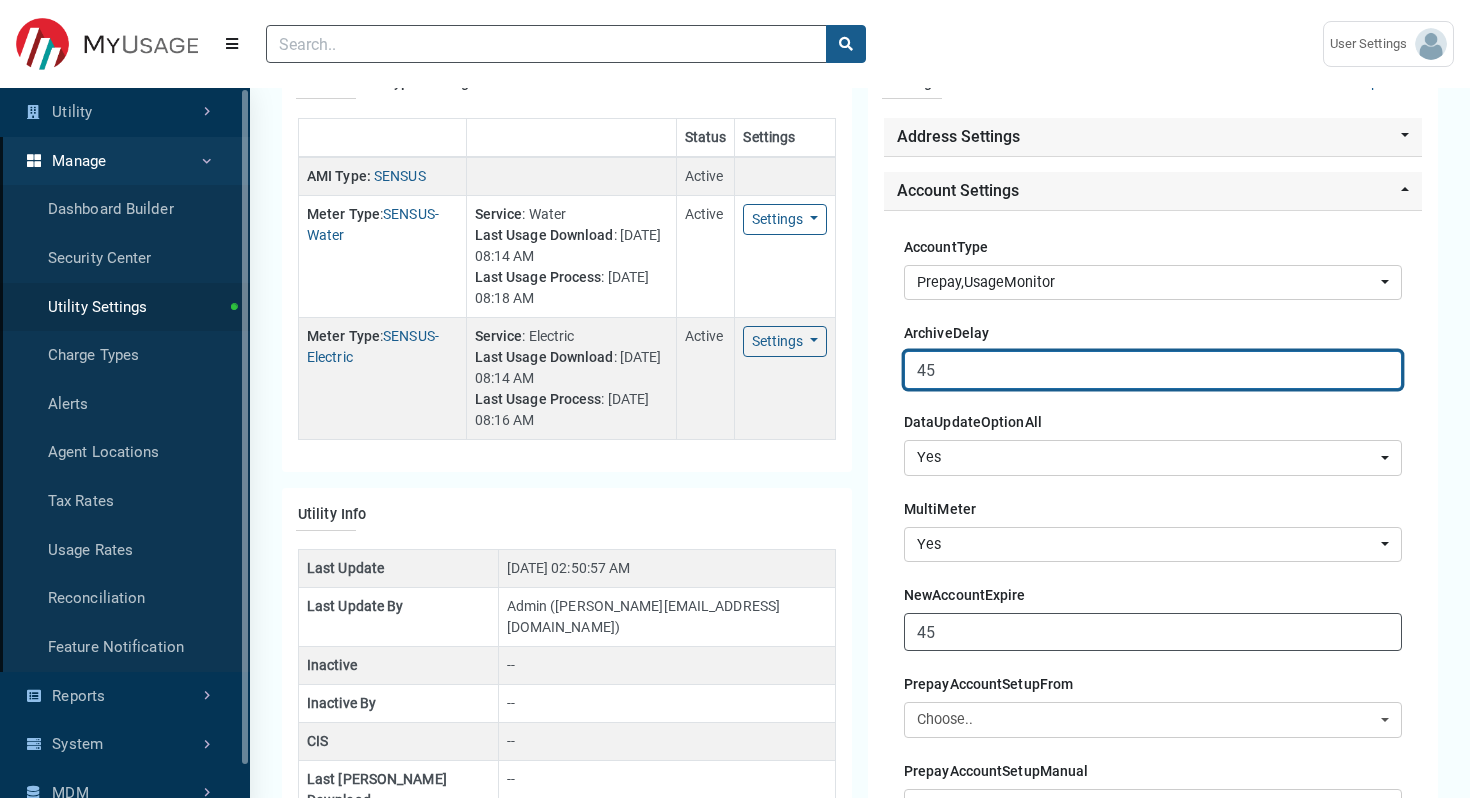 scroll, scrollTop: 156, scrollLeft: 0, axis: vertical 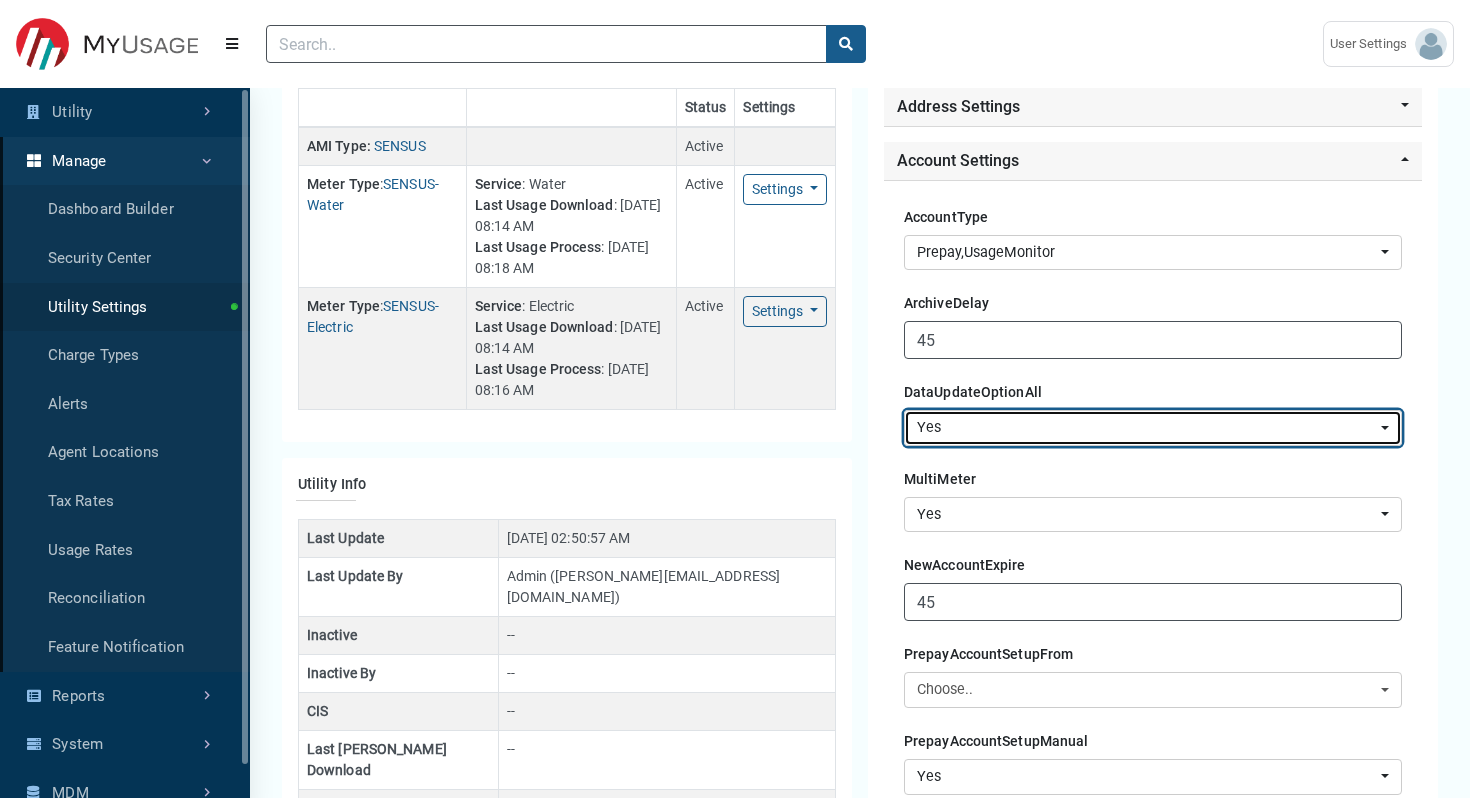 click on "Yes" at bounding box center [1147, 428] 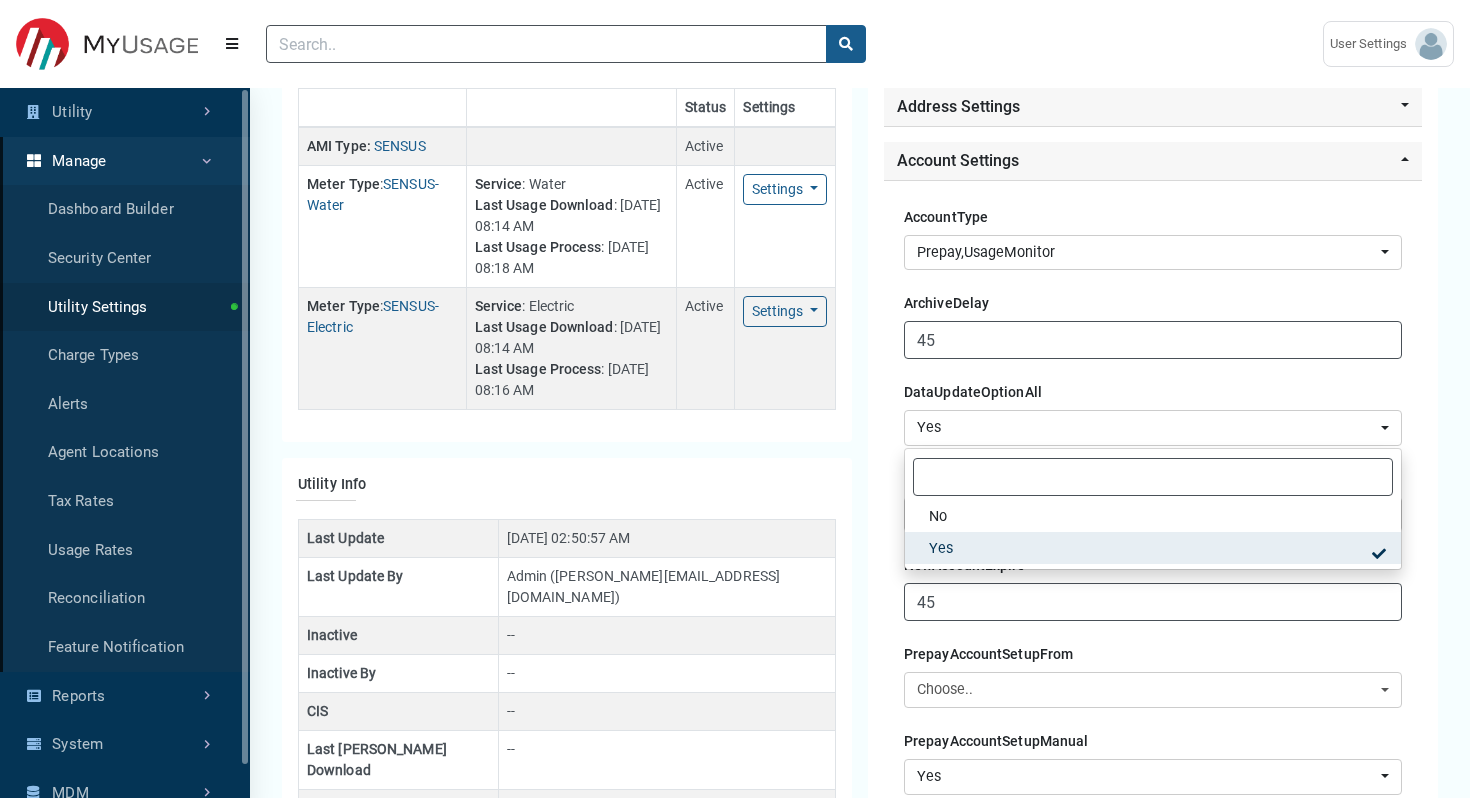 click on "Yes" at bounding box center (1147, 428) 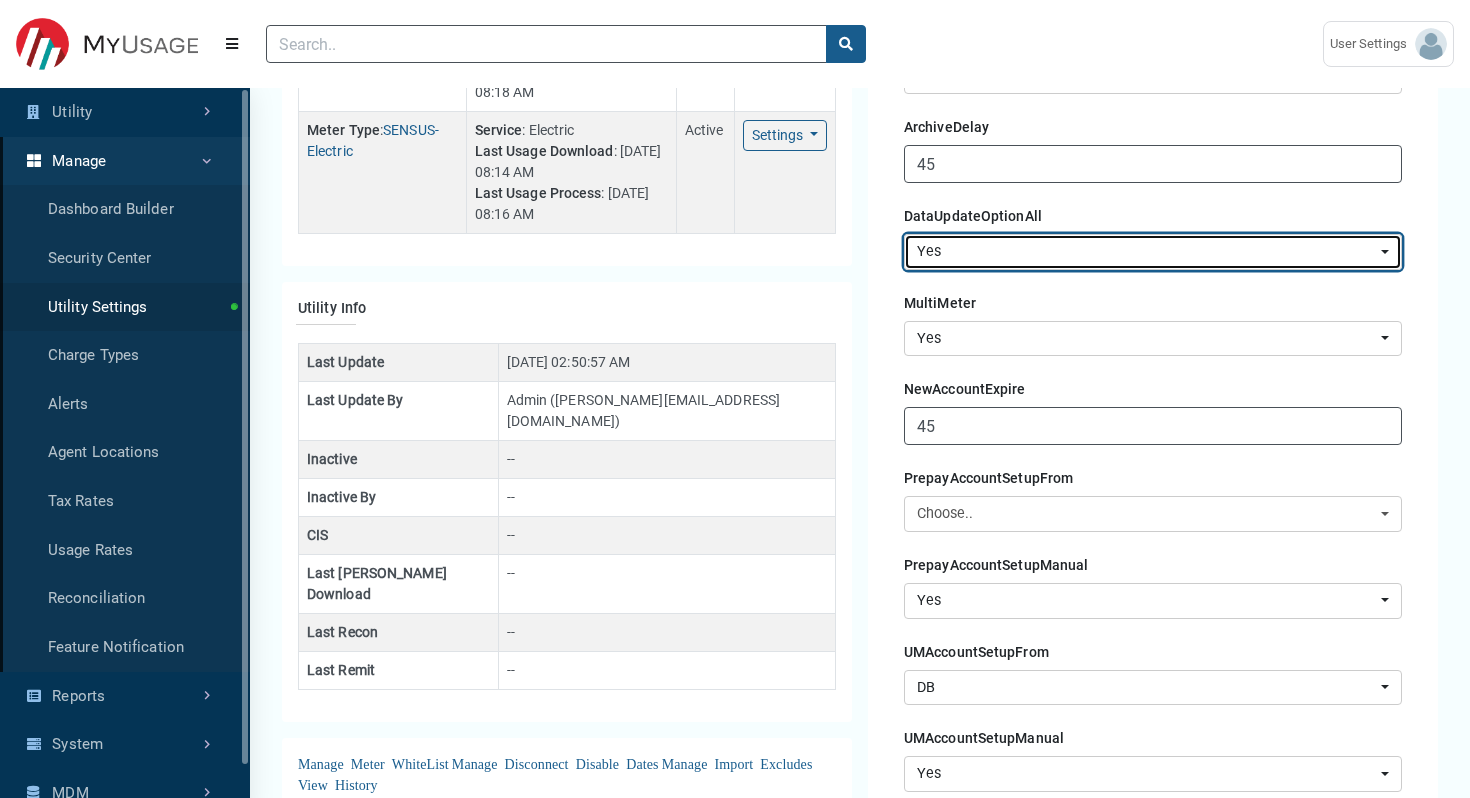scroll, scrollTop: 345, scrollLeft: 0, axis: vertical 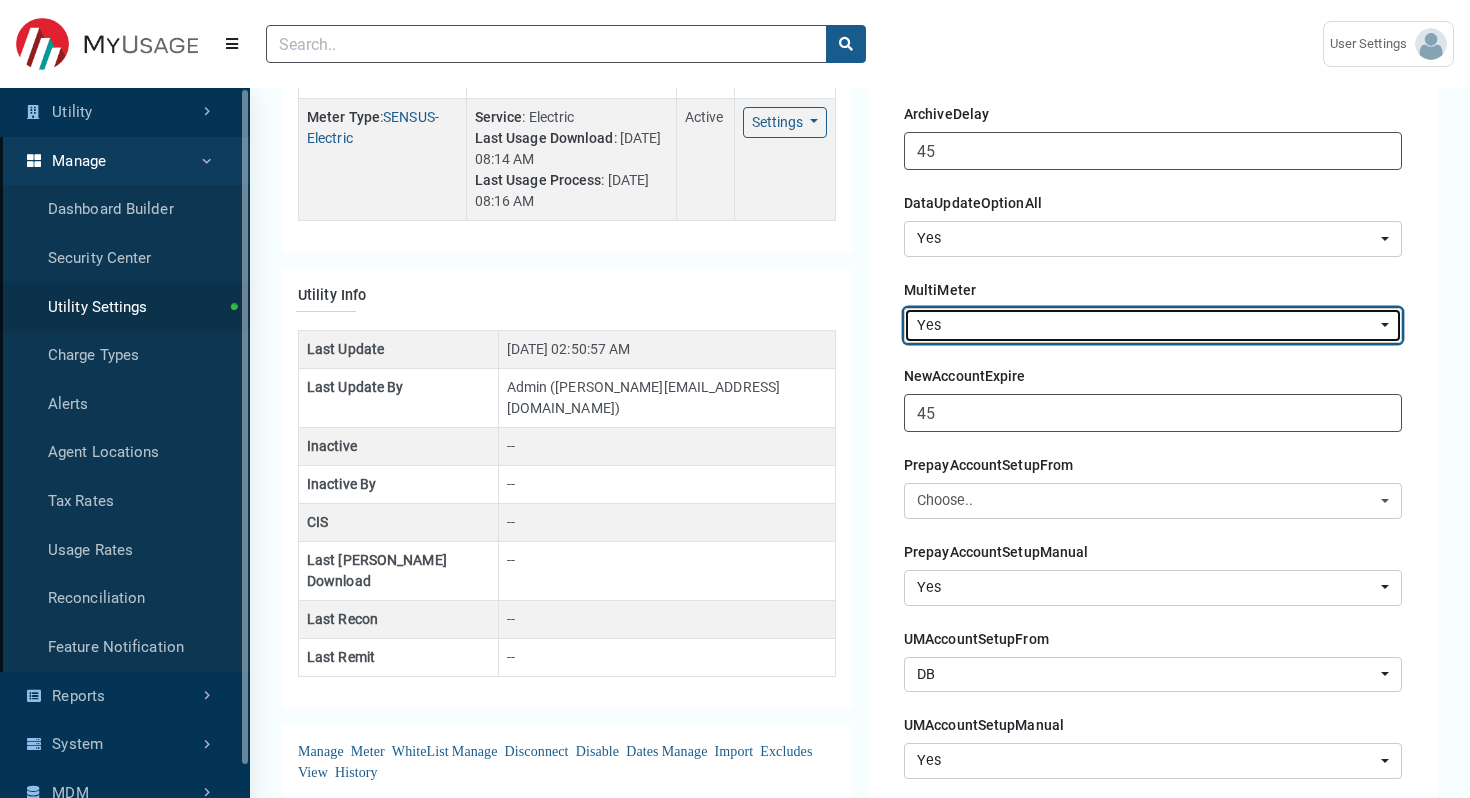 click on "Yes" at bounding box center [1147, 326] 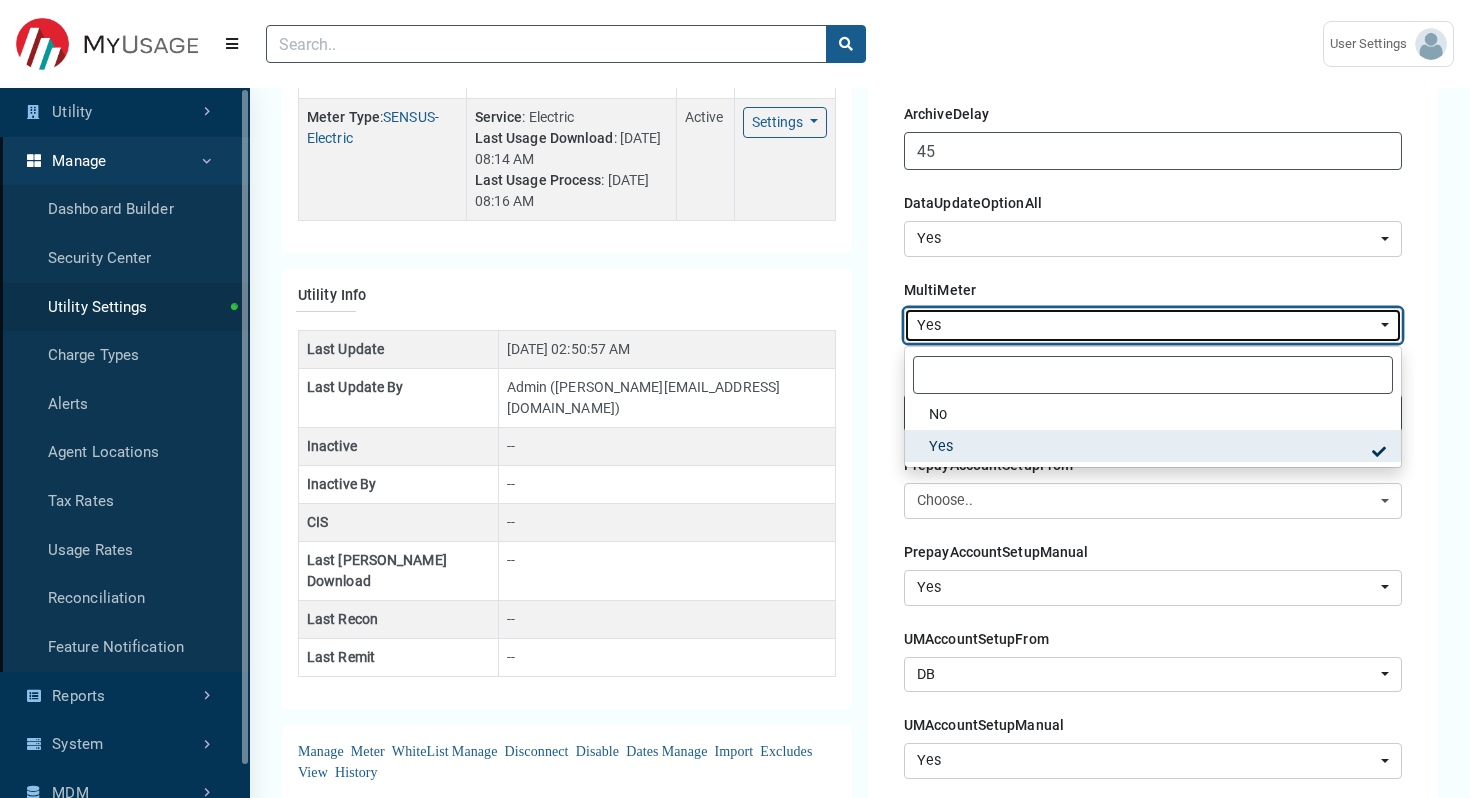 click on "Yes" at bounding box center (1147, 326) 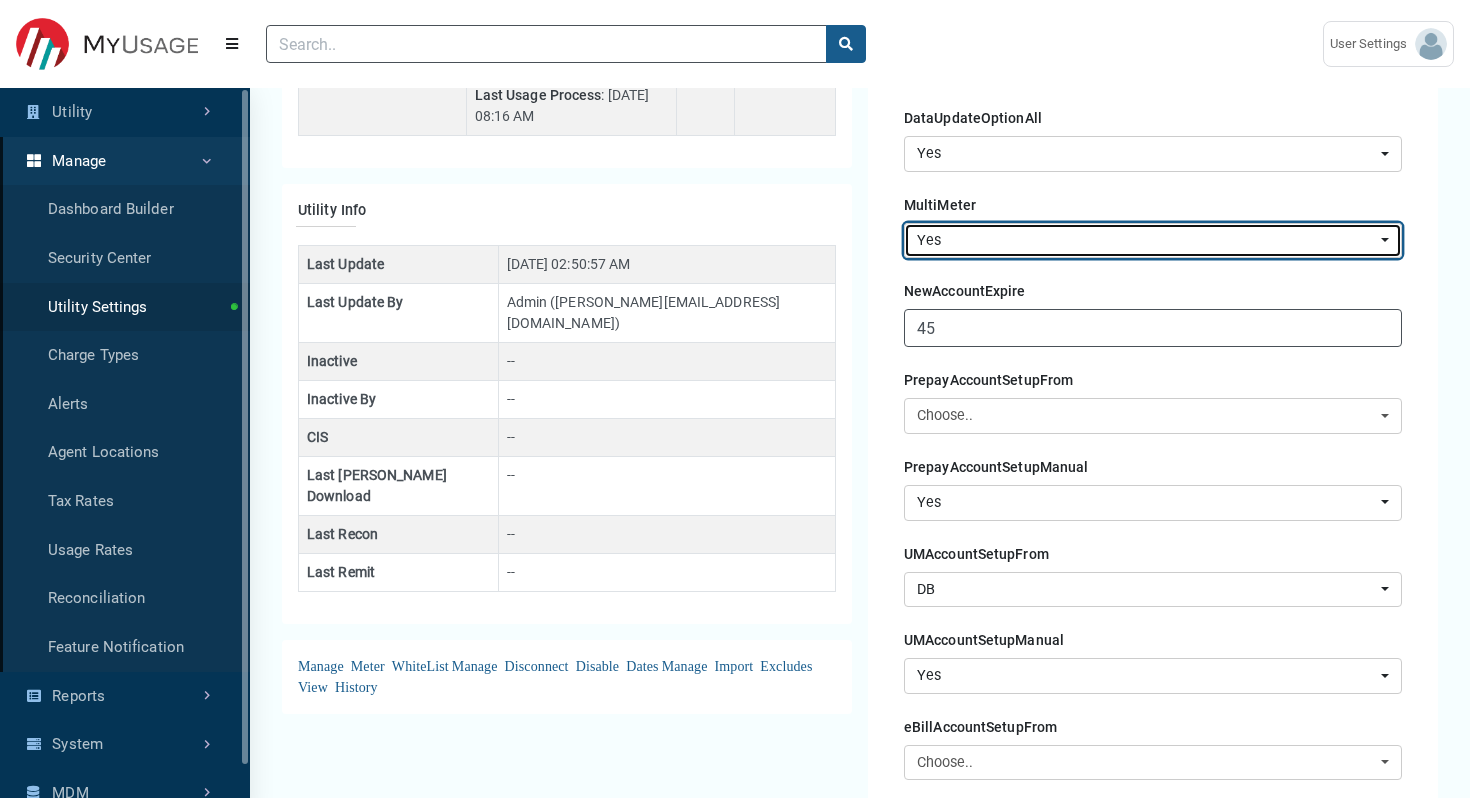 scroll, scrollTop: 434, scrollLeft: 0, axis: vertical 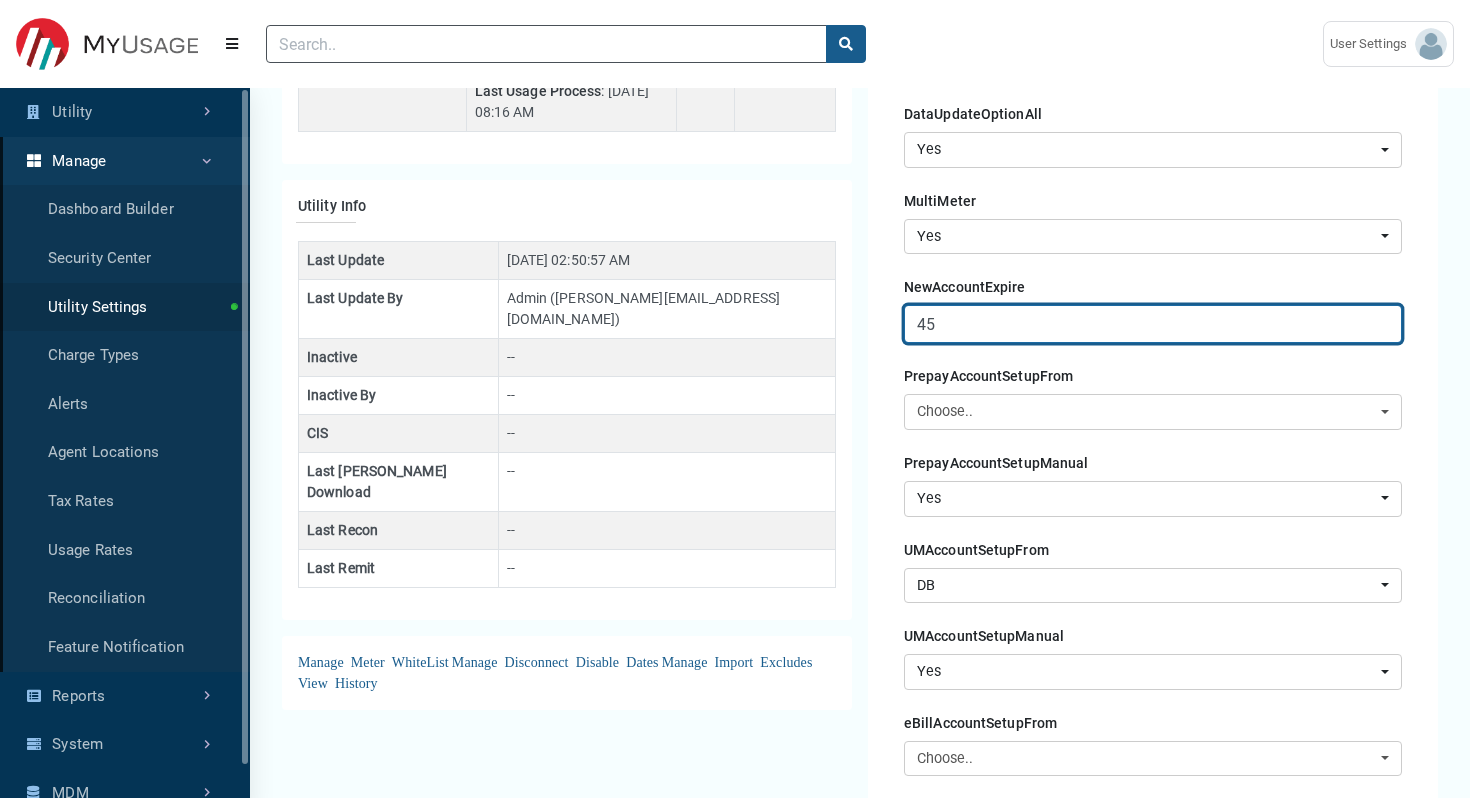 click on "45" at bounding box center [1153, 324] 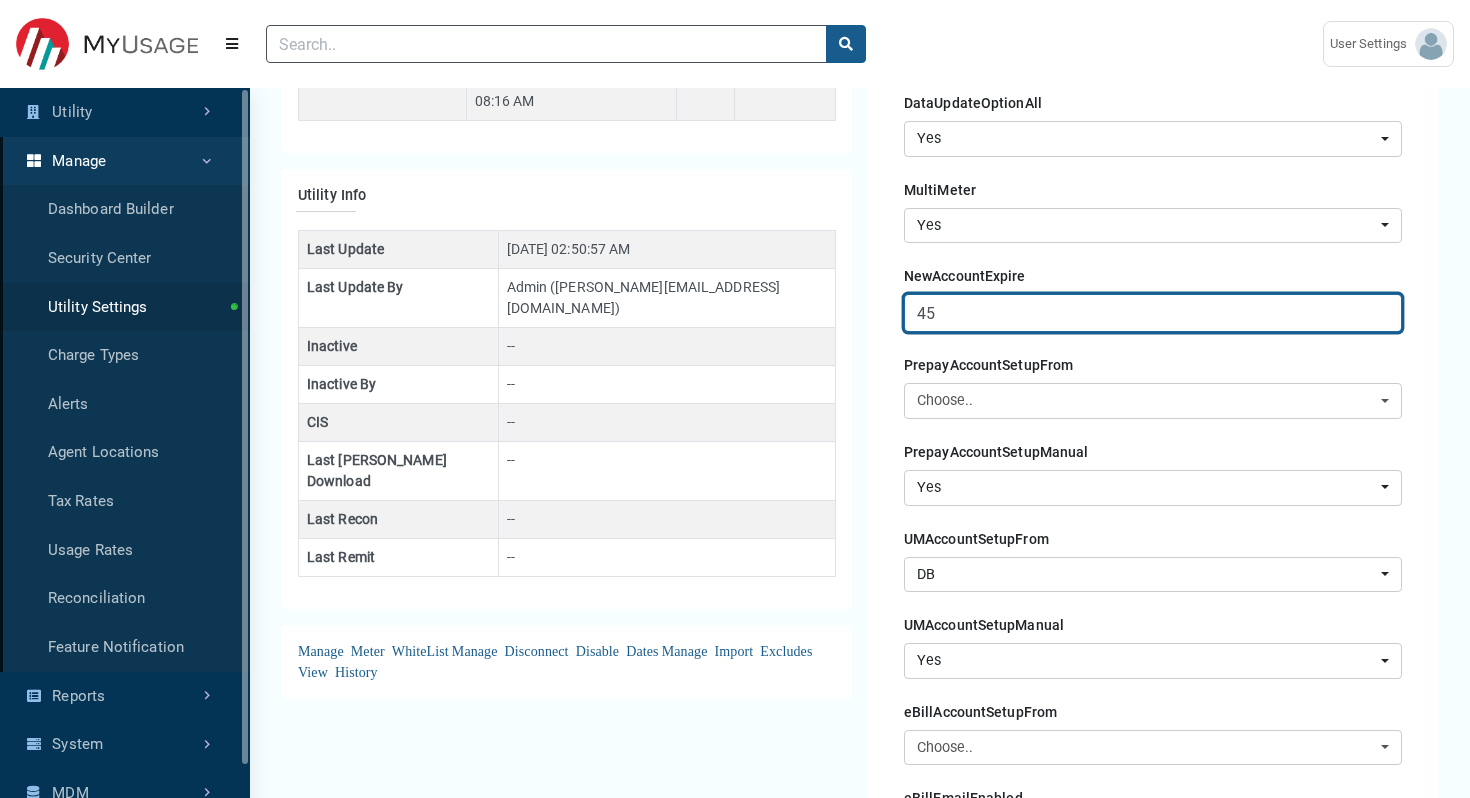 scroll, scrollTop: 451, scrollLeft: 0, axis: vertical 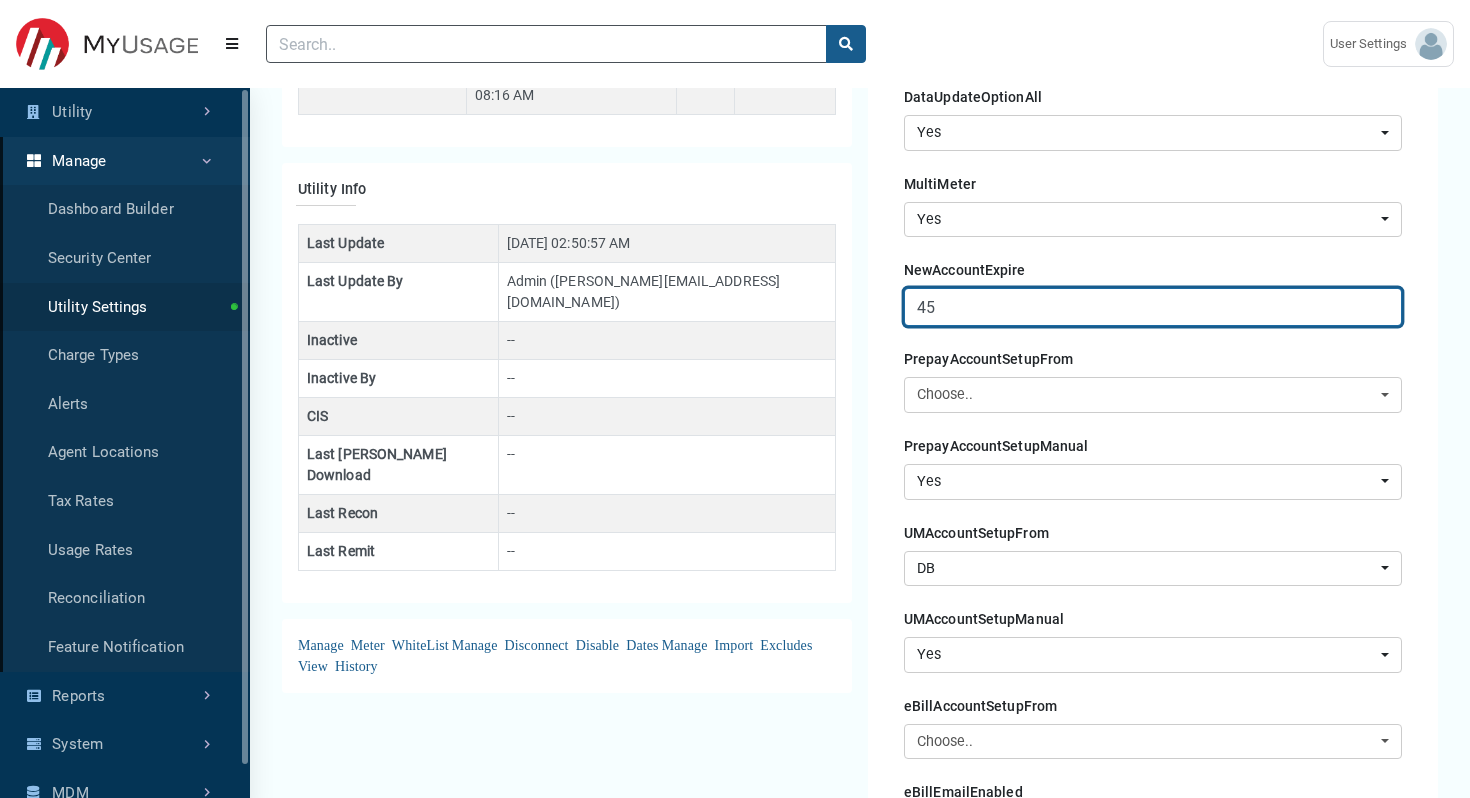 click on "45" at bounding box center (1153, 307) 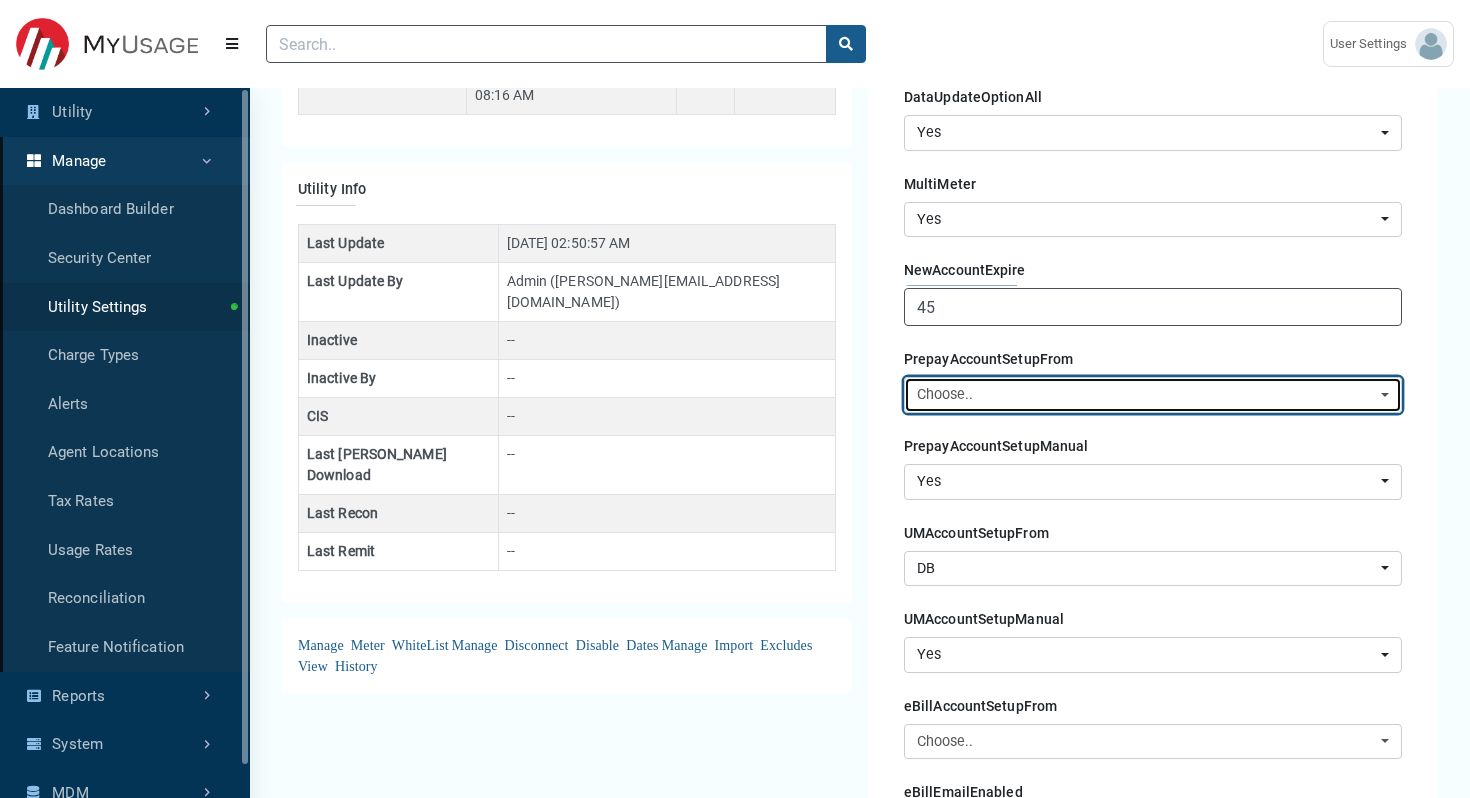 click on "Choose.." at bounding box center (1147, 395) 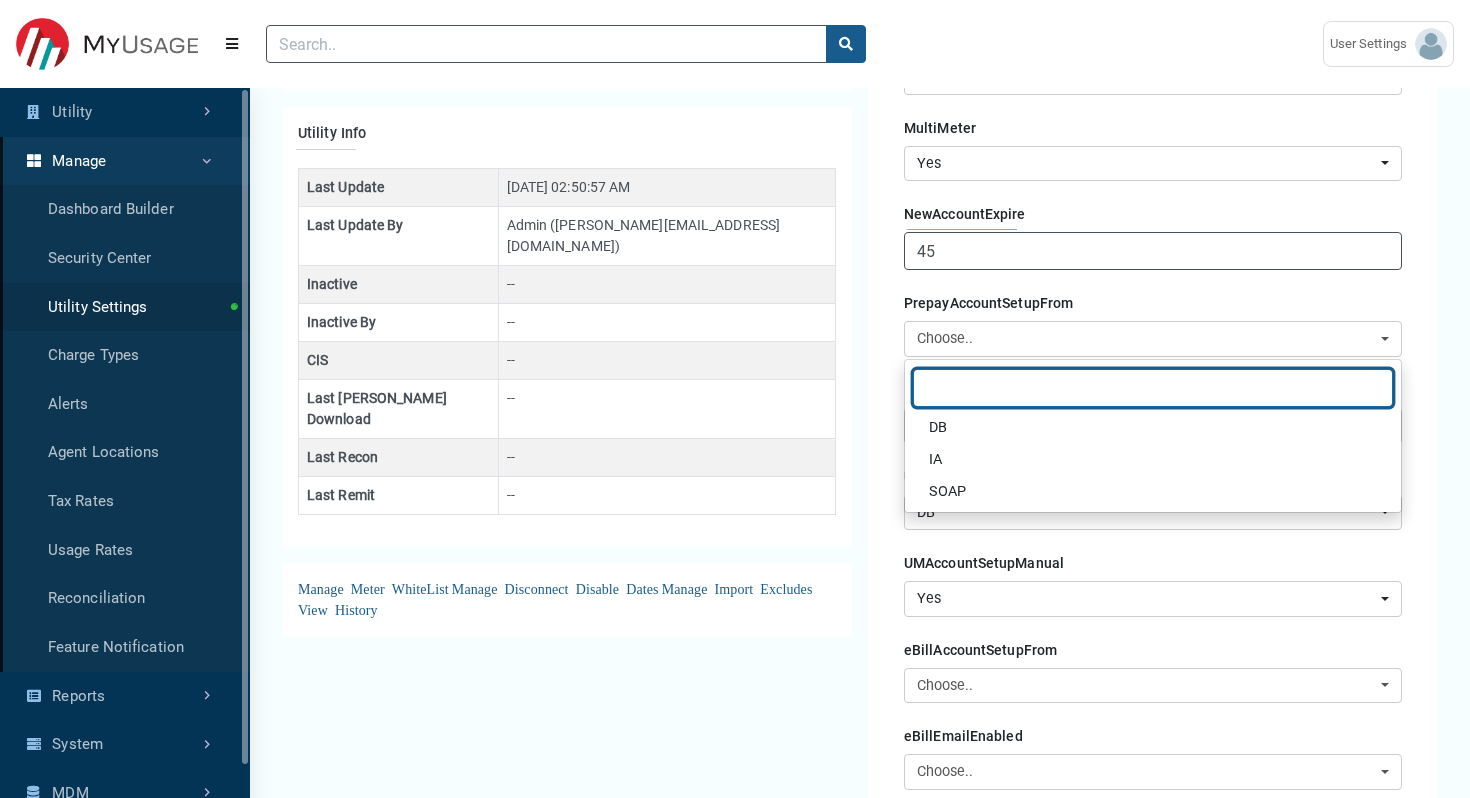 scroll, scrollTop: 515, scrollLeft: 0, axis: vertical 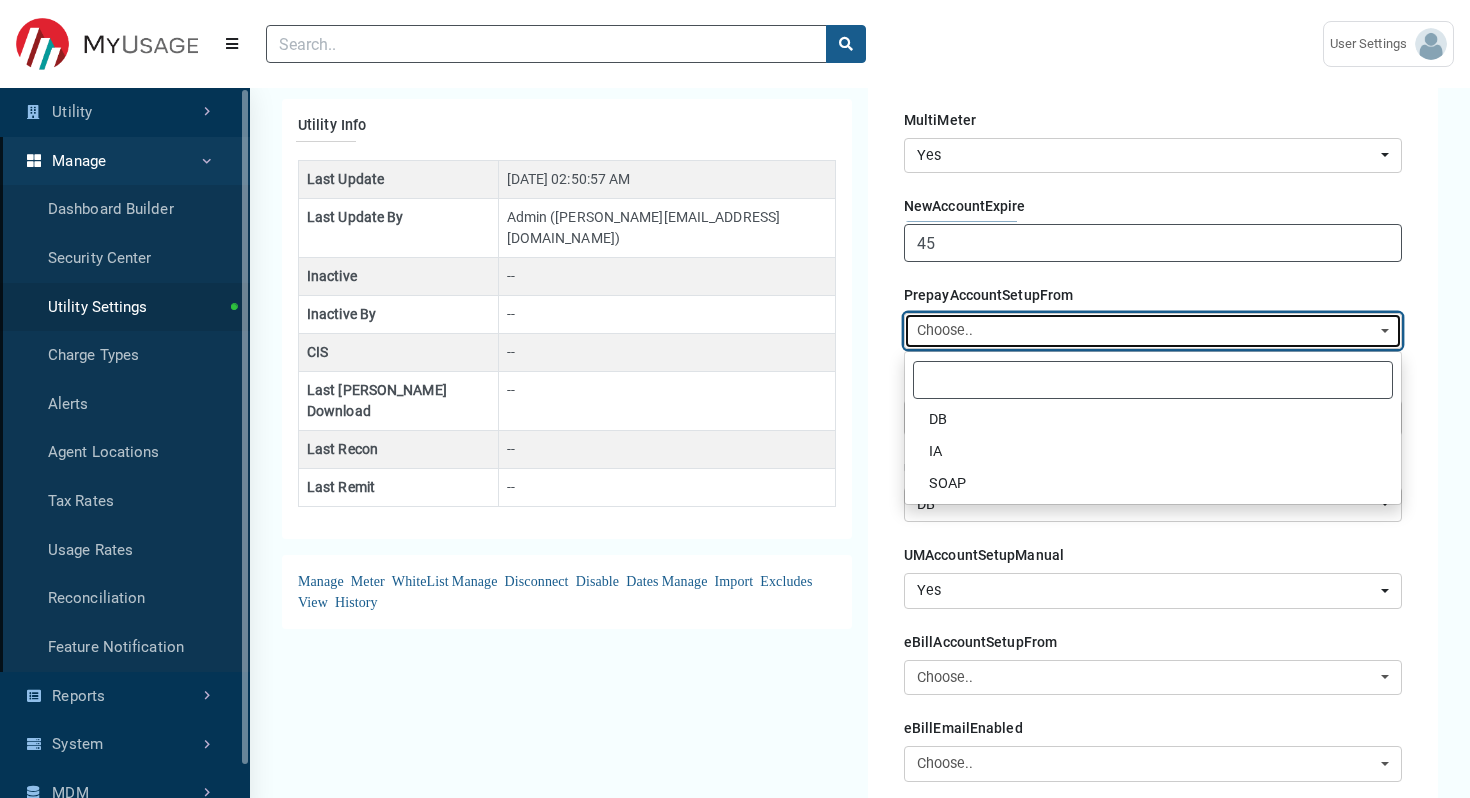 click on "Choose.." at bounding box center [1147, 331] 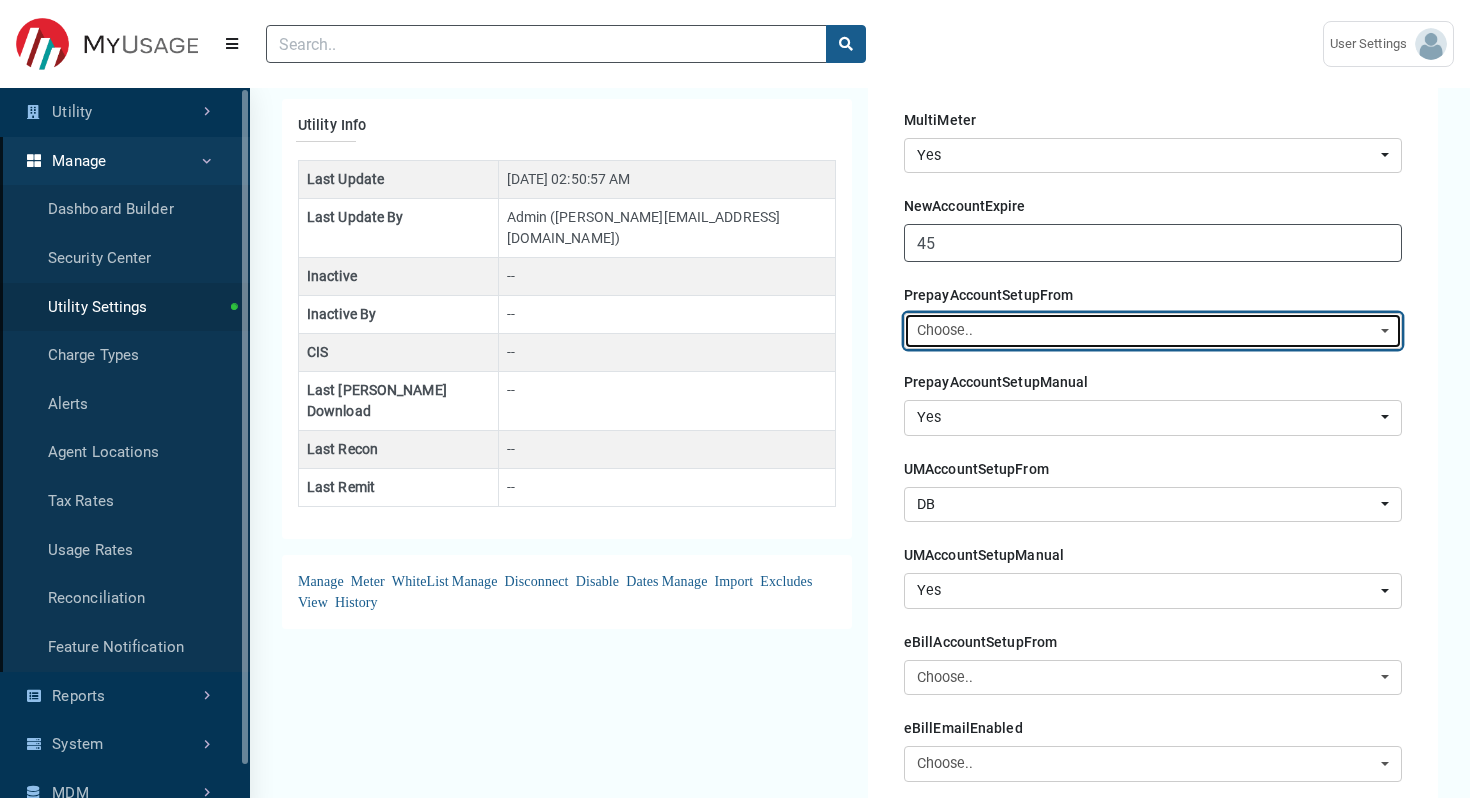 click on "Choose.." at bounding box center [1147, 331] 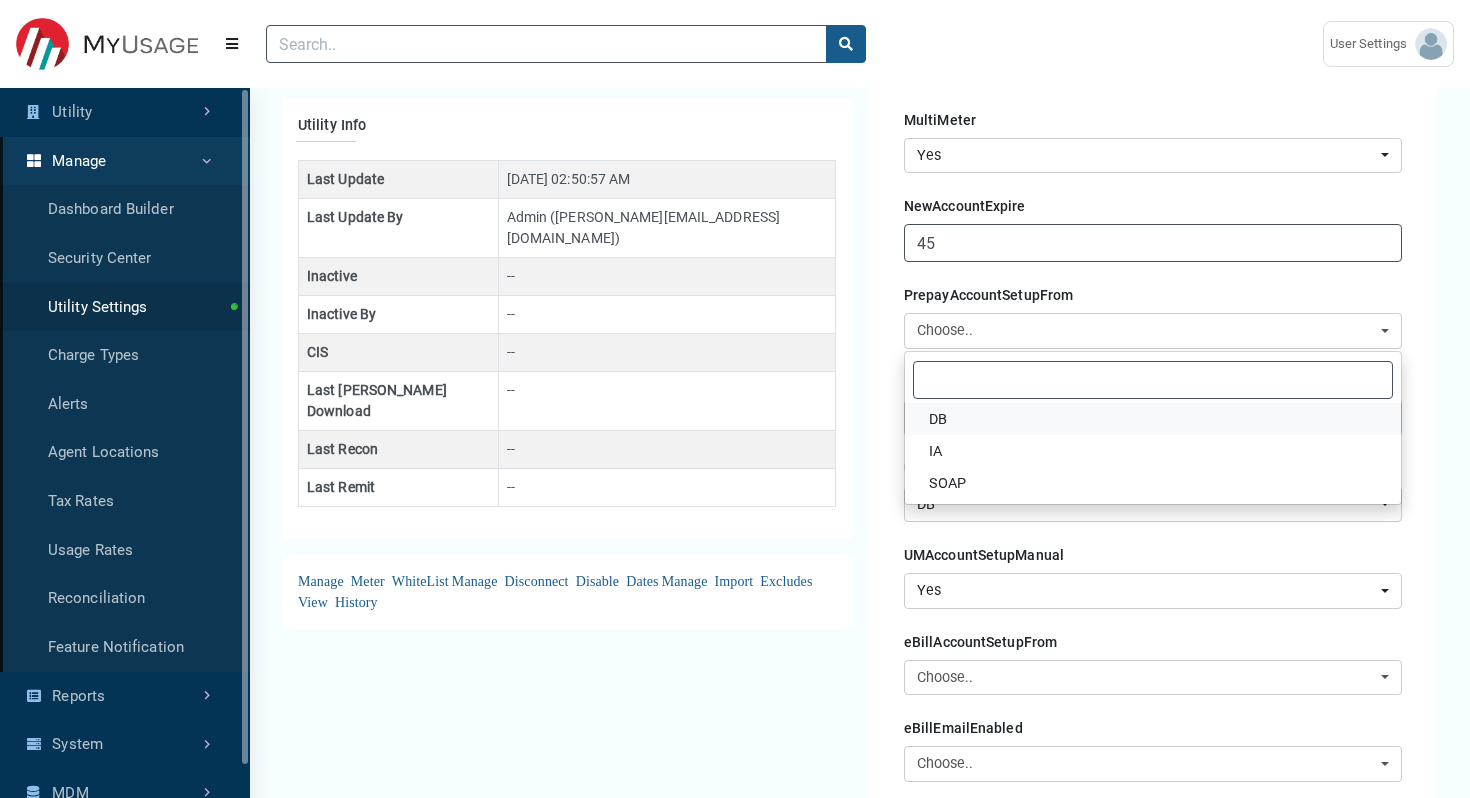 click on "DB" at bounding box center (1153, 419) 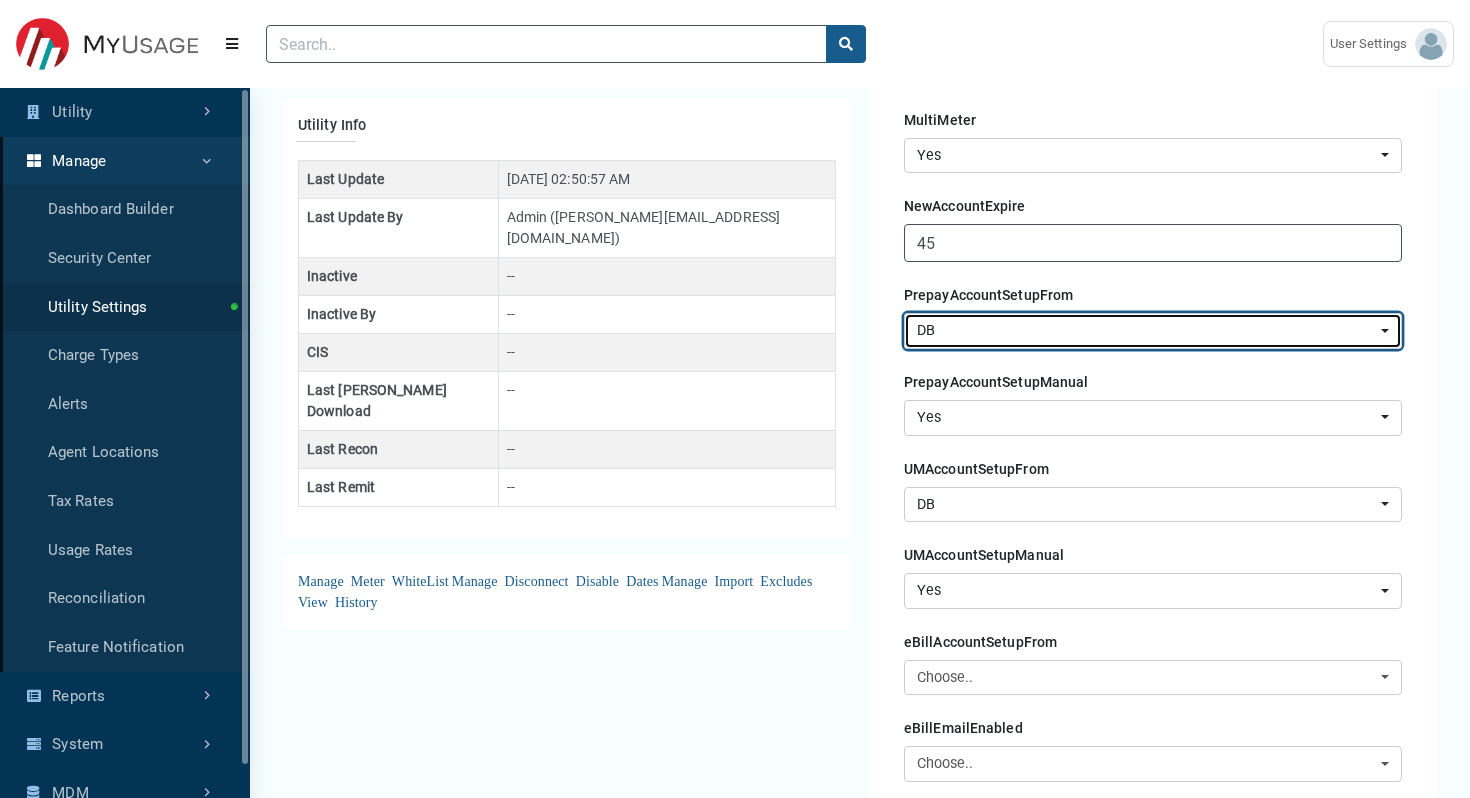 click on "DB" at bounding box center (1147, 331) 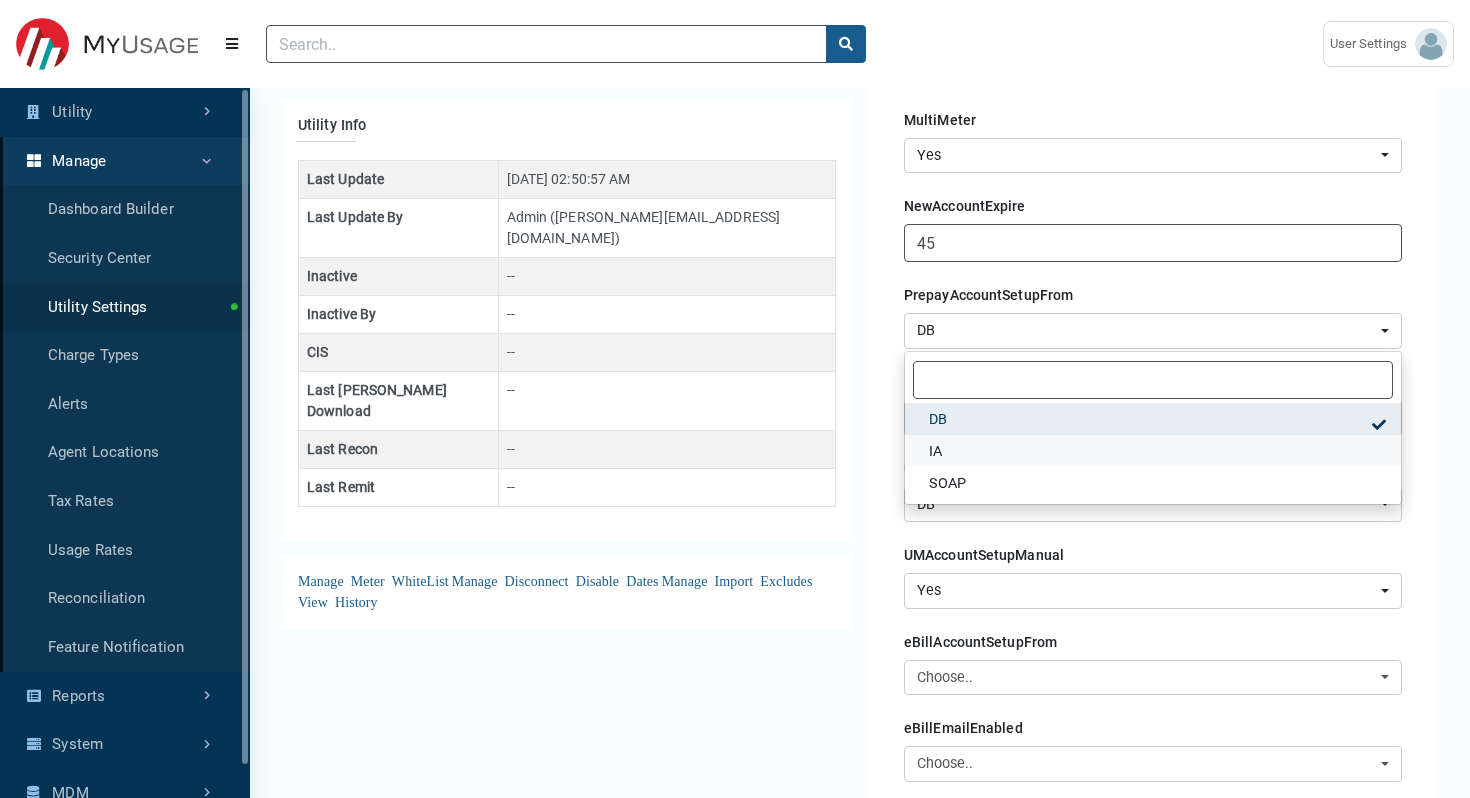 click on "IA" at bounding box center [1153, 451] 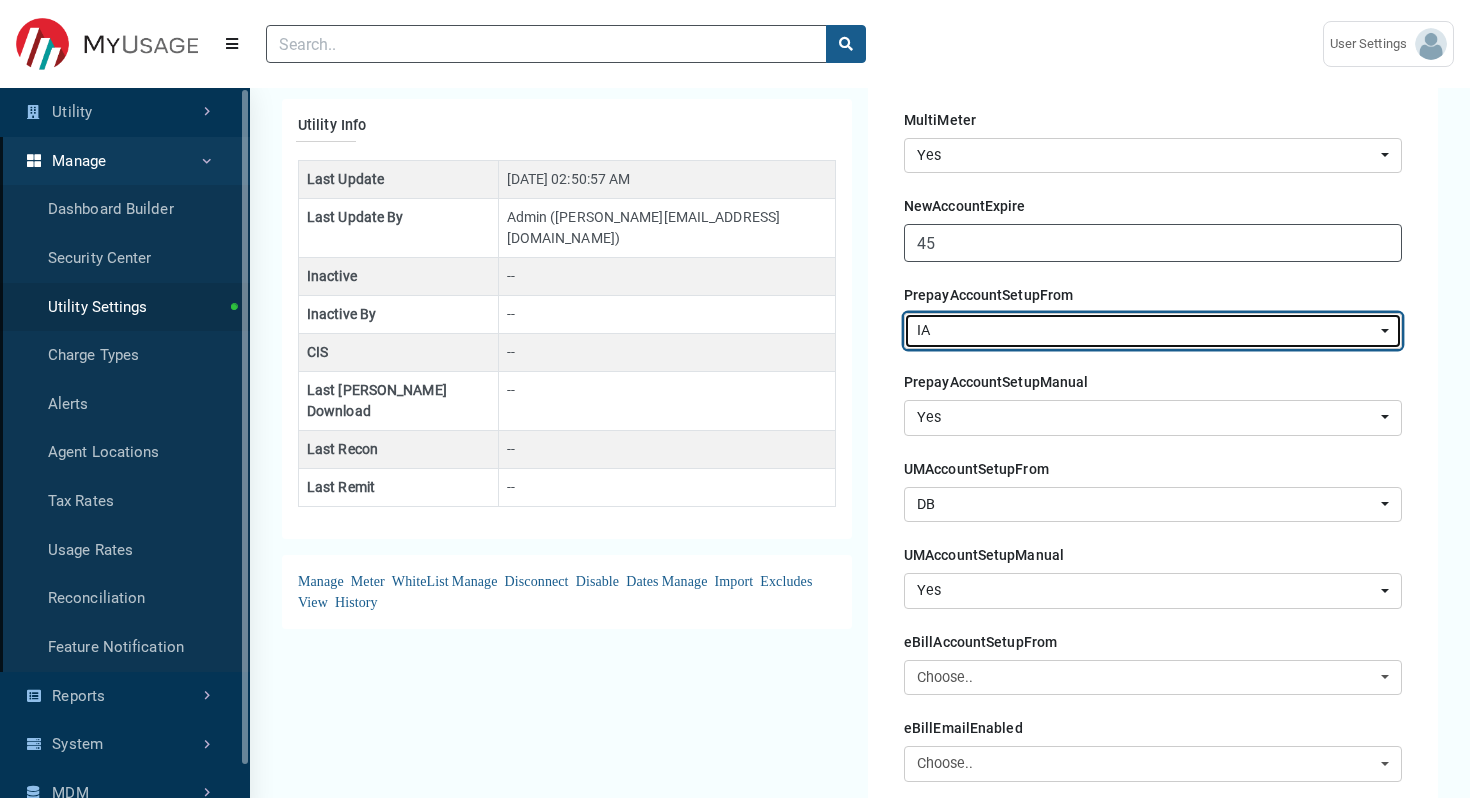 click on "IA" at bounding box center (1147, 331) 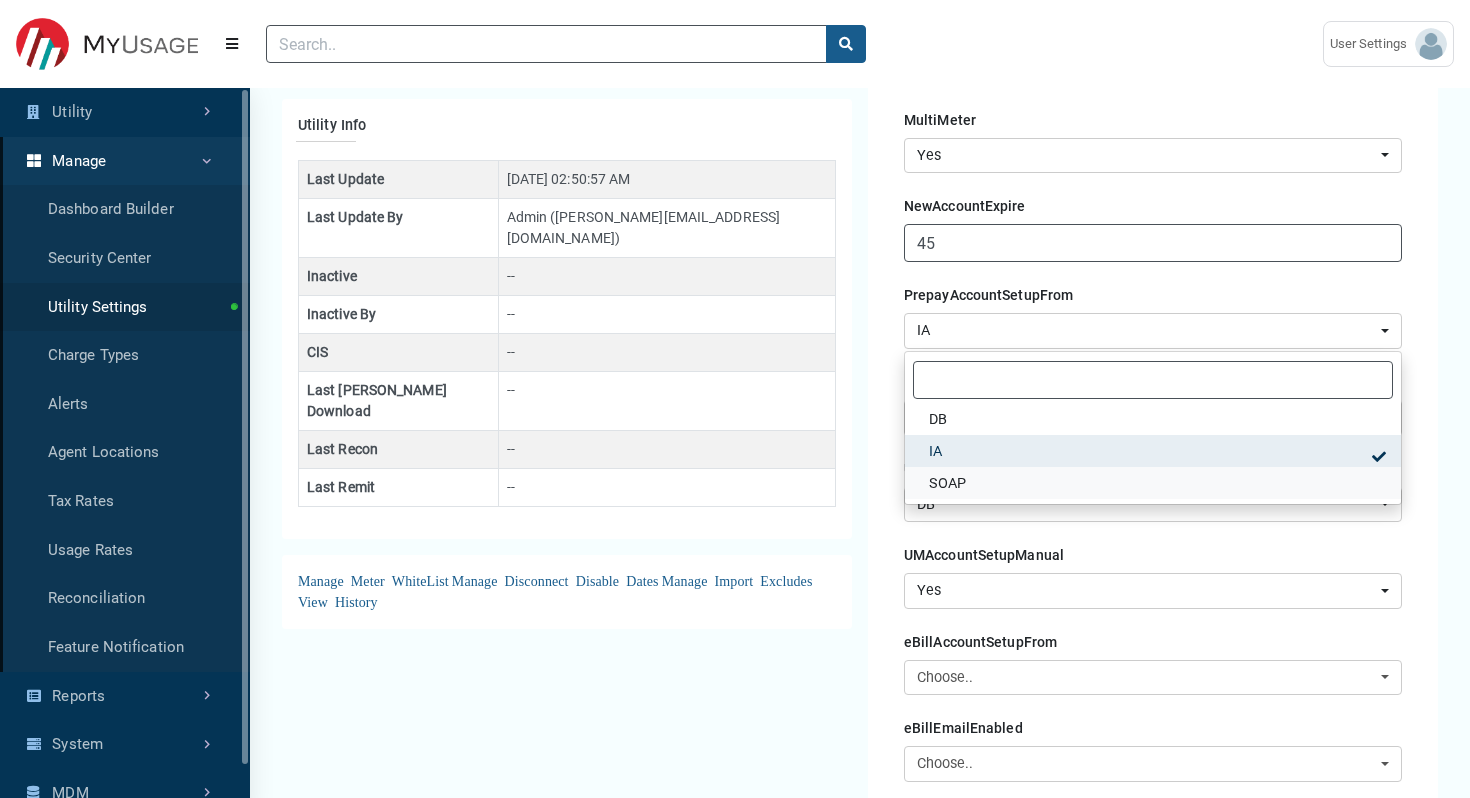 click on "SOAP" at bounding box center [1153, 483] 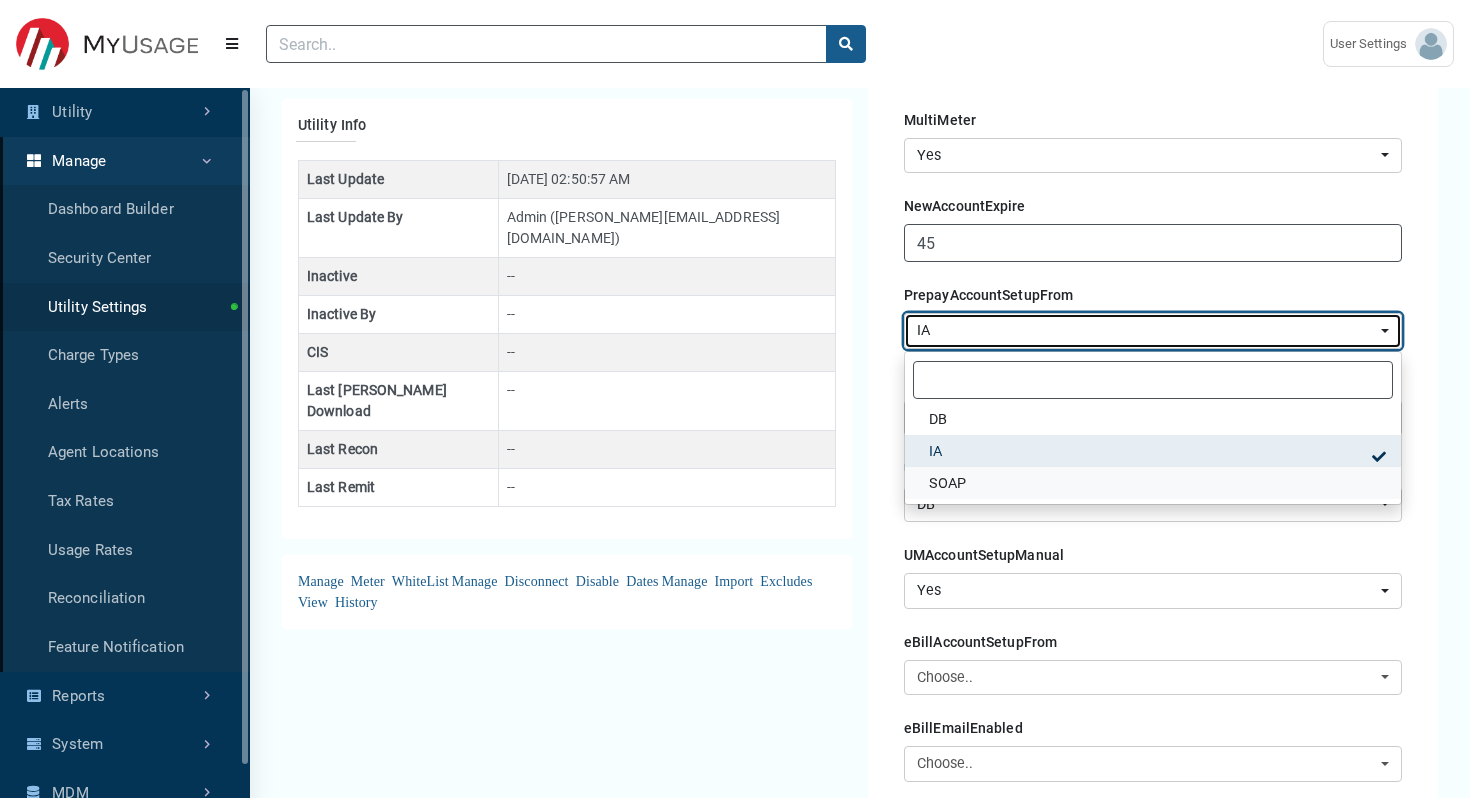 select on "SOAP" 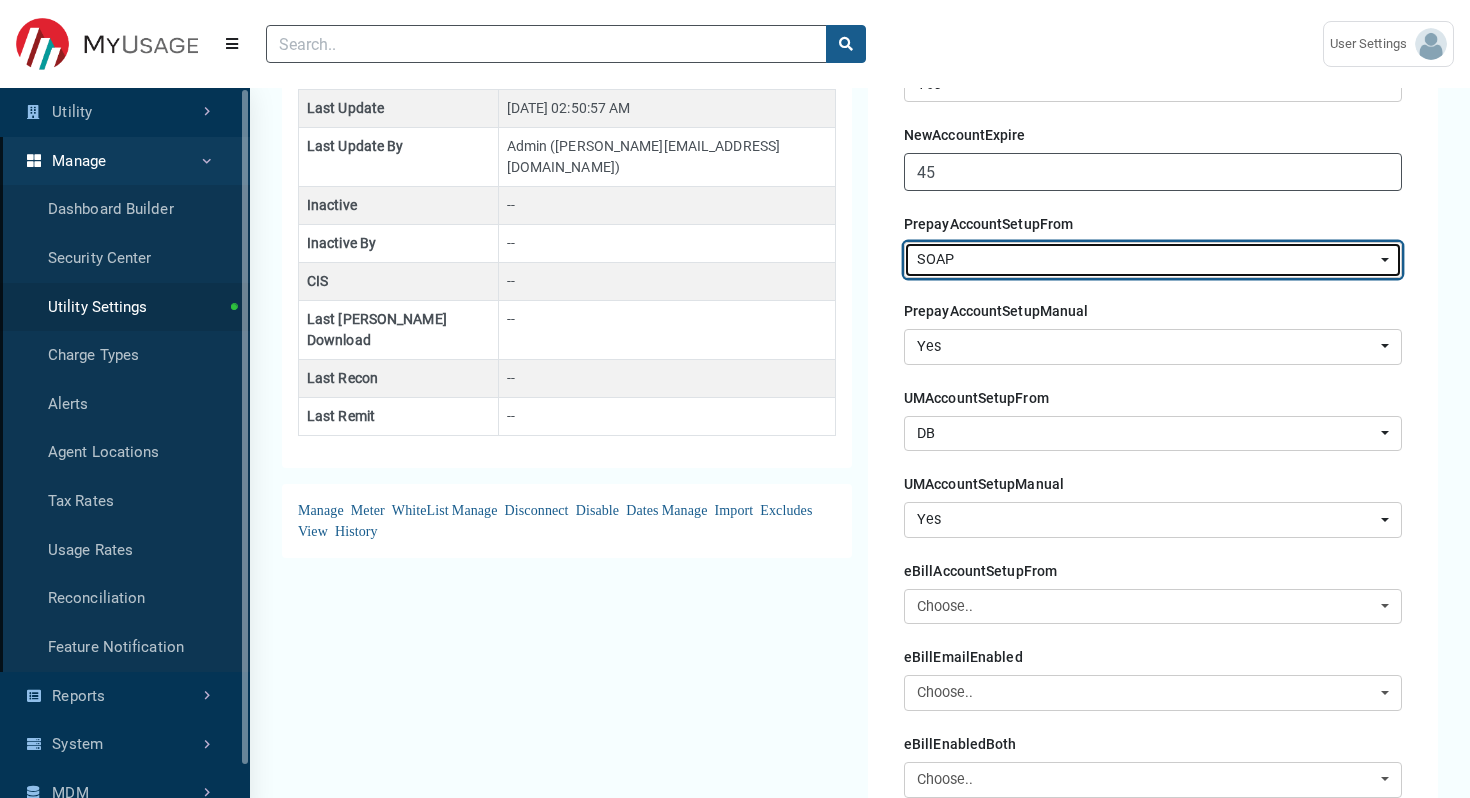 scroll, scrollTop: 587, scrollLeft: 0, axis: vertical 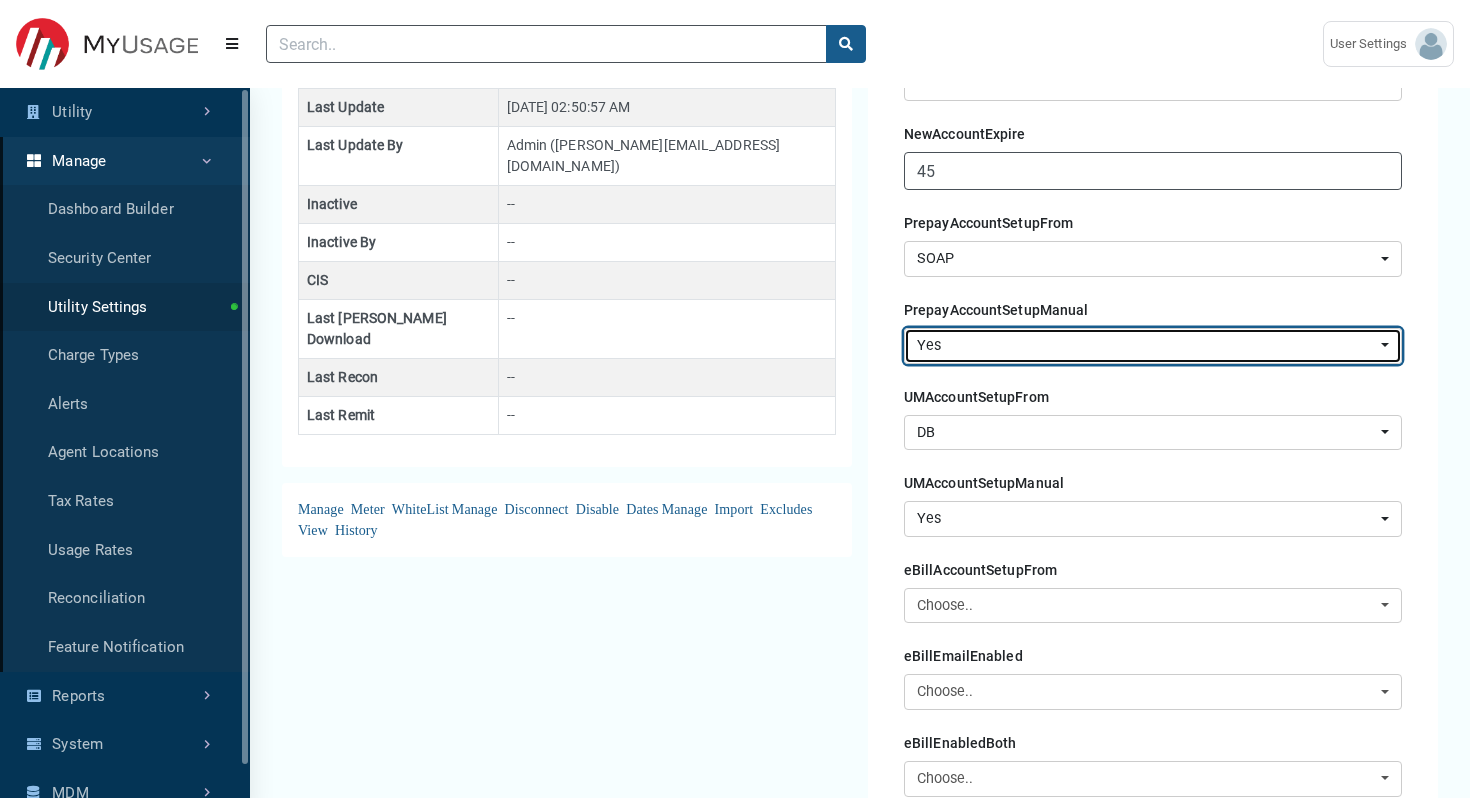 click on "Yes" at bounding box center [1153, 346] 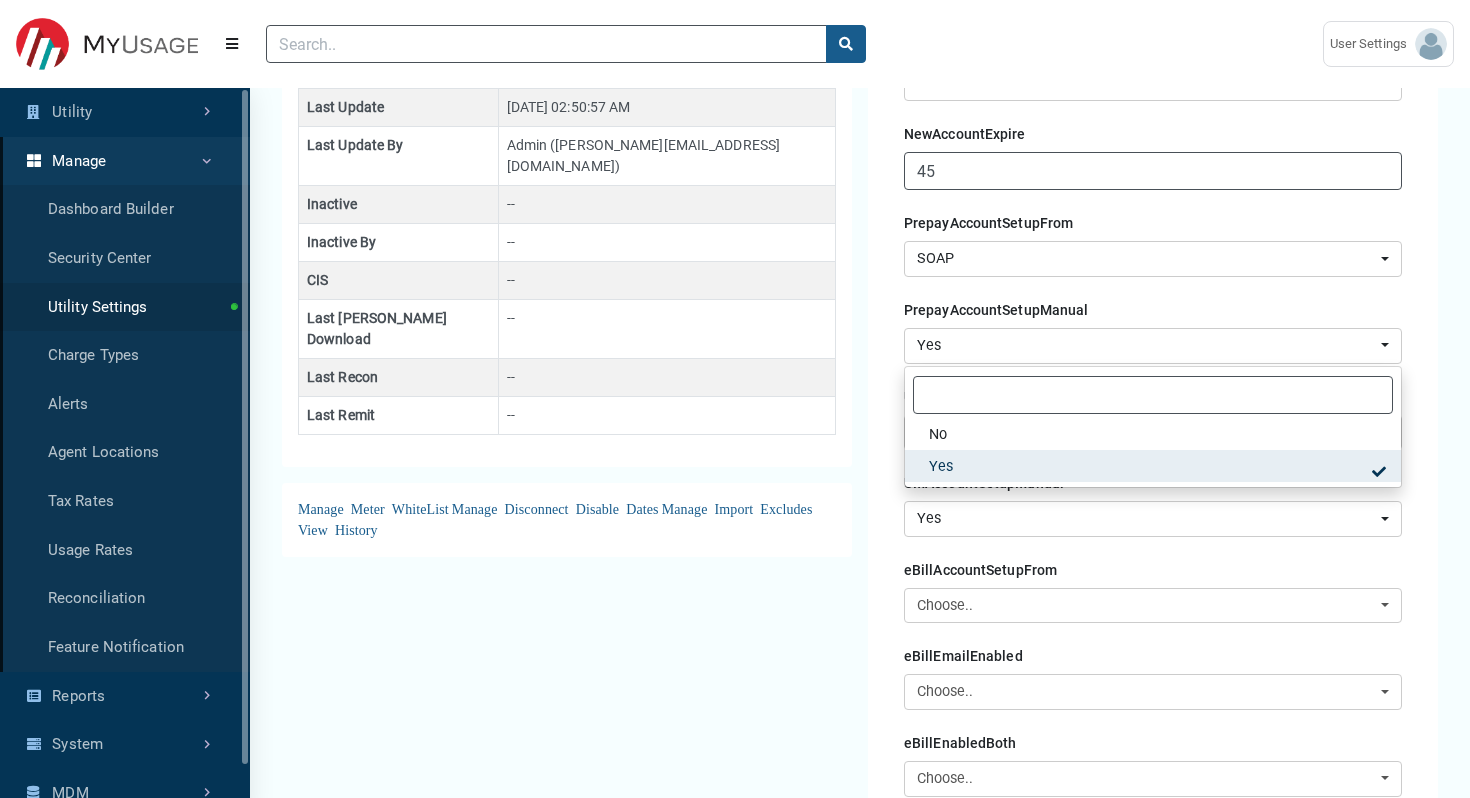 click on "No Yes" at bounding box center [1153, 427] 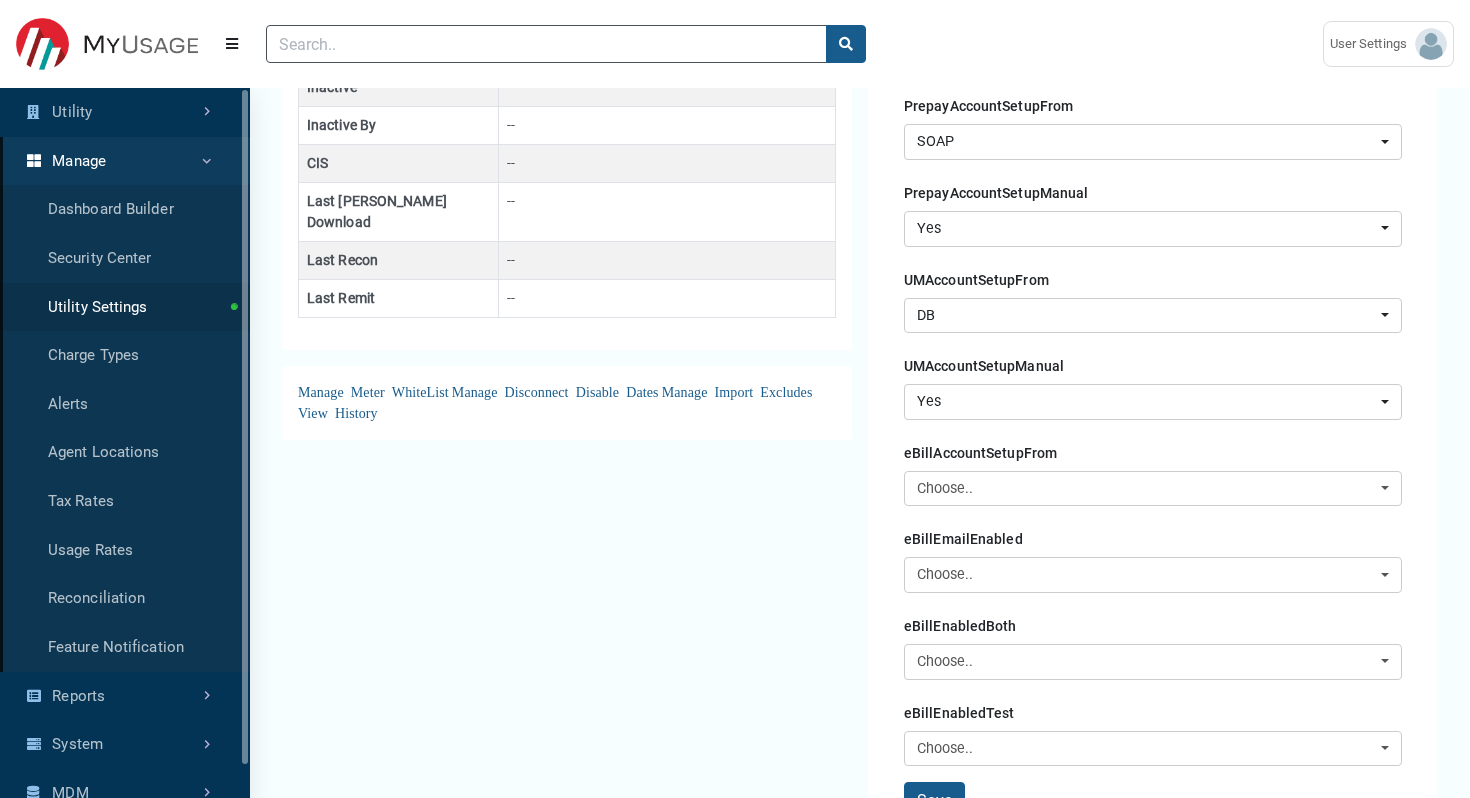 scroll, scrollTop: 706, scrollLeft: 0, axis: vertical 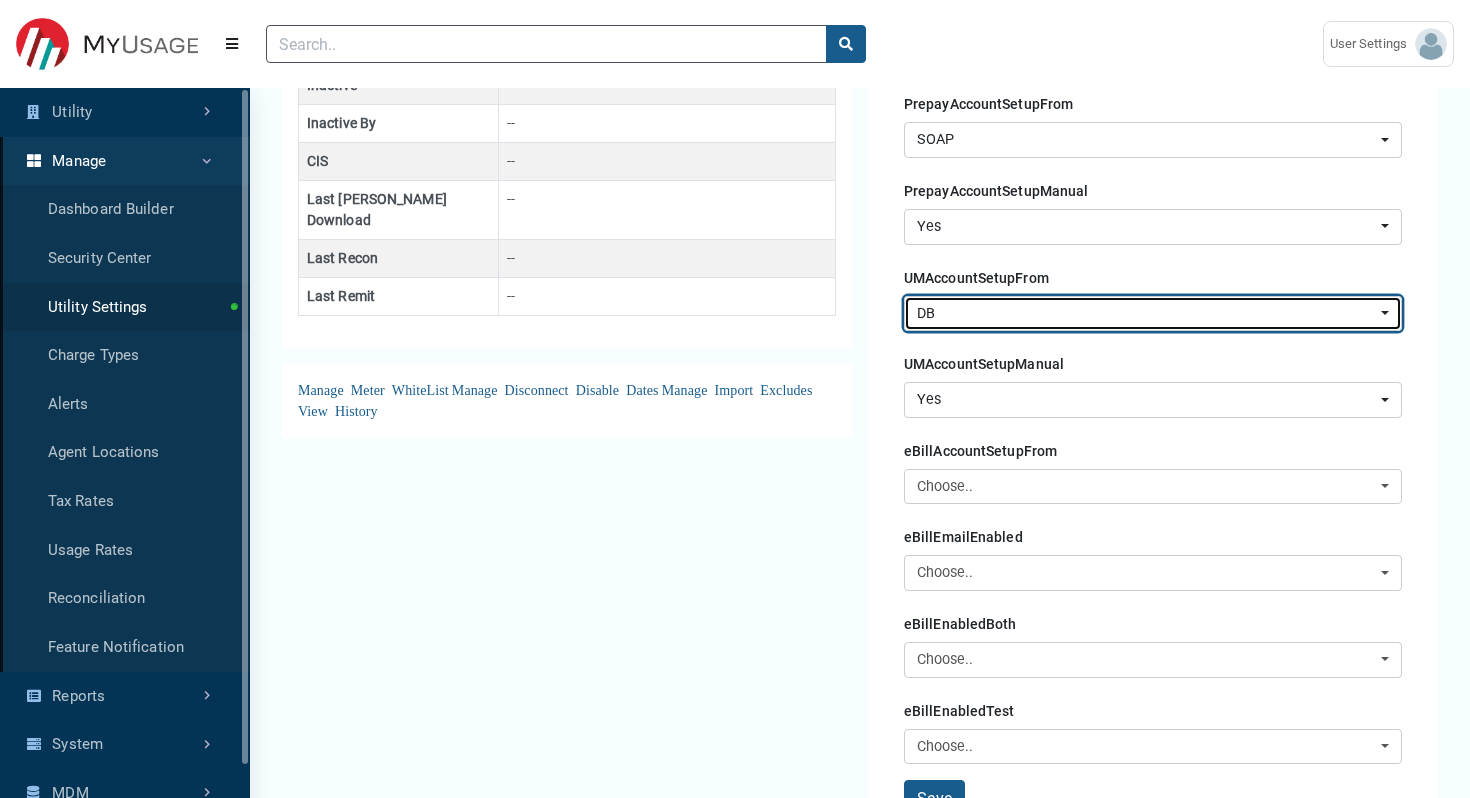 click on "DB" at bounding box center (1147, 314) 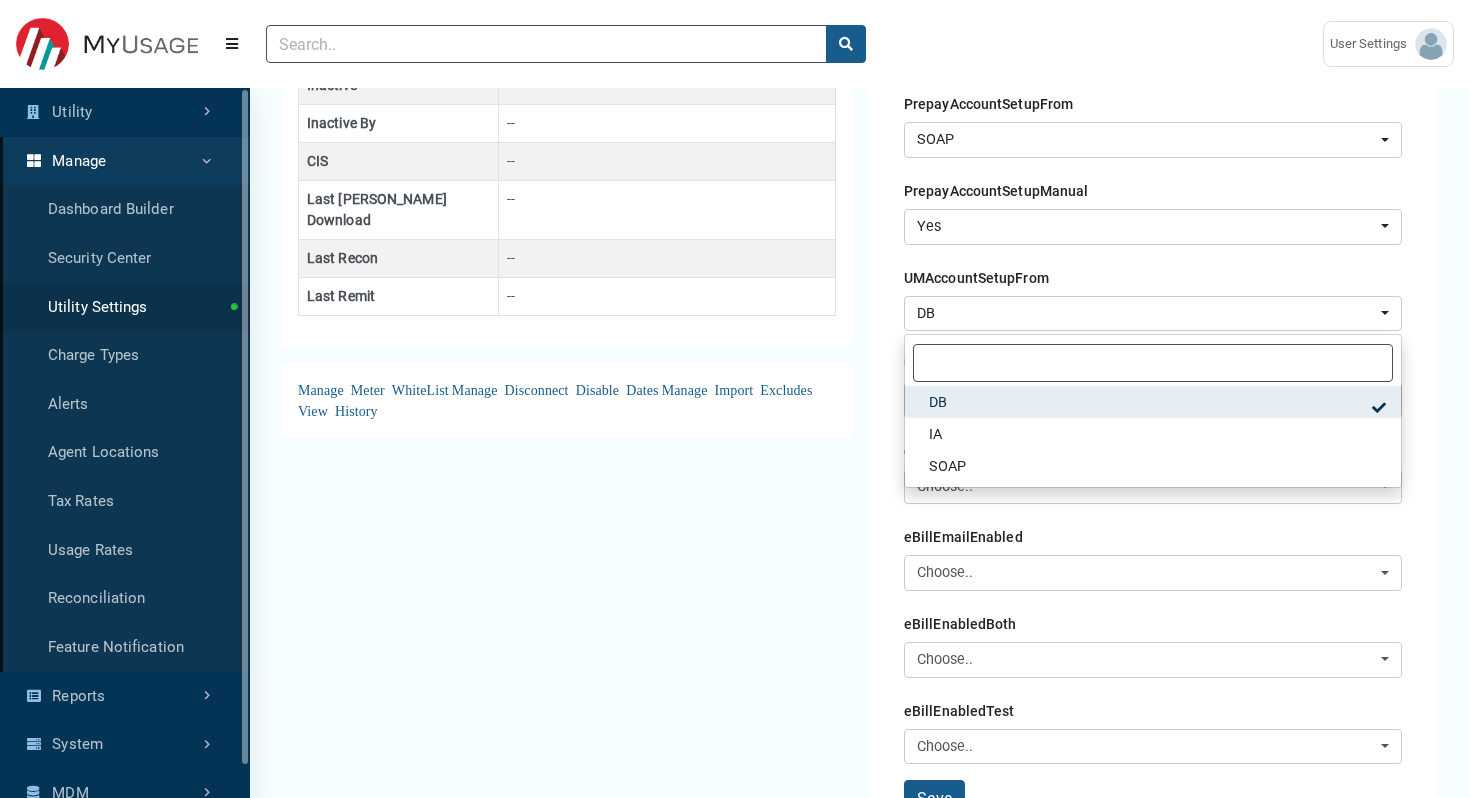 click on "AMI & Meter Type Settings
Status
Settings
AMI Type:
SENSUS
Active
Meter Type :  SENSUS-Water
Service  : Water
Last Usage Download  : [DATE] 08:14 AM
Last Usage Process  : [DATE] 08:18 AM
Active
Settings  Toggle Dropdown
[GEOGRAPHIC_DATA]
Disconnect
Meter Type :  SENSUS-Electric
Service  : Electric
Last Usage Download  : [DATE] 08:14 AM
Last Usage Process  : [DATE] 08:16 AM
Active
[GEOGRAPHIC_DATA]" at bounding box center (567, 578) 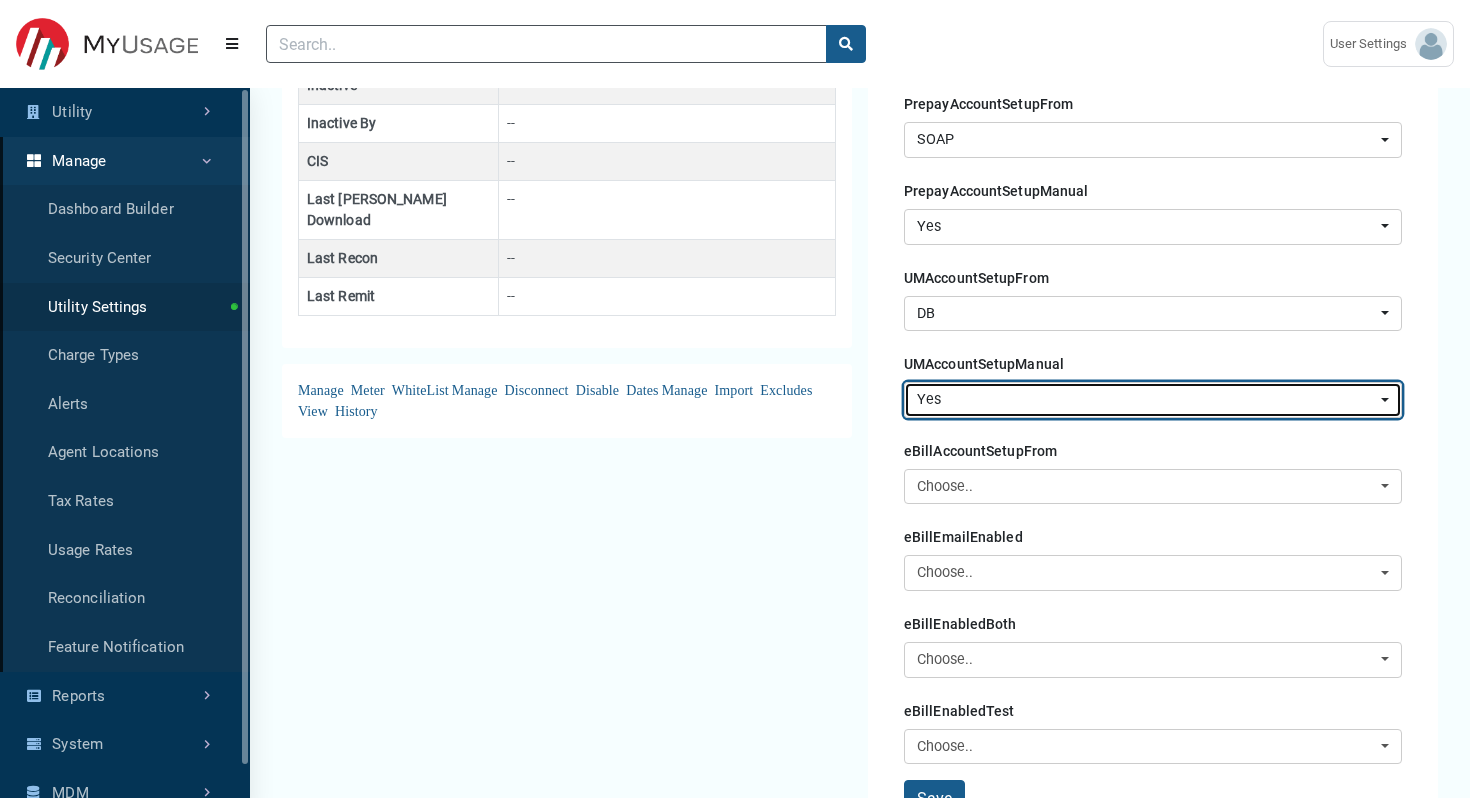 click on "Yes" at bounding box center [1147, 400] 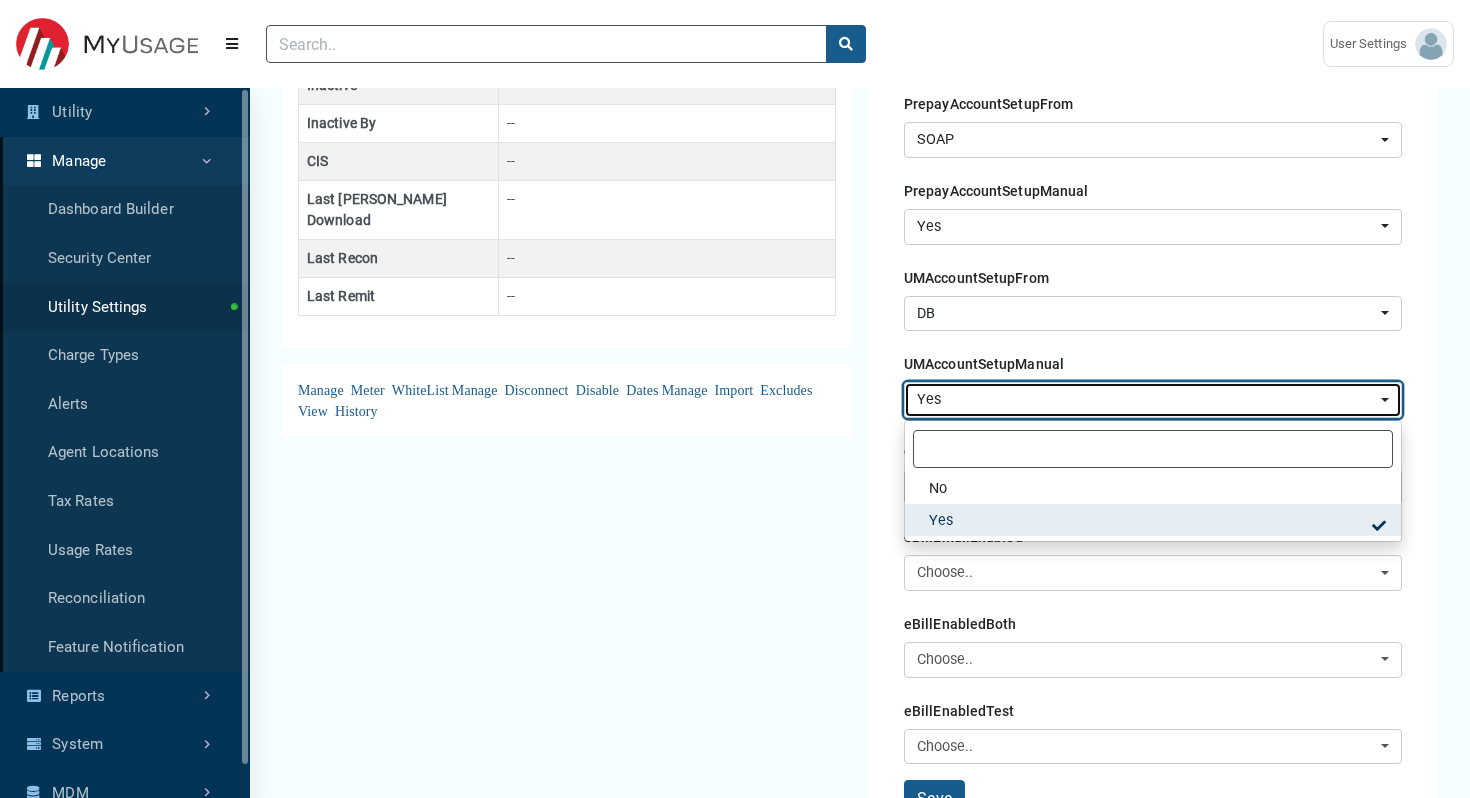 click on "Yes" at bounding box center (1147, 400) 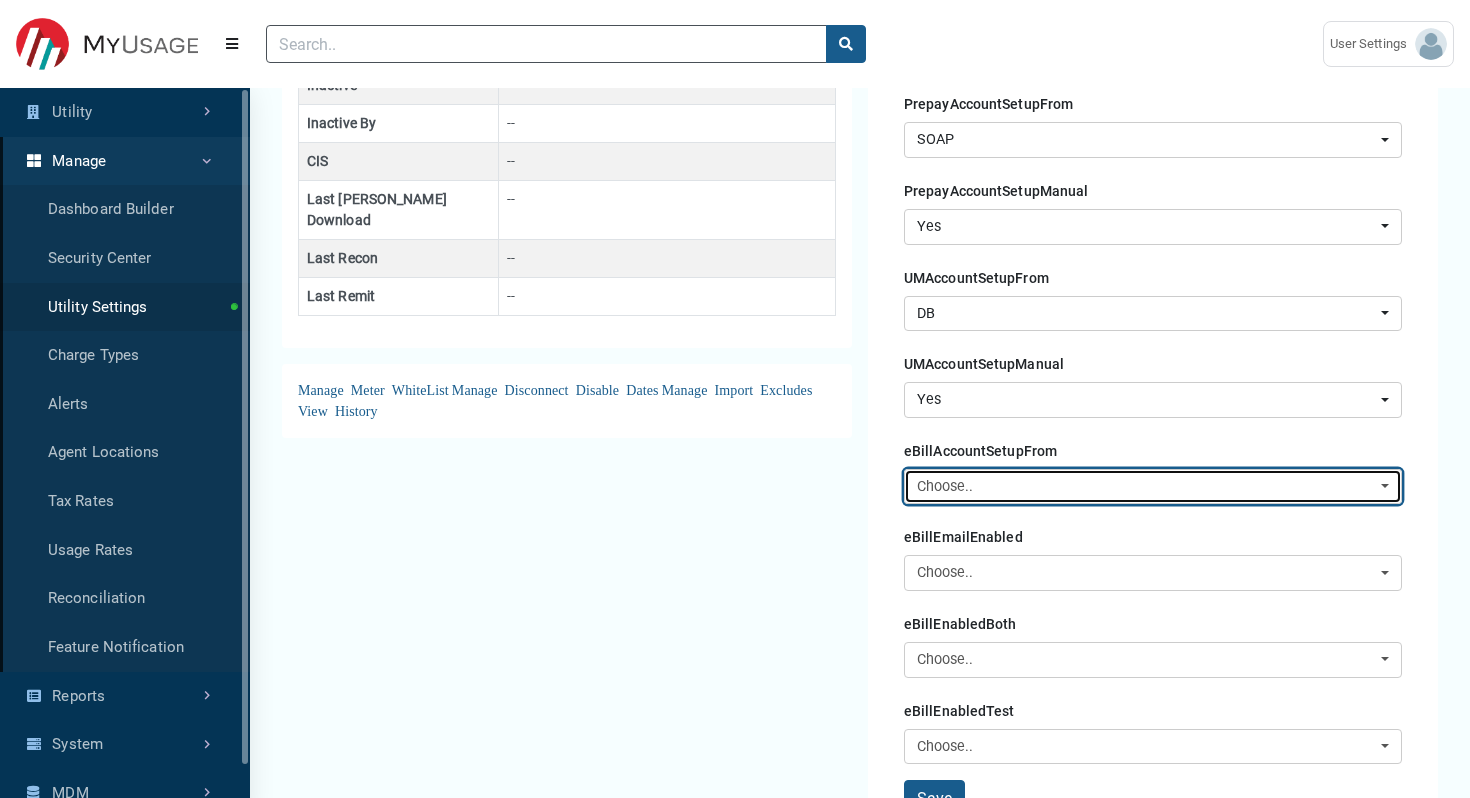 click on "Choose.." at bounding box center (1147, 487) 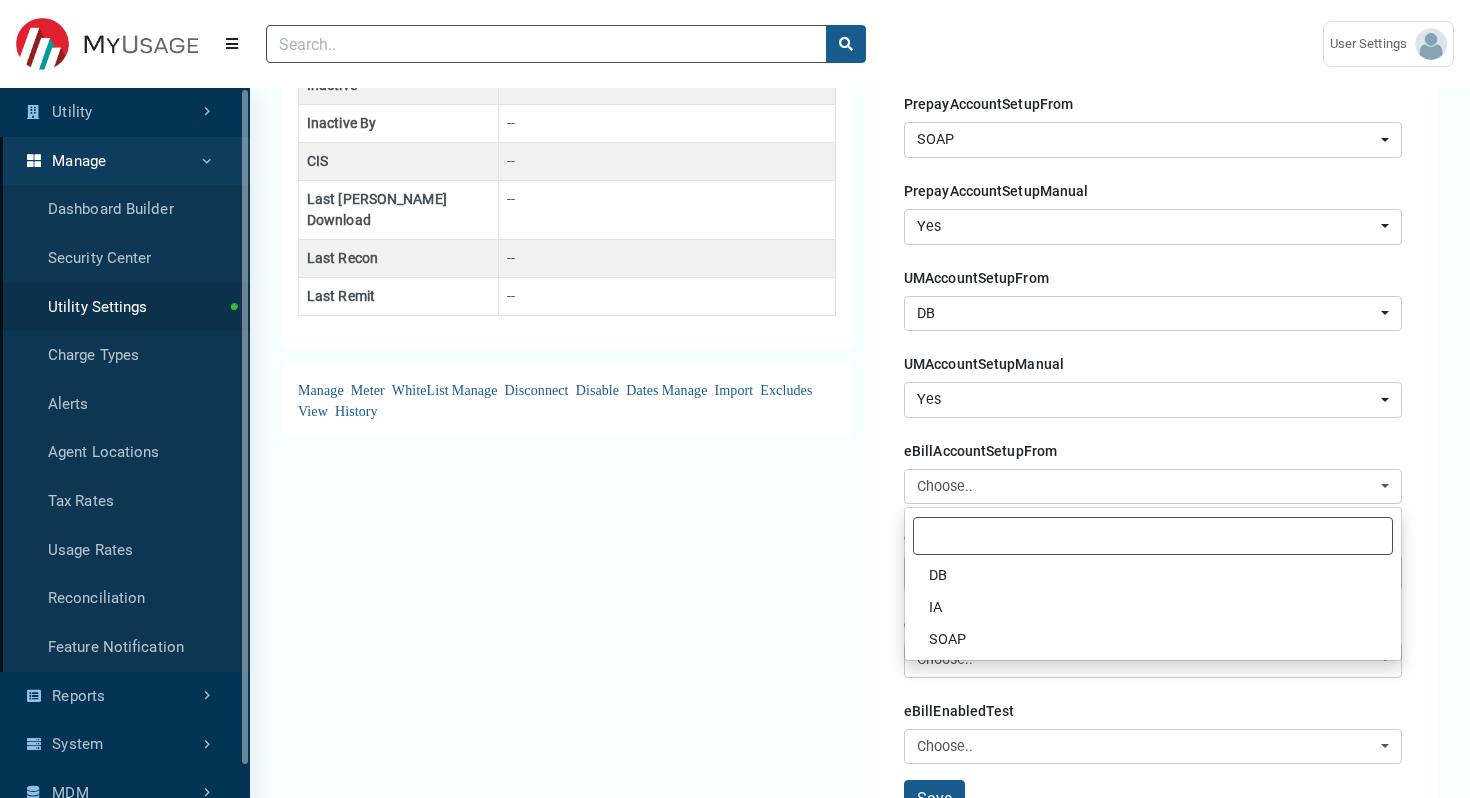 click on "AMI & Meter Type Settings
Status
Settings
AMI Type:
SENSUS
Active
Meter Type :  SENSUS-Water
Service  : Water
Last Usage Download  : [DATE] 08:14 AM
Last Usage Process  : [DATE] 08:18 AM
Active
Settings  Toggle Dropdown
[GEOGRAPHIC_DATA]
Disconnect
Meter Type :  SENSUS-Electric
Service  : Electric
Last Usage Download  : [DATE] 08:14 AM
Last Usage Process  : [DATE] 08:16 AM
Active
[GEOGRAPHIC_DATA]" at bounding box center [567, 578] 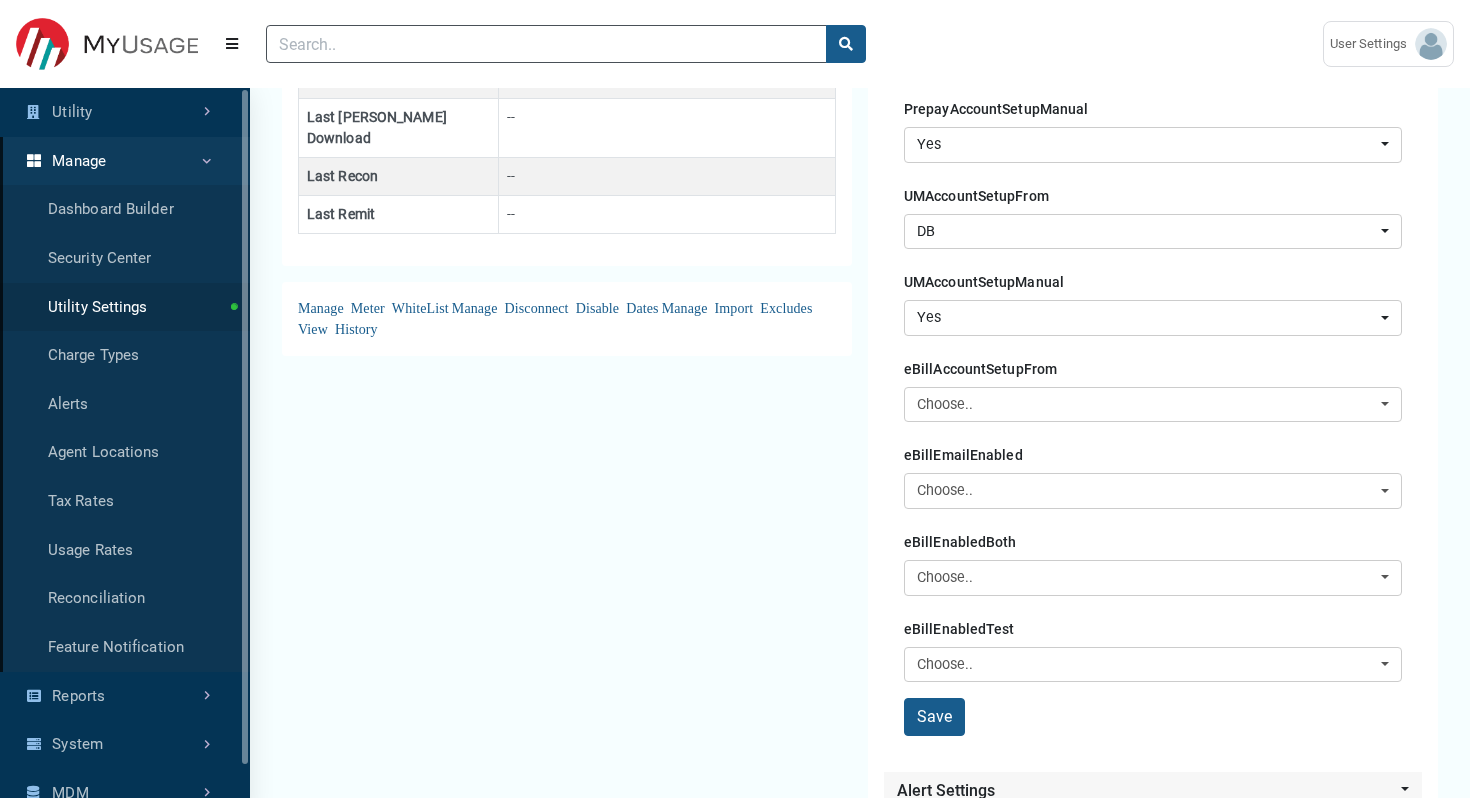 scroll, scrollTop: 790, scrollLeft: 0, axis: vertical 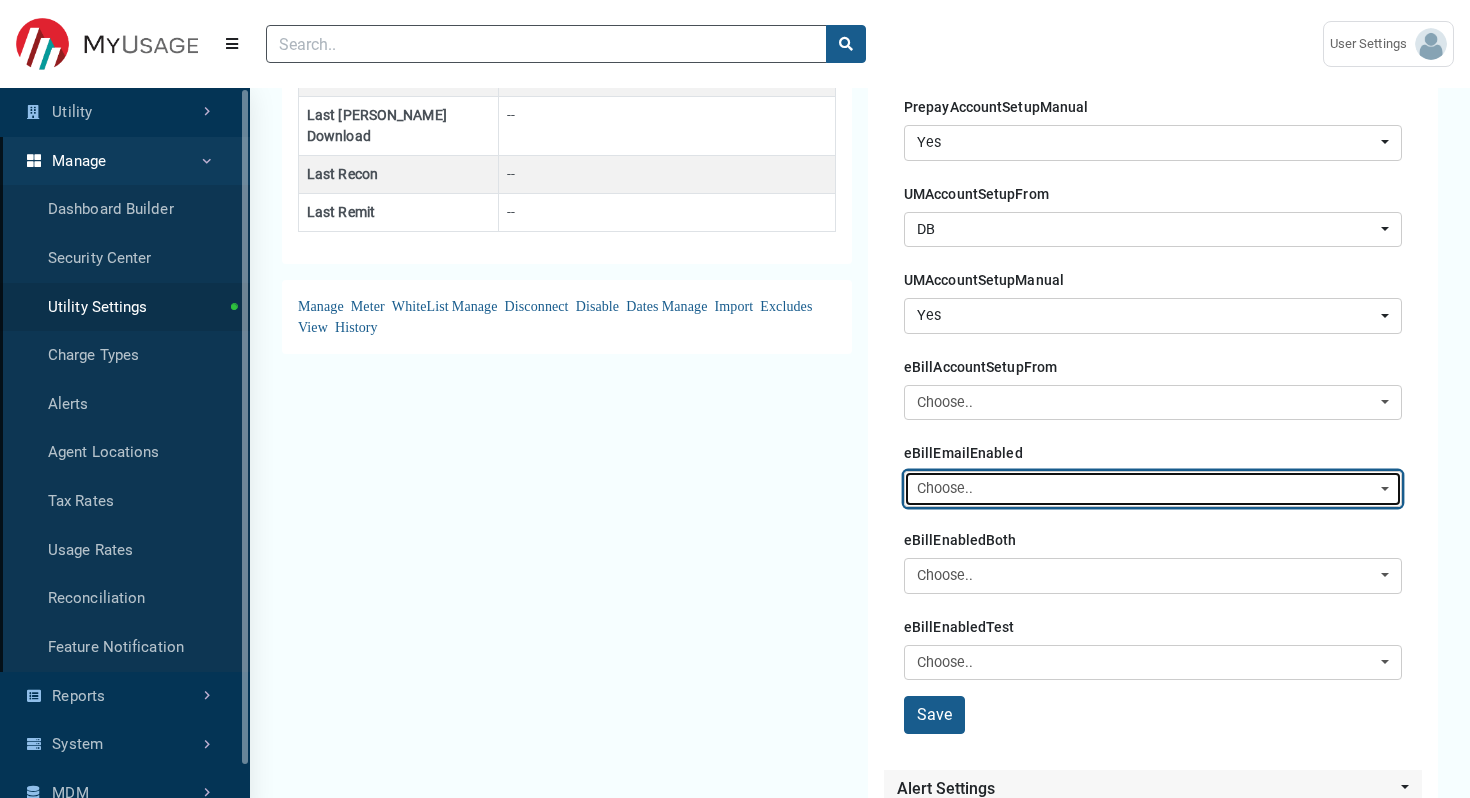 click on "Choose.." at bounding box center [1153, 489] 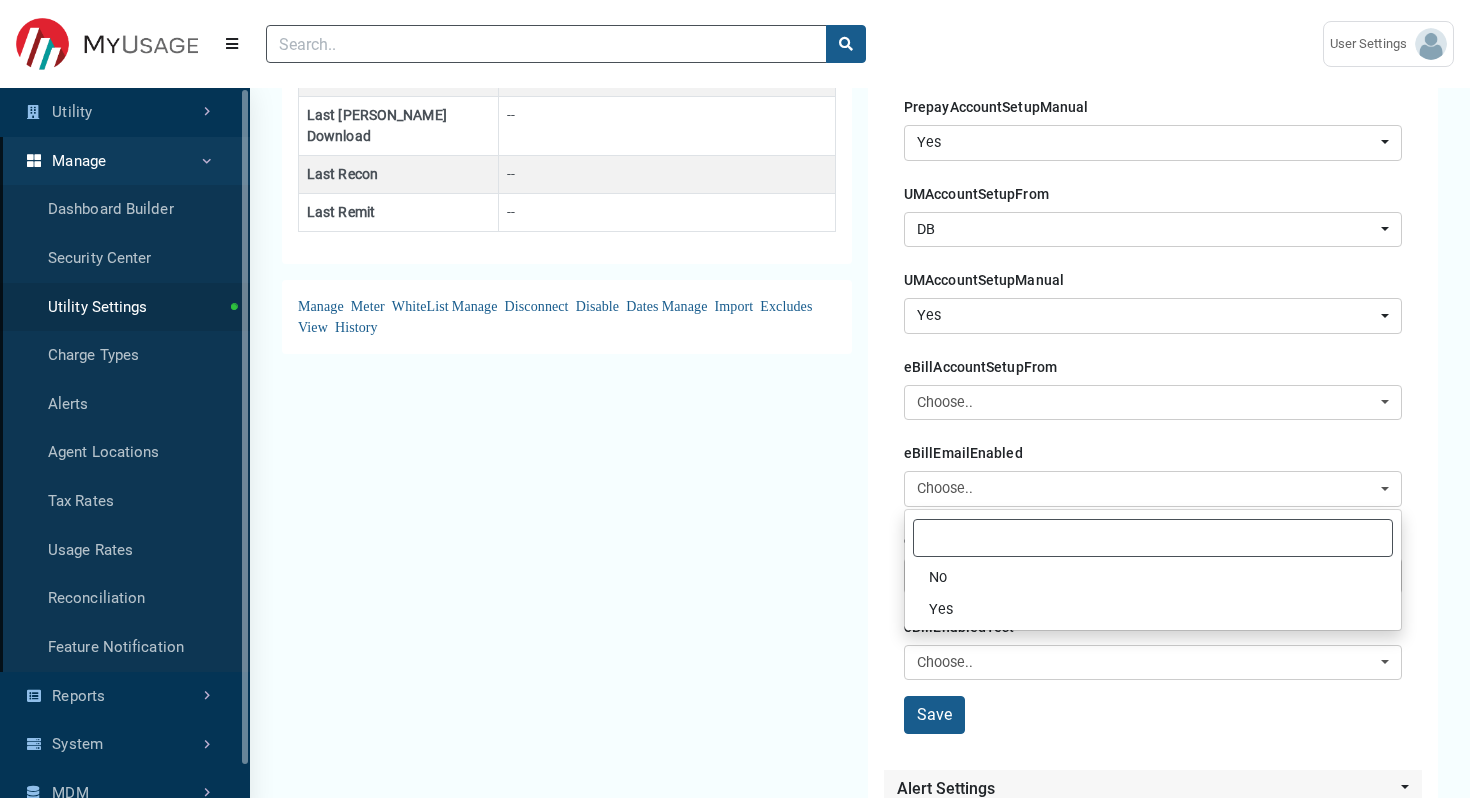 click on "AMI & Meter Type Settings
Status
Settings
AMI Type:
SENSUS
Active
Meter Type :  SENSUS-Water
Service  : Water
Last Usage Download  : [DATE] 08:14 AM
Last Usage Process  : [DATE] 08:18 AM
Active
Settings  Toggle Dropdown
[GEOGRAPHIC_DATA]
Disconnect
Meter Type :  SENSUS-Electric
Service  : Electric
Last Usage Download  : [DATE] 08:14 AM
Last Usage Process  : [DATE] 08:16 AM
Active
[GEOGRAPHIC_DATA]" at bounding box center [567, 494] 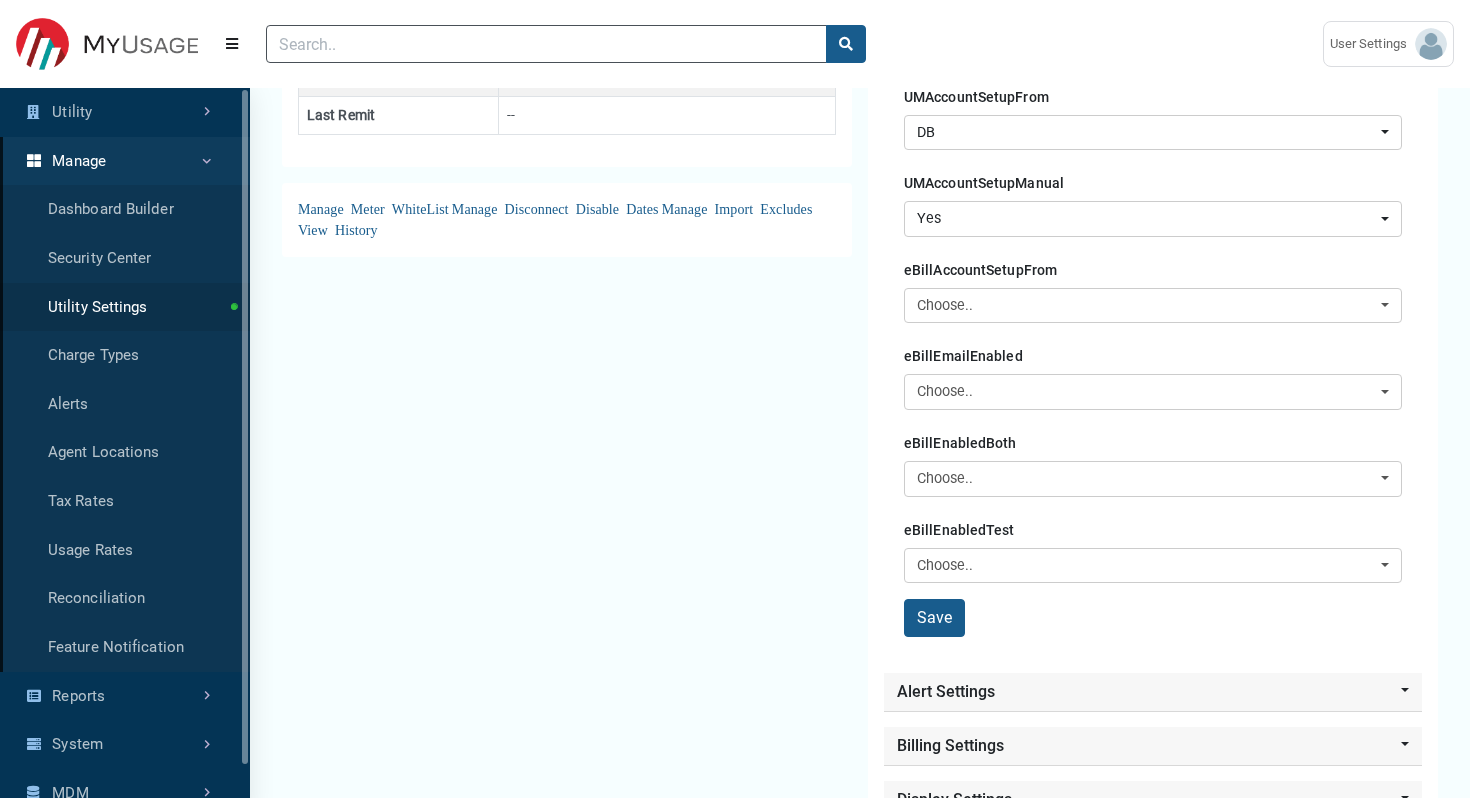 scroll, scrollTop: 892, scrollLeft: 0, axis: vertical 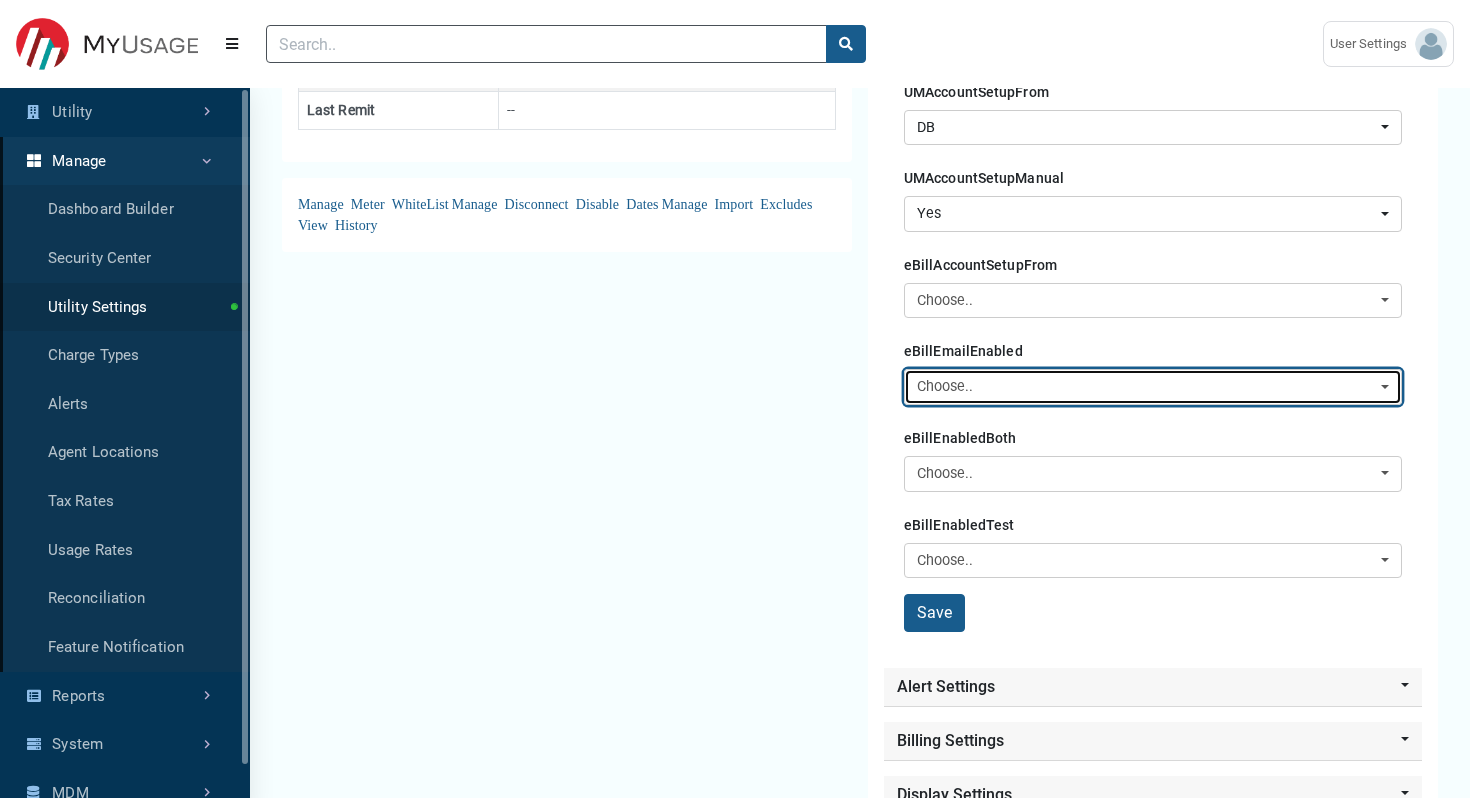 click on "Choose.." at bounding box center (1147, 387) 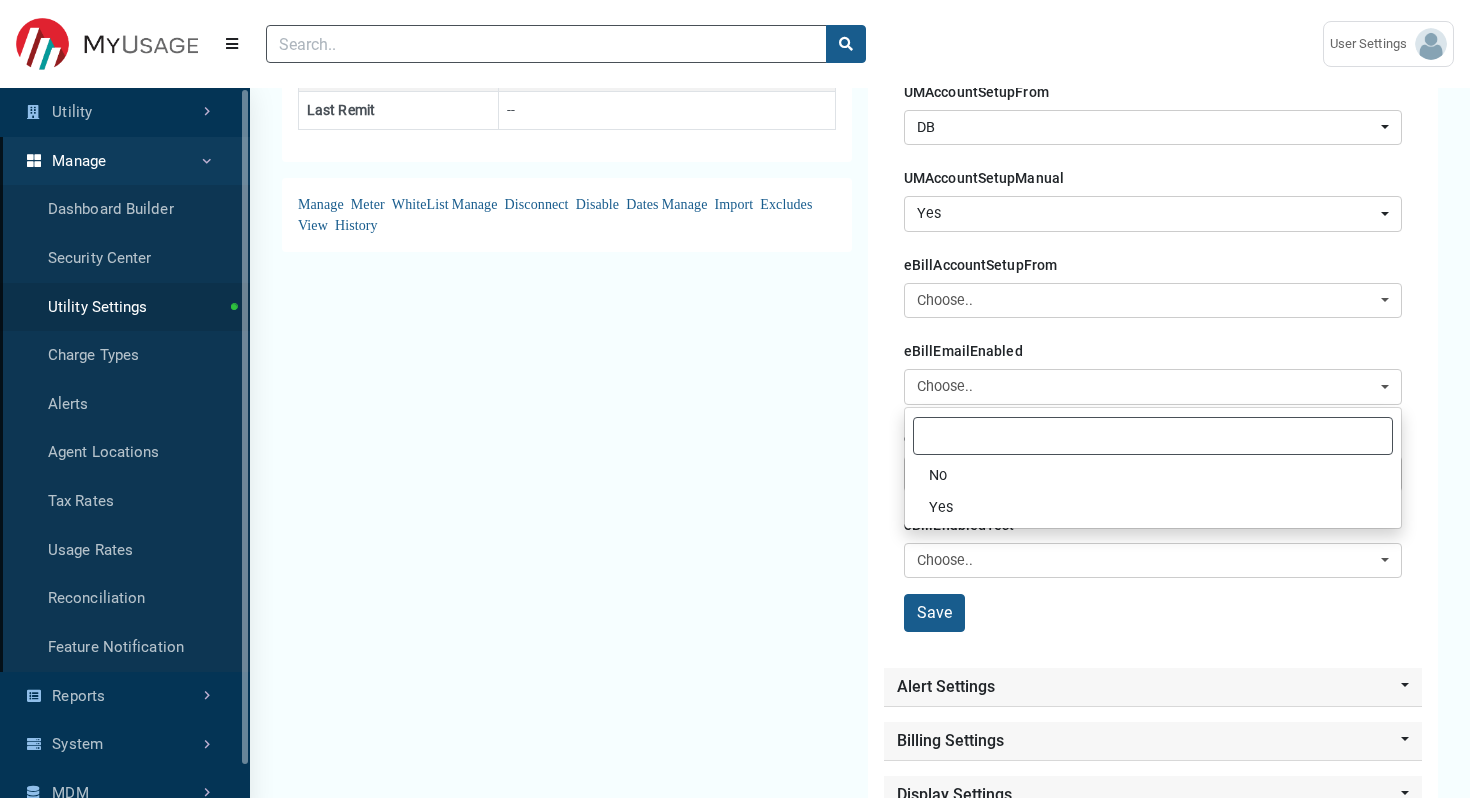 click on "AMI & Meter Type Settings
Status
Settings
AMI Type:
SENSUS
Active
Meter Type :  SENSUS-Water
Service  : Water
Last Usage Download  : [DATE] 08:14 AM
Last Usage Process  : [DATE] 08:18 AM
Active
Settings  Toggle Dropdown
[GEOGRAPHIC_DATA]
Disconnect
Meter Type :  SENSUS-Electric
Service  : Electric
Last Usage Download  : [DATE] 08:14 AM
Last Usage Process  : [DATE] 08:16 AM
Active
[GEOGRAPHIC_DATA]" at bounding box center (567, 392) 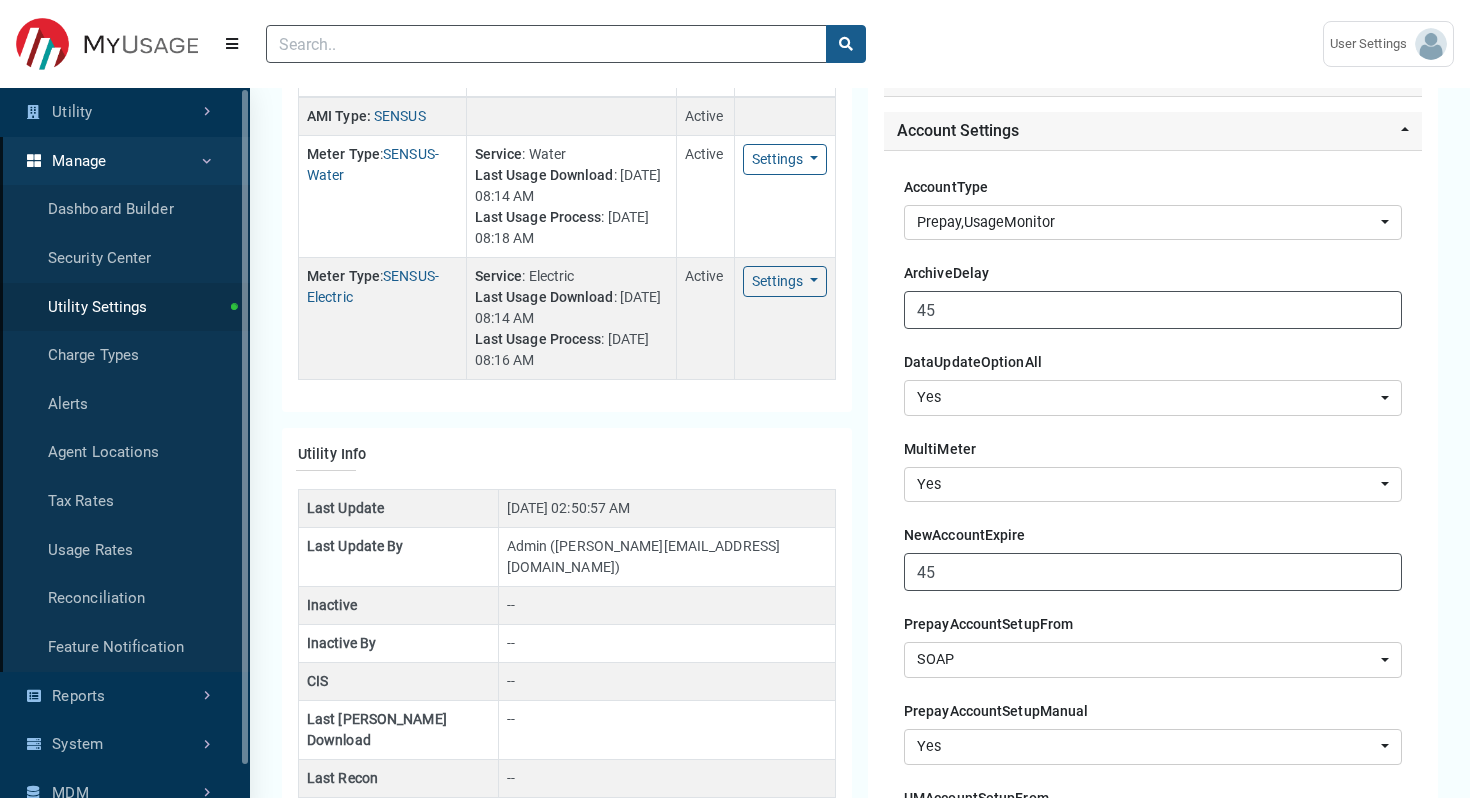 scroll, scrollTop: 188, scrollLeft: 0, axis: vertical 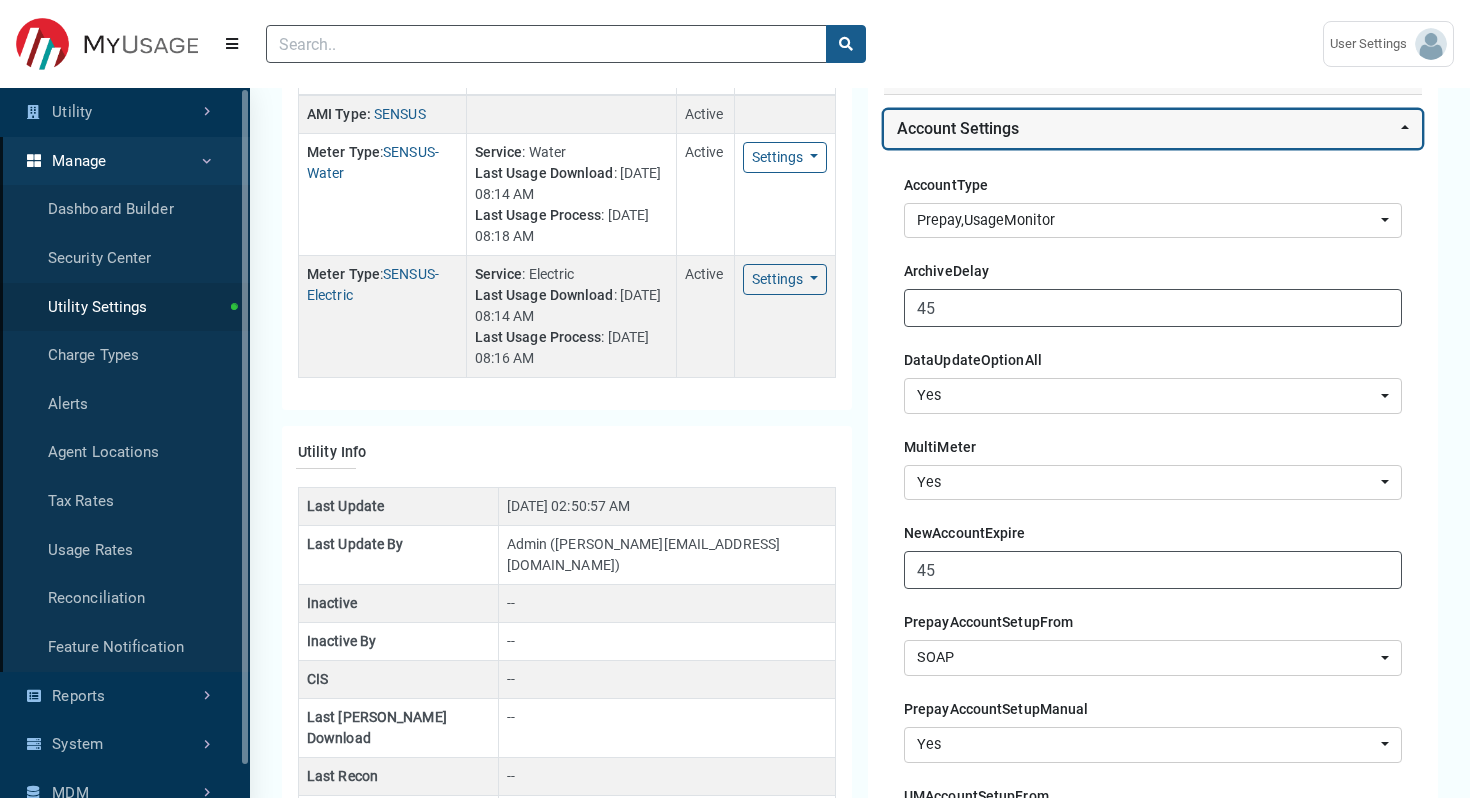 click on "Account Settings" at bounding box center [1153, 129] 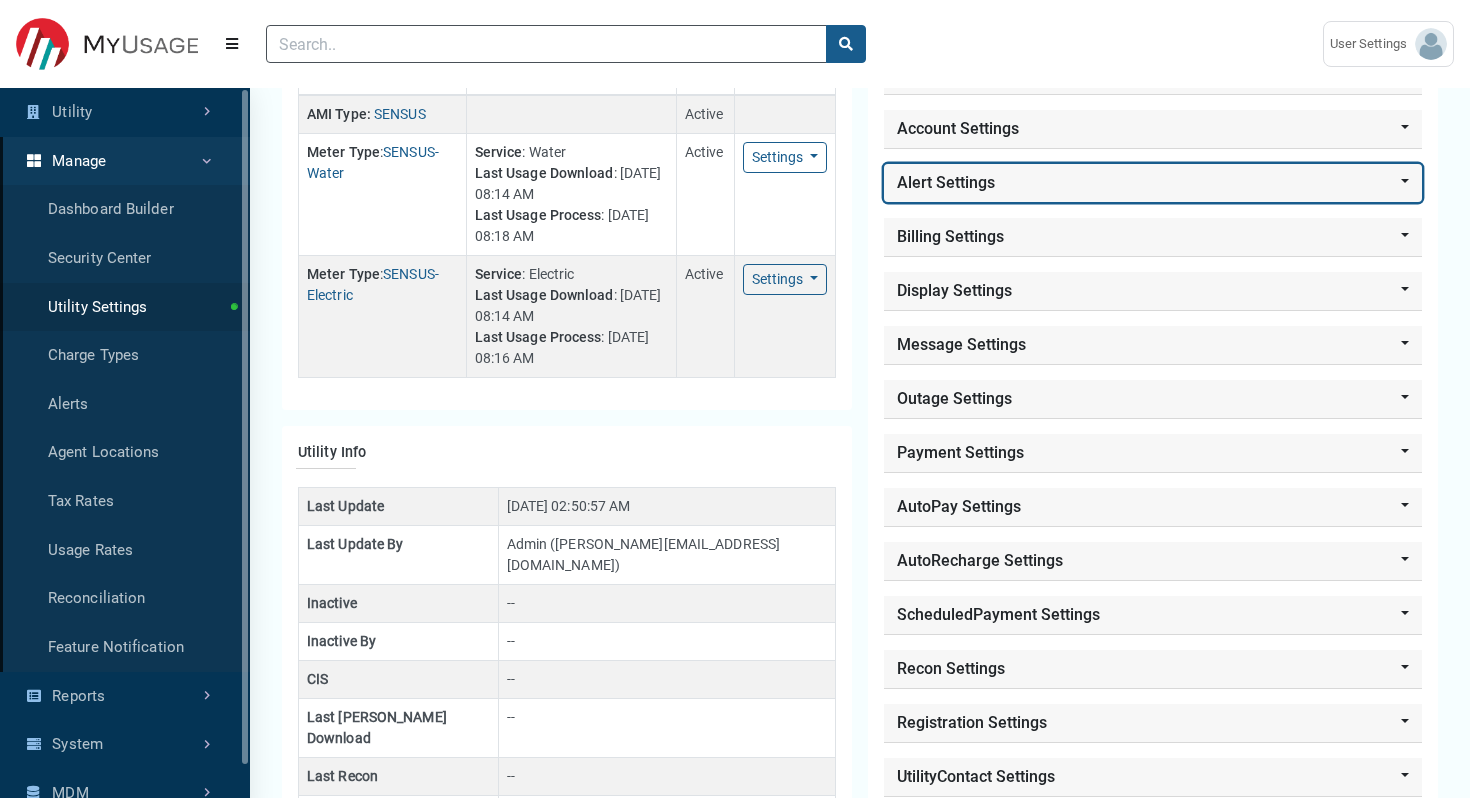 click on "Alert Settings" at bounding box center (1153, 183) 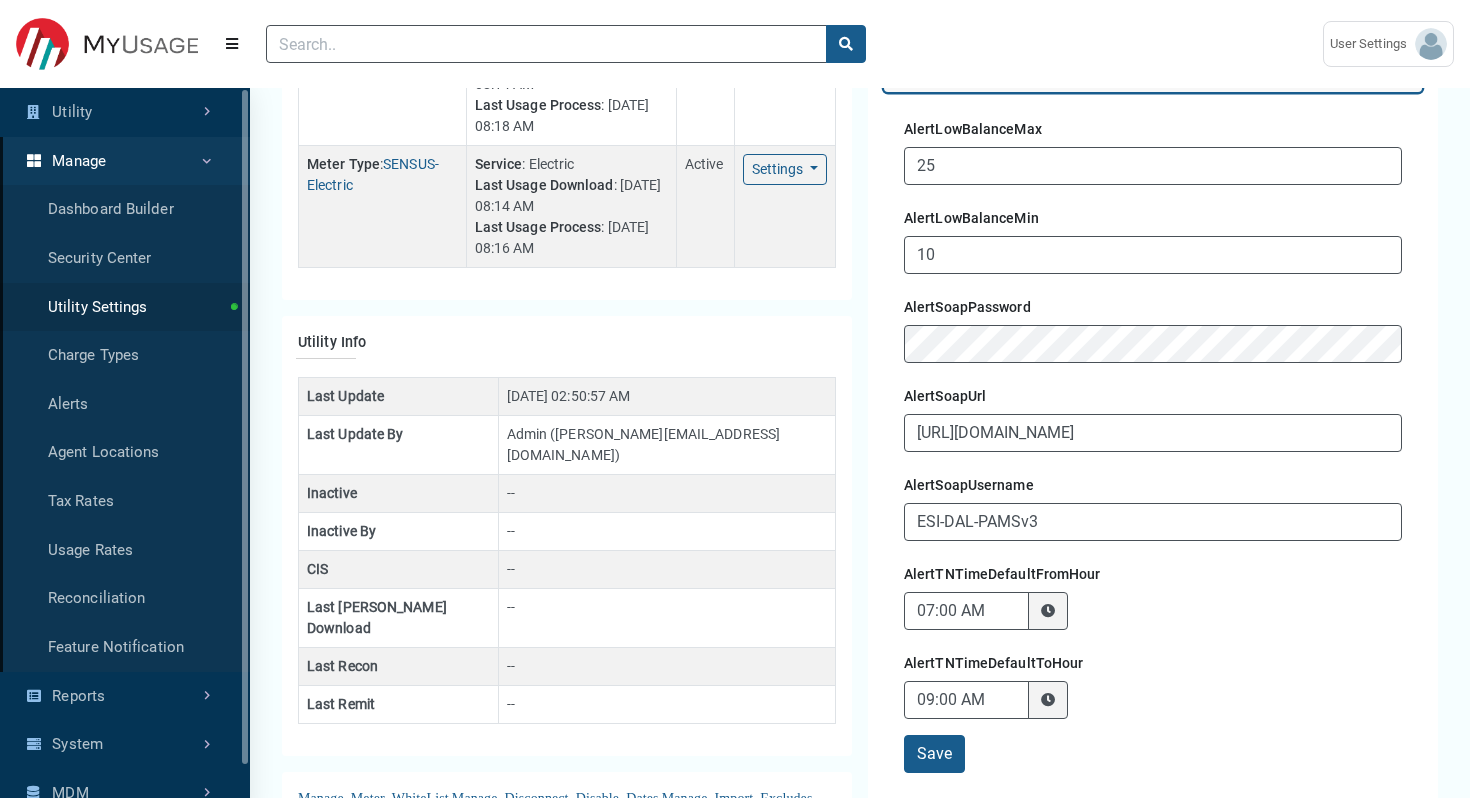 scroll, scrollTop: 232, scrollLeft: 0, axis: vertical 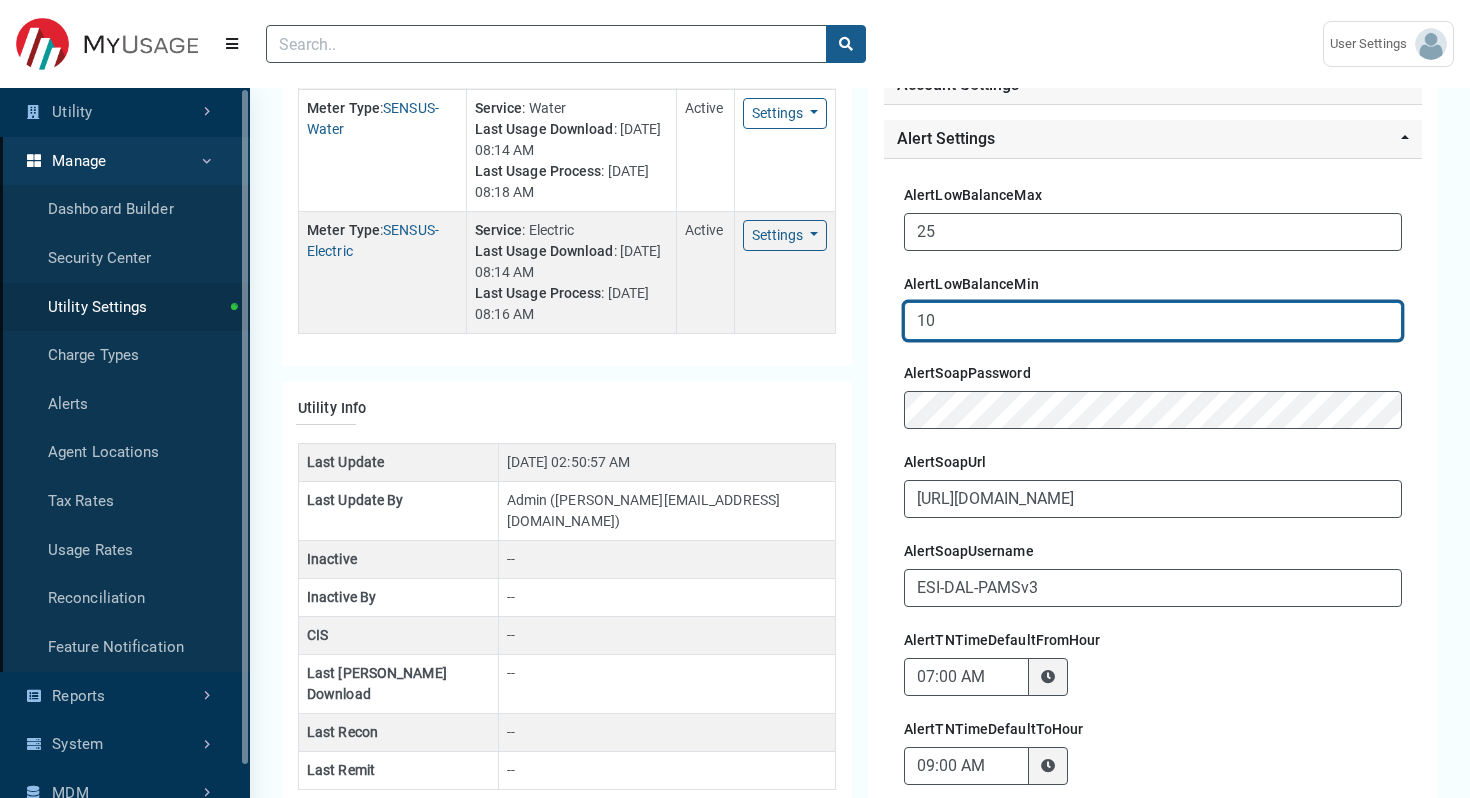 click on "10" at bounding box center [1153, 321] 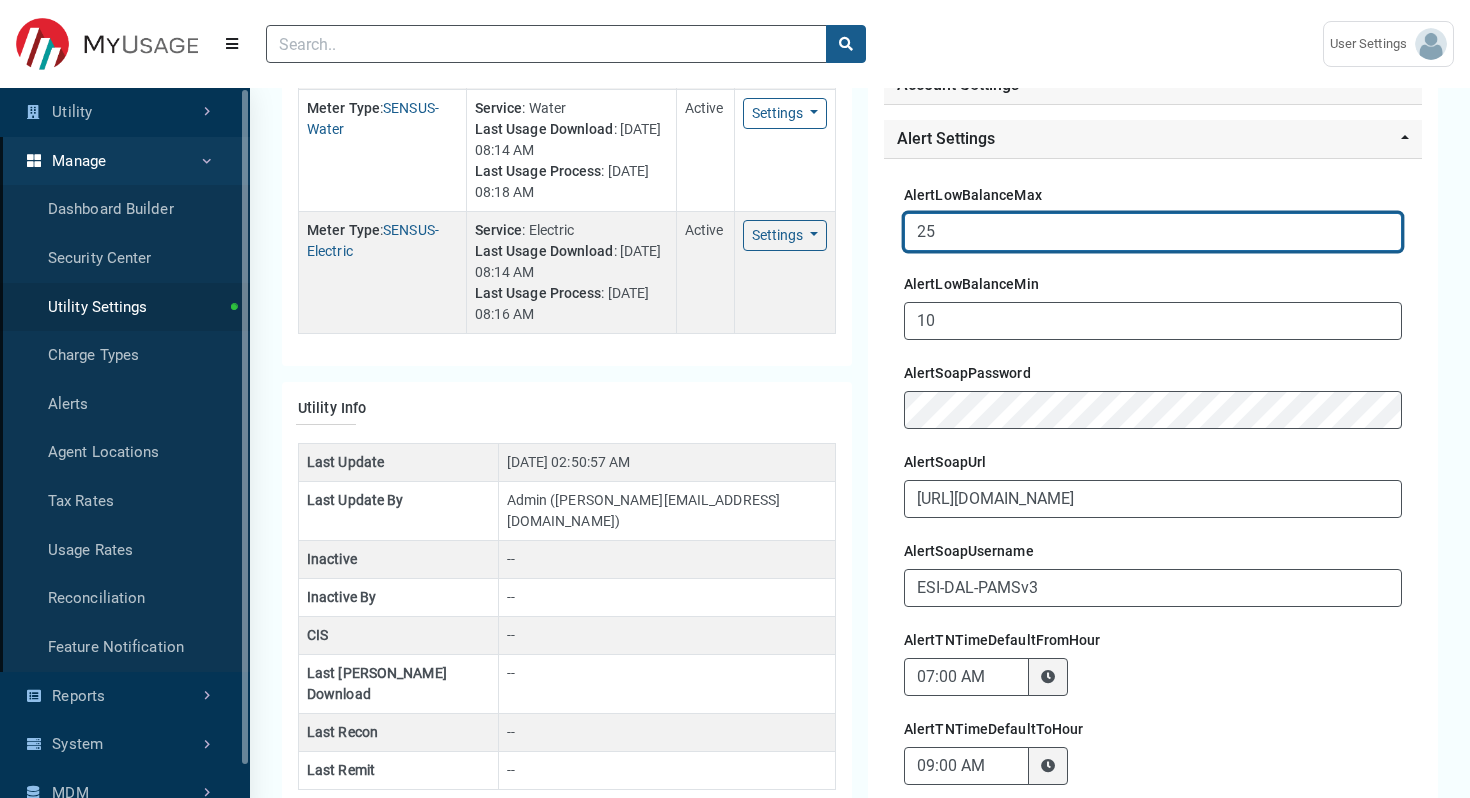 click on "25" at bounding box center [1153, 232] 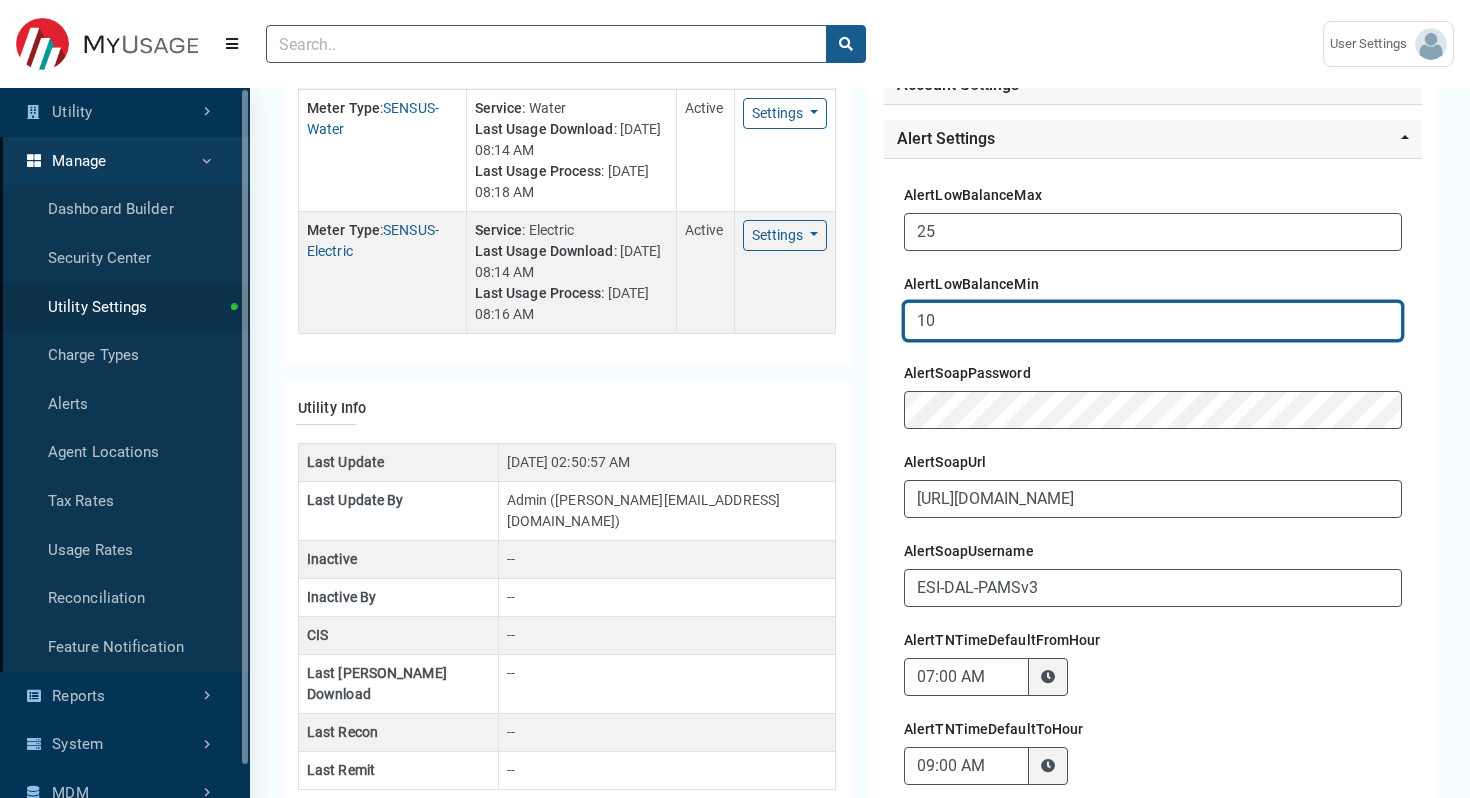 click on "10" at bounding box center [1153, 321] 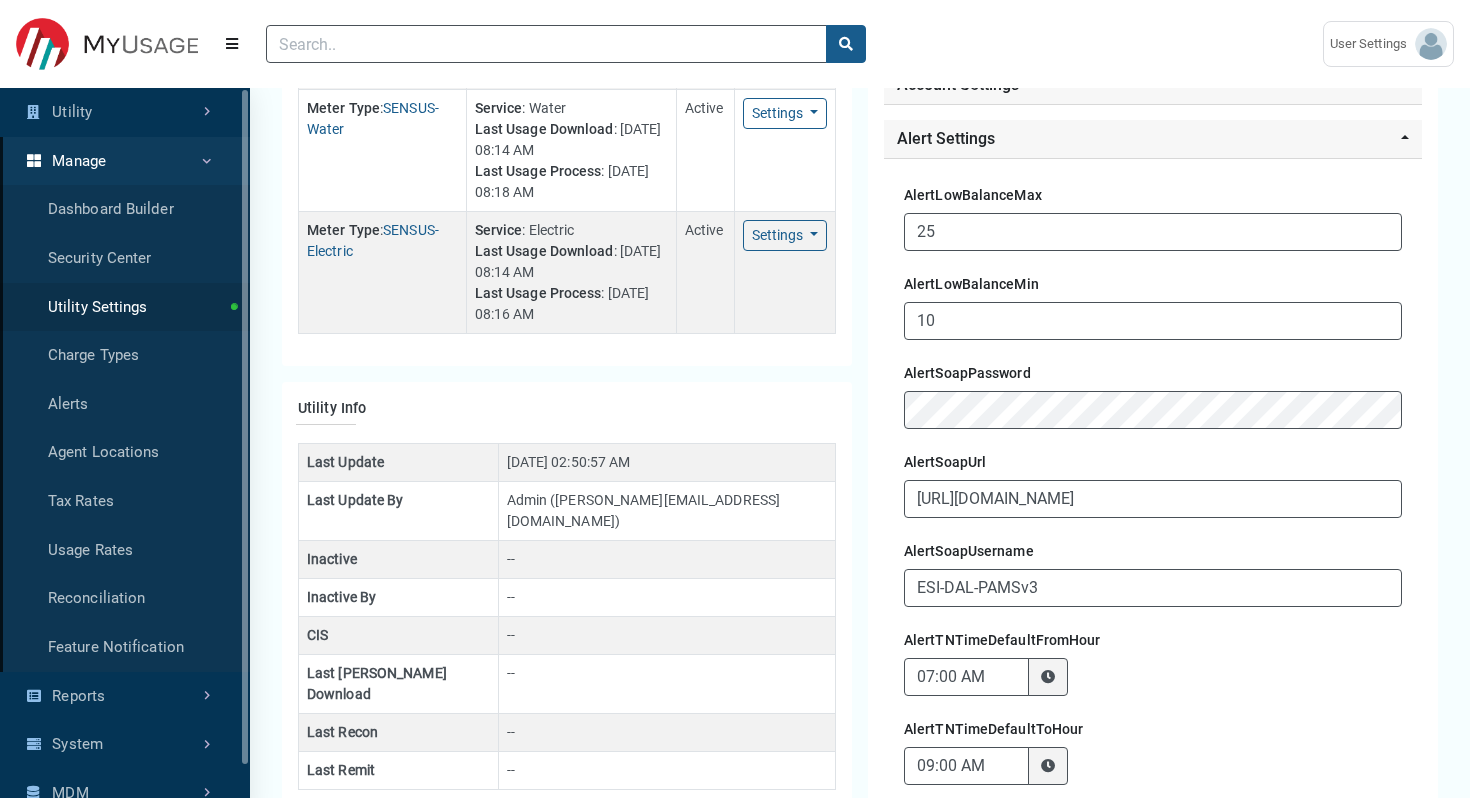 click on "Settings
Expand All
Address Settings
Address1
[STREET_ADDRESS][PERSON_NAME]
Address2
City
DEMO
Country
US
[GEOGRAPHIC_DATA]
State
[US_STATE]
[US_STATE]
[US_STATE]
[US_STATE]
[US_STATE]
[US_STATE]
[US_STATE]
[US_STATE]
[US_STATE]
[US_STATE]
[US_STATE]
[US_STATE]
[US_STATE]
[US_STATE]
[US_STATE]
[US_STATE]
[US_STATE]
[US_STATE]
[US_STATE]
[US_STATE]
[US_STATE]
[US_STATE]
[US_STATE]
[US_STATE]
[US_STATE]
[US_STATE]
[US_STATE]
[US_STATE]
[US_STATE]
[US_STATE]
[US_STATE]
[US_STATE]
[US_STATE]
[US_STATE]
[US_STATE]
[US_STATE]
[US_STATE]
[US_STATE]
[US_STATE]" at bounding box center [1153, 798] 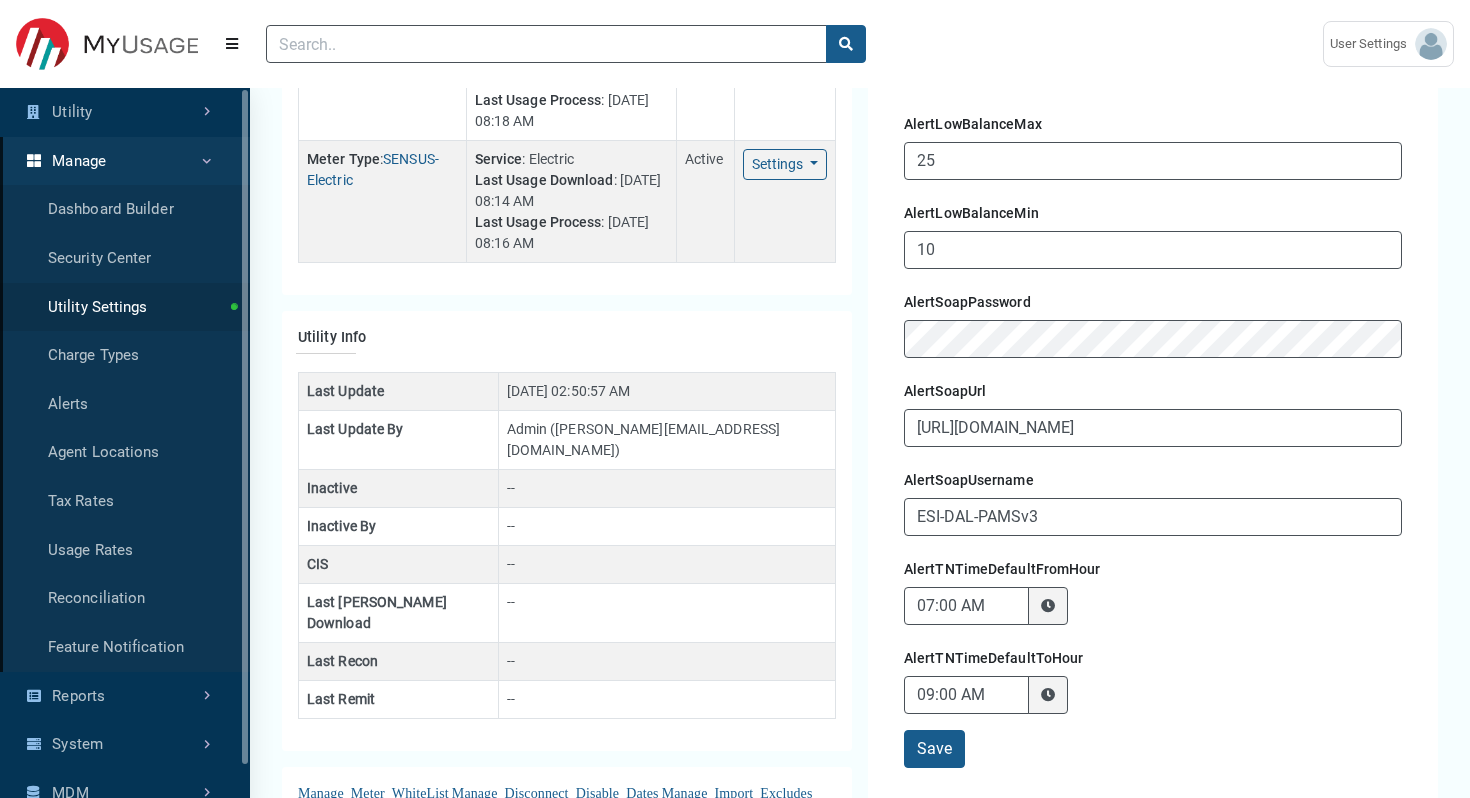scroll, scrollTop: 350, scrollLeft: 0, axis: vertical 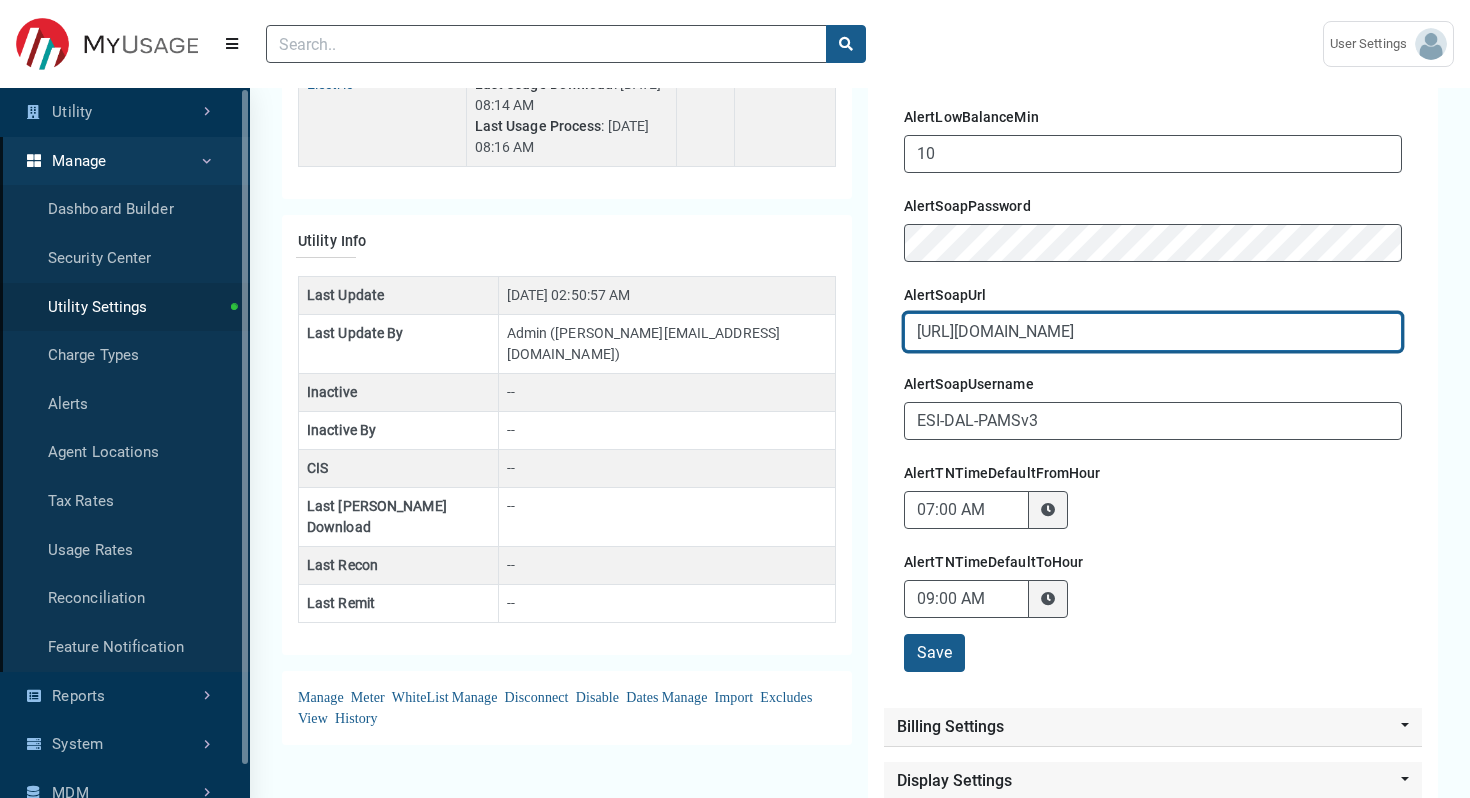 click on "[URL][DOMAIN_NAME]" at bounding box center (1153, 332) 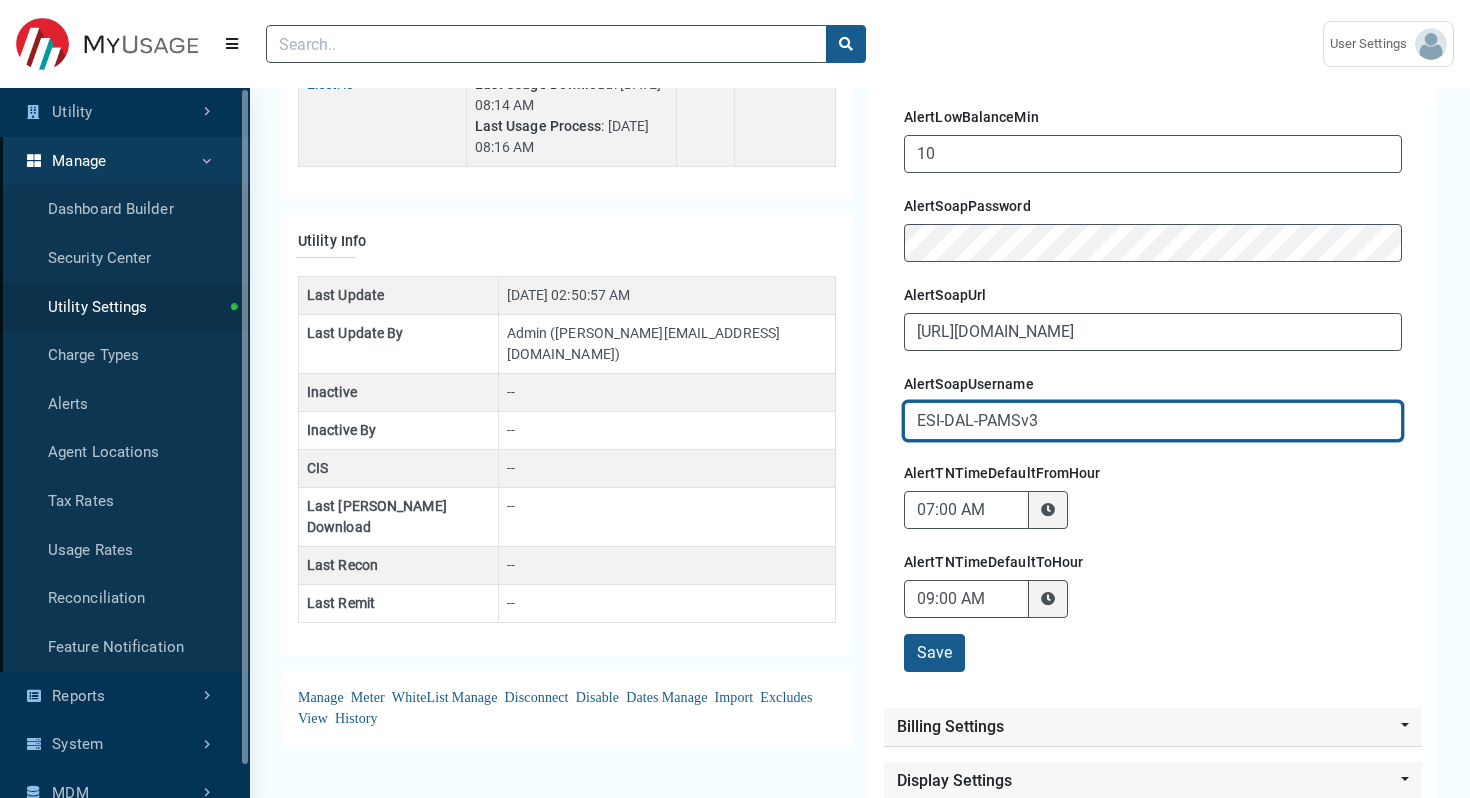 click on "ESI-DAL-PAMSv3" at bounding box center [1153, 421] 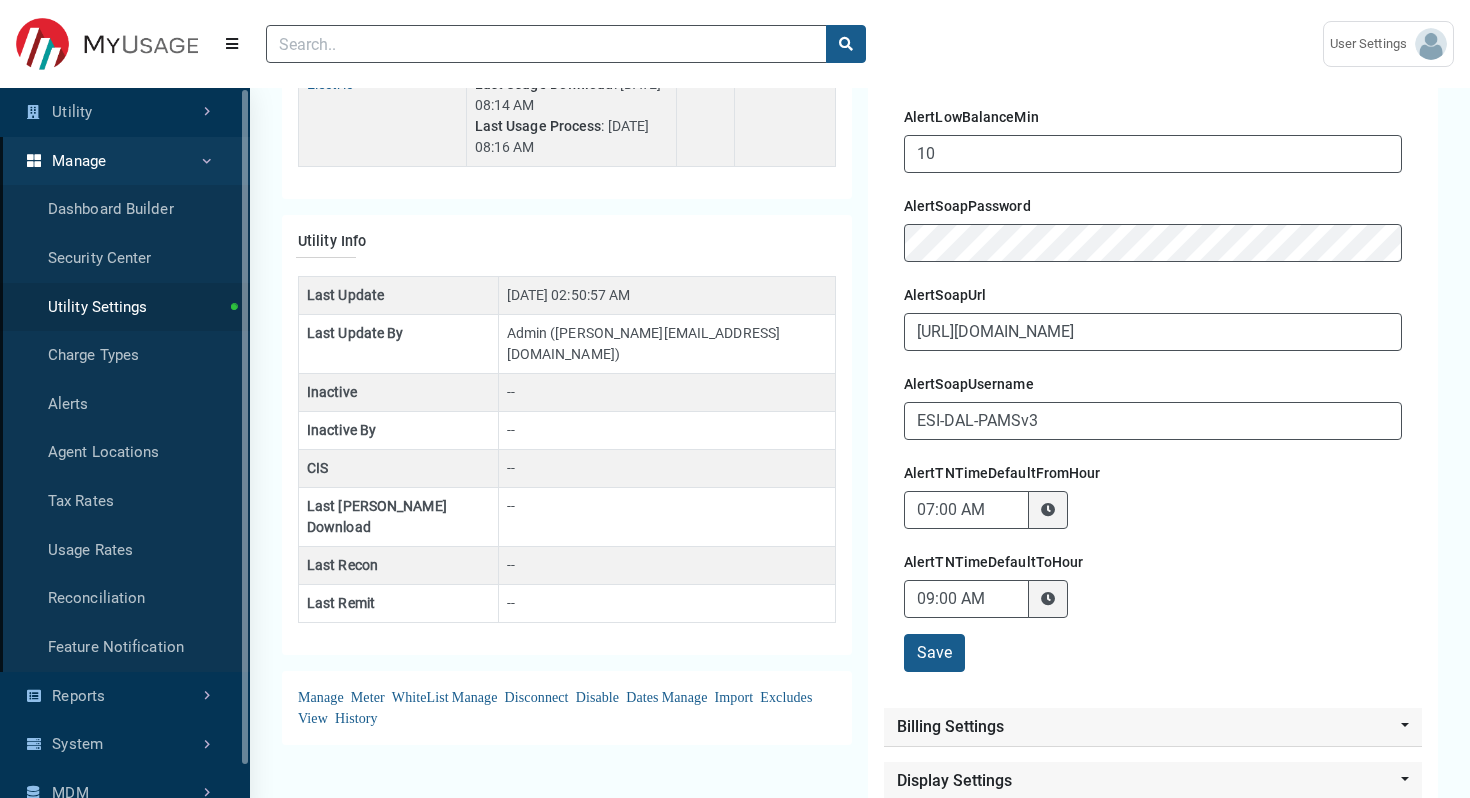click on "Settings
Expand All
Address Settings
Address1
[STREET_ADDRESS][PERSON_NAME]
Address2
City
DEMO
Country
US
[GEOGRAPHIC_DATA]
State
[US_STATE]
[US_STATE]
[US_STATE]
[US_STATE]
[US_STATE]
[US_STATE]
[US_STATE]
[US_STATE]
[US_STATE]
[US_STATE]
[US_STATE]
[US_STATE]
[US_STATE]
[US_STATE]
[US_STATE]
[US_STATE]
[US_STATE]
[US_STATE]
[US_STATE]
[US_STATE]
[US_STATE]
[US_STATE]
[US_STATE]
[US_STATE]
[US_STATE]
[US_STATE]
[US_STATE]
[US_STATE]
[US_STATE]
[US_STATE]
[US_STATE]
[US_STATE]
[US_STATE]
[US_STATE]
[US_STATE]
[US_STATE]
[US_STATE]
[US_STATE]" at bounding box center [1153, 631] 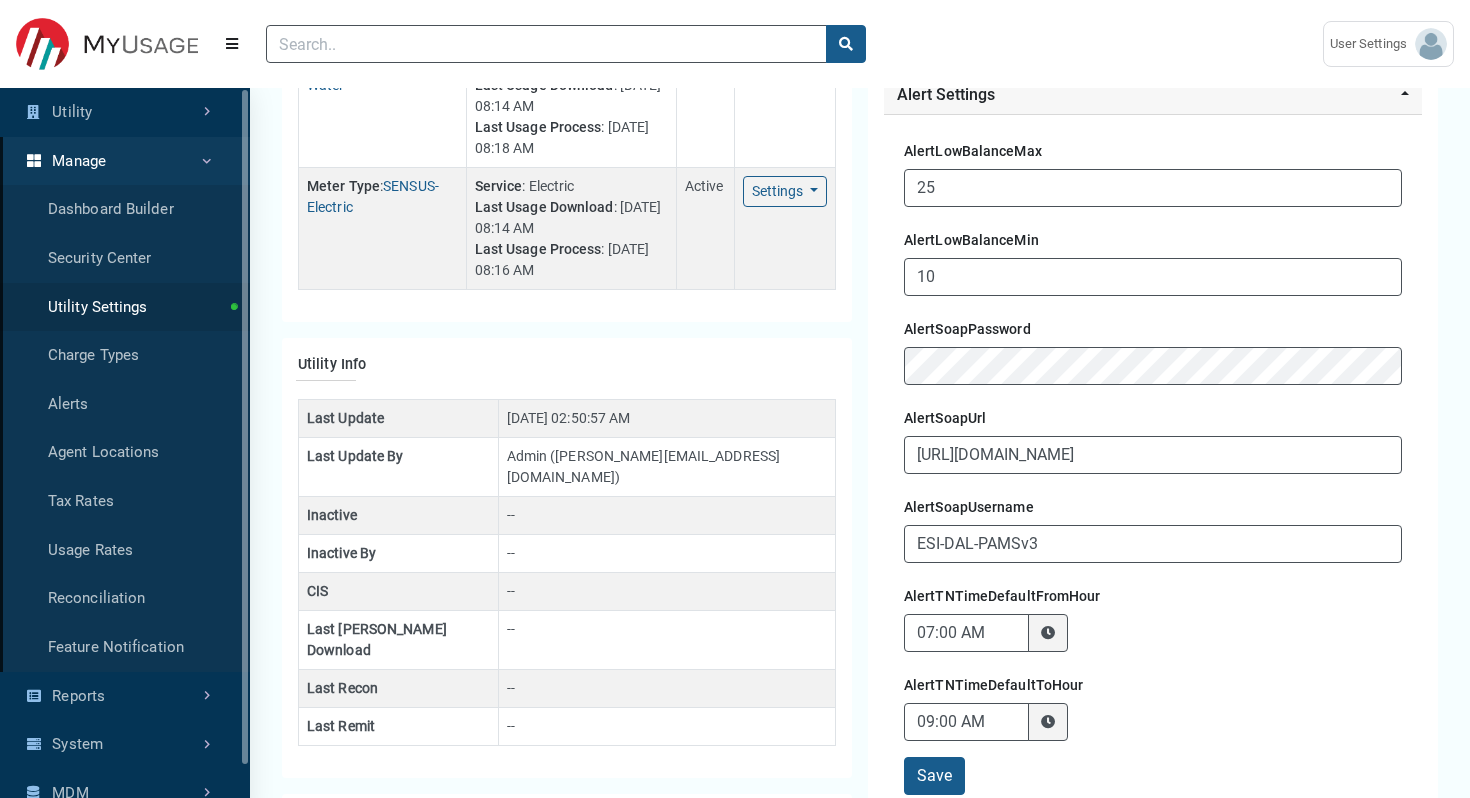 scroll, scrollTop: 266, scrollLeft: 0, axis: vertical 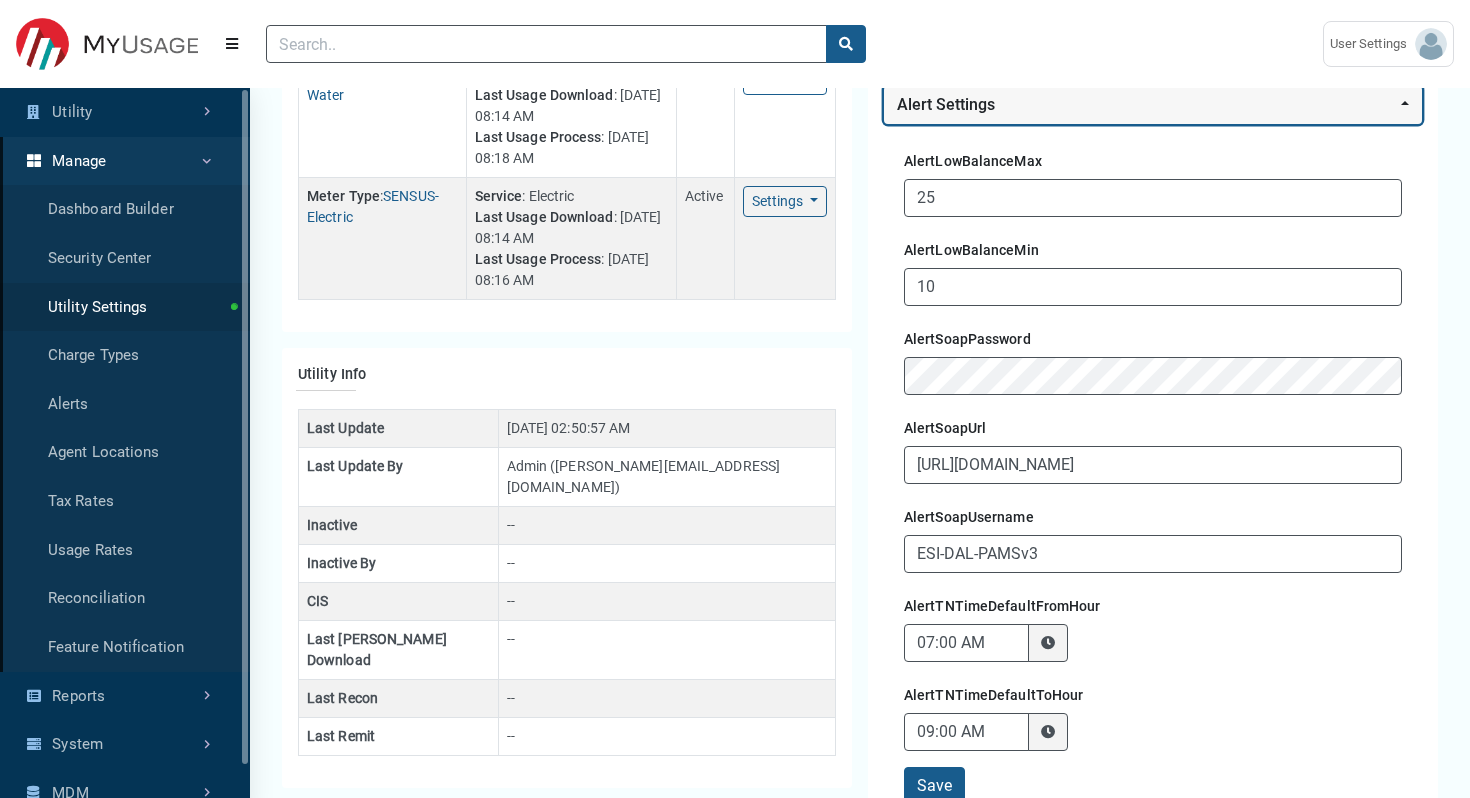 click on "Alert Settings" at bounding box center (1153, 105) 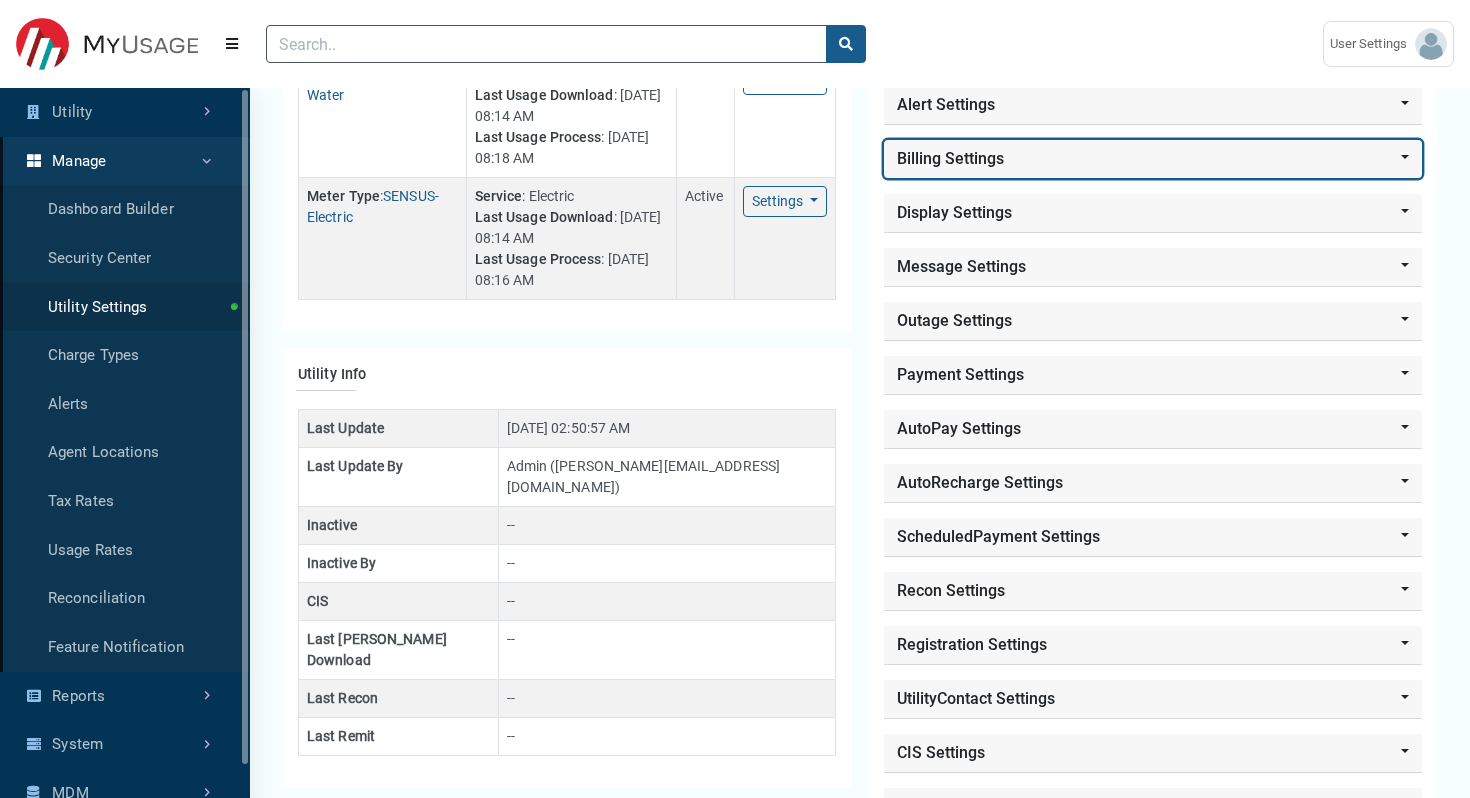 click on "Billing Settings" at bounding box center (1153, 159) 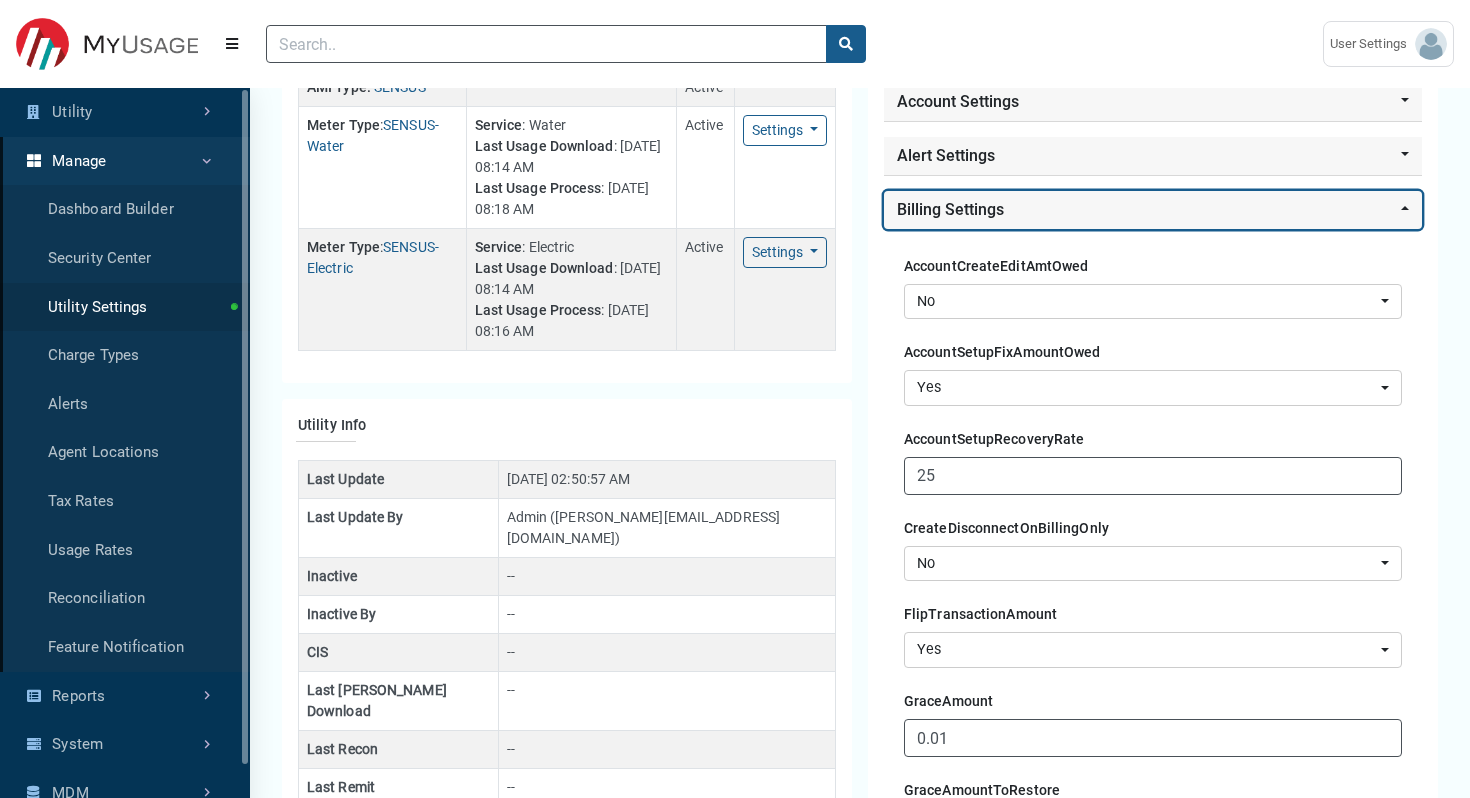 scroll, scrollTop: 219, scrollLeft: 0, axis: vertical 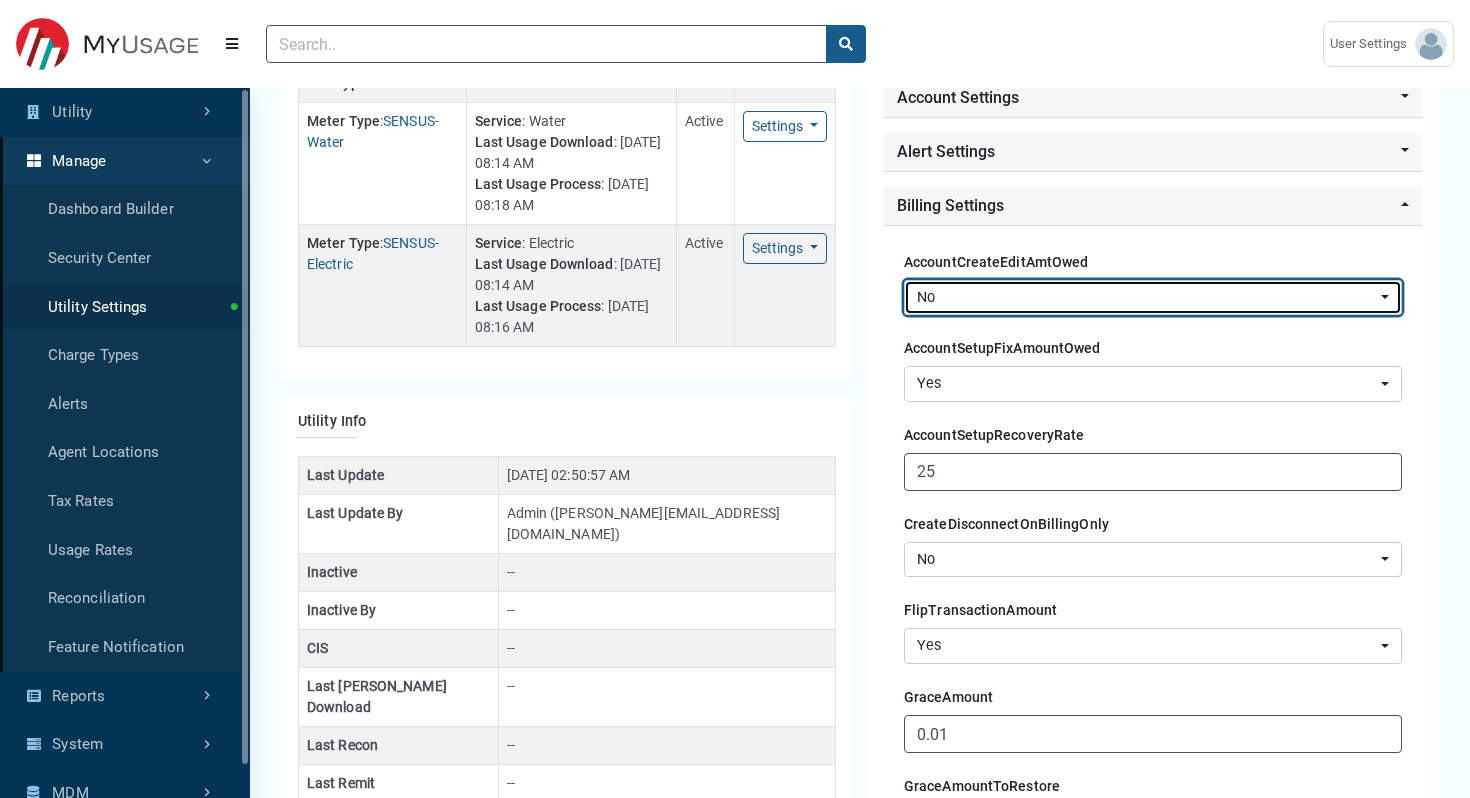 click on "No" at bounding box center (1147, 298) 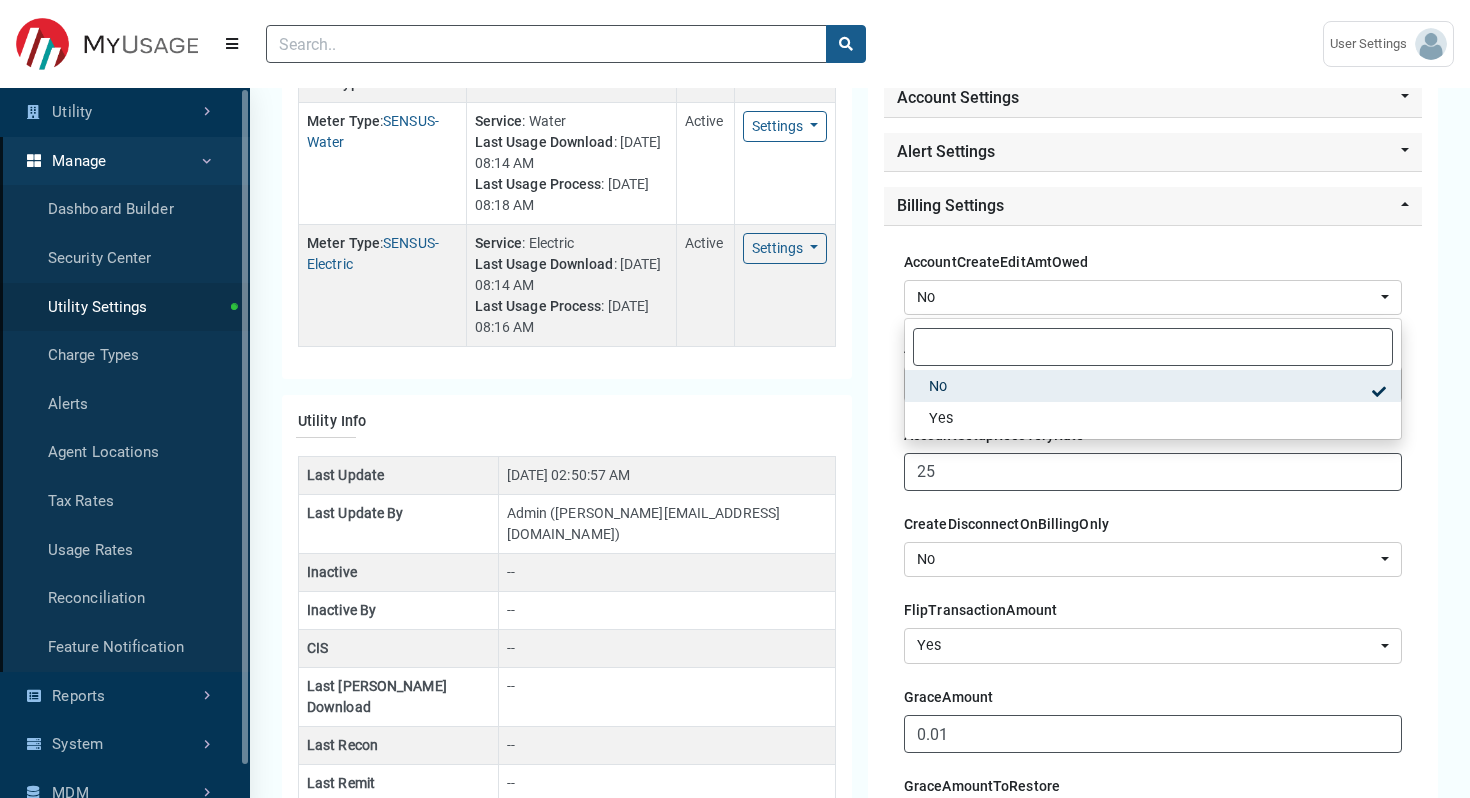 click on "AccountCreateEditAmtOwed
No
Yes
No   No Yes" at bounding box center [1153, 280] 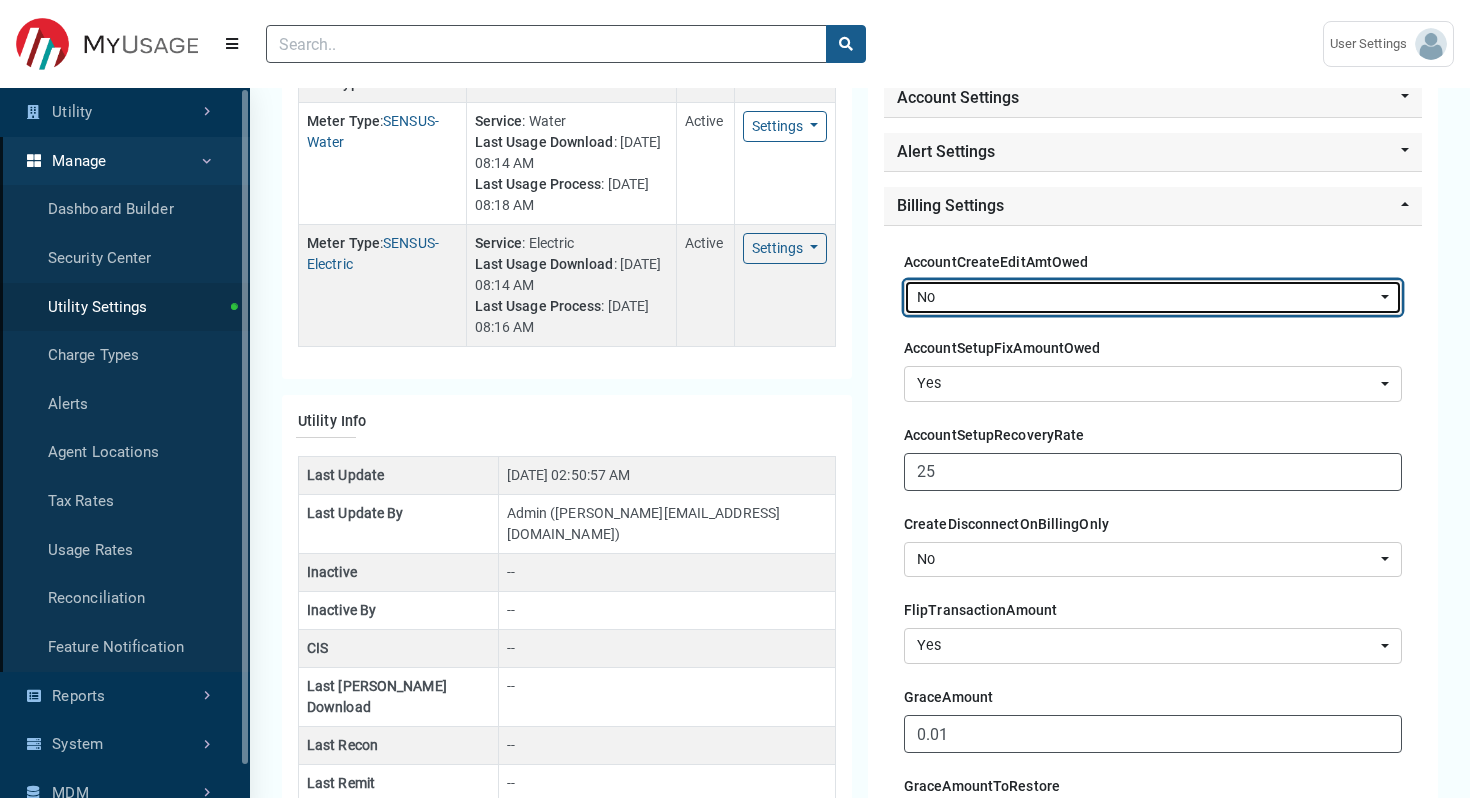 click on "No" at bounding box center (1147, 298) 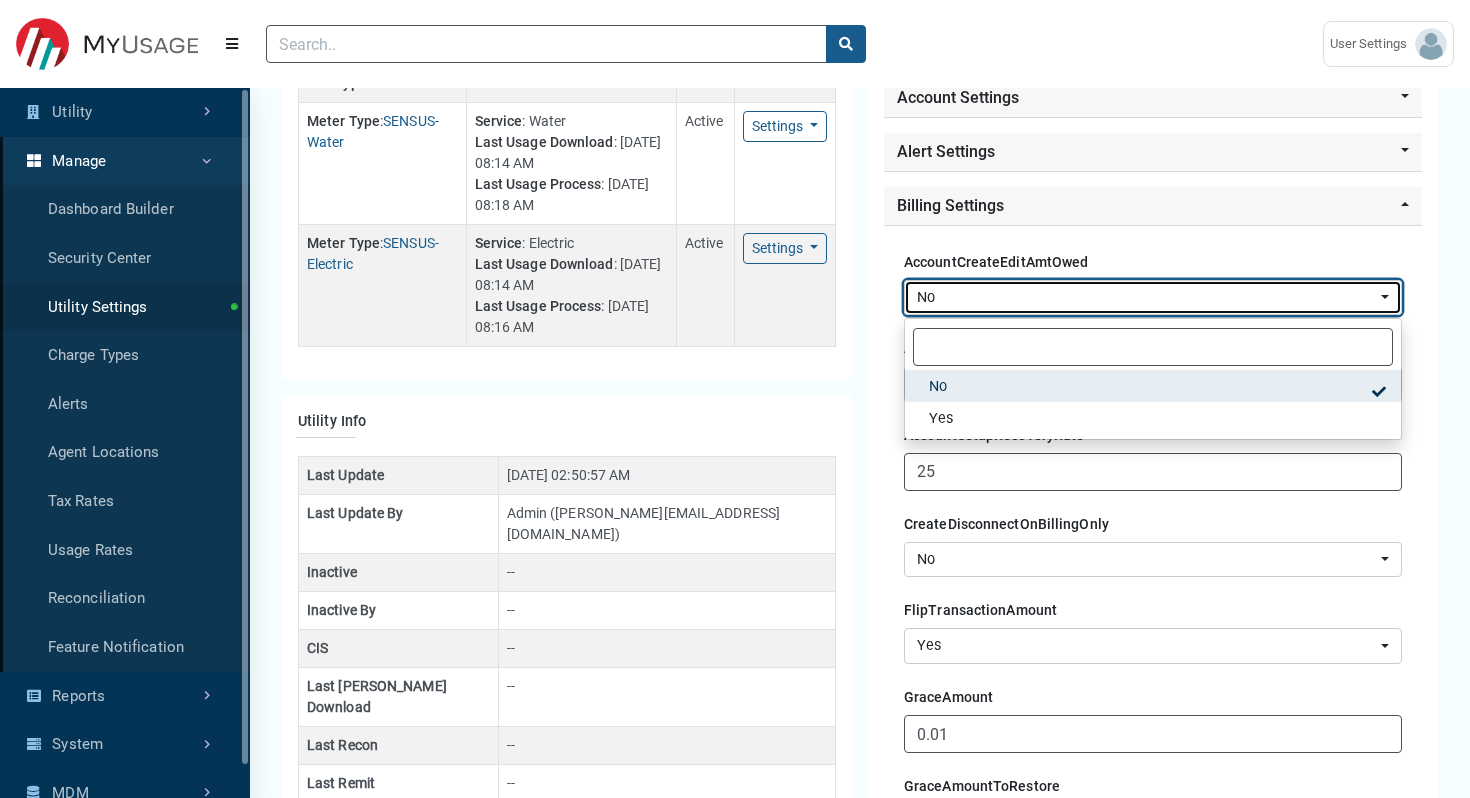 click on "No" at bounding box center [1147, 298] 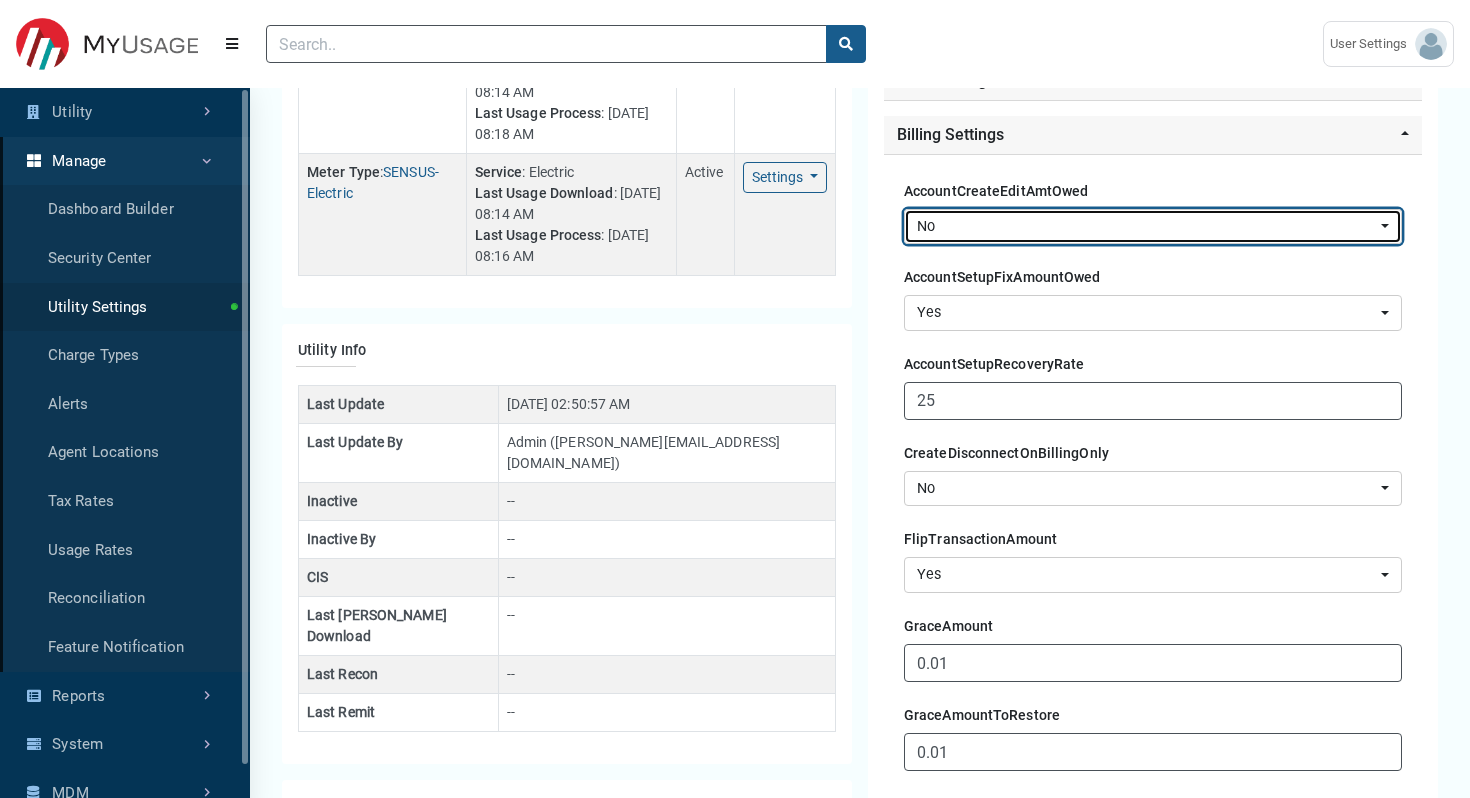 scroll, scrollTop: 293, scrollLeft: 0, axis: vertical 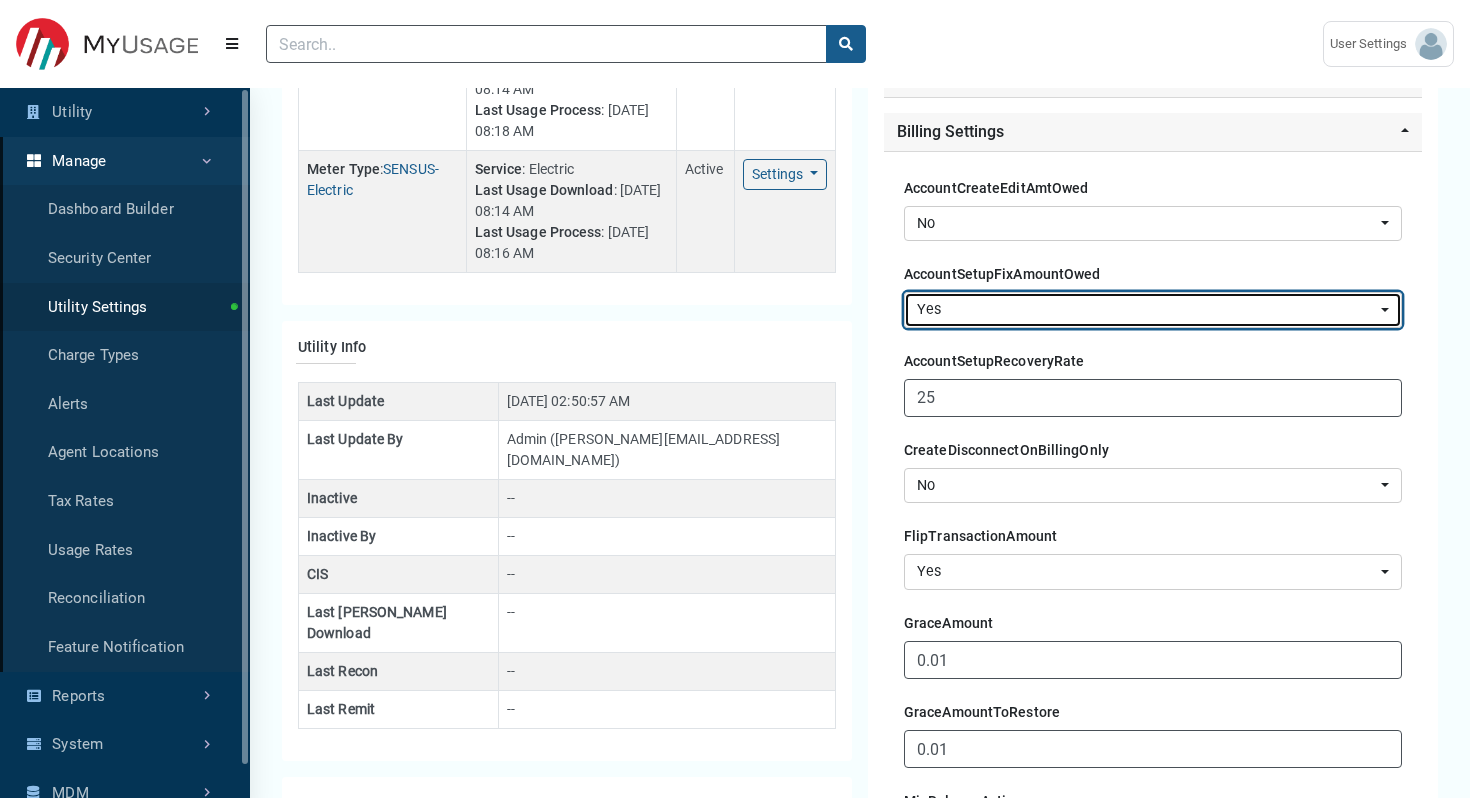 click on "Yes" at bounding box center (1147, 310) 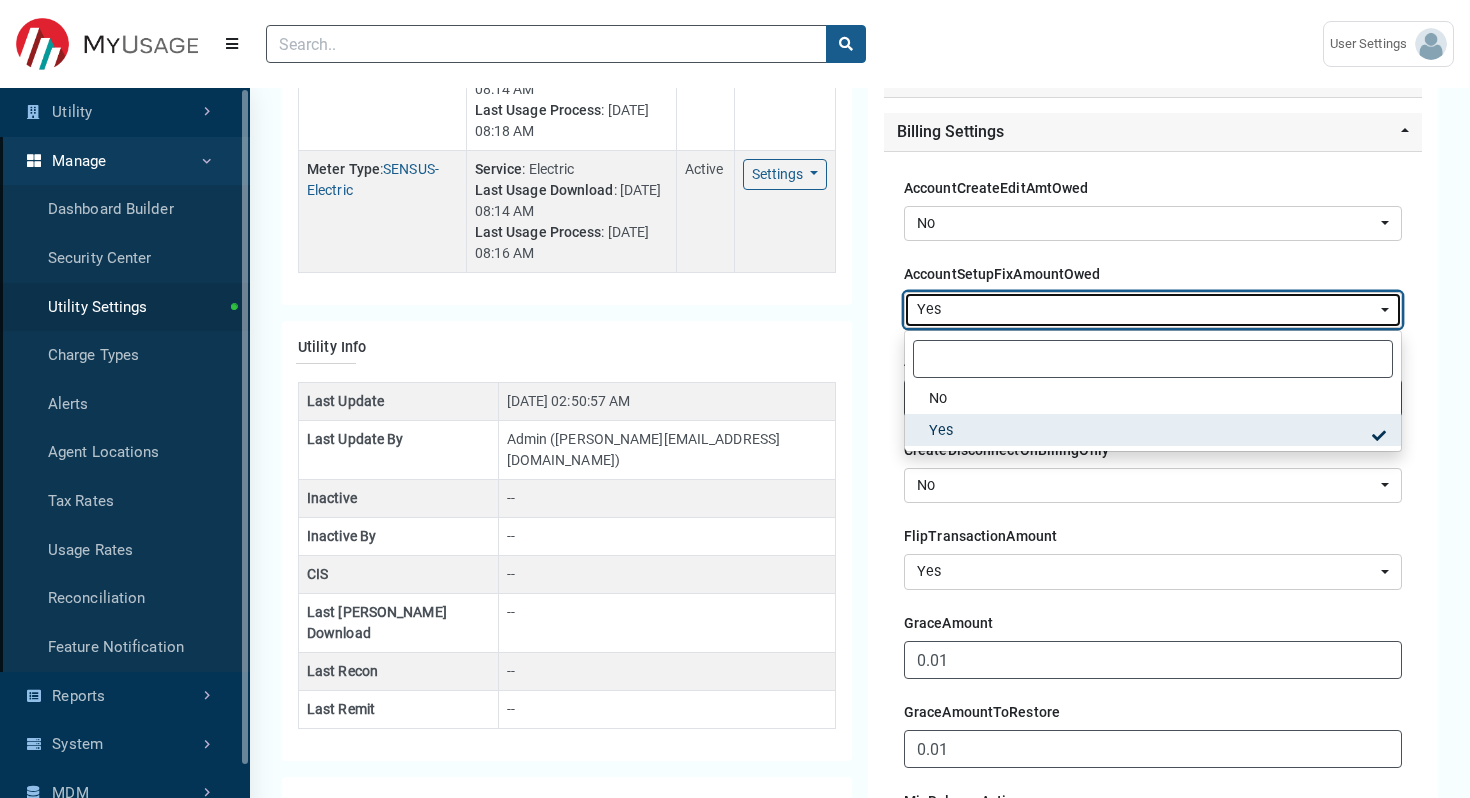 click on "Yes" at bounding box center [1147, 310] 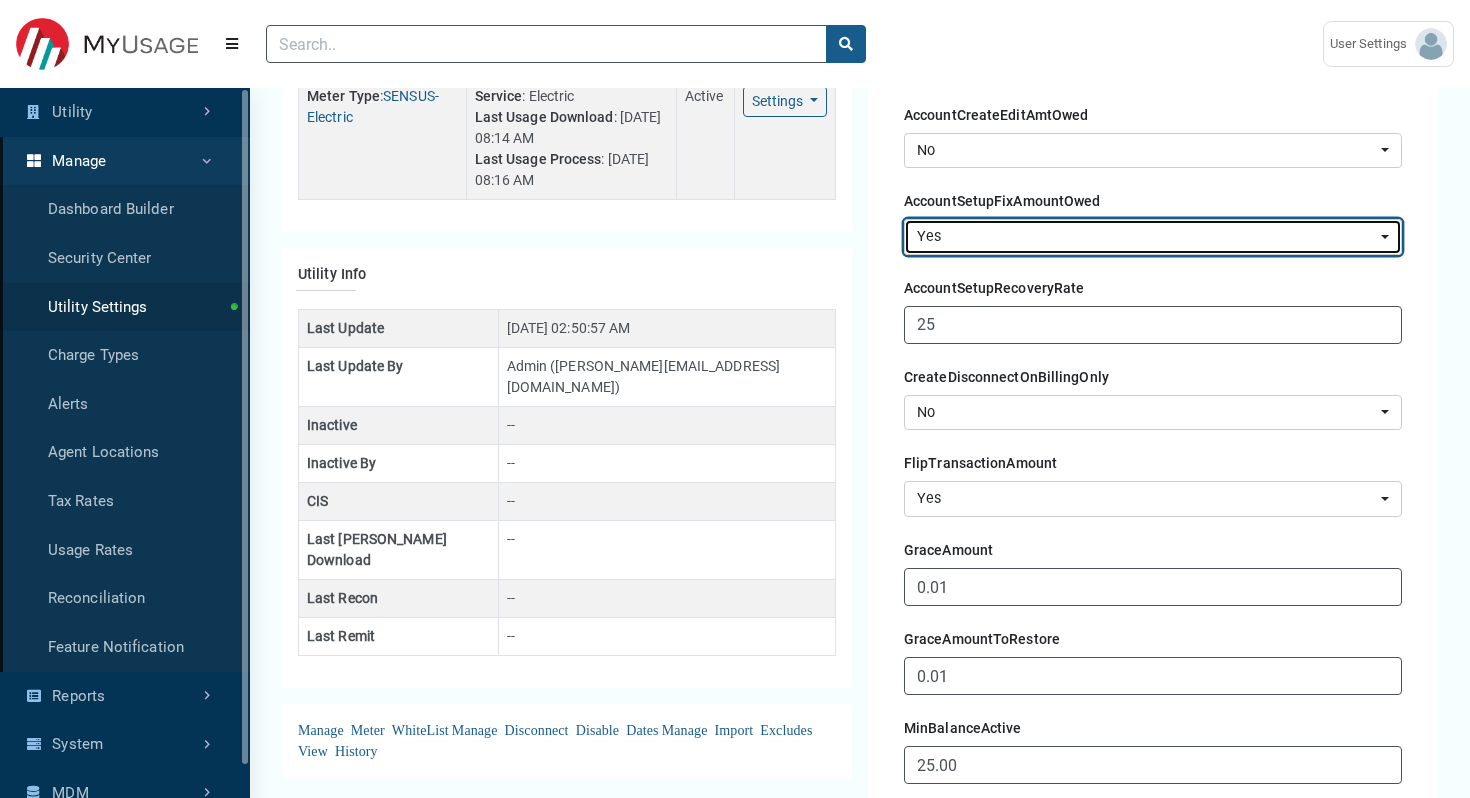 scroll, scrollTop: 431, scrollLeft: 0, axis: vertical 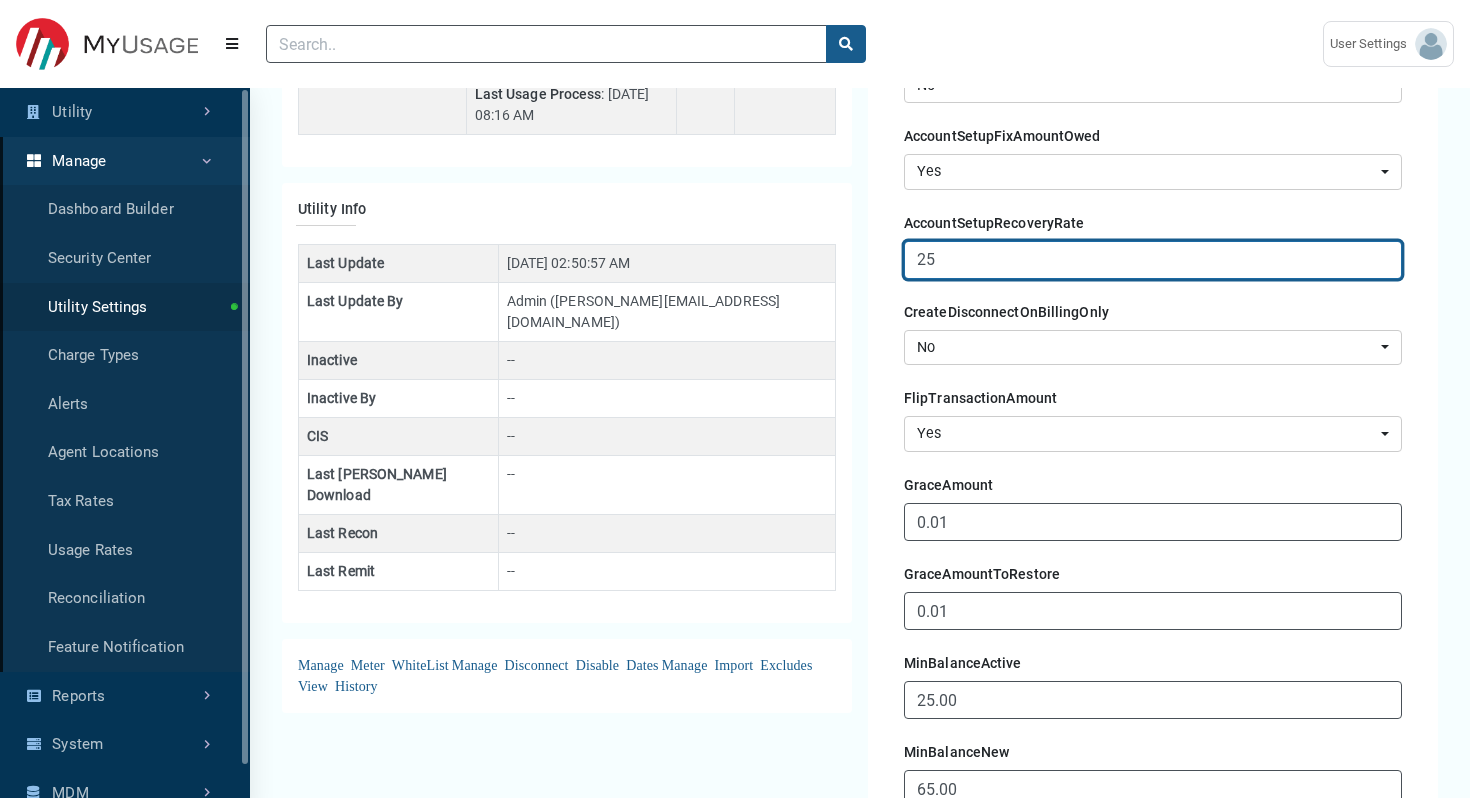 click on "25" at bounding box center (1153, 260) 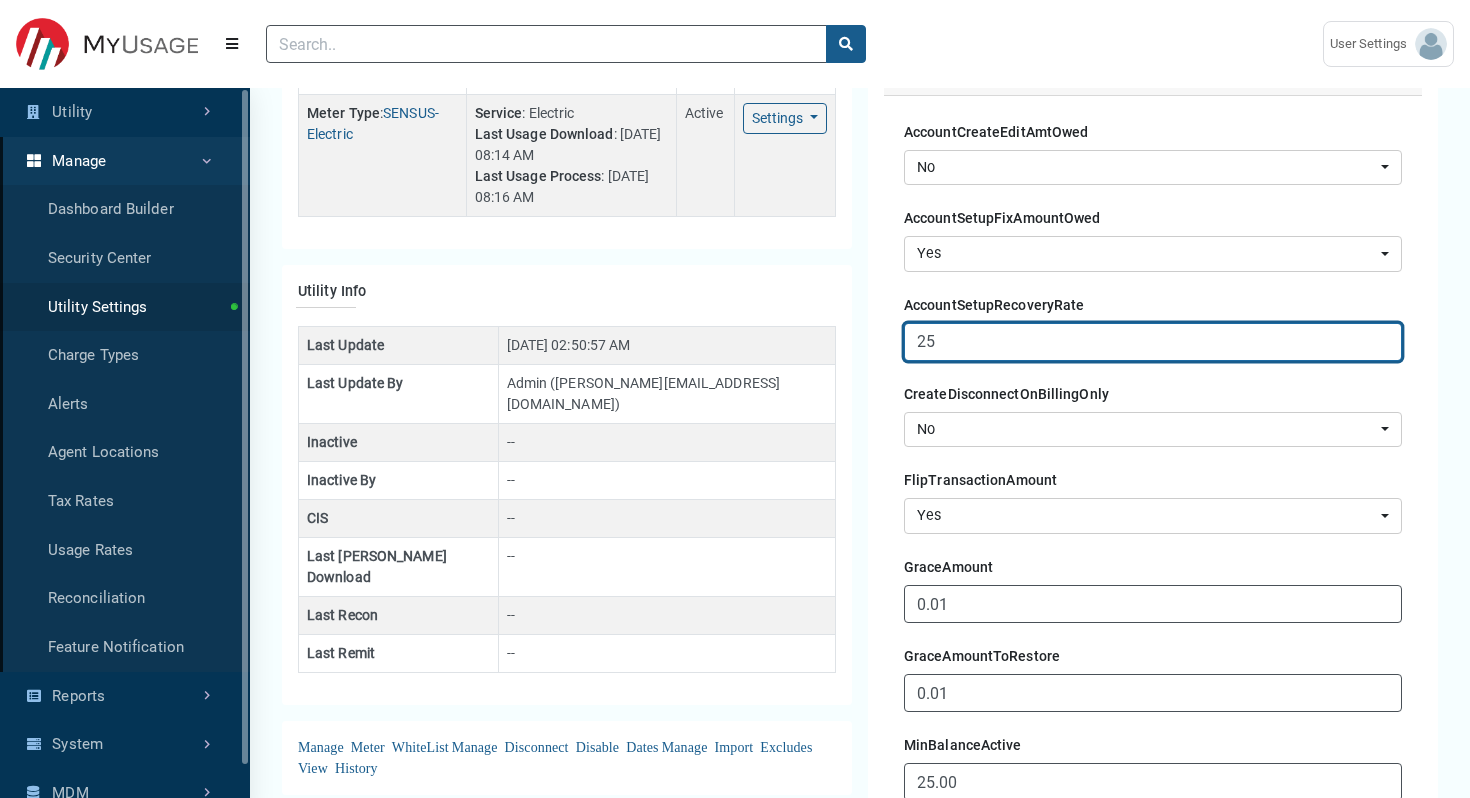 scroll, scrollTop: 343, scrollLeft: 0, axis: vertical 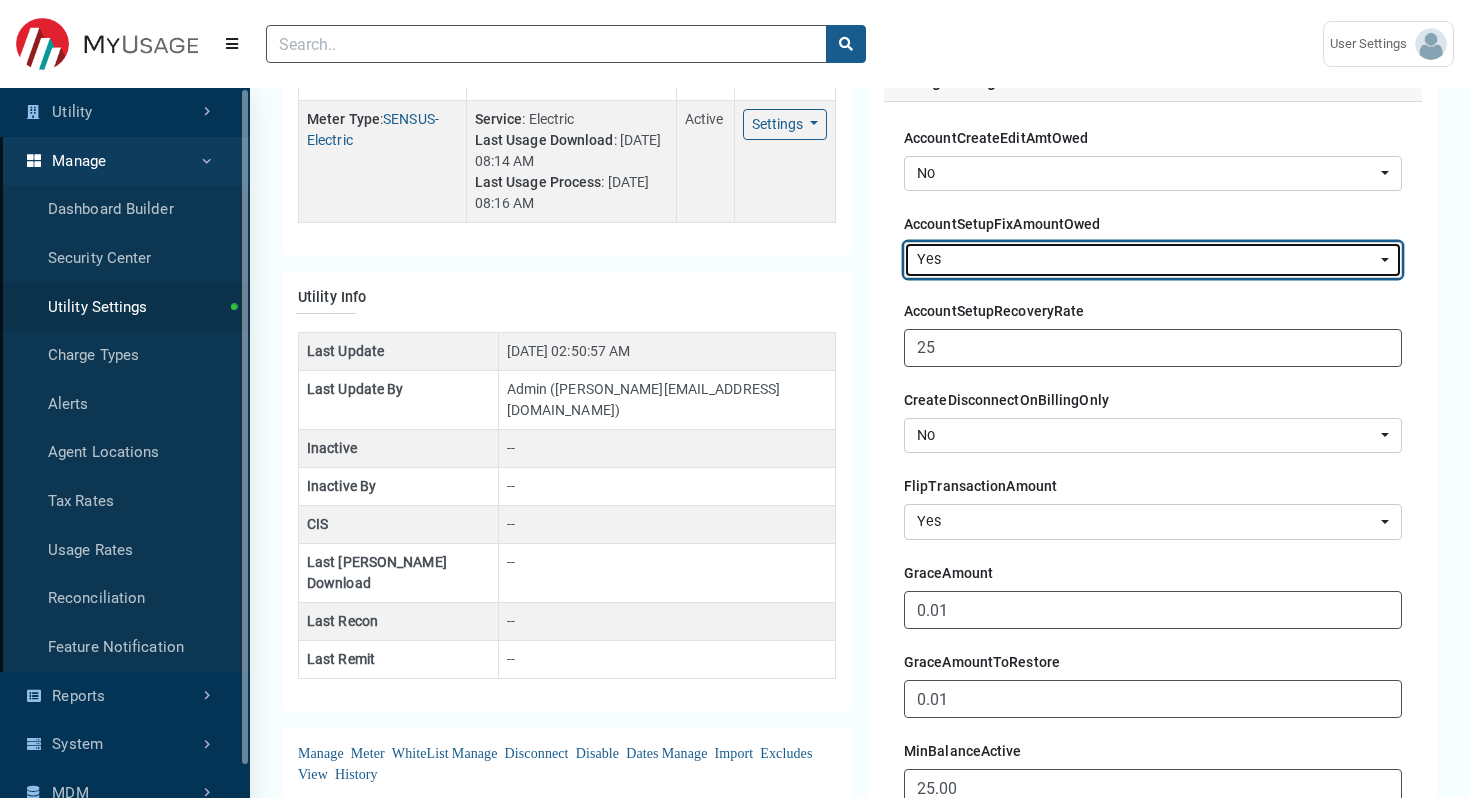 click on "Yes" at bounding box center [1147, 260] 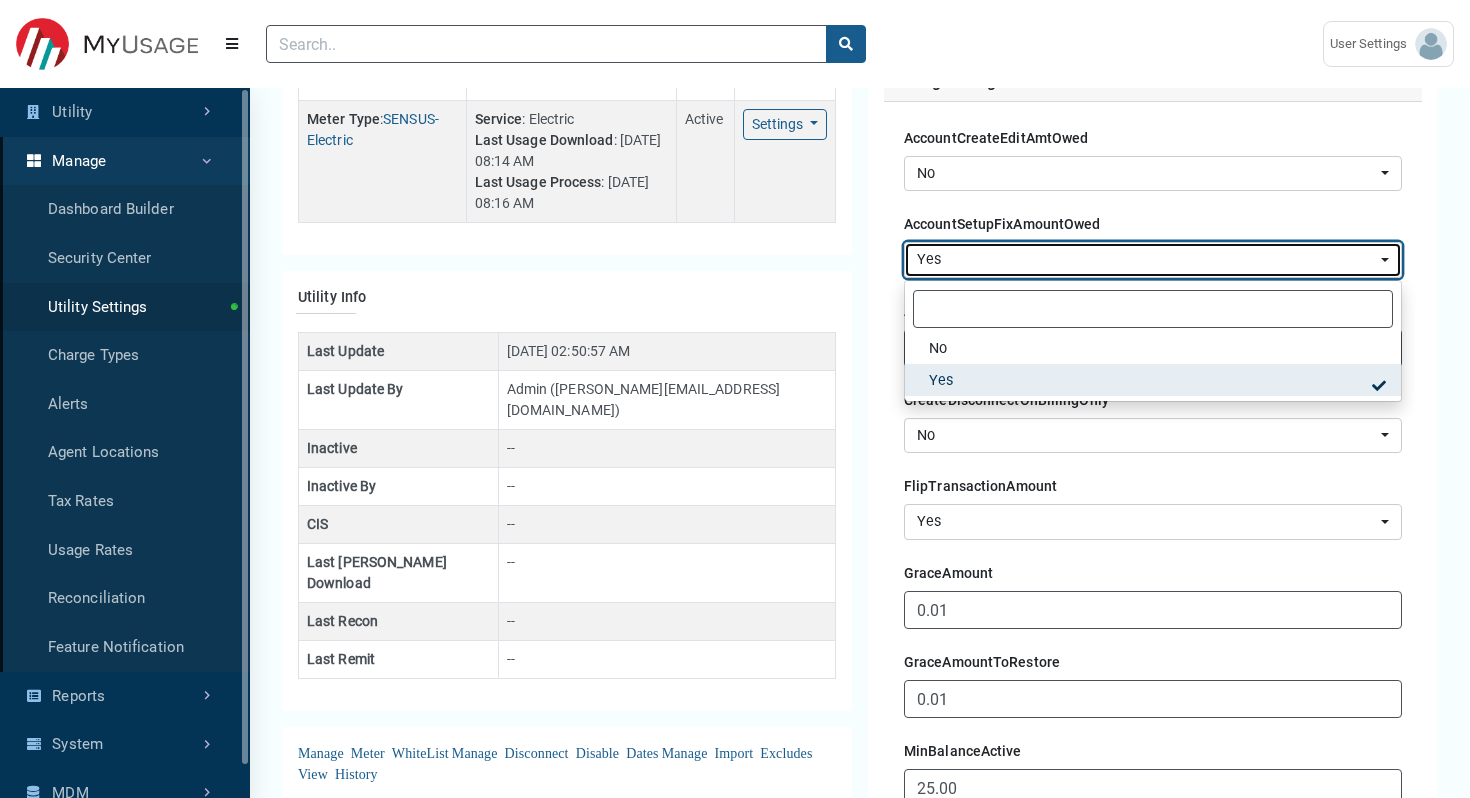 click on "Yes" at bounding box center (1147, 260) 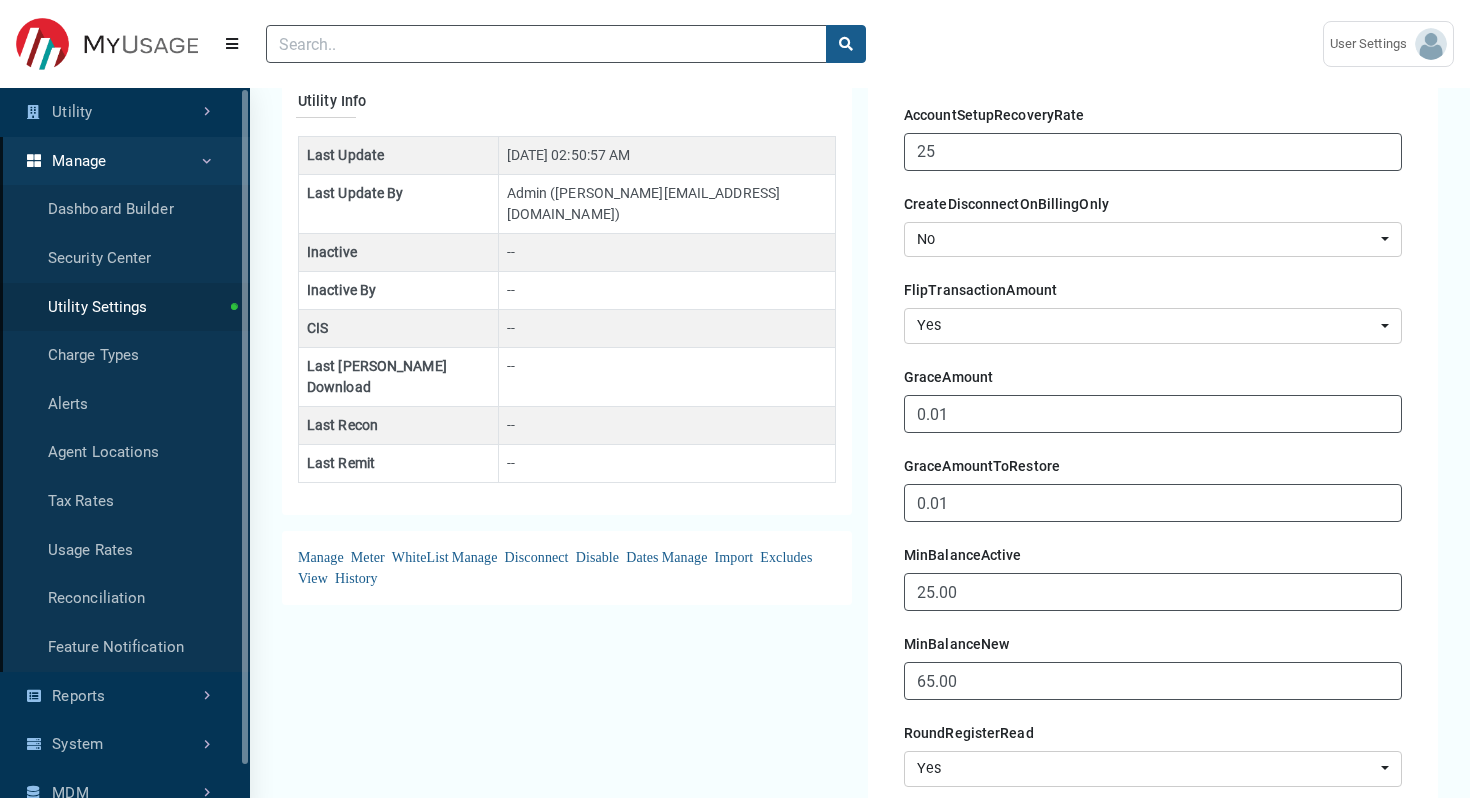 scroll, scrollTop: 544, scrollLeft: 0, axis: vertical 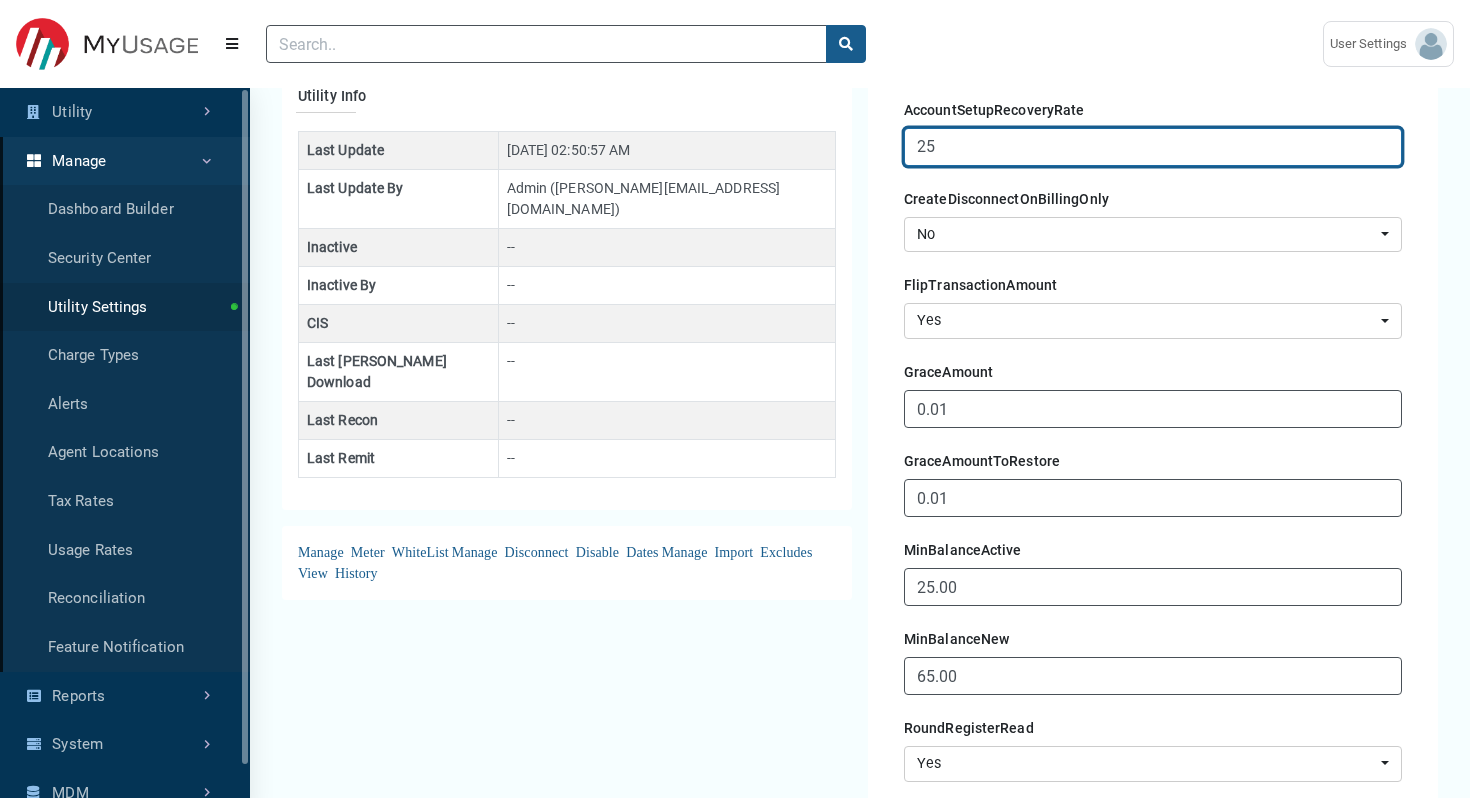 click on "25" at bounding box center [1153, 147] 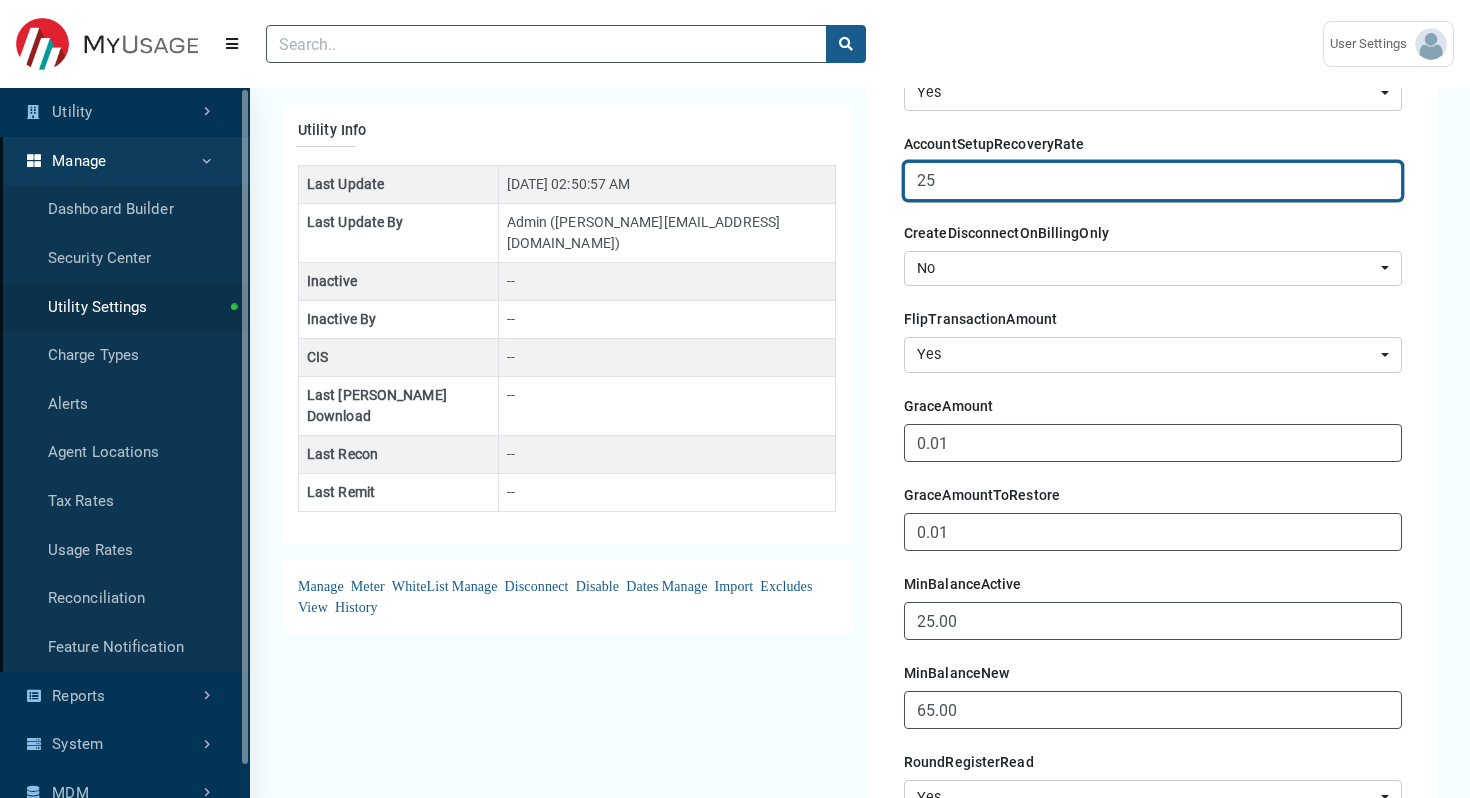 scroll, scrollTop: 504, scrollLeft: 0, axis: vertical 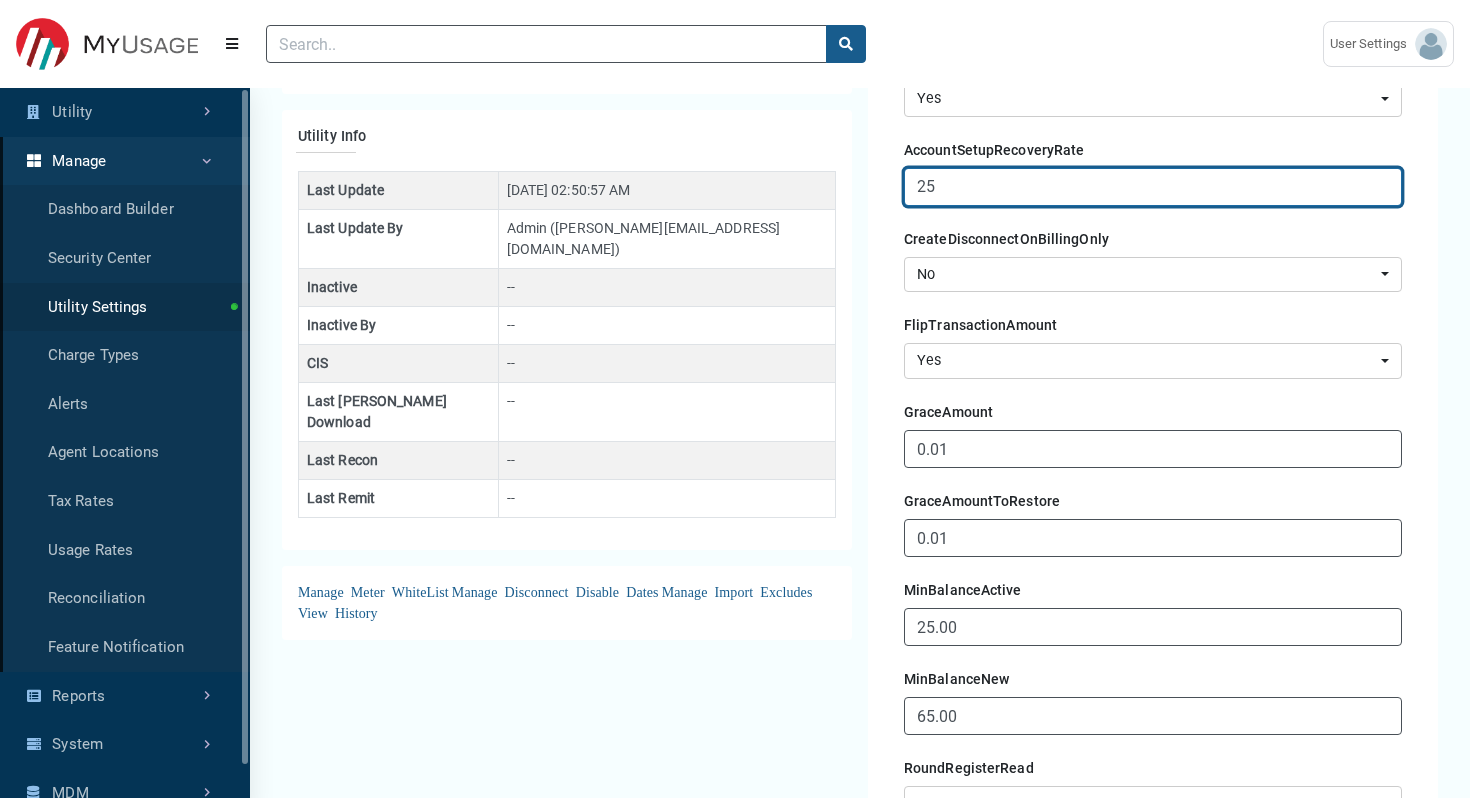 click on "25" at bounding box center (1153, 187) 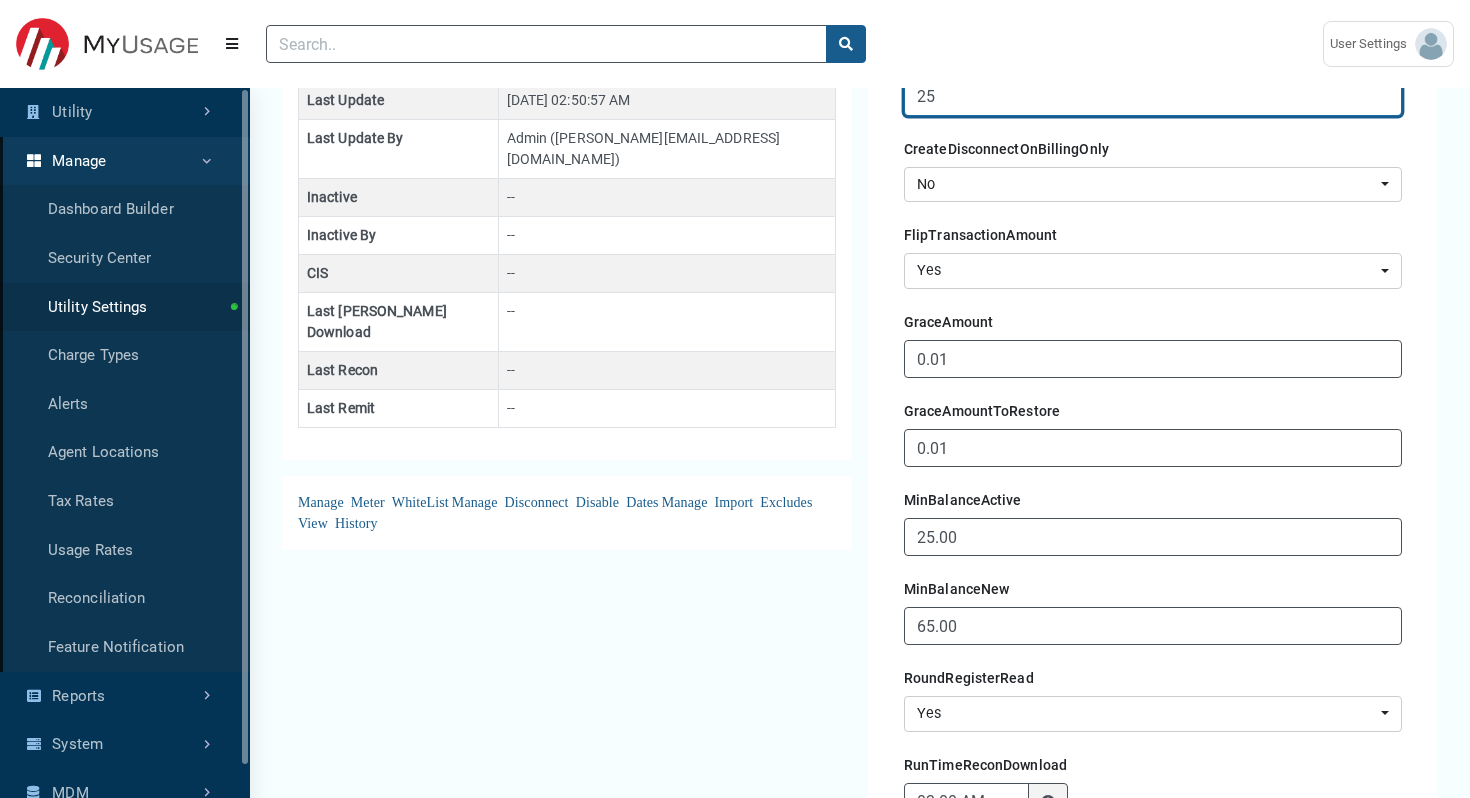 scroll, scrollTop: 598, scrollLeft: 0, axis: vertical 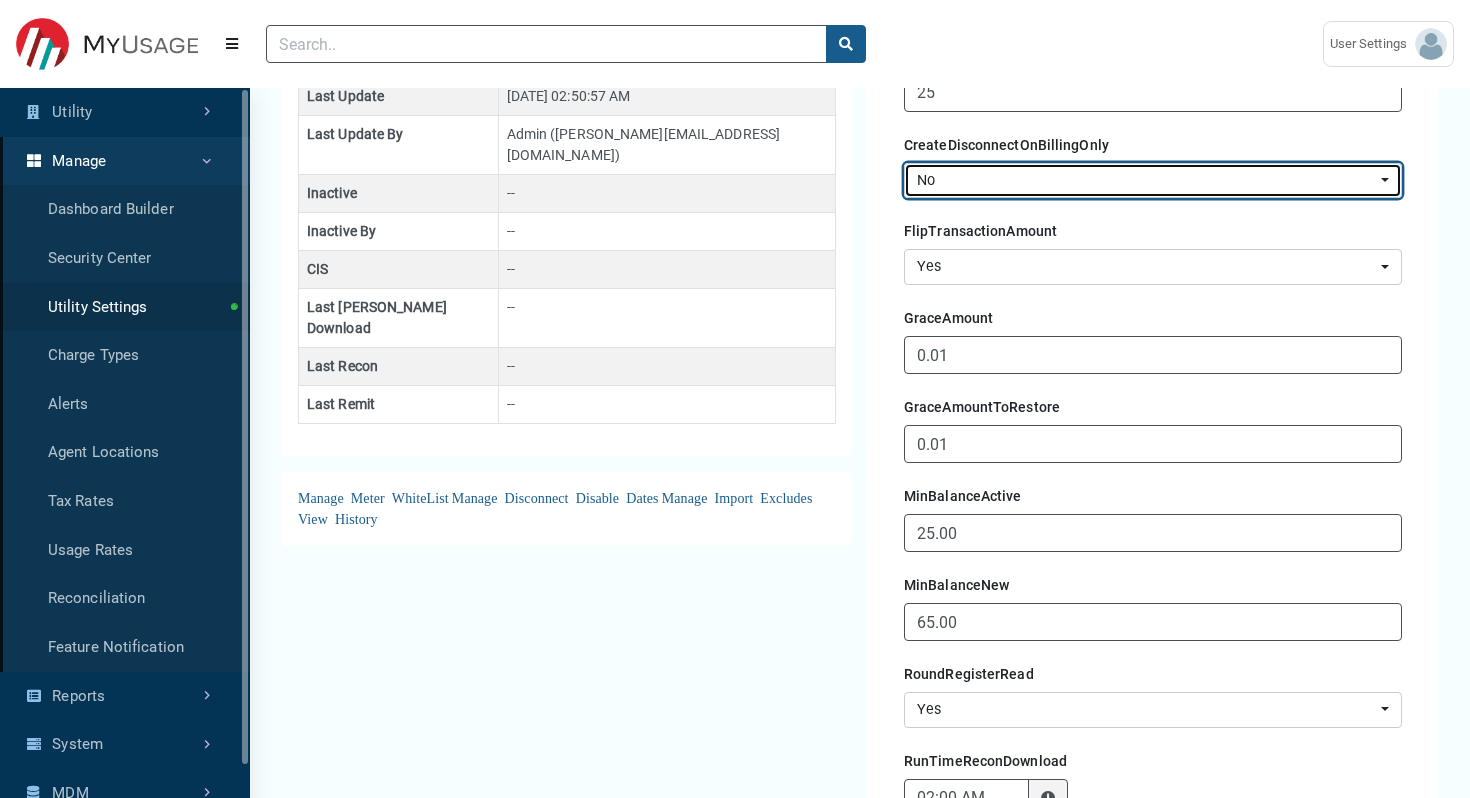 click on "No" at bounding box center (1153, 181) 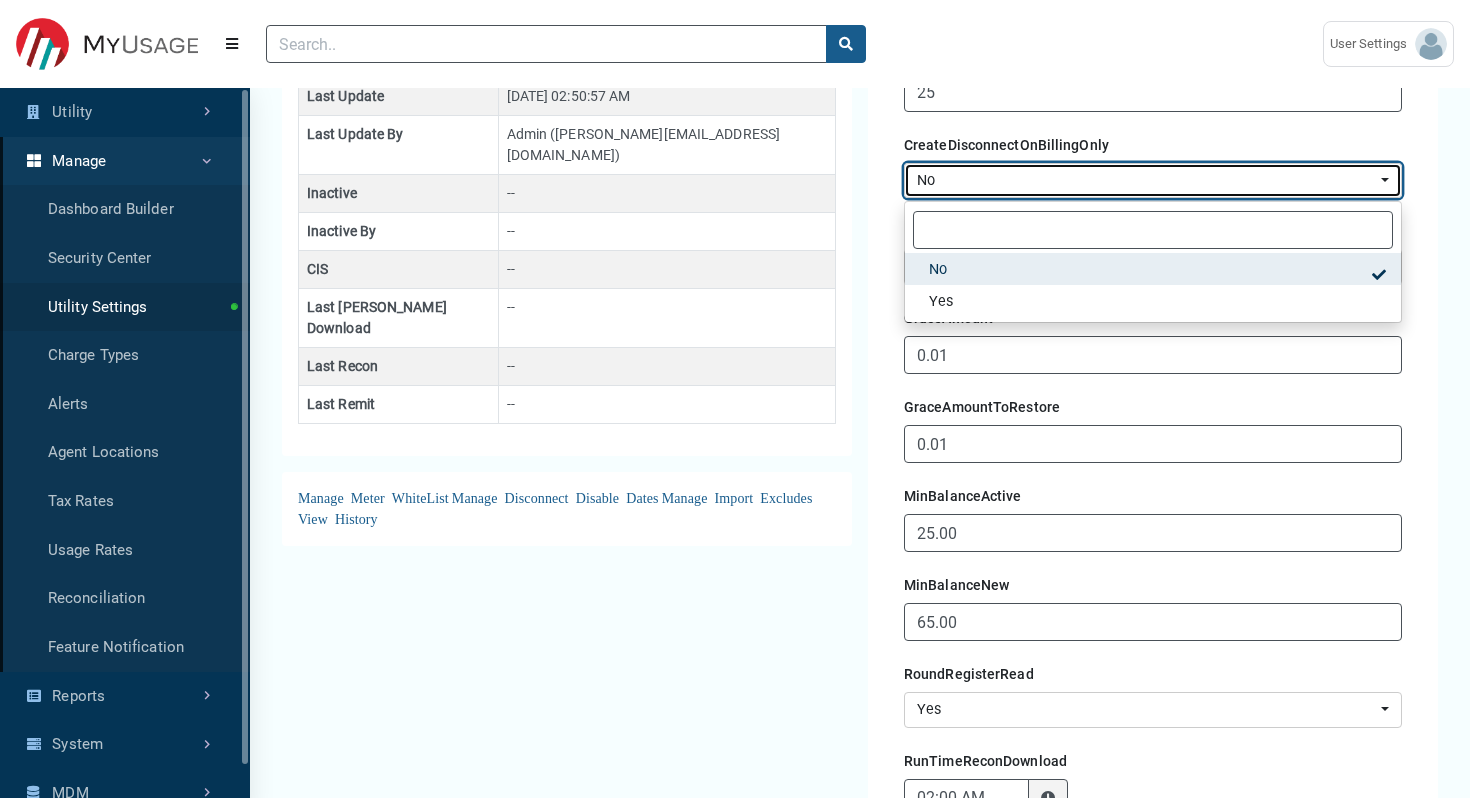 click on "No" at bounding box center [1153, 181] 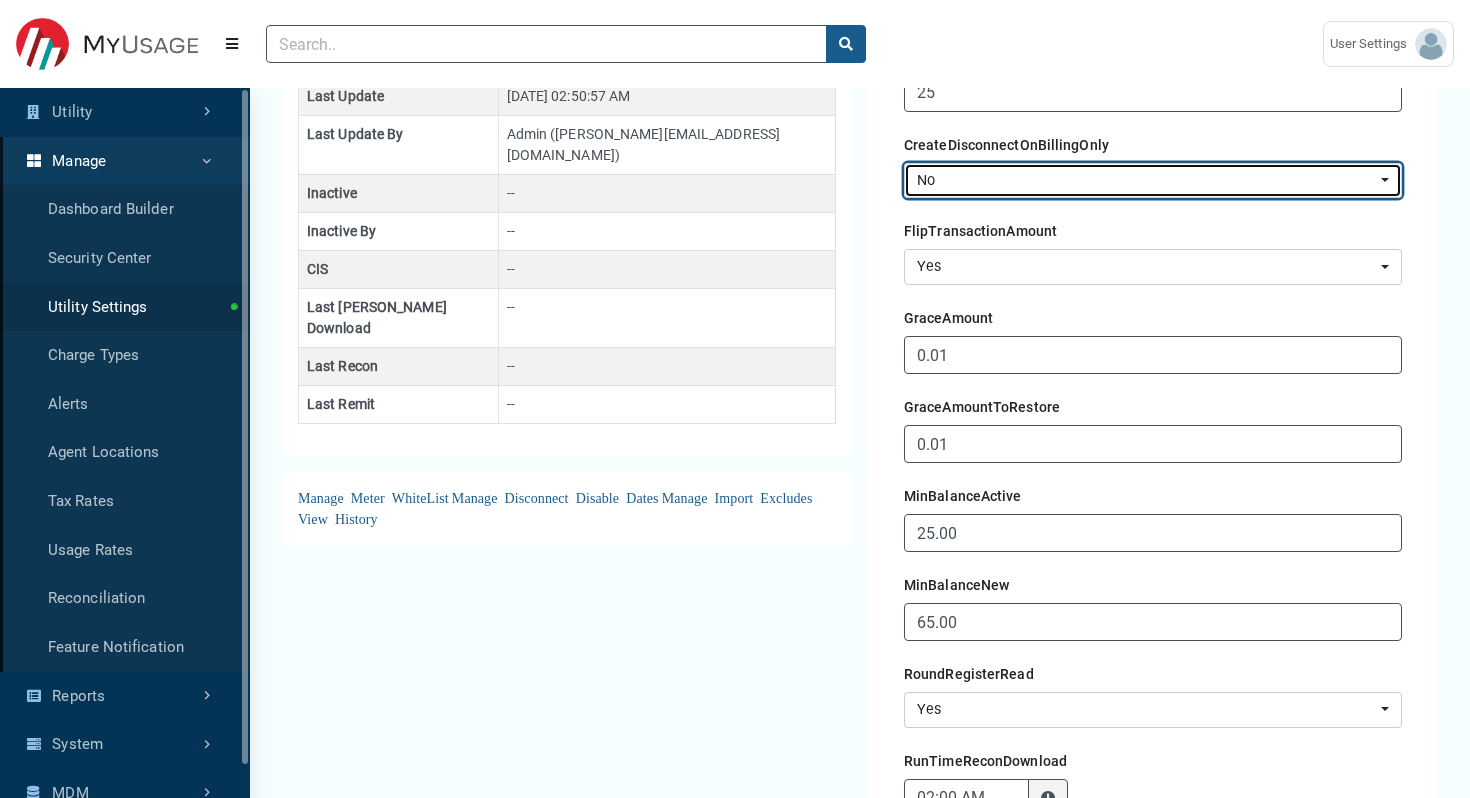 click on "No" at bounding box center (1147, 181) 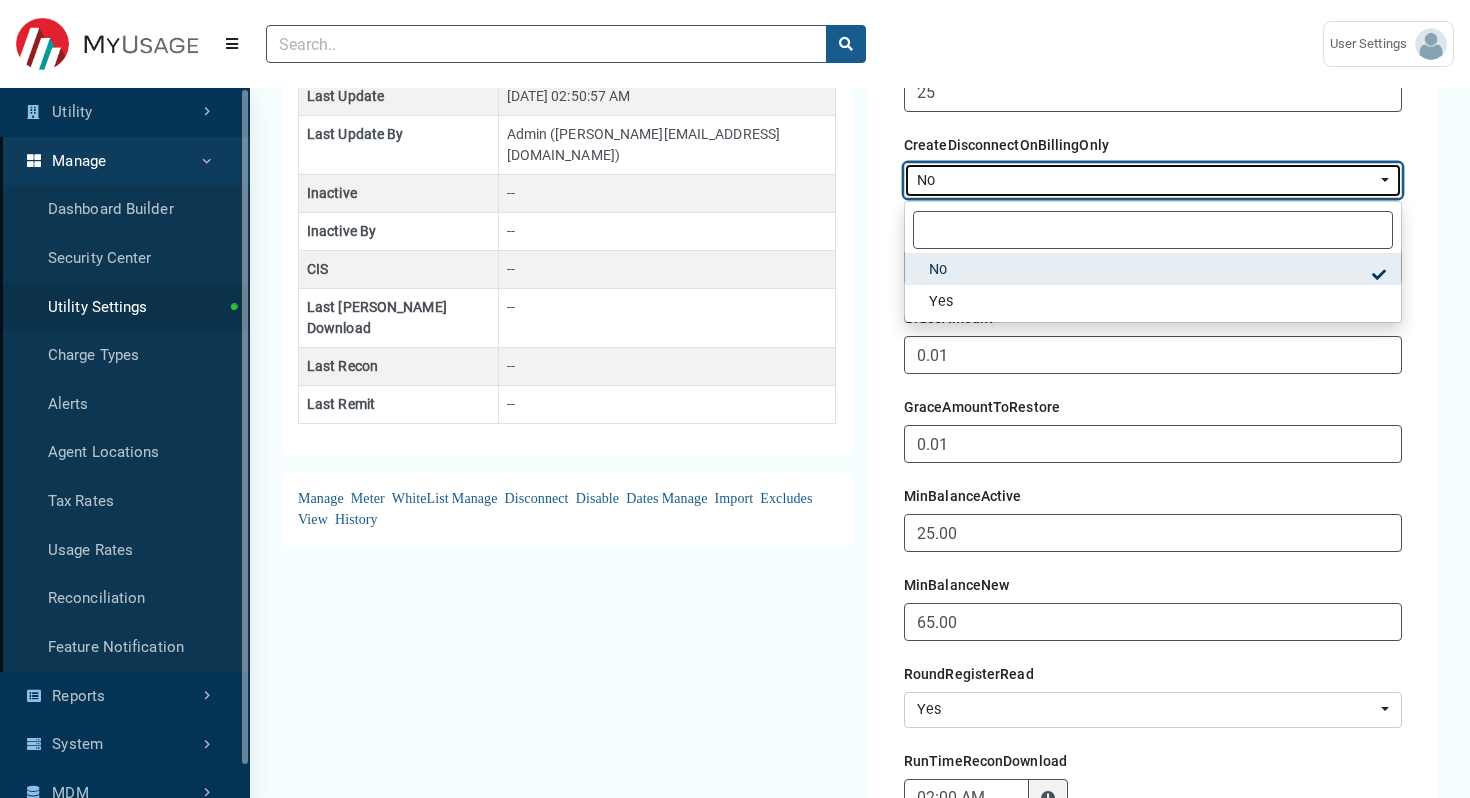click on "No" at bounding box center (1147, 181) 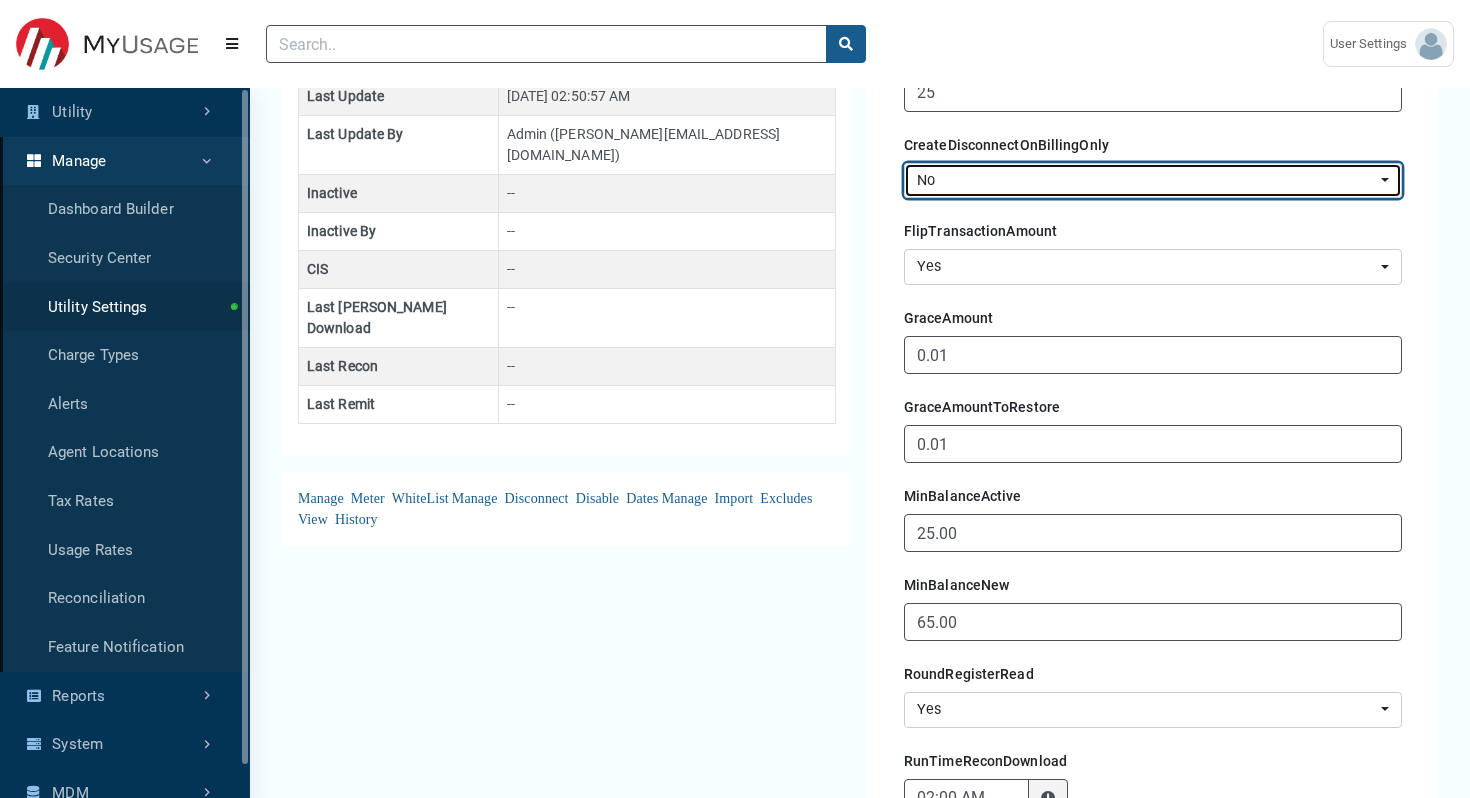 click on "No" at bounding box center [1147, 181] 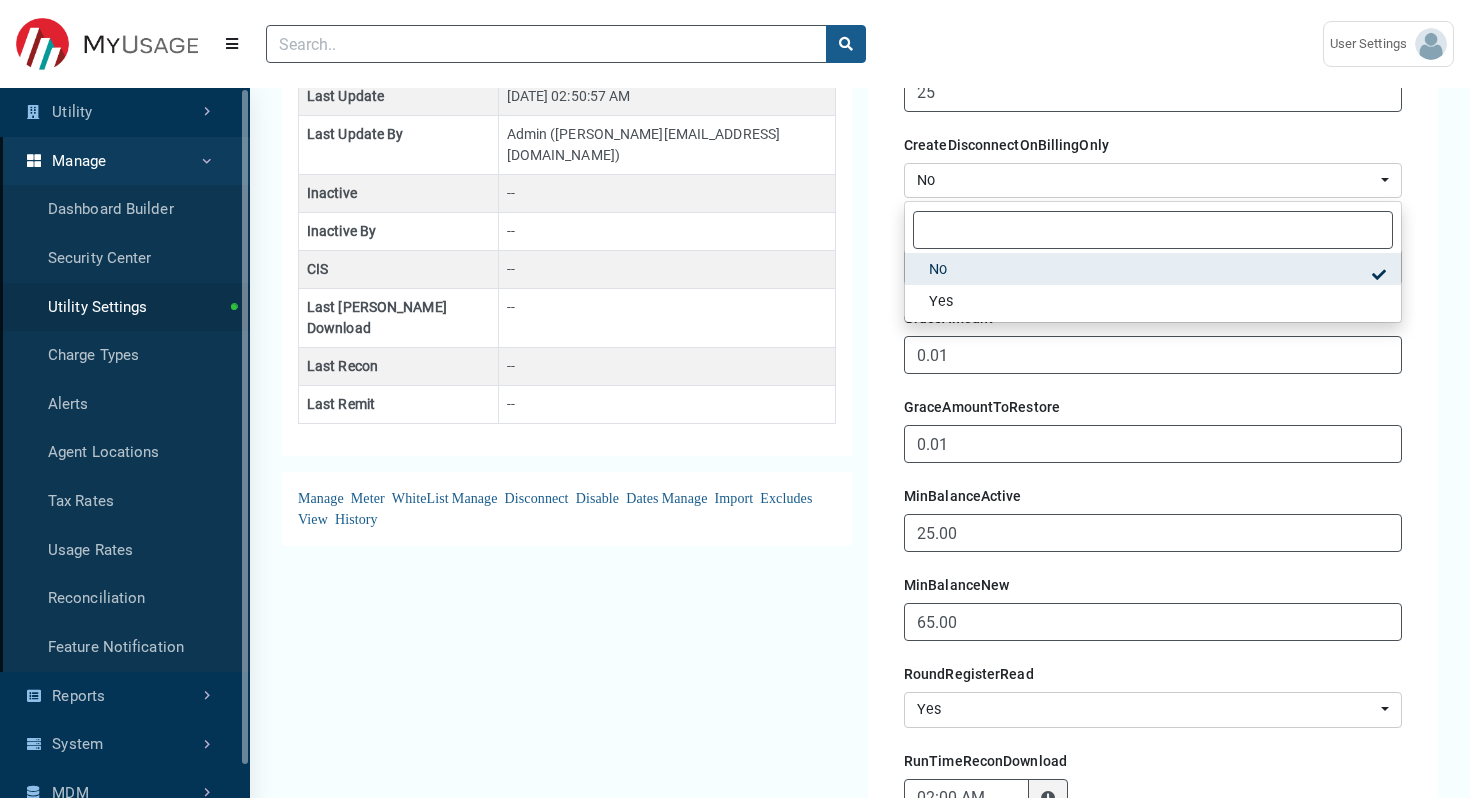 click on "AMI & Meter Type Settings
Status
Settings
AMI Type:
SENSUS
Active
Meter Type :  SENSUS-Water
Service  : Water
Last Usage Download  : [DATE] 08:14 AM
Last Usage Process  : [DATE] 08:18 AM
Active
Settings  Toggle Dropdown
[GEOGRAPHIC_DATA]
Disconnect
Meter Type :  SENSUS-Electric
Service  : Electric
Last Usage Download  : [DATE] 08:14 AM
Last Usage Process  : [DATE] 08:16 AM
Active
[GEOGRAPHIC_DATA]" at bounding box center [860, 647] 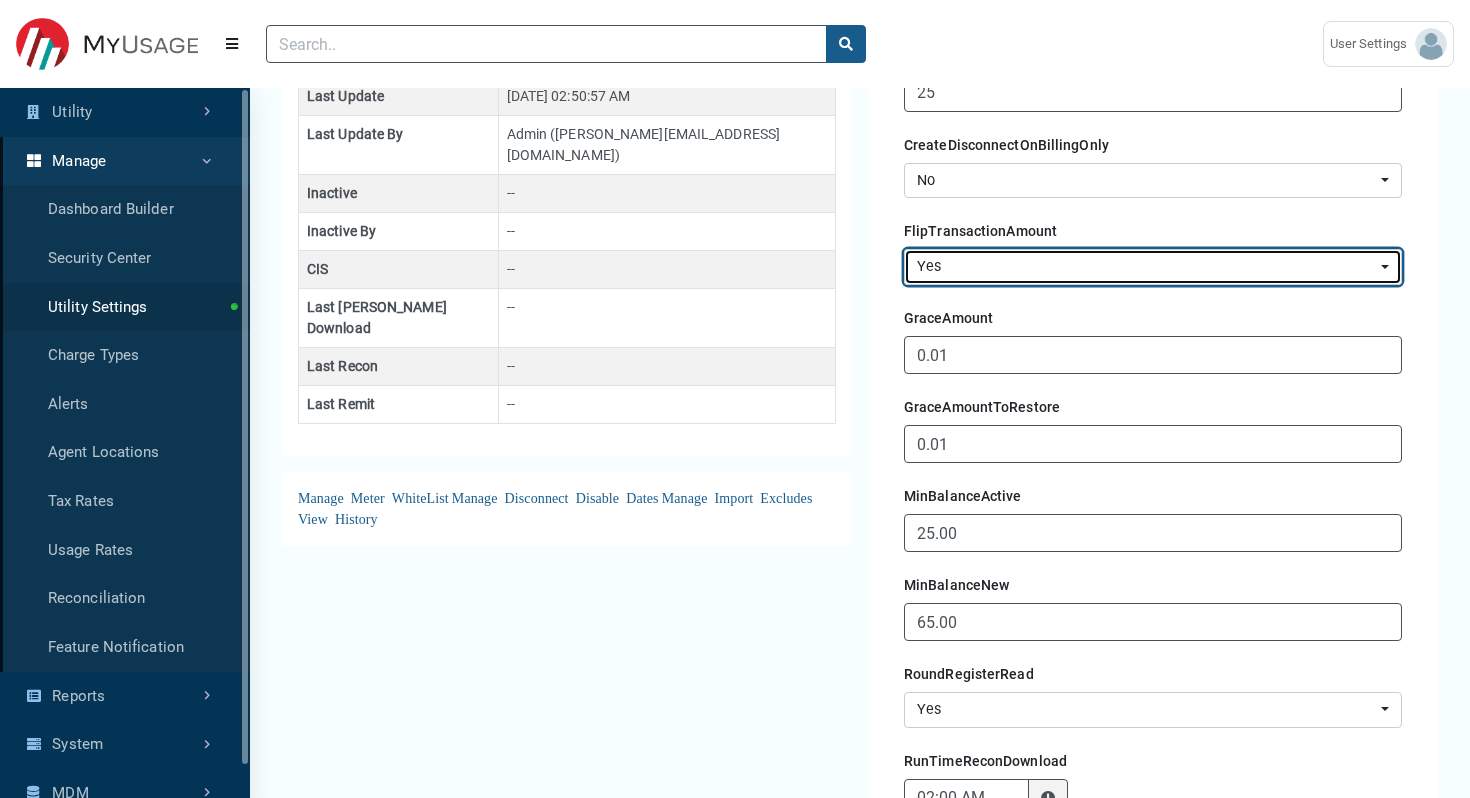 click on "Yes" at bounding box center (1147, 267) 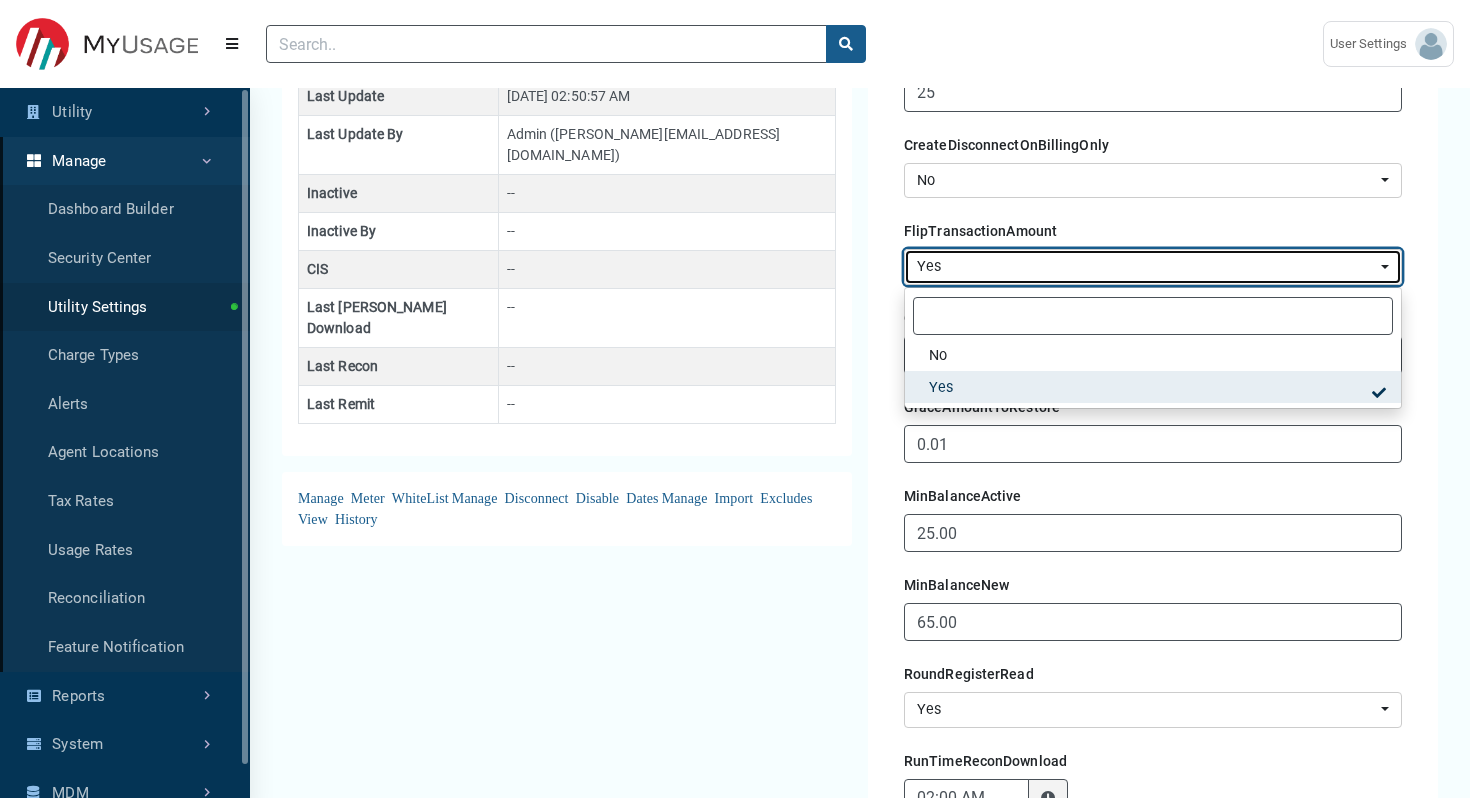 click on "Yes" at bounding box center (1147, 267) 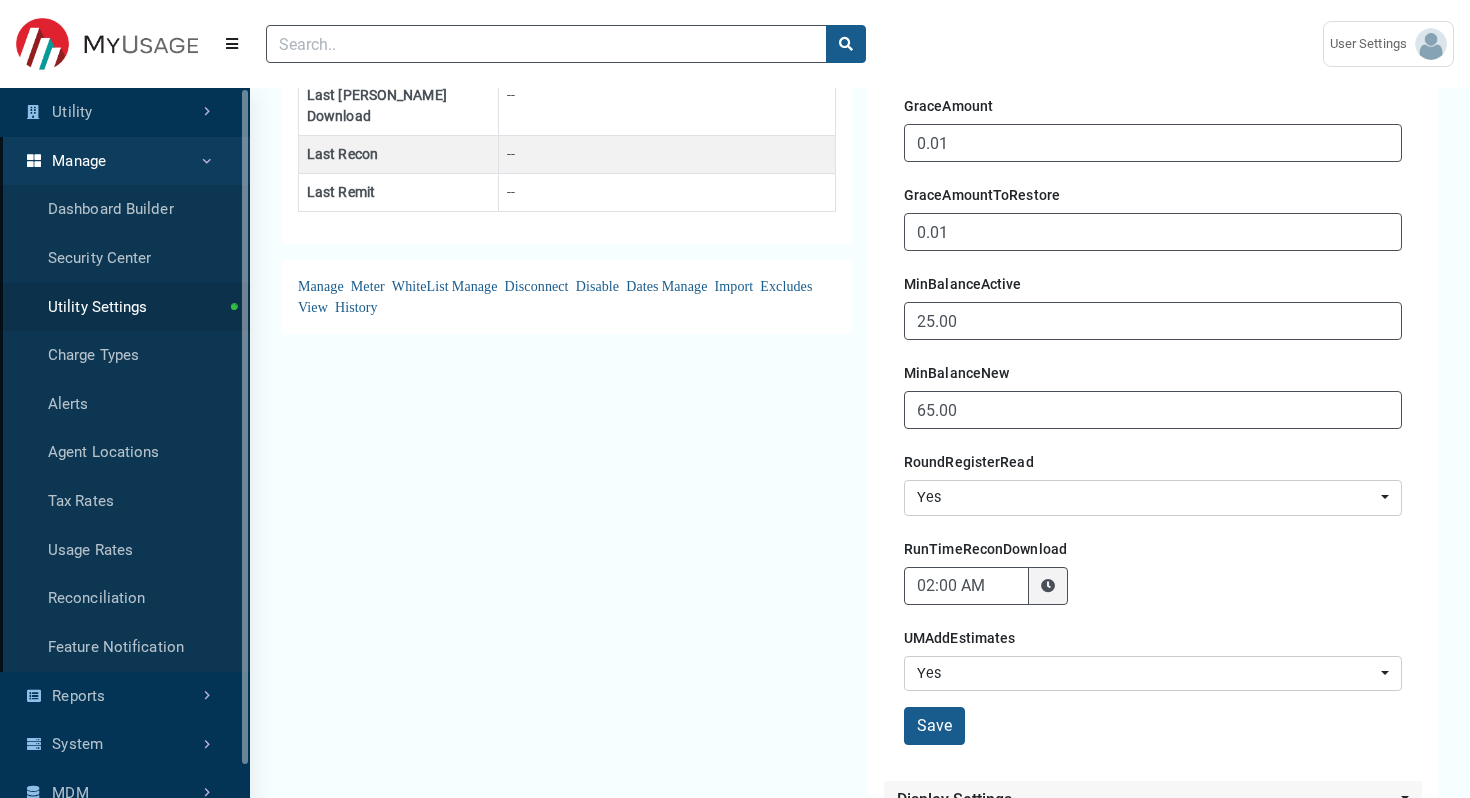 scroll, scrollTop: 811, scrollLeft: 0, axis: vertical 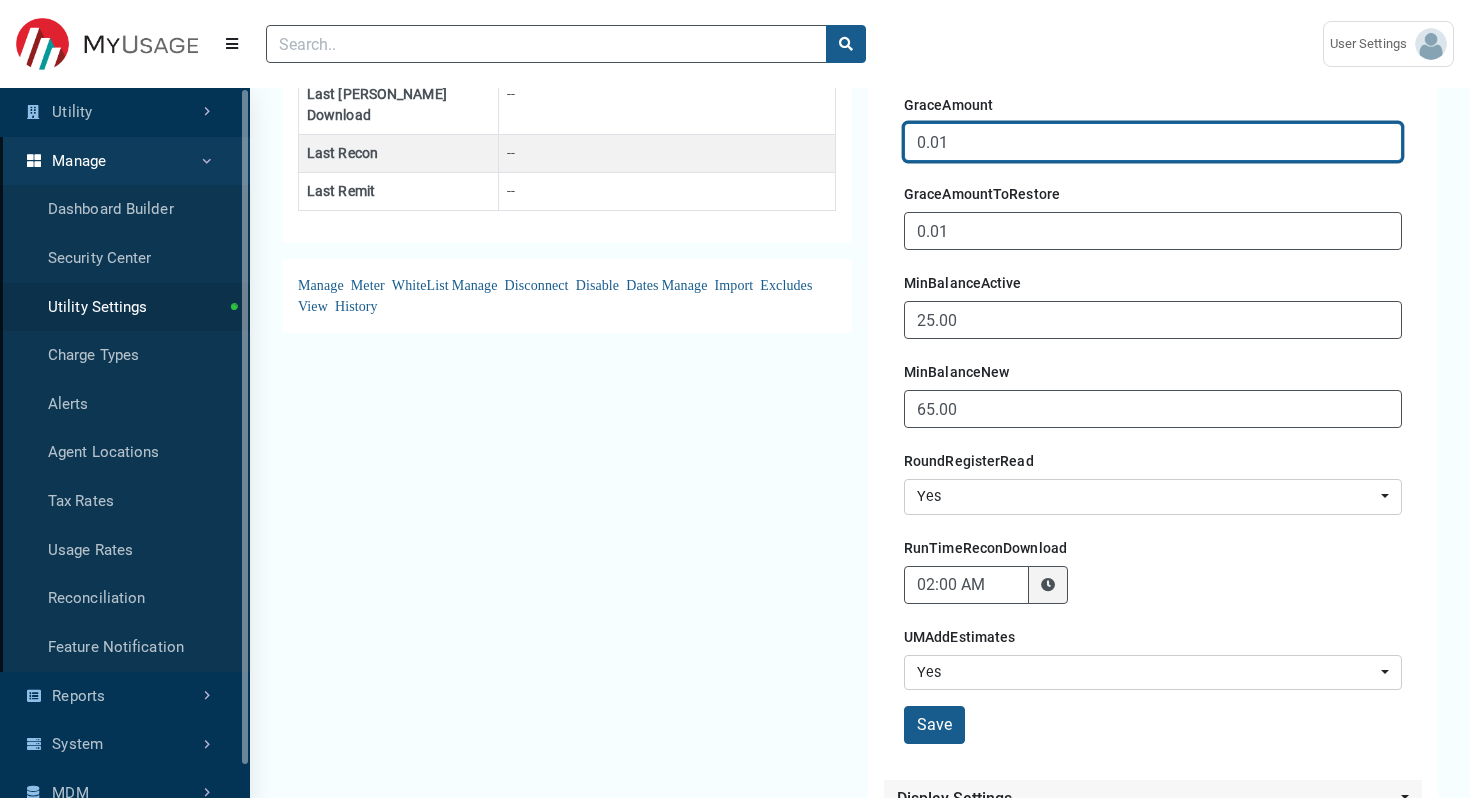 click on "0.01" at bounding box center [1153, 142] 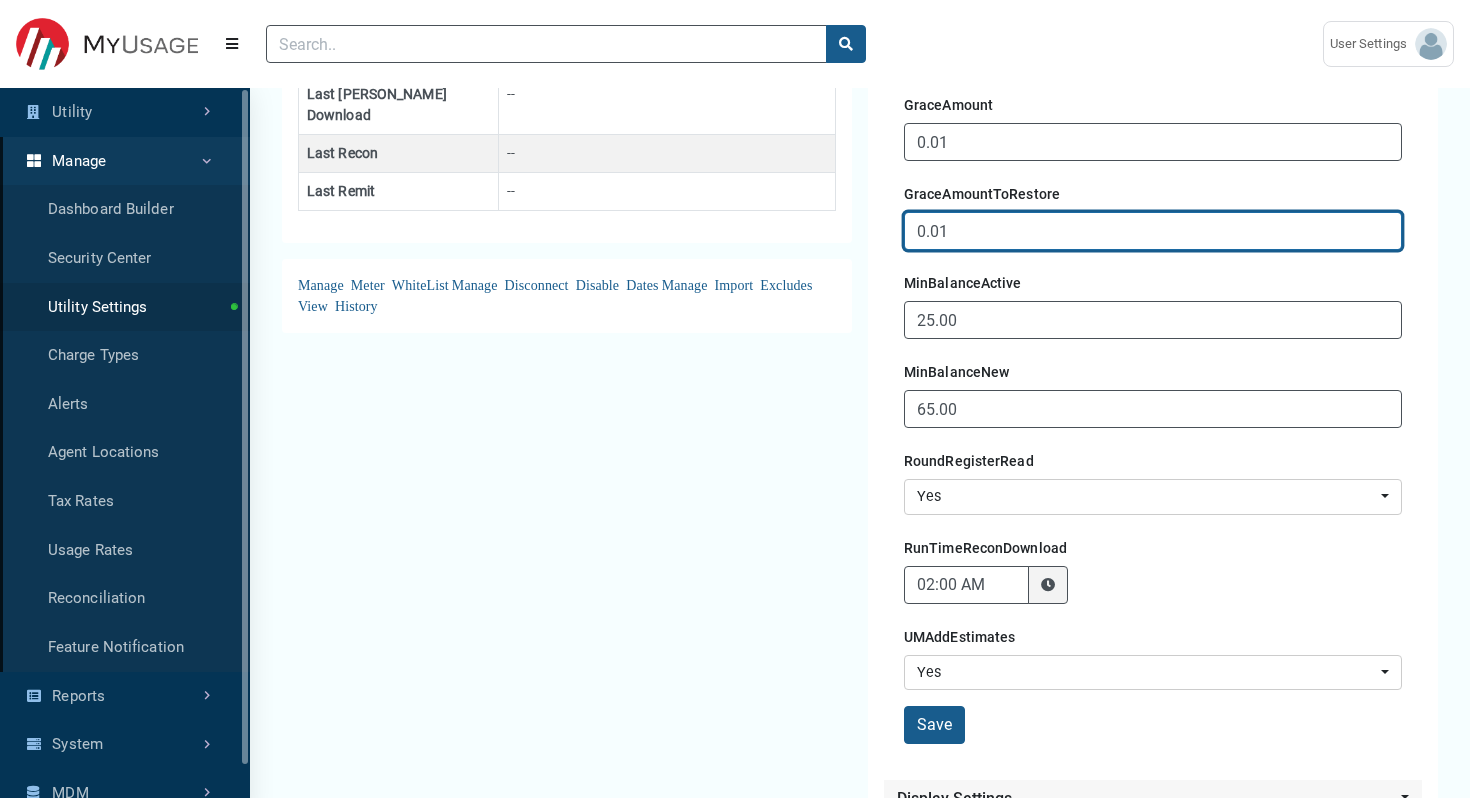 click on "0.01" at bounding box center (1153, 231) 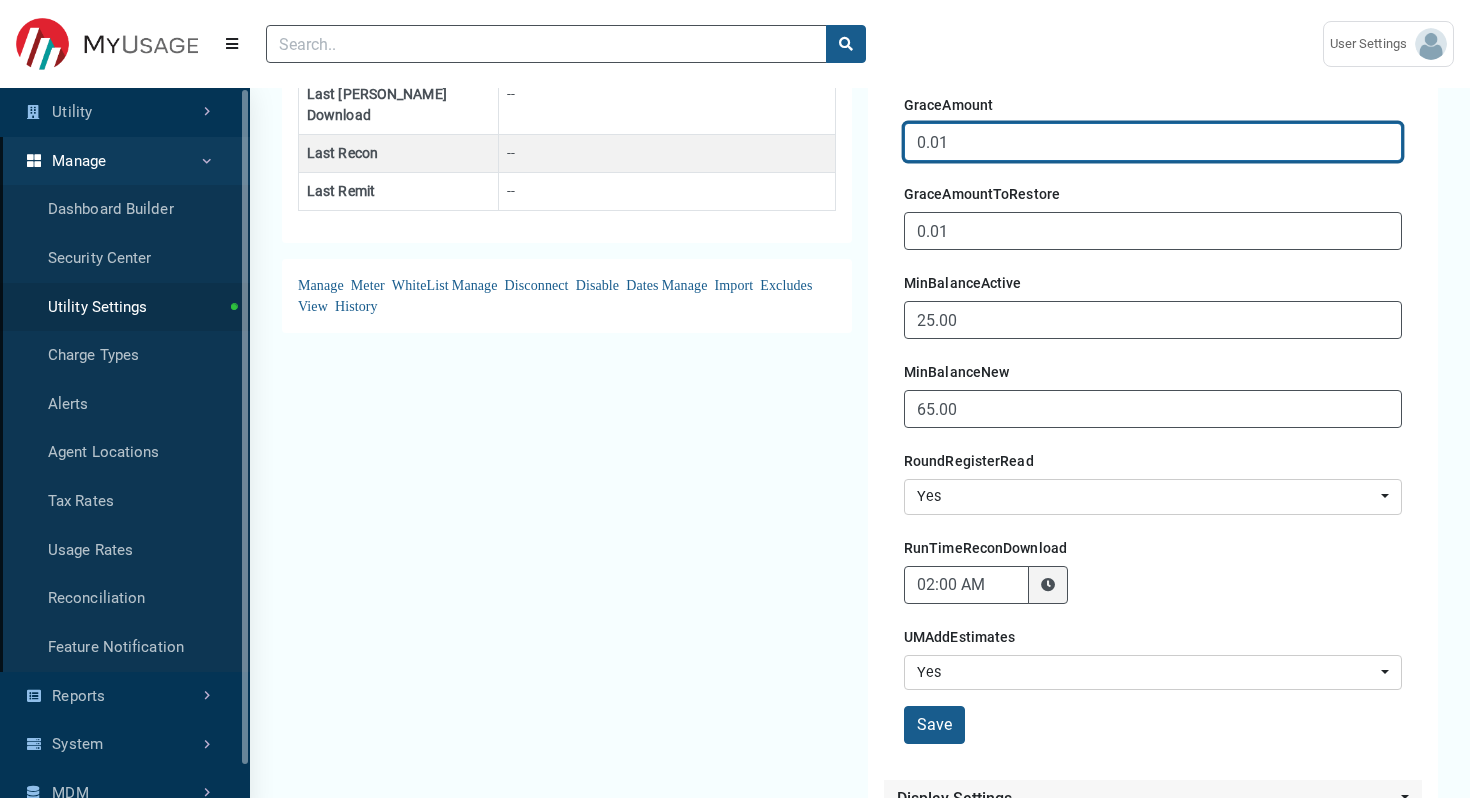 click on "0.01" at bounding box center (1153, 142) 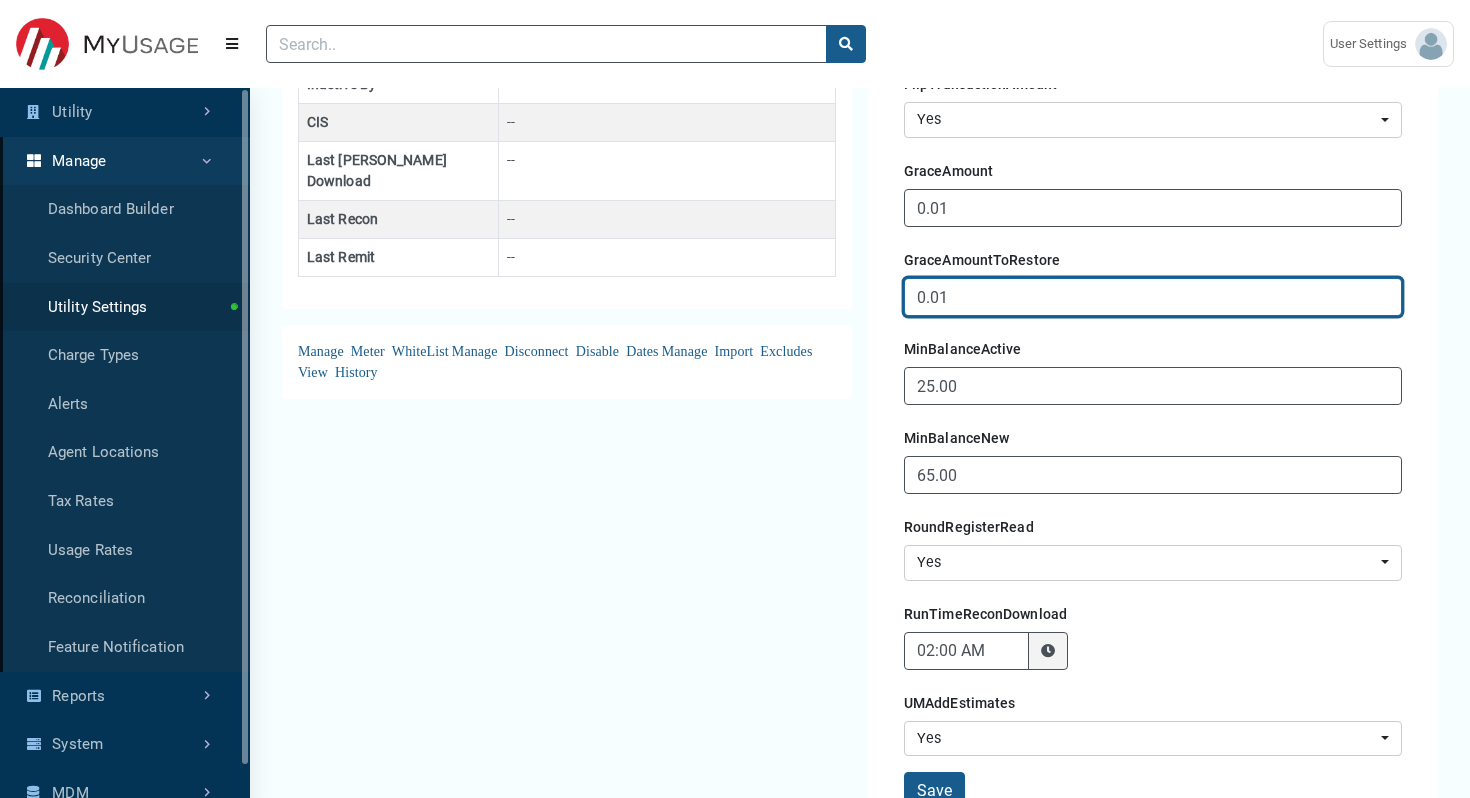 click on "0.01" at bounding box center [1153, 297] 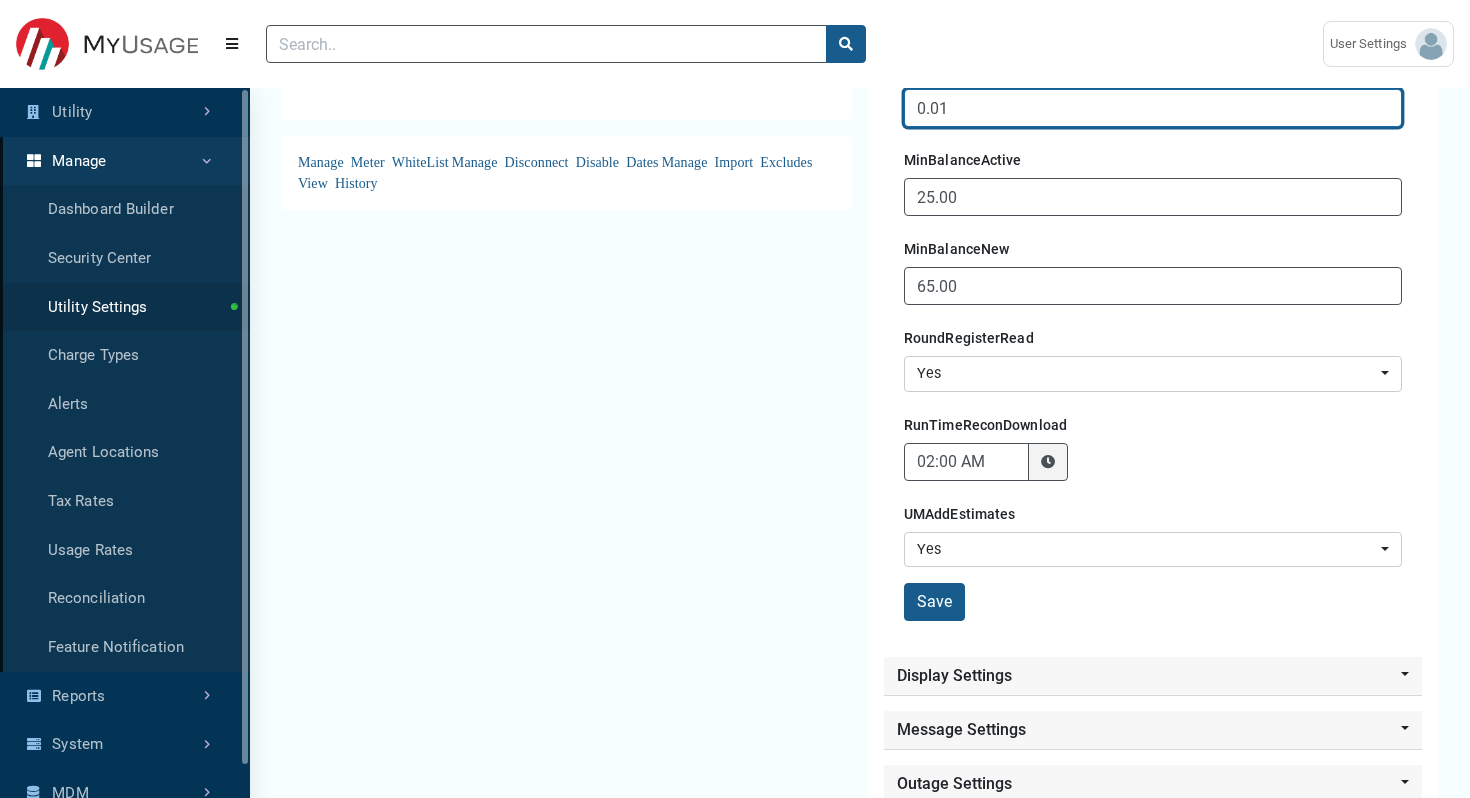 scroll, scrollTop: 951, scrollLeft: 0, axis: vertical 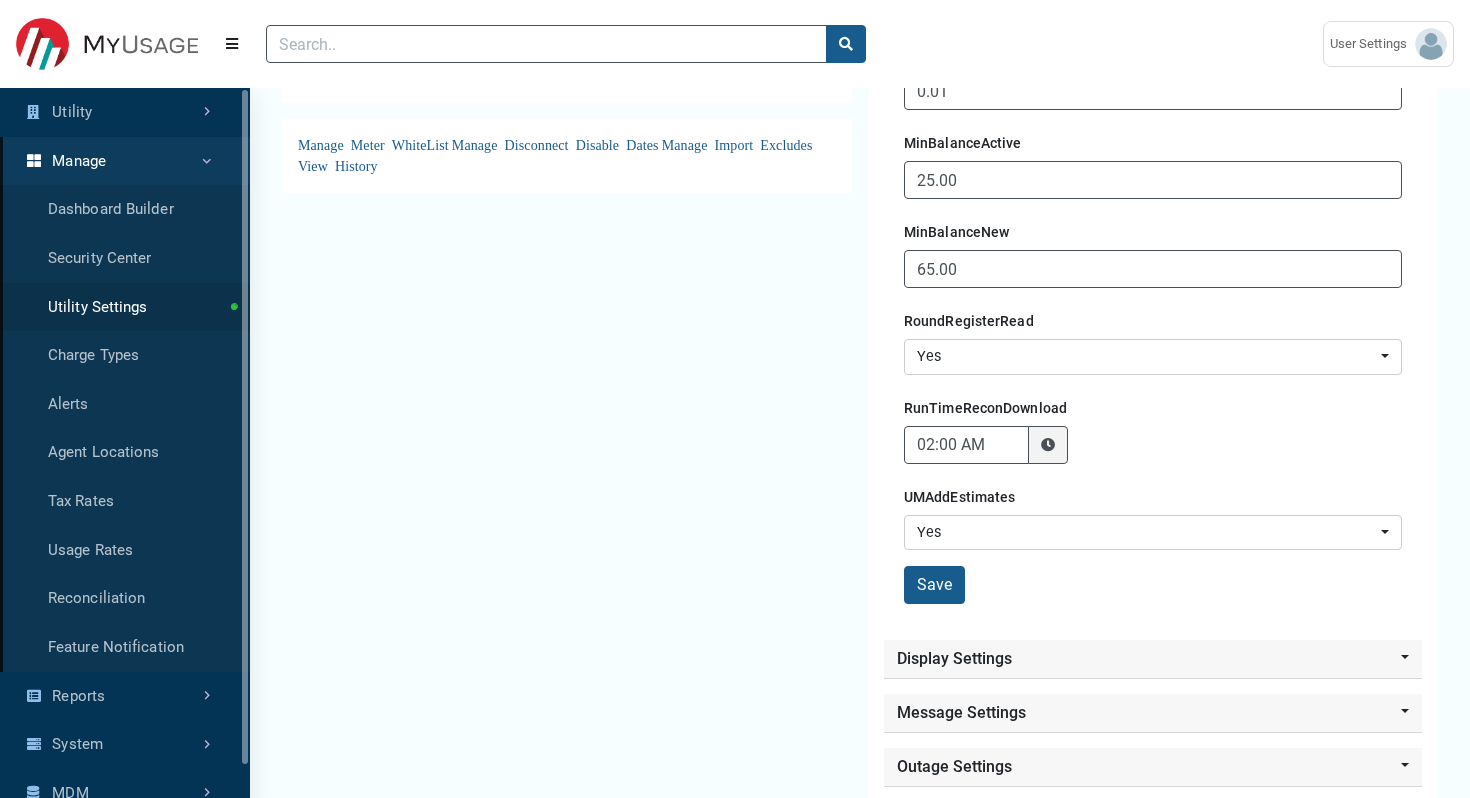 click on "MinBalanceNew" at bounding box center (956, 232) 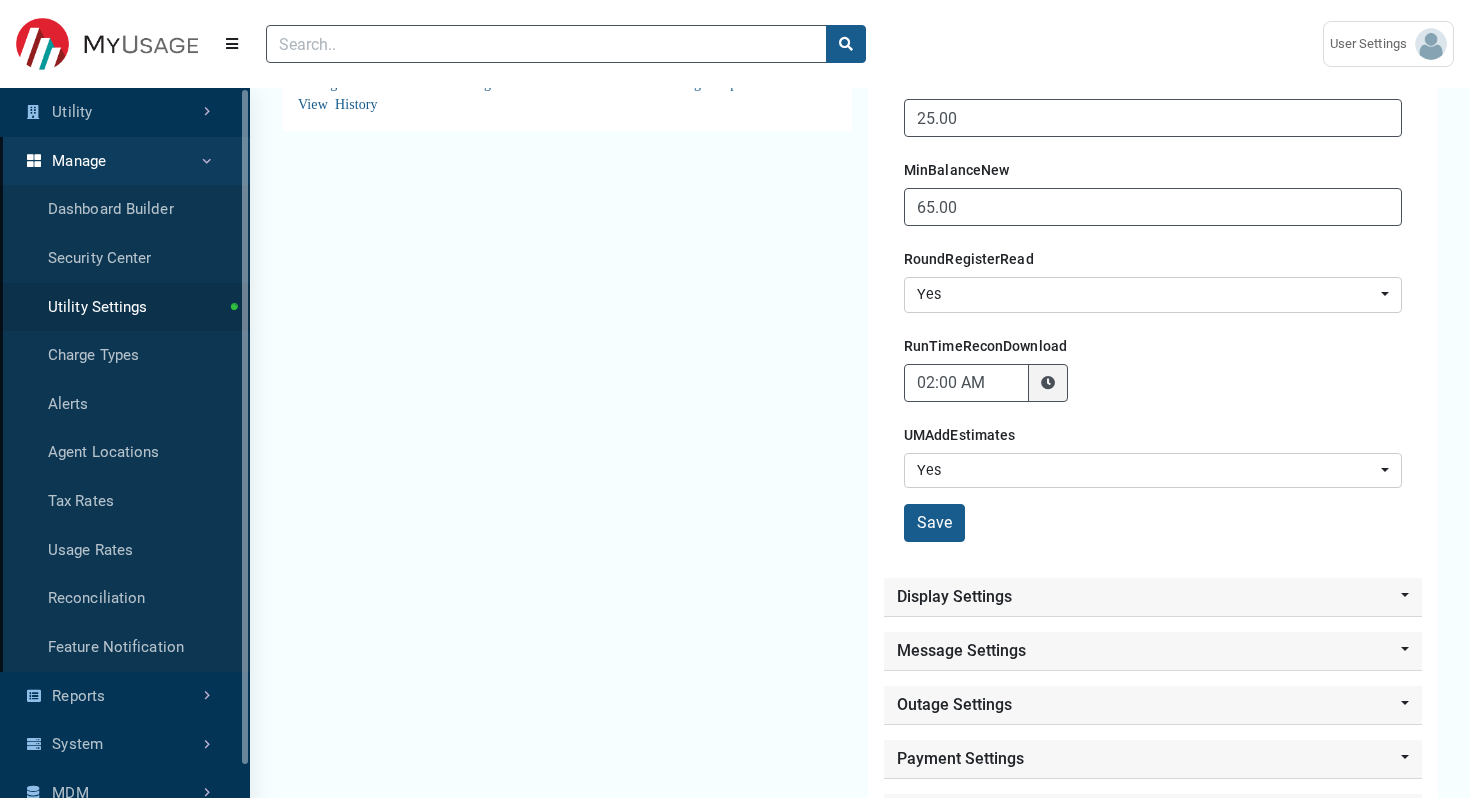 scroll, scrollTop: 1015, scrollLeft: 0, axis: vertical 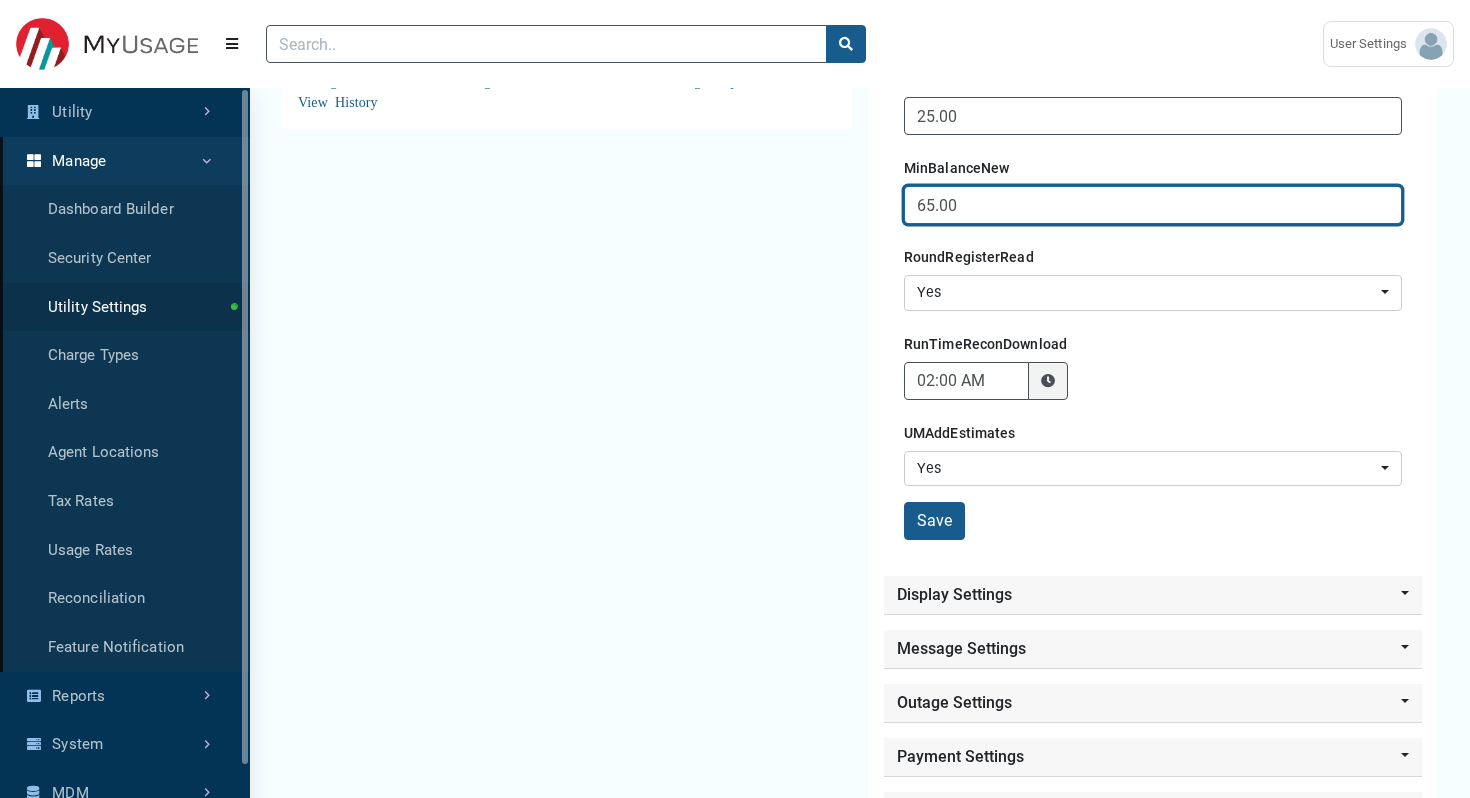 click on "65.00" at bounding box center [1153, 205] 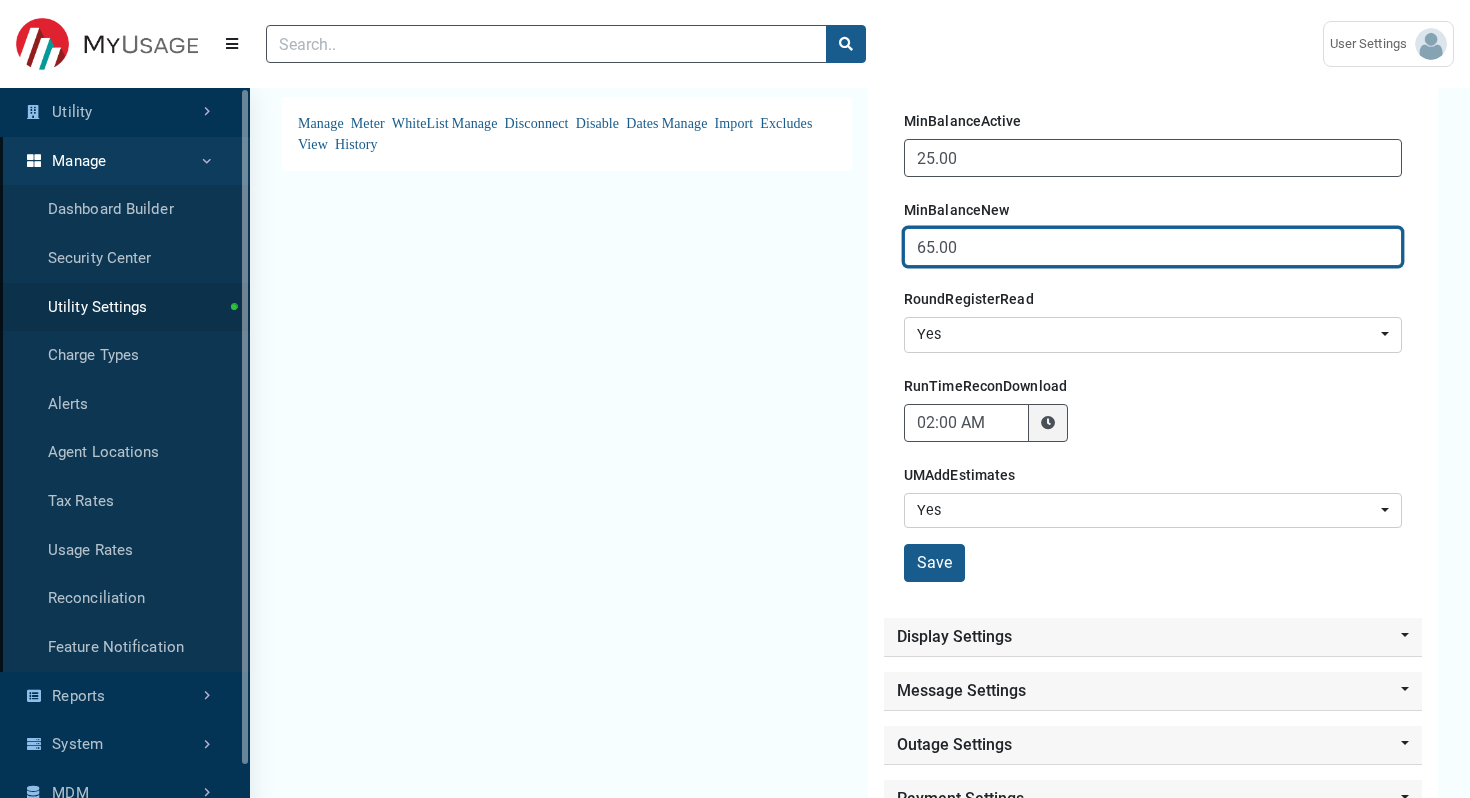 scroll, scrollTop: 963, scrollLeft: 0, axis: vertical 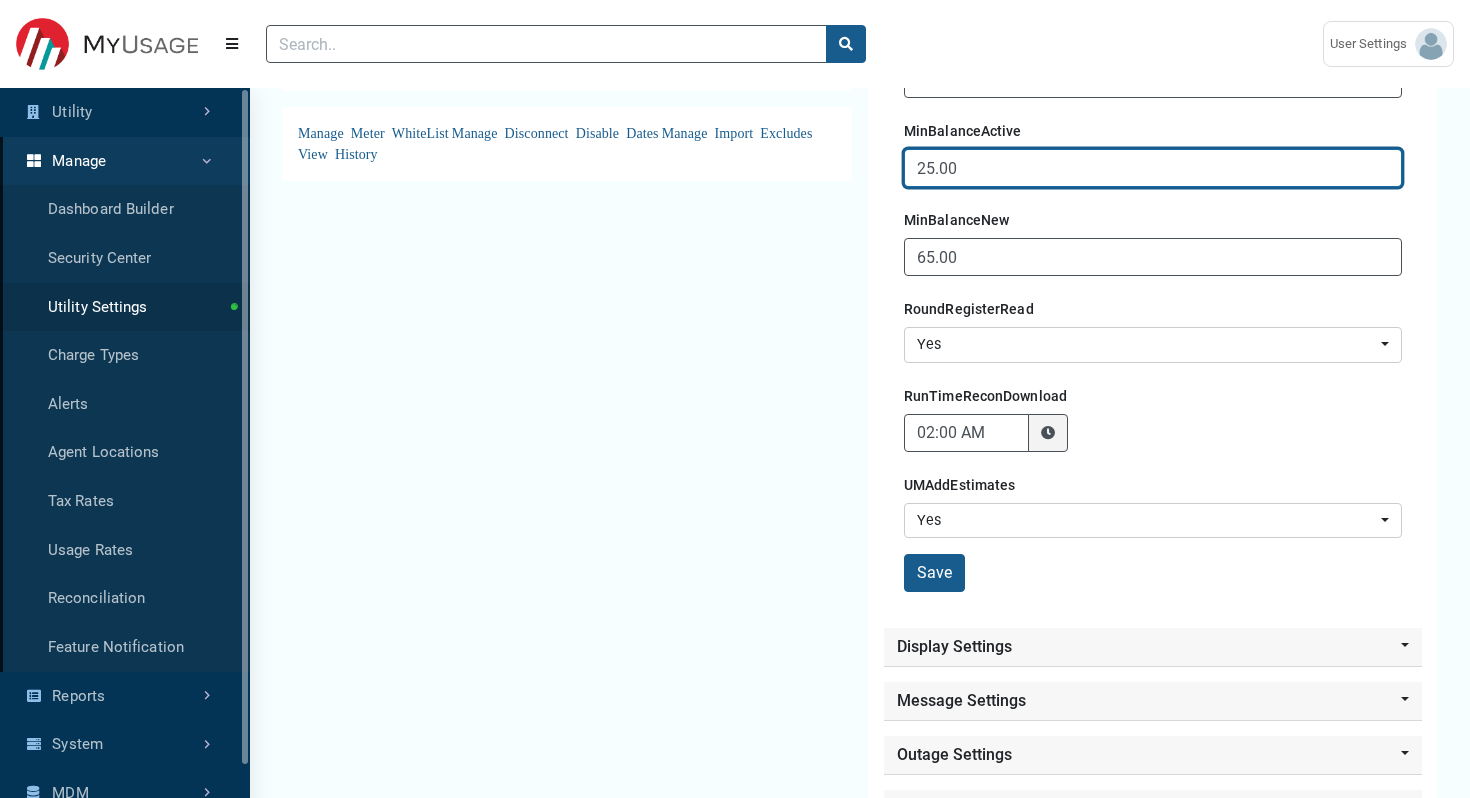 click on "25.00" at bounding box center (1153, 168) 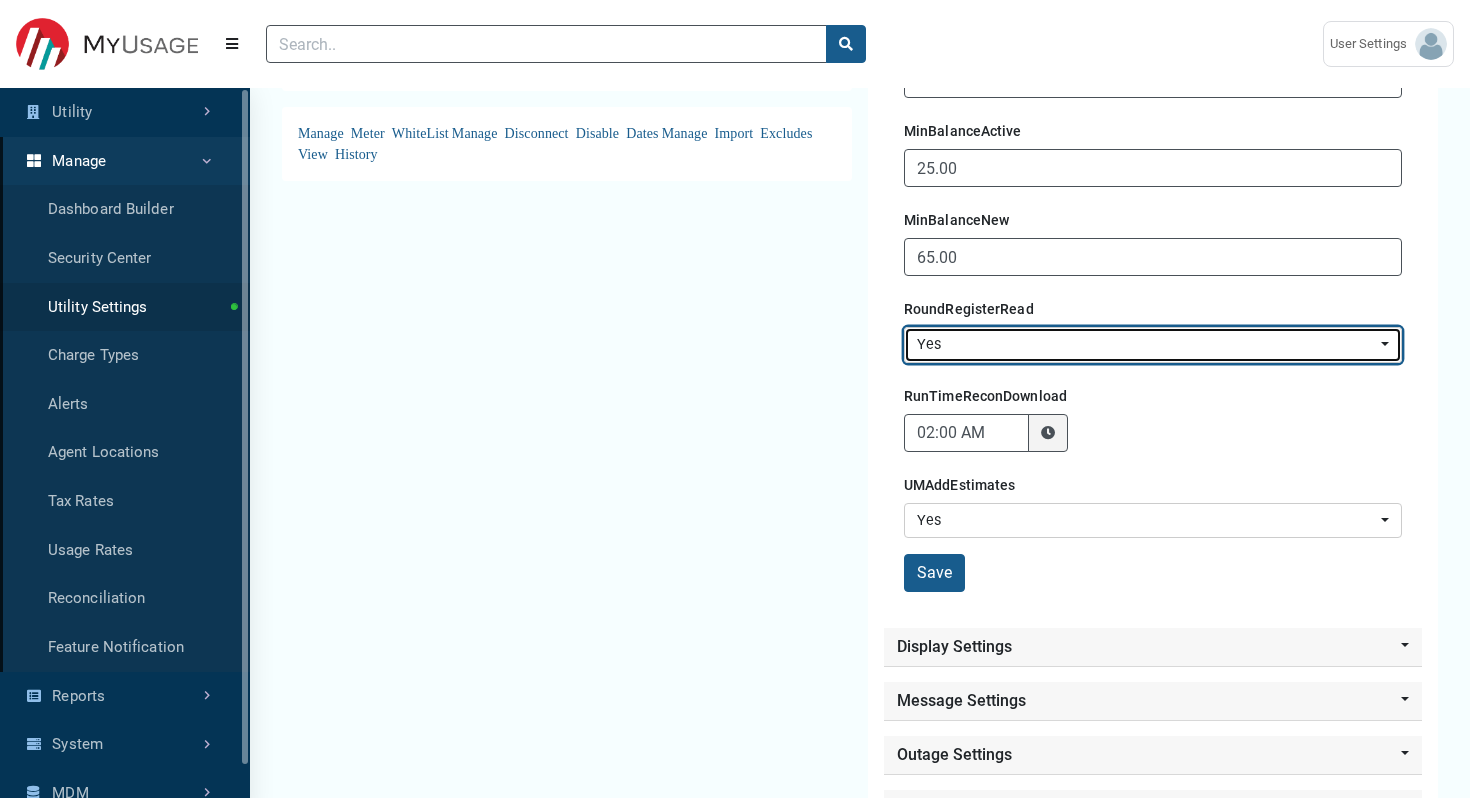 click on "Yes" at bounding box center [1147, 345] 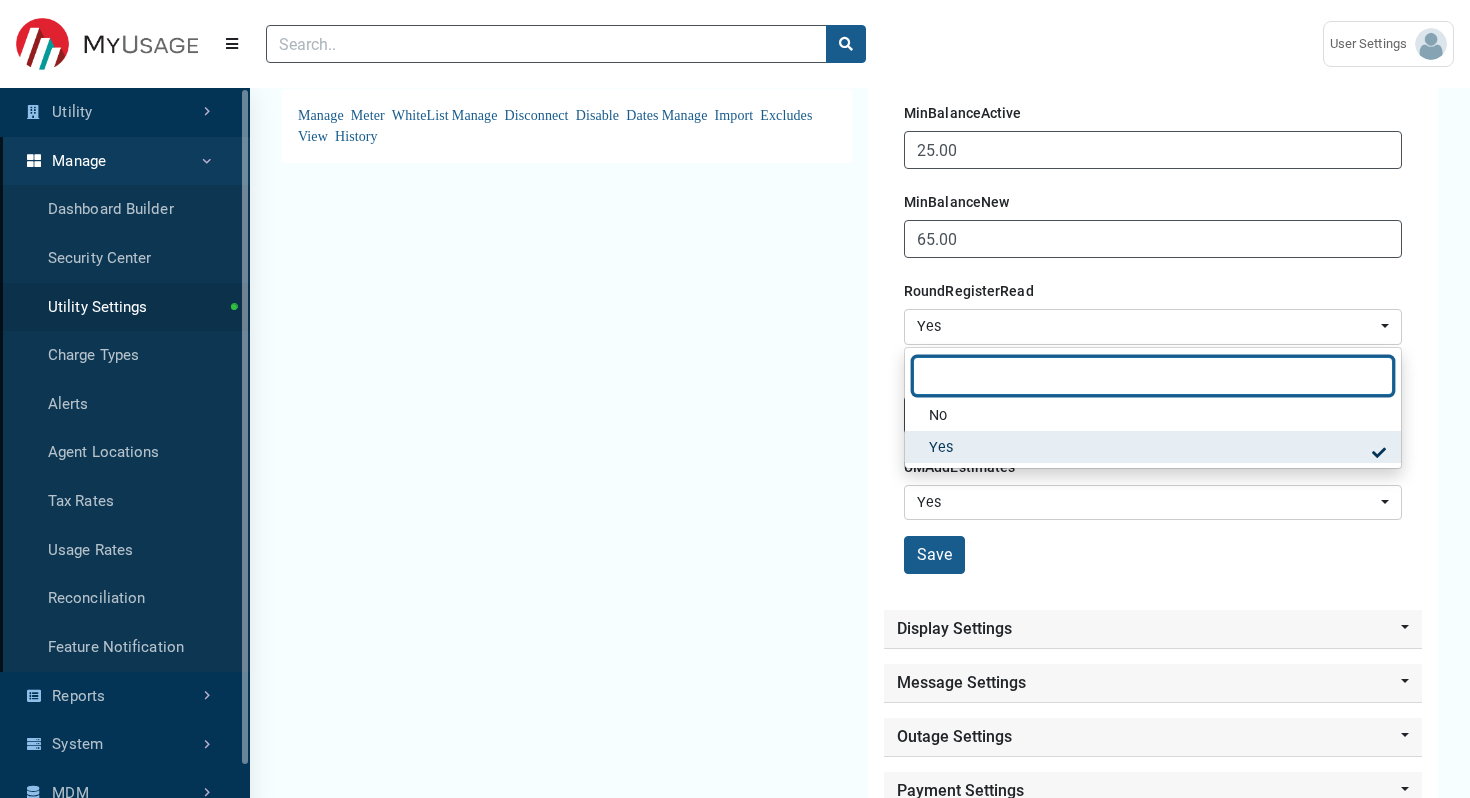 scroll, scrollTop: 992, scrollLeft: 0, axis: vertical 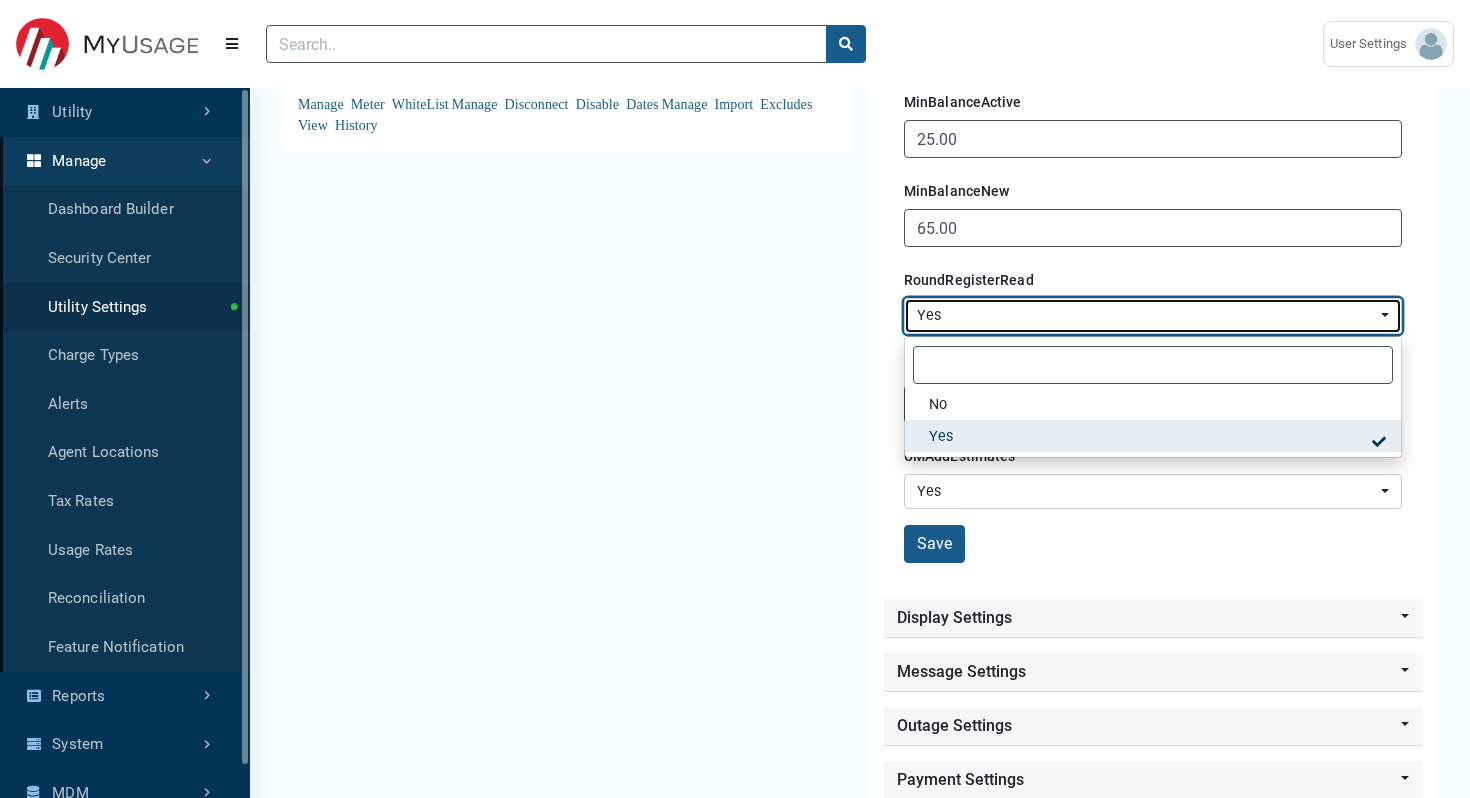 click on "Yes" at bounding box center (1153, 316) 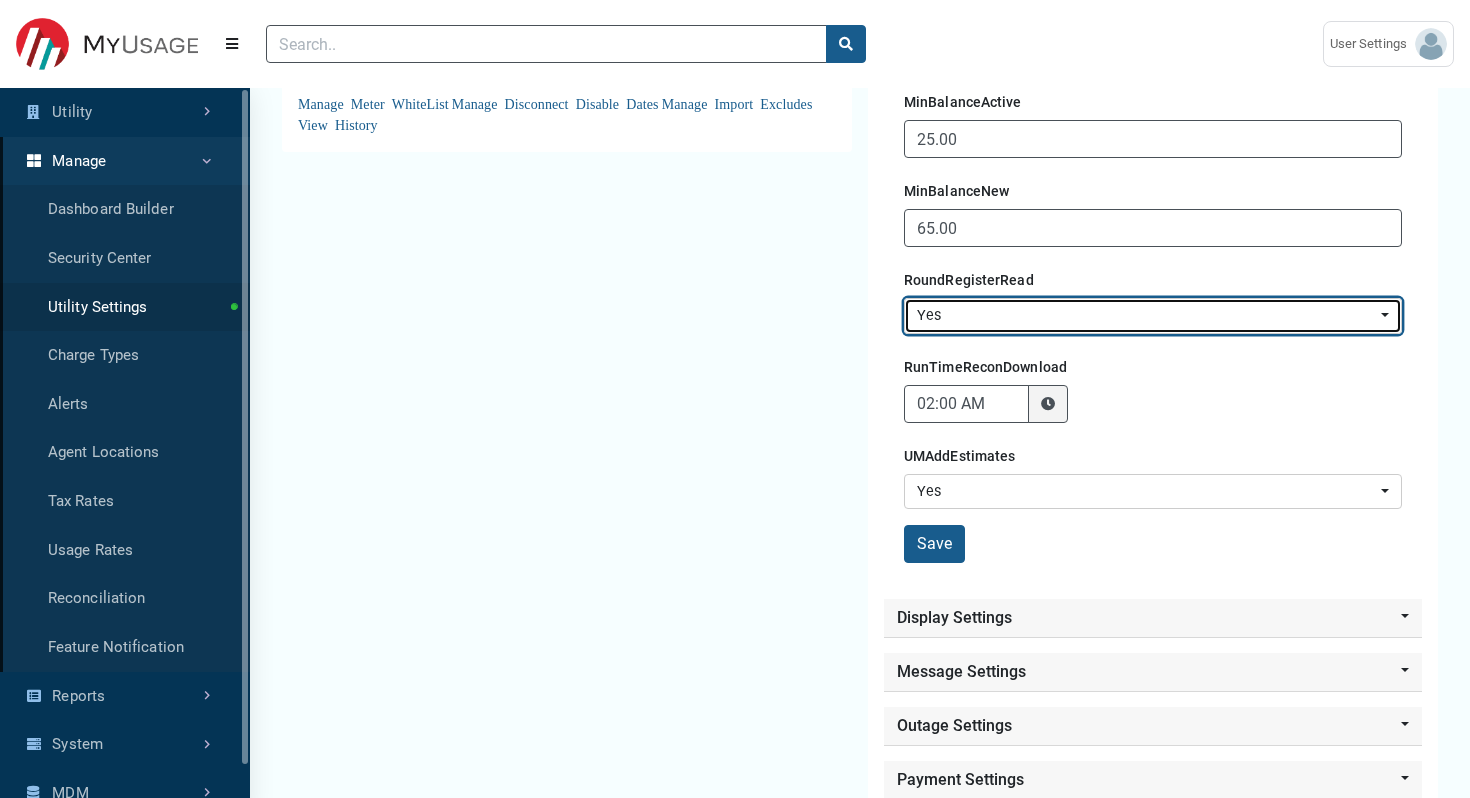 click on "Yes" at bounding box center (1153, 316) 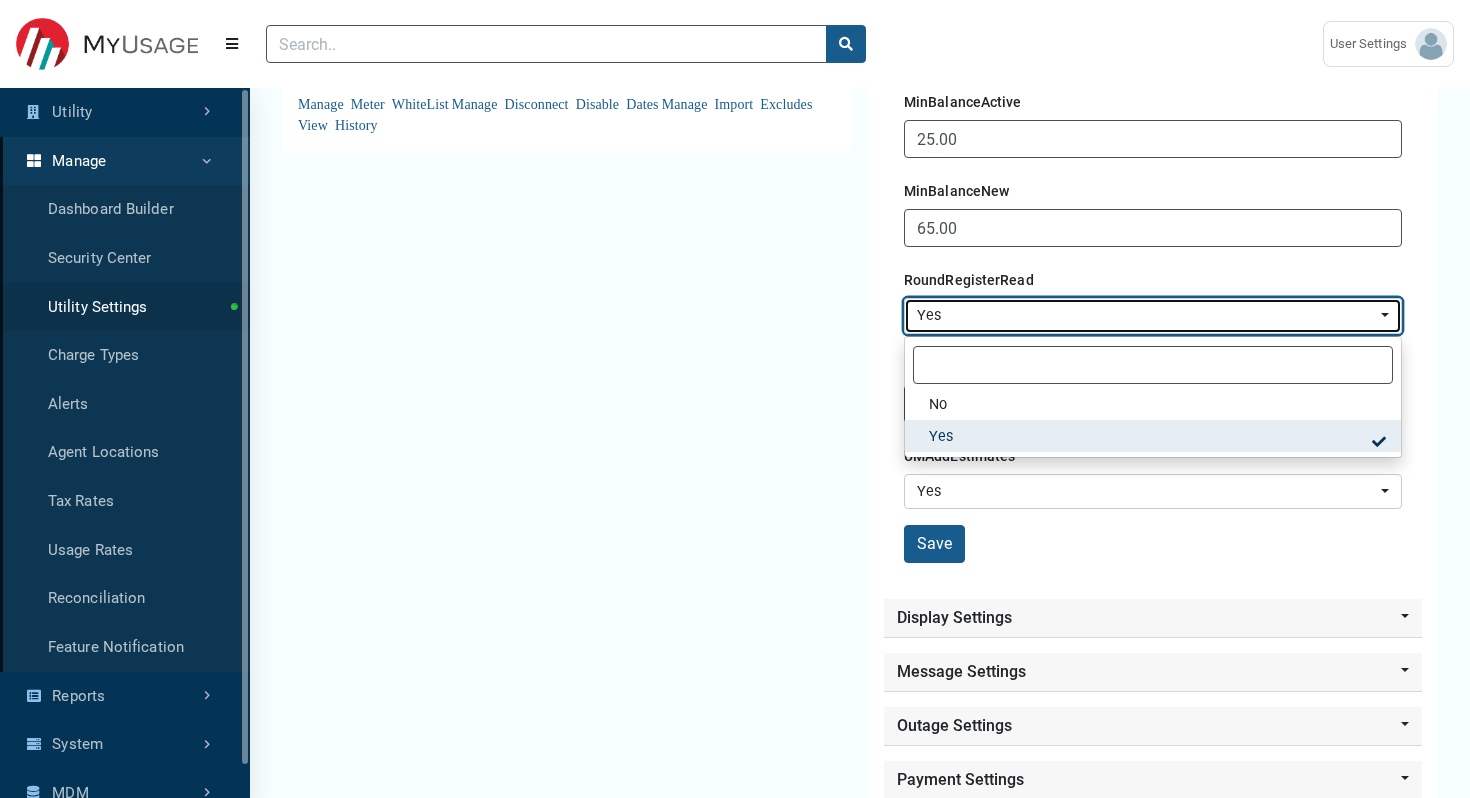 click on "Yes" at bounding box center (1147, 316) 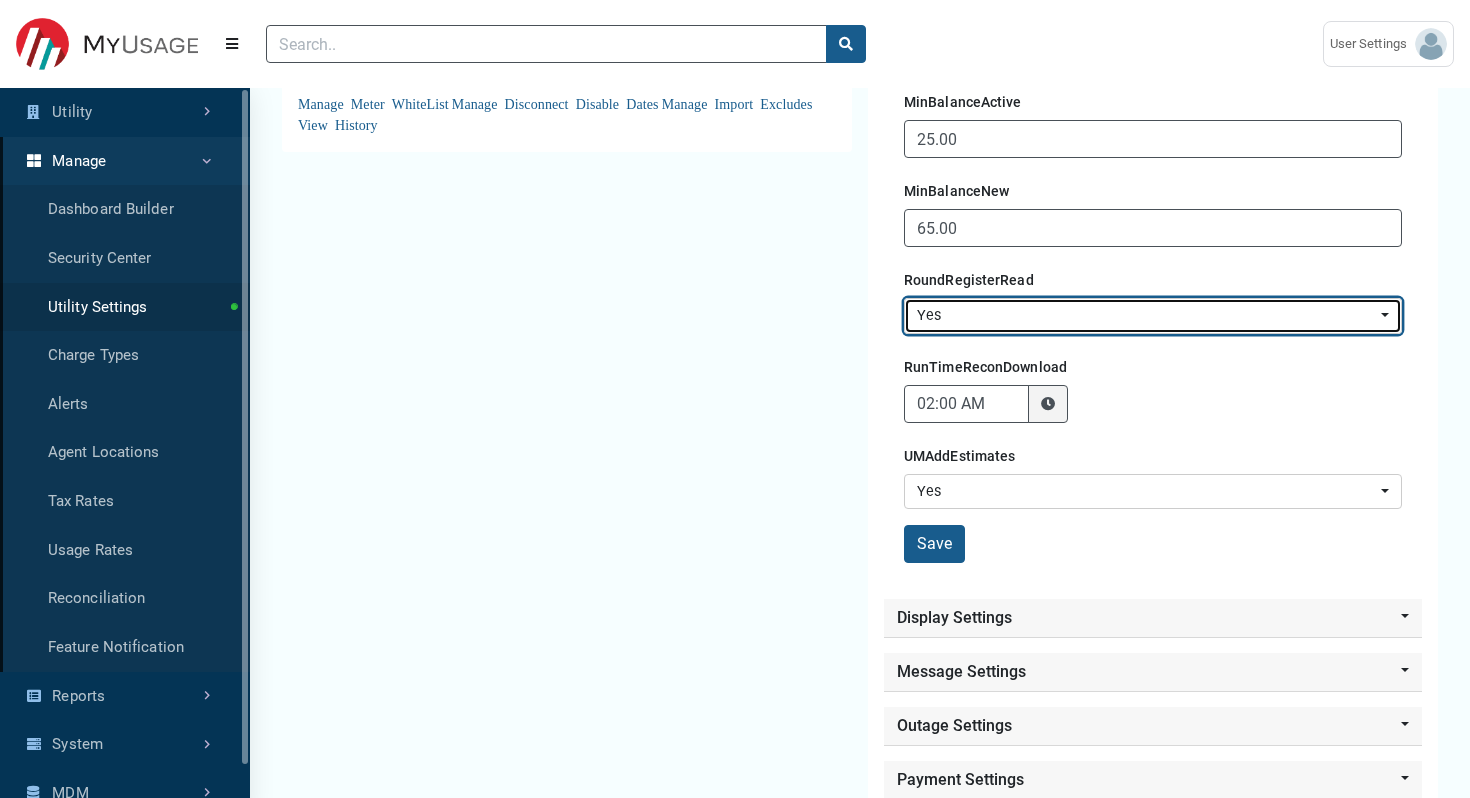 click on "Yes" at bounding box center [1147, 316] 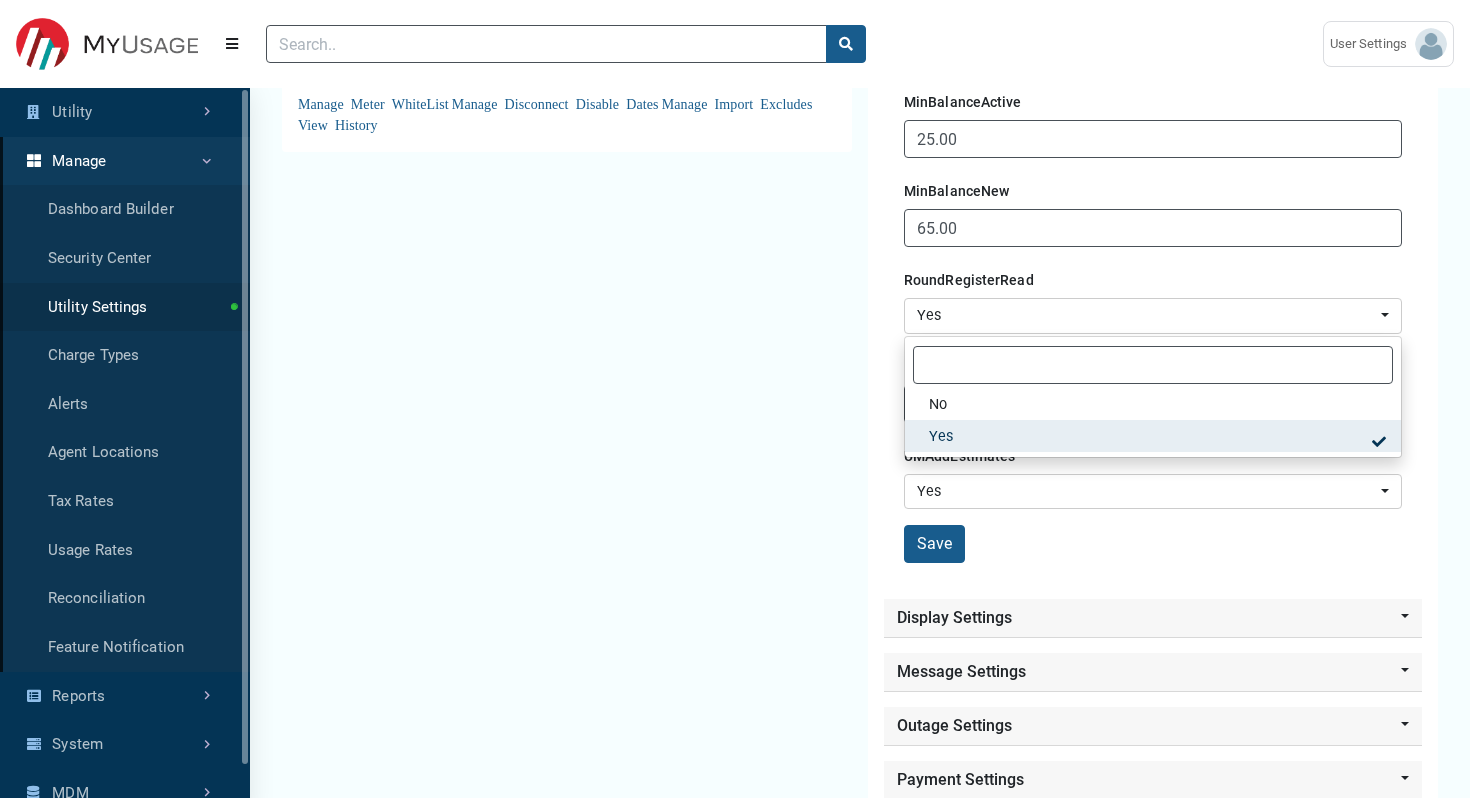 click on "AMI & Meter Type Settings
Status
Settings
AMI Type:
SENSUS
Active
Meter Type :  SENSUS-Water
Service  : Water
Last Usage Download  : [DATE] 08:14 AM
Last Usage Process  : [DATE] 08:18 AM
Active
Settings  Toggle Dropdown
[GEOGRAPHIC_DATA]
Disconnect
Meter Type :  SENSUS-Electric
Service  : Electric
Last Usage Download  : [DATE] 08:14 AM
Last Usage Process  : [DATE] 08:16 AM
Active
[GEOGRAPHIC_DATA]" at bounding box center [567, 253] 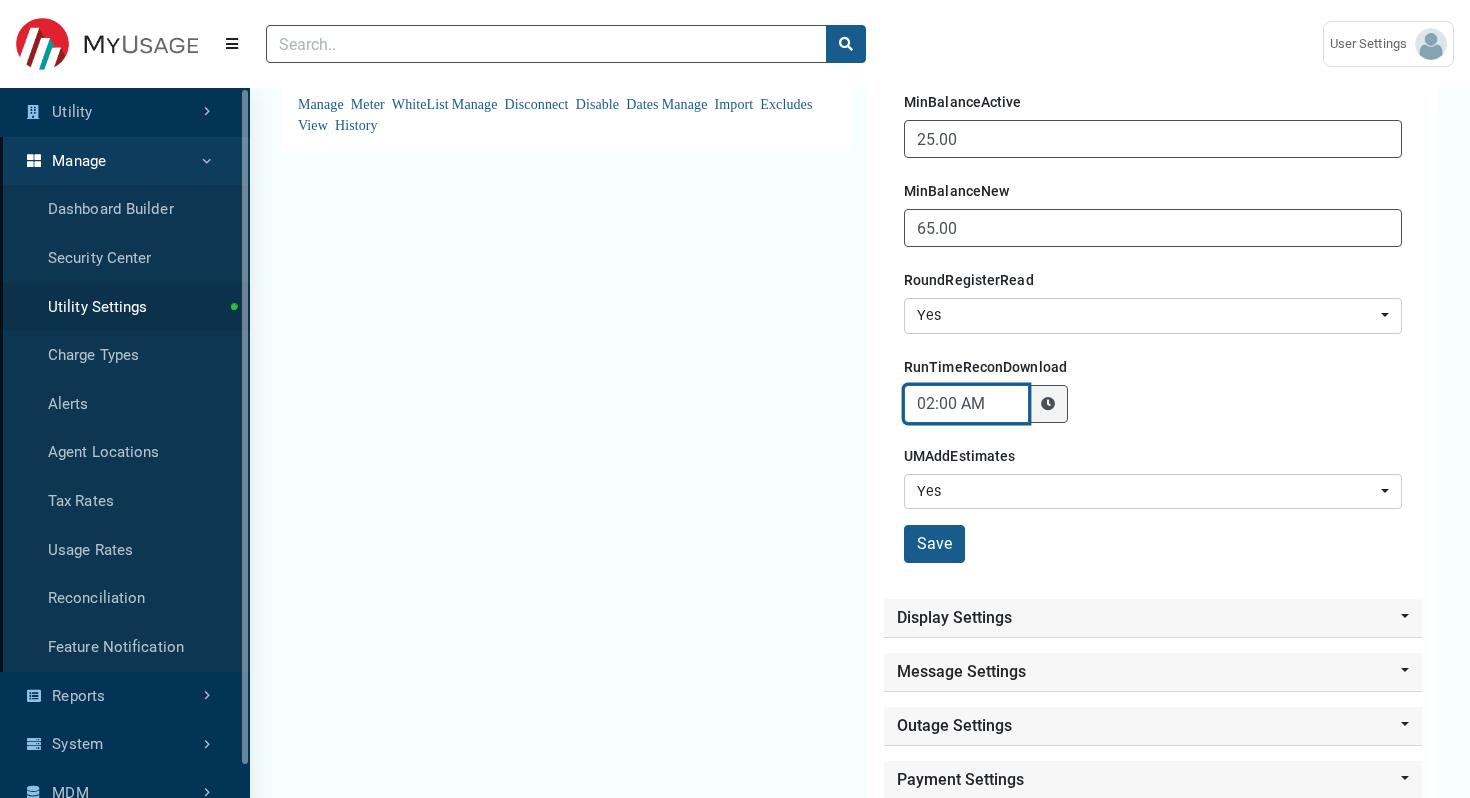 click on "02:00 AM" at bounding box center (966, 404) 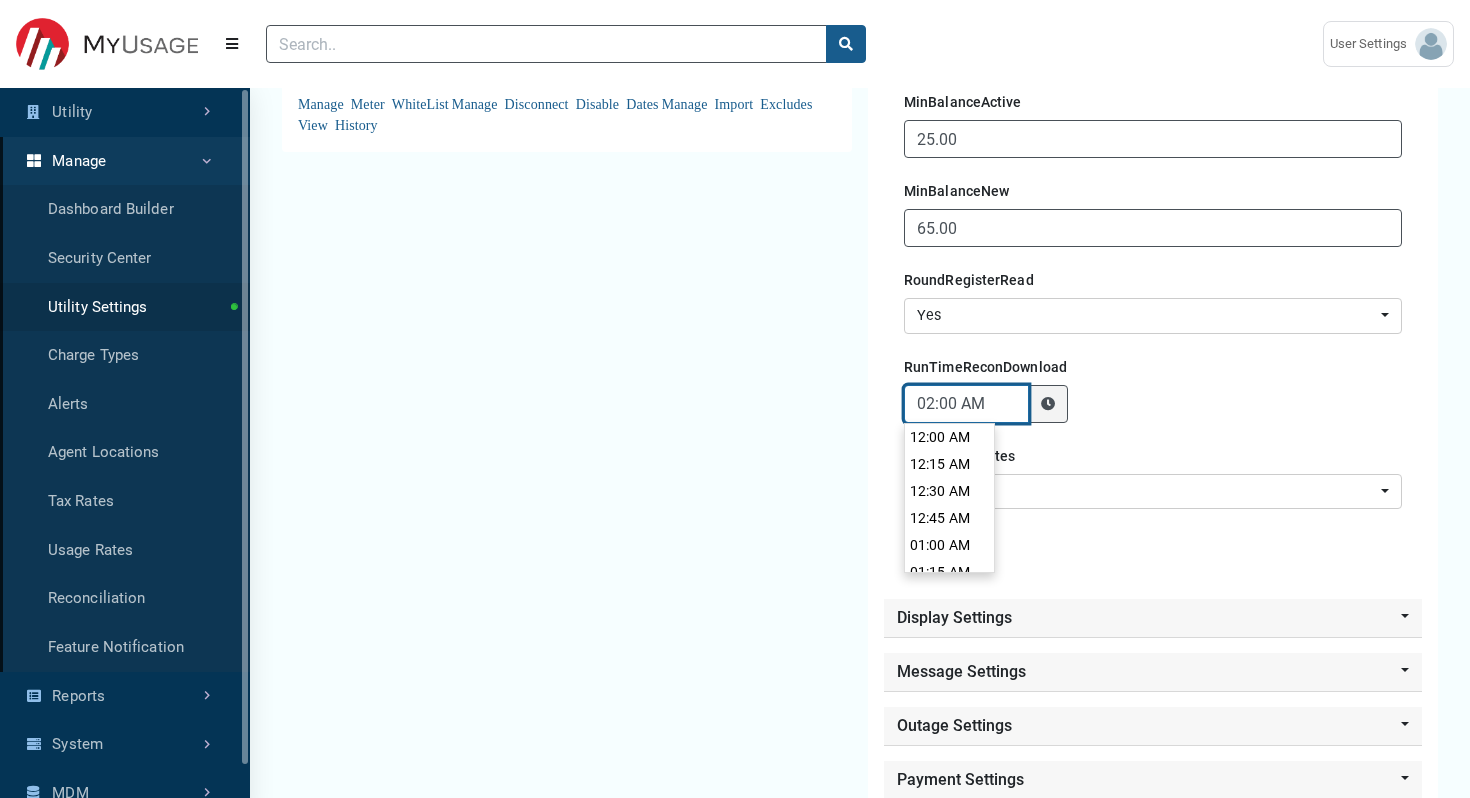 scroll, scrollTop: 189, scrollLeft: 0, axis: vertical 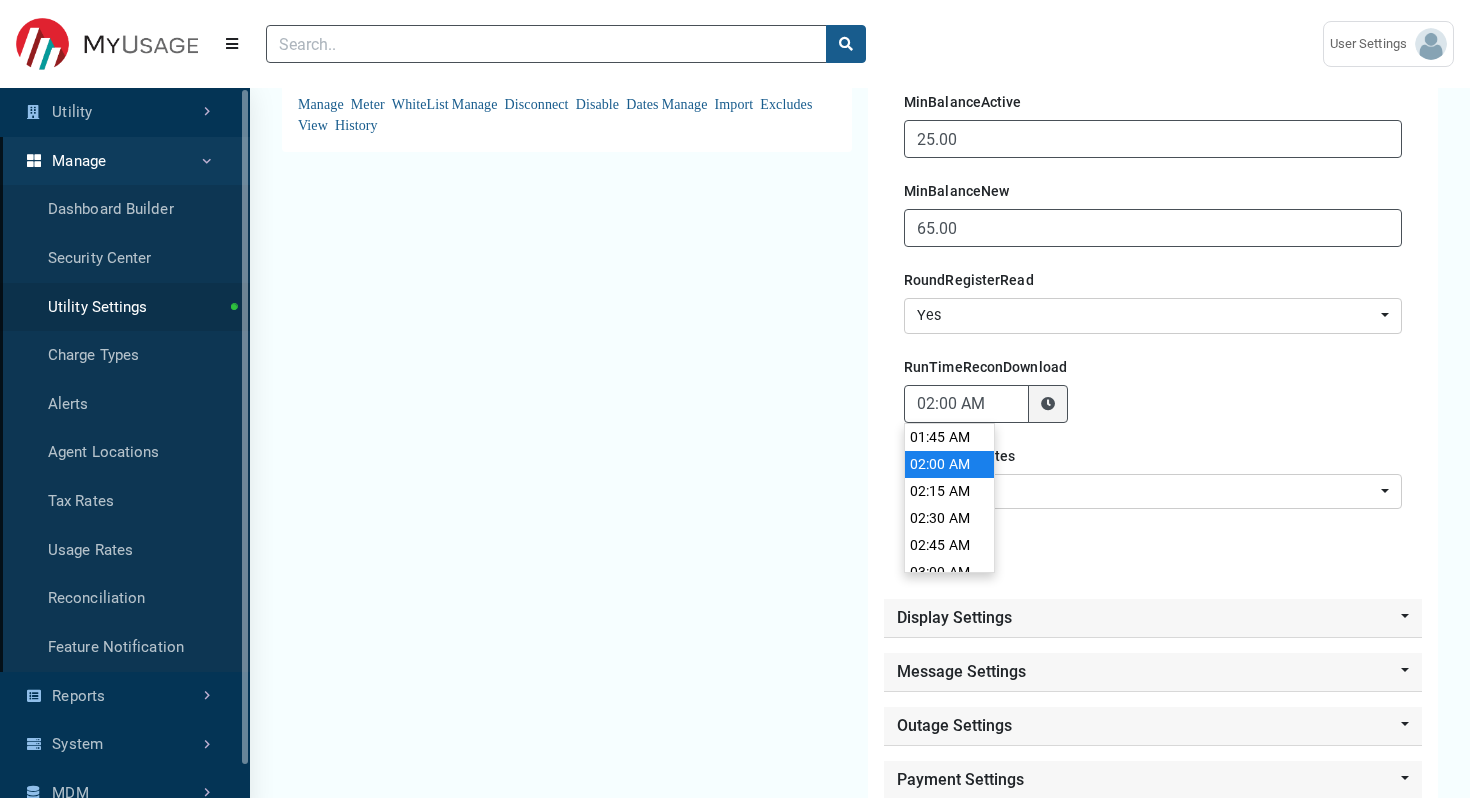 click on "02:00 AM" at bounding box center [1153, 404] 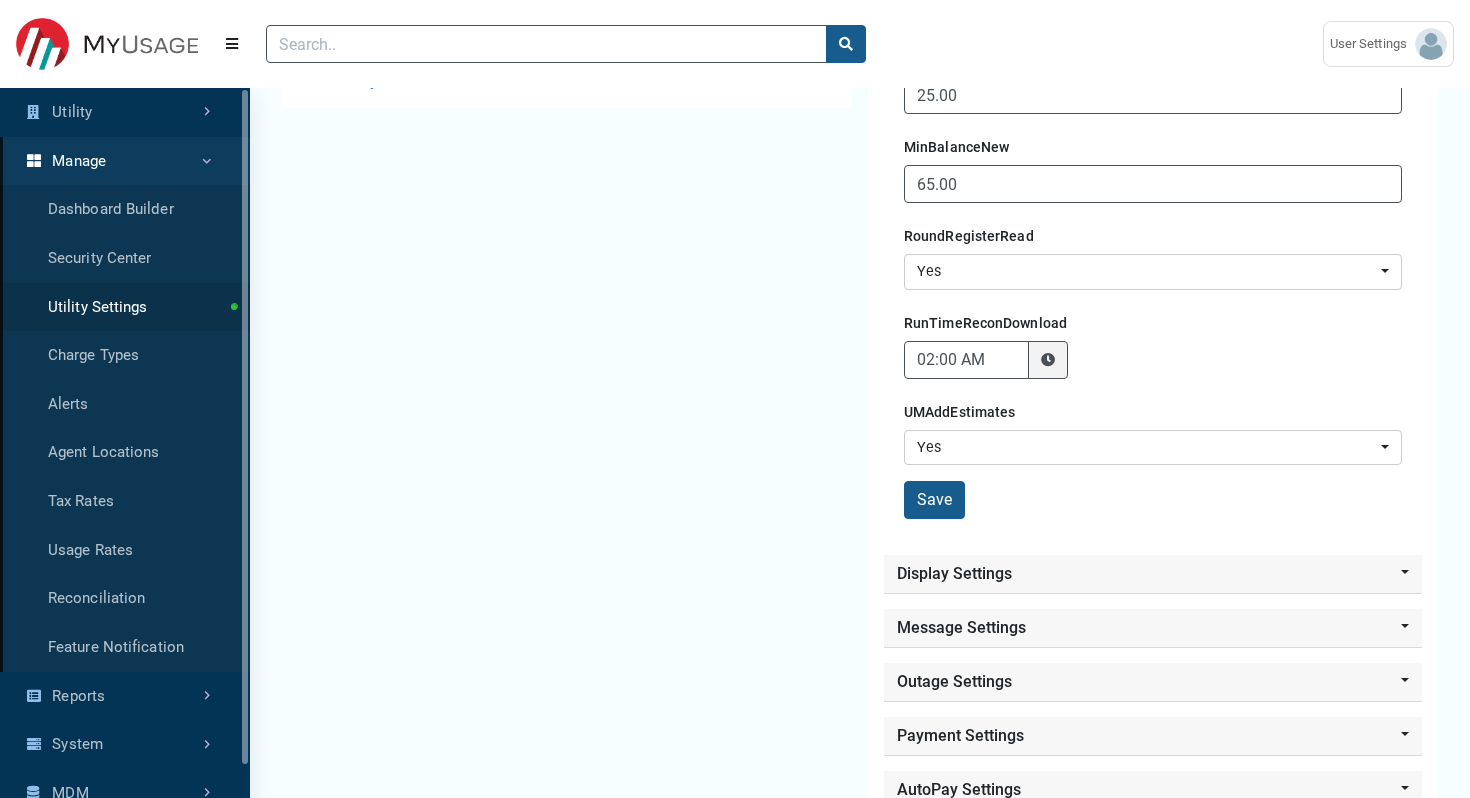 scroll, scrollTop: 1041, scrollLeft: 0, axis: vertical 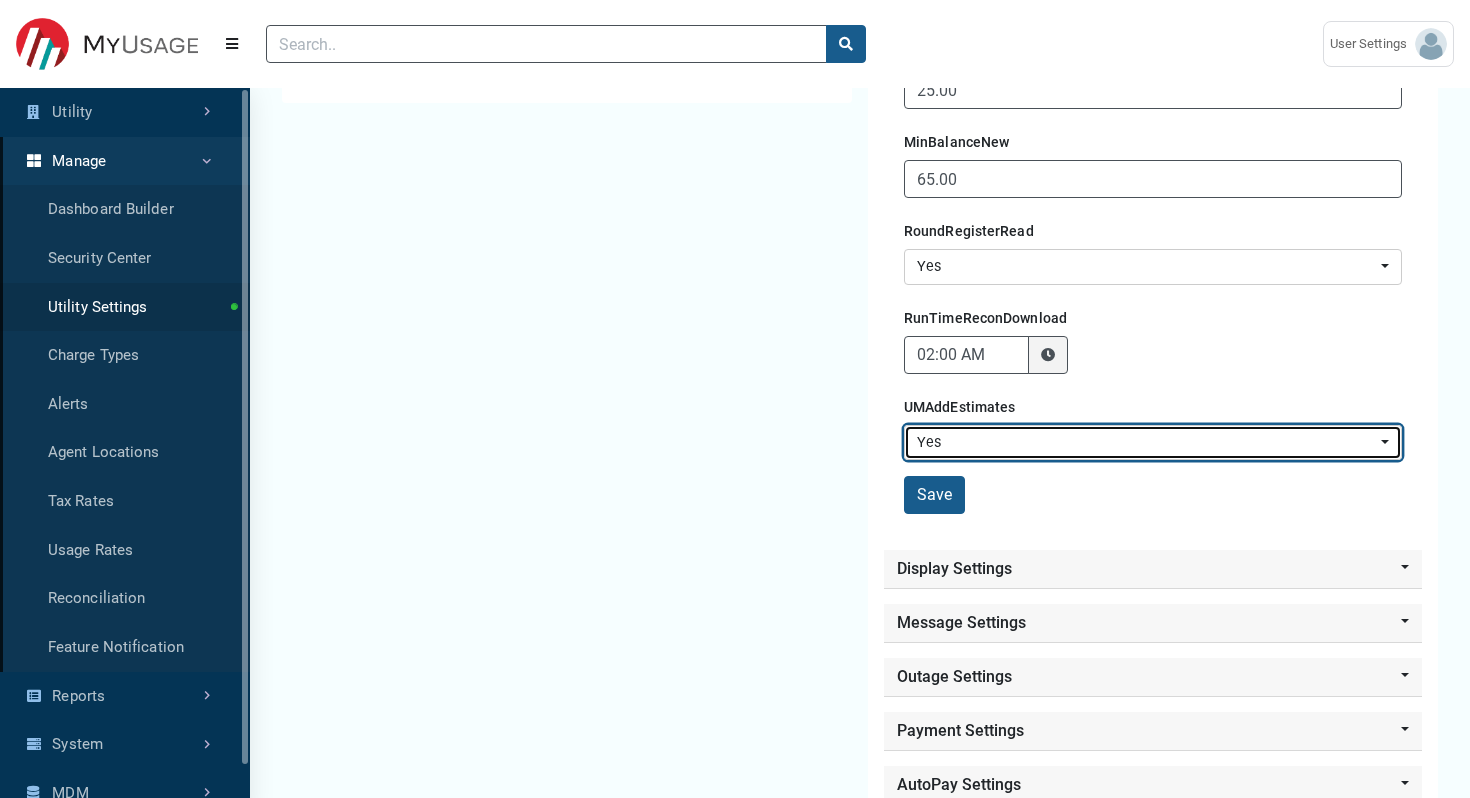 click on "Yes" at bounding box center (1153, 443) 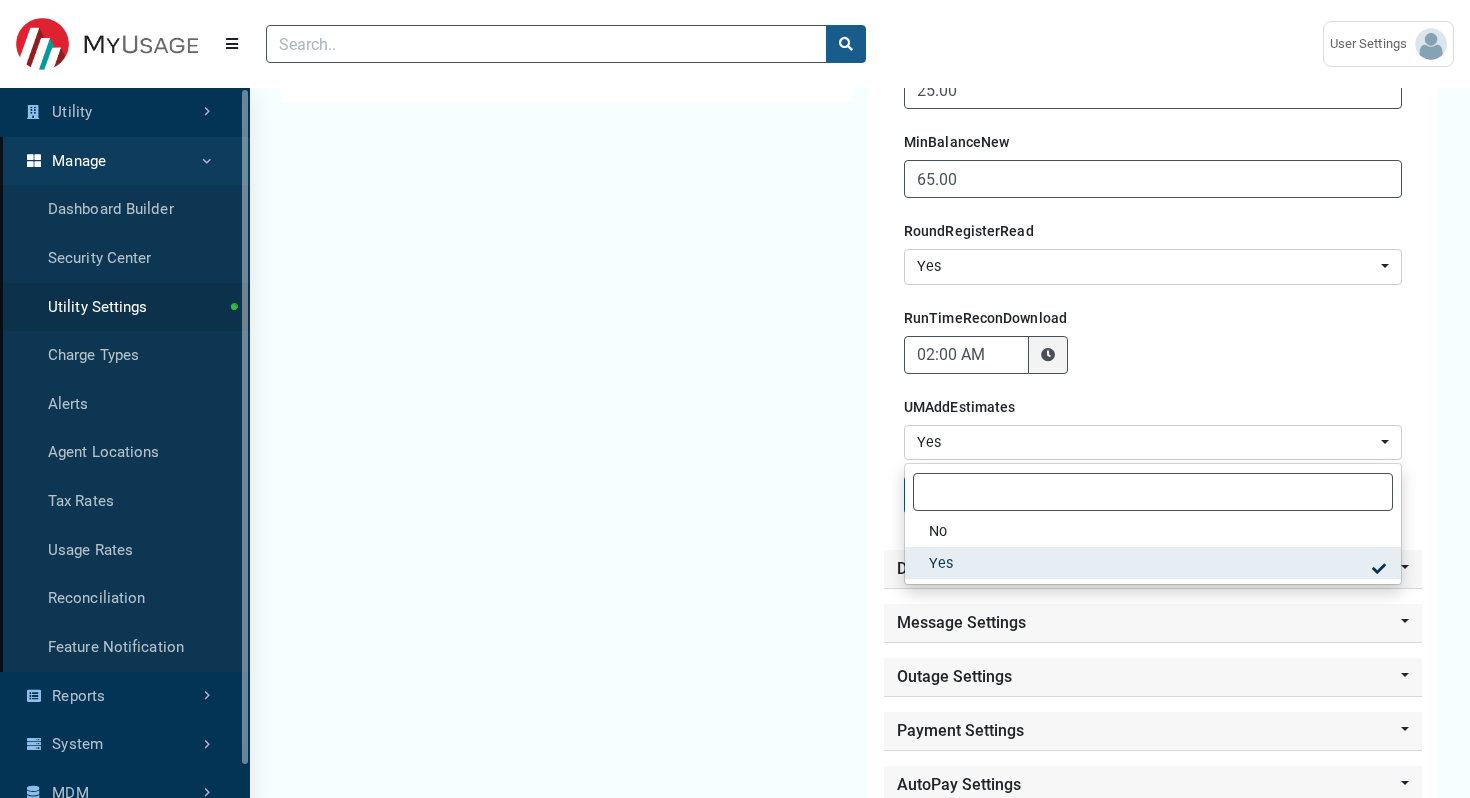 click on "AMI & Meter Type Settings
Status
Settings
AMI Type:
SENSUS
Active
Meter Type :  SENSUS-Water
Service  : Water
Last Usage Download  : [DATE] 08:14 AM
Last Usage Process  : [DATE] 08:18 AM
Active
Settings  Toggle Dropdown
[GEOGRAPHIC_DATA]
Disconnect
Meter Type :  SENSUS-Electric
Service  : Electric
Last Usage Download  : [DATE] 08:14 AM
Last Usage Process  : [DATE] 08:16 AM
Active
[GEOGRAPHIC_DATA]" at bounding box center (567, 204) 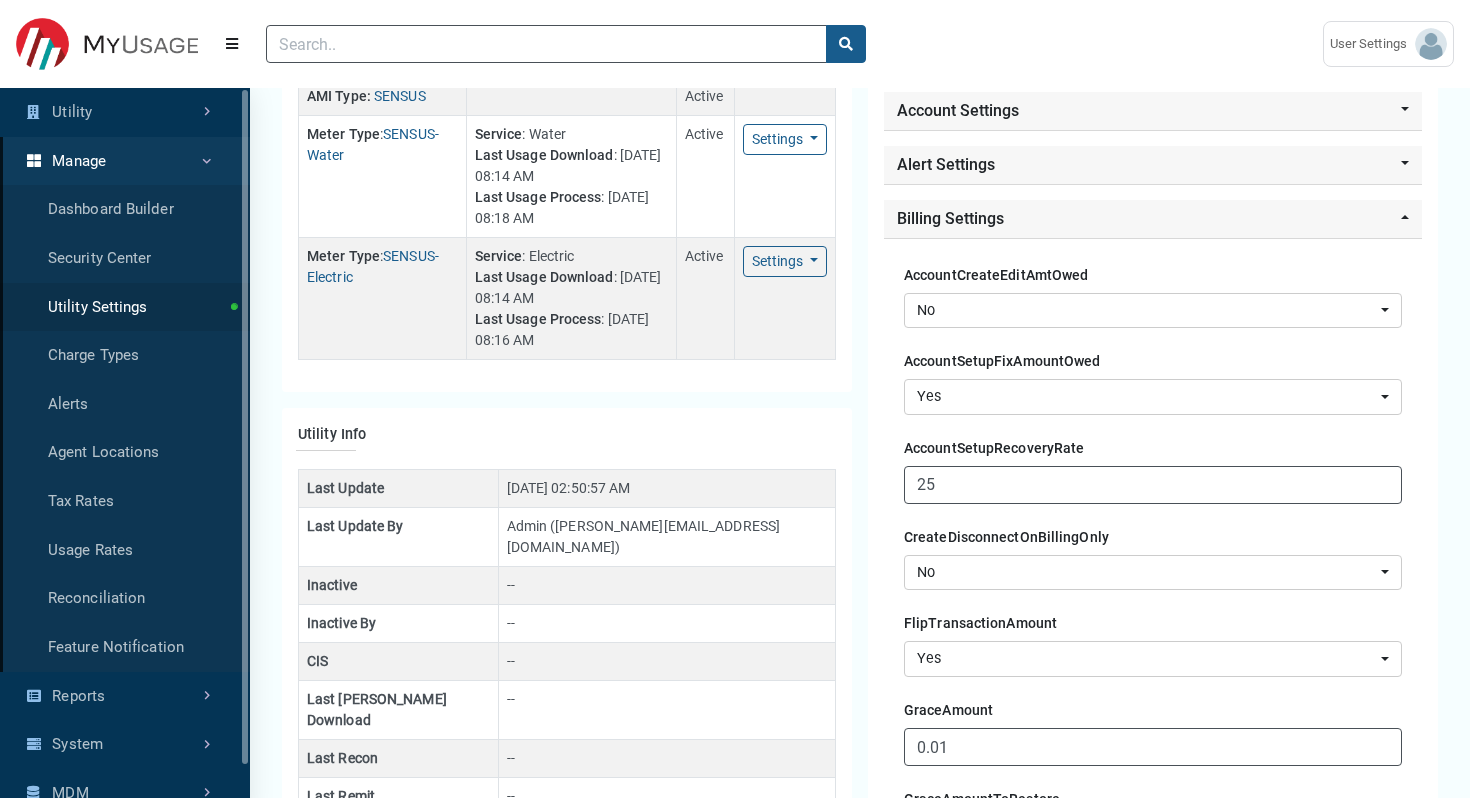 scroll, scrollTop: 162, scrollLeft: 0, axis: vertical 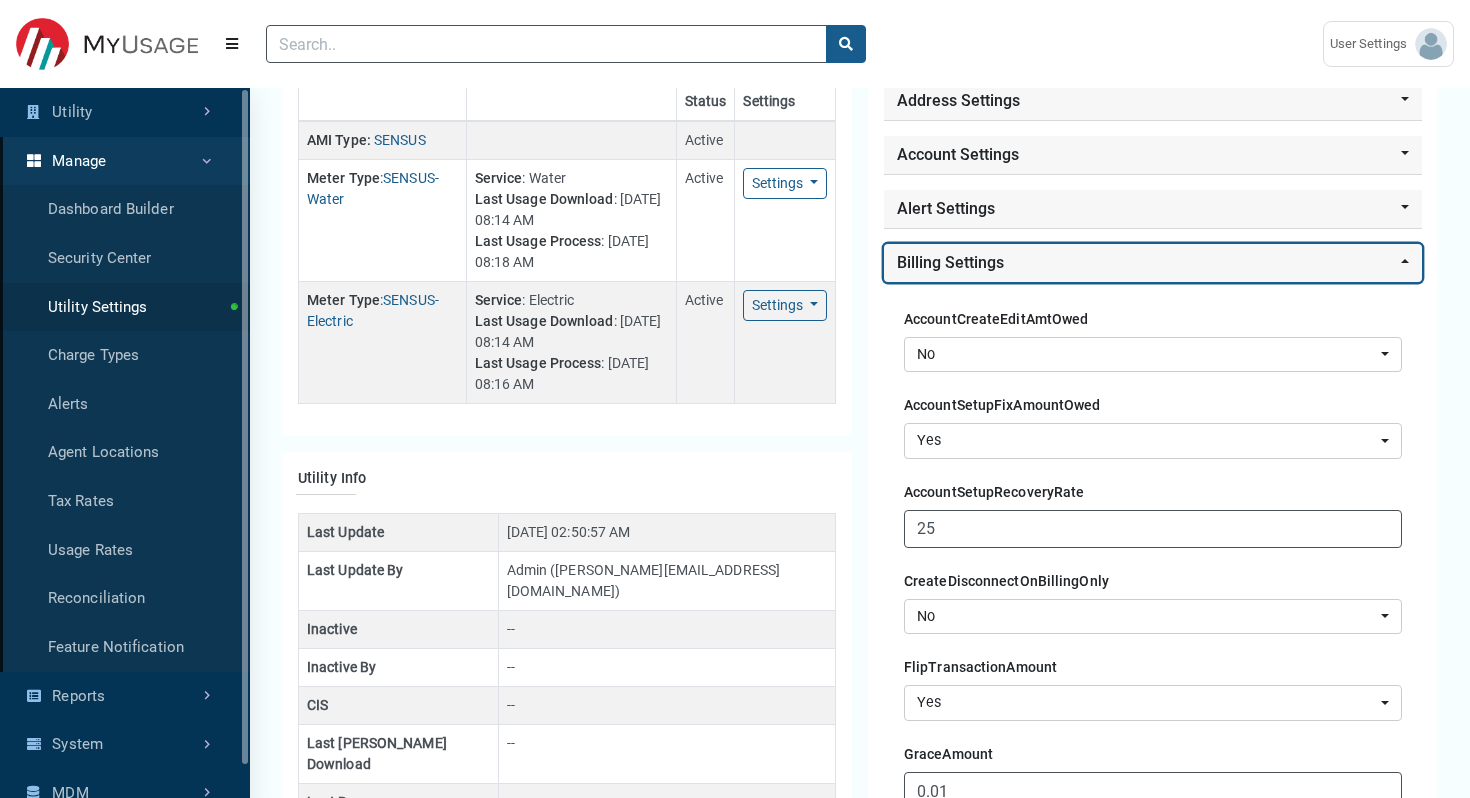 click on "Billing Settings" at bounding box center [1153, 263] 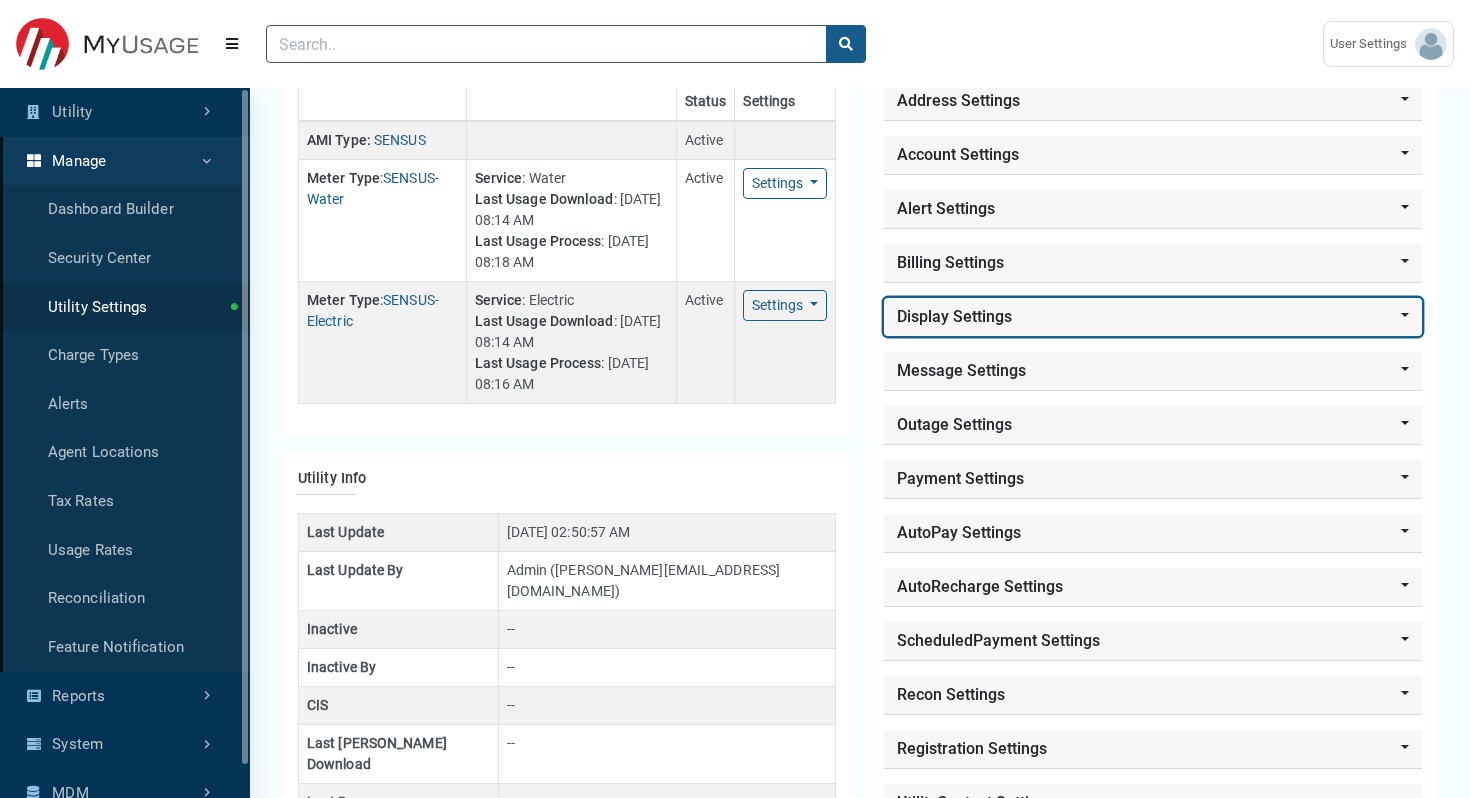 click on "Display Settings" at bounding box center [1153, 317] 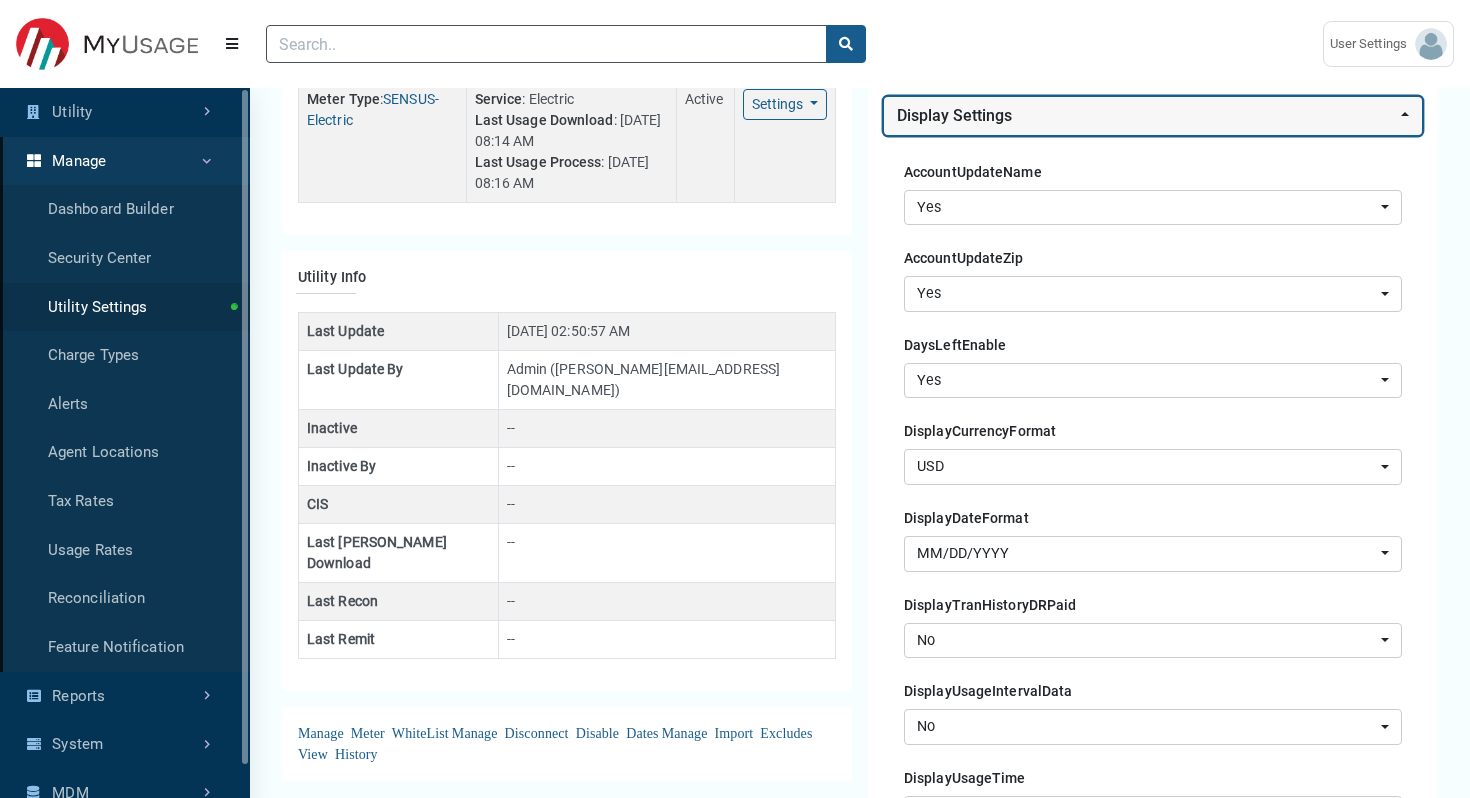 scroll, scrollTop: 364, scrollLeft: 0, axis: vertical 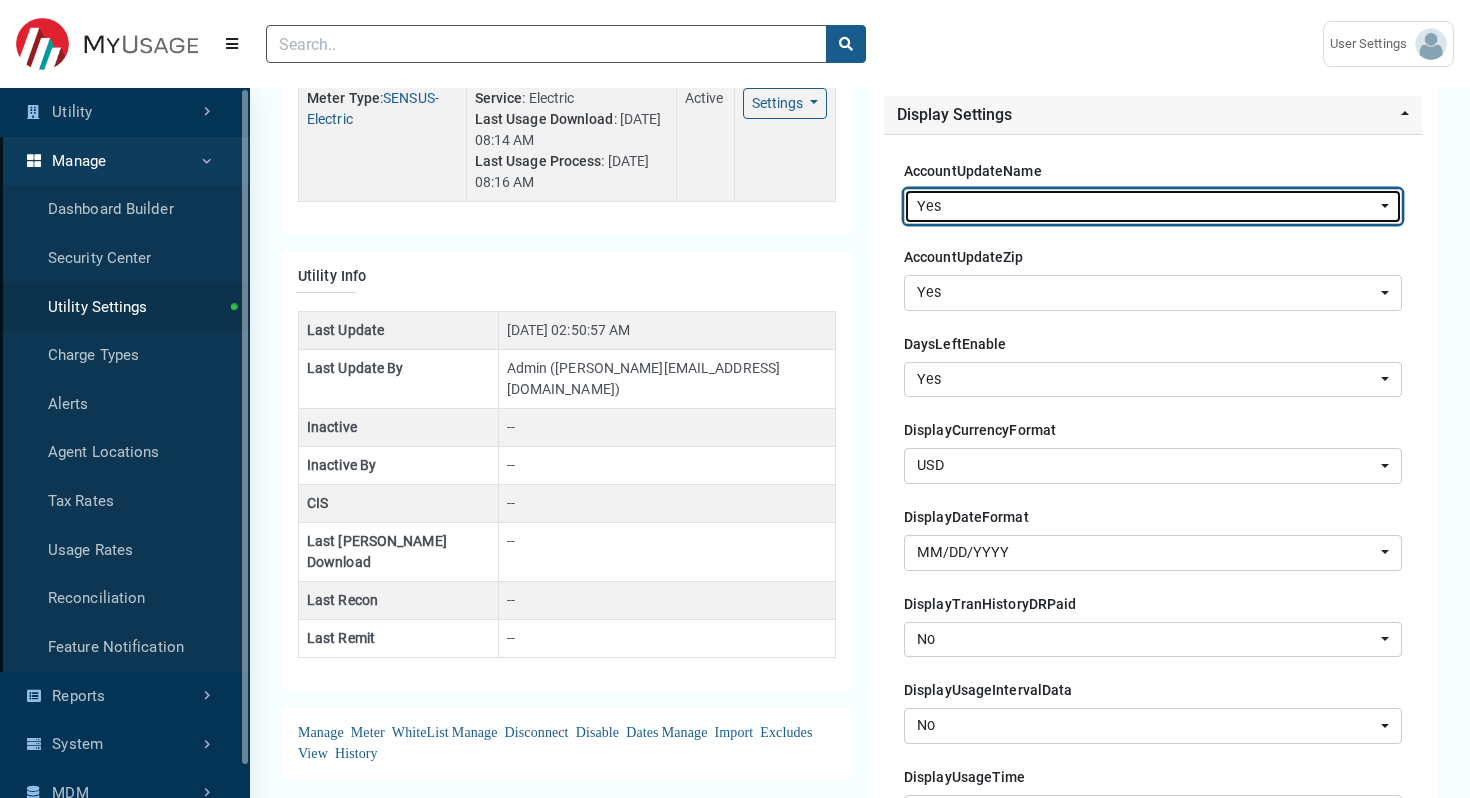 click on "Yes" at bounding box center [1147, 207] 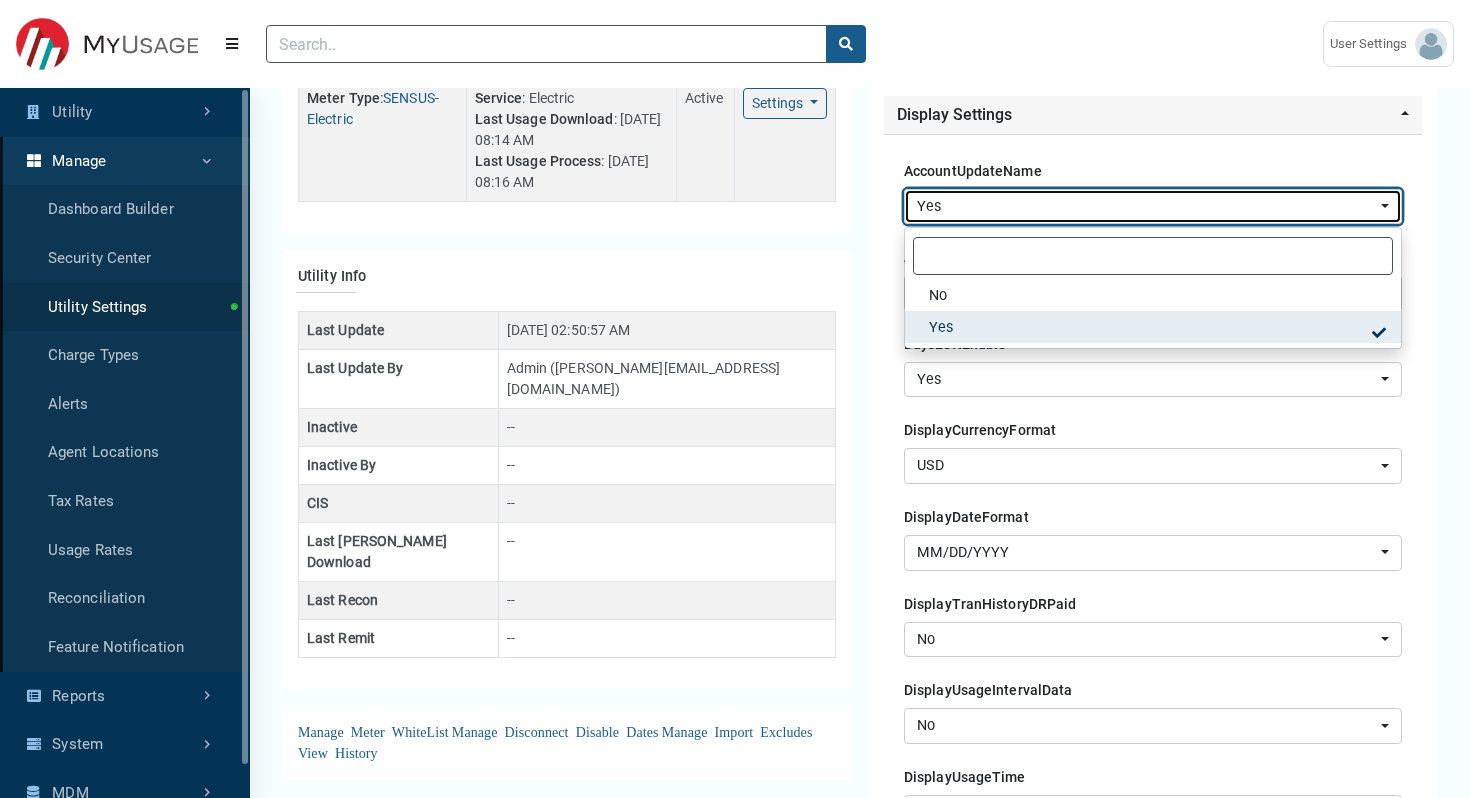 click on "Yes" at bounding box center (1147, 207) 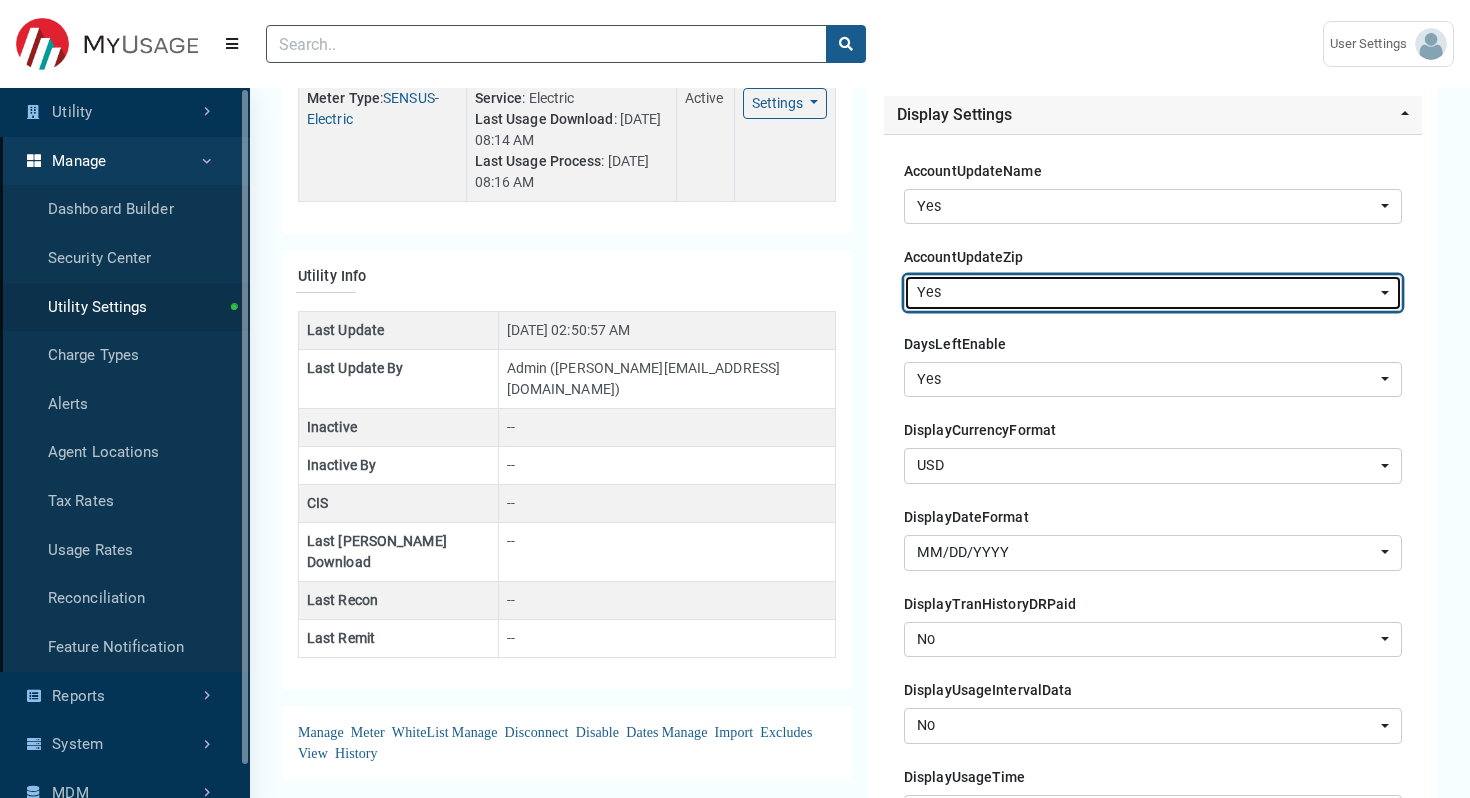click on "Yes" at bounding box center (1147, 293) 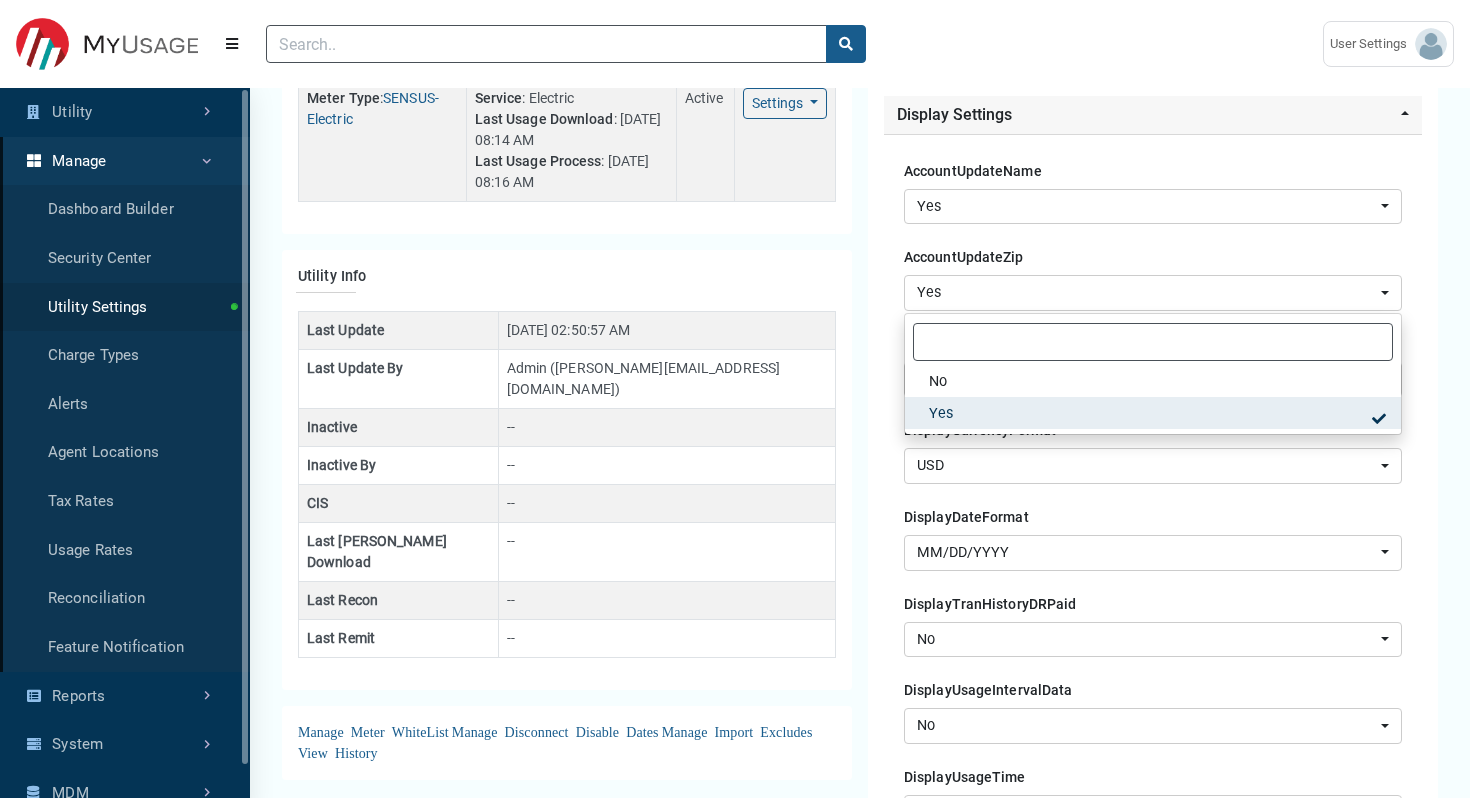 click on "AMI & Meter Type Settings
Status
Settings
AMI Type:
SENSUS
Active
Meter Type :  SENSUS-Water
Service  : Water
Last Usage Download  : [DATE] 08:14 AM
Last Usage Process  : [DATE] 08:18 AM
Active
Settings  Toggle Dropdown
[GEOGRAPHIC_DATA]
Disconnect
Meter Type :  SENSUS-Electric
Service  : Electric
Last Usage Download  : [DATE] 08:14 AM
Last Usage Process  : [DATE] 08:16 AM
Active
[GEOGRAPHIC_DATA]" at bounding box center (567, 1004) 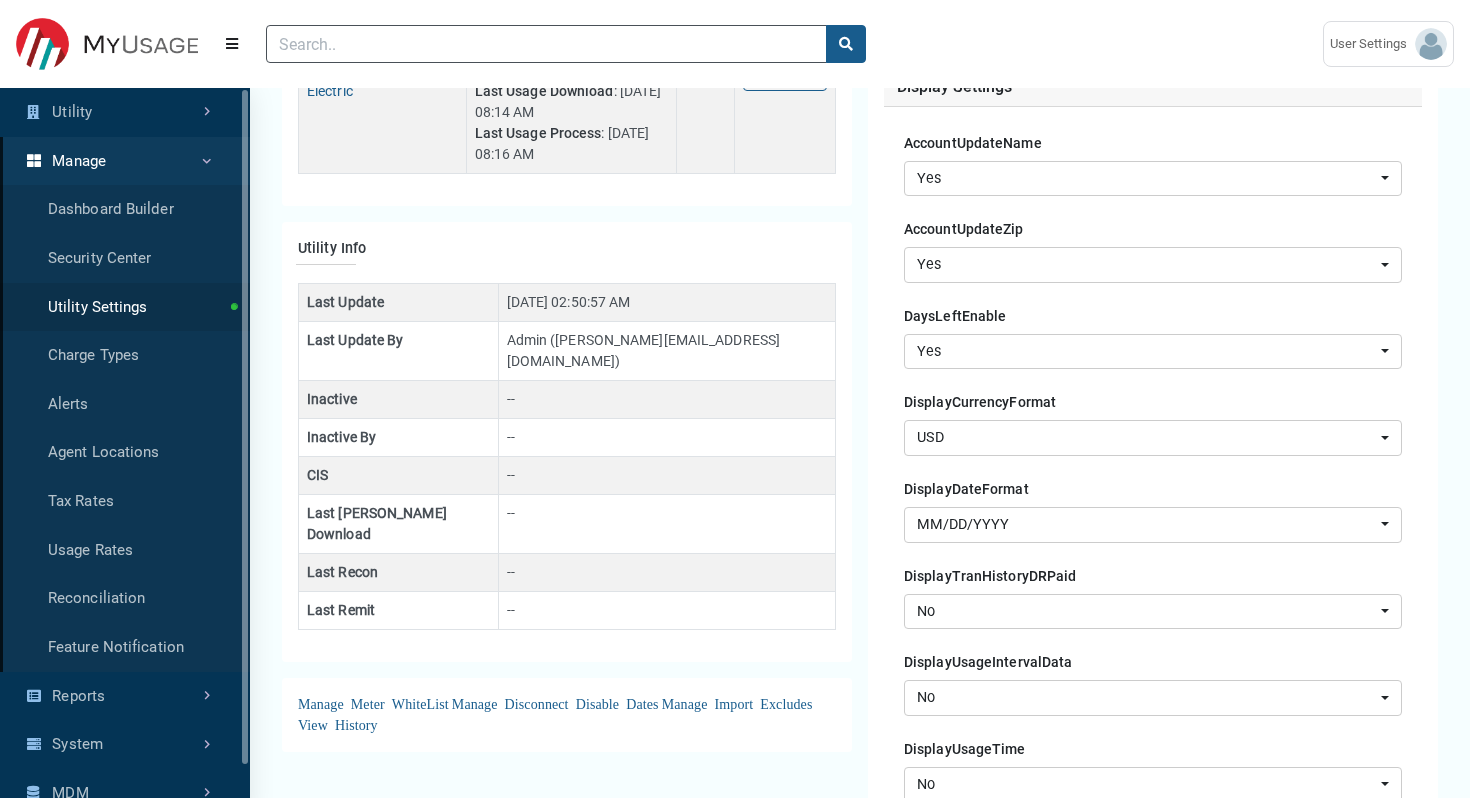 scroll, scrollTop: 393, scrollLeft: 0, axis: vertical 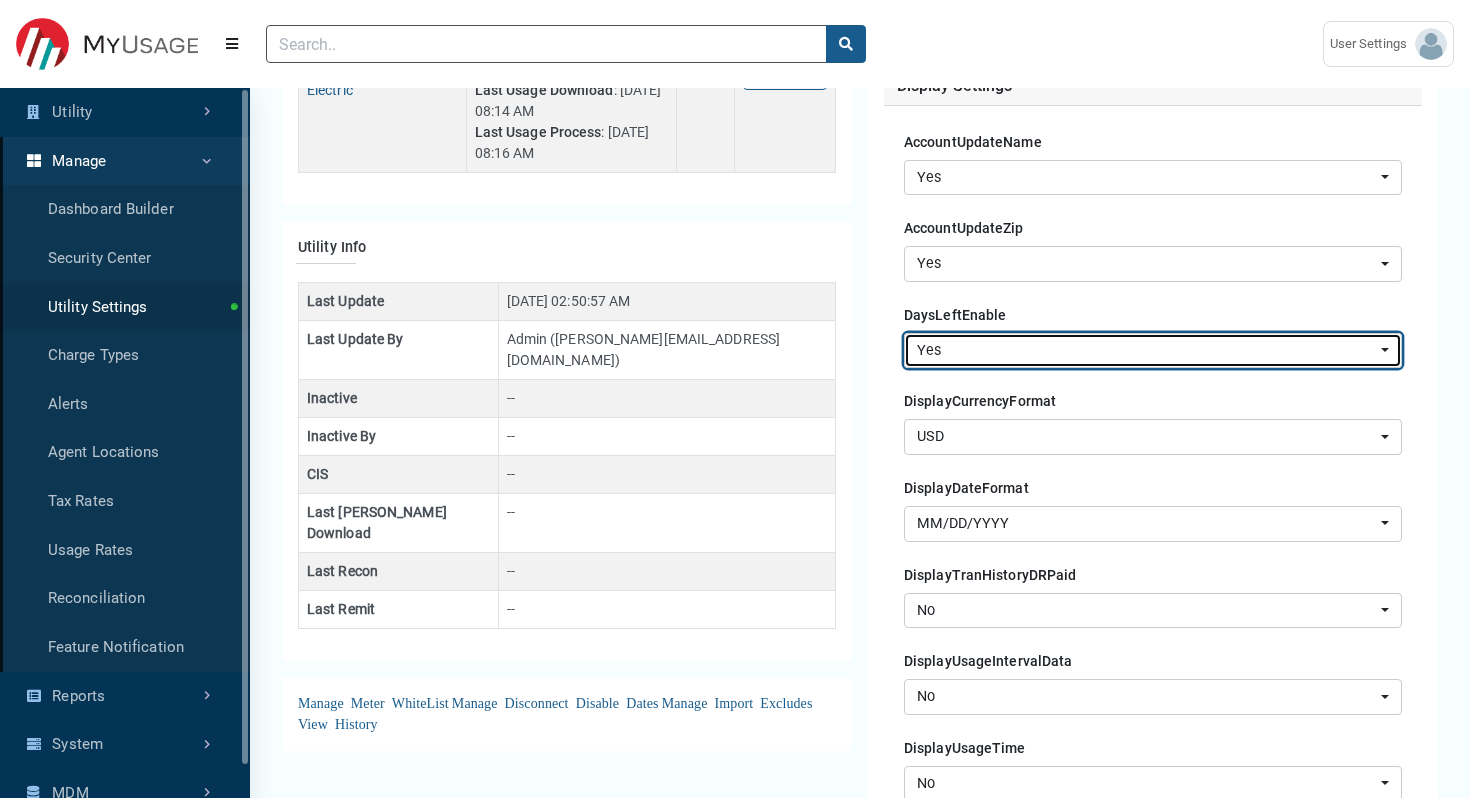 click on "Yes" at bounding box center (1147, 351) 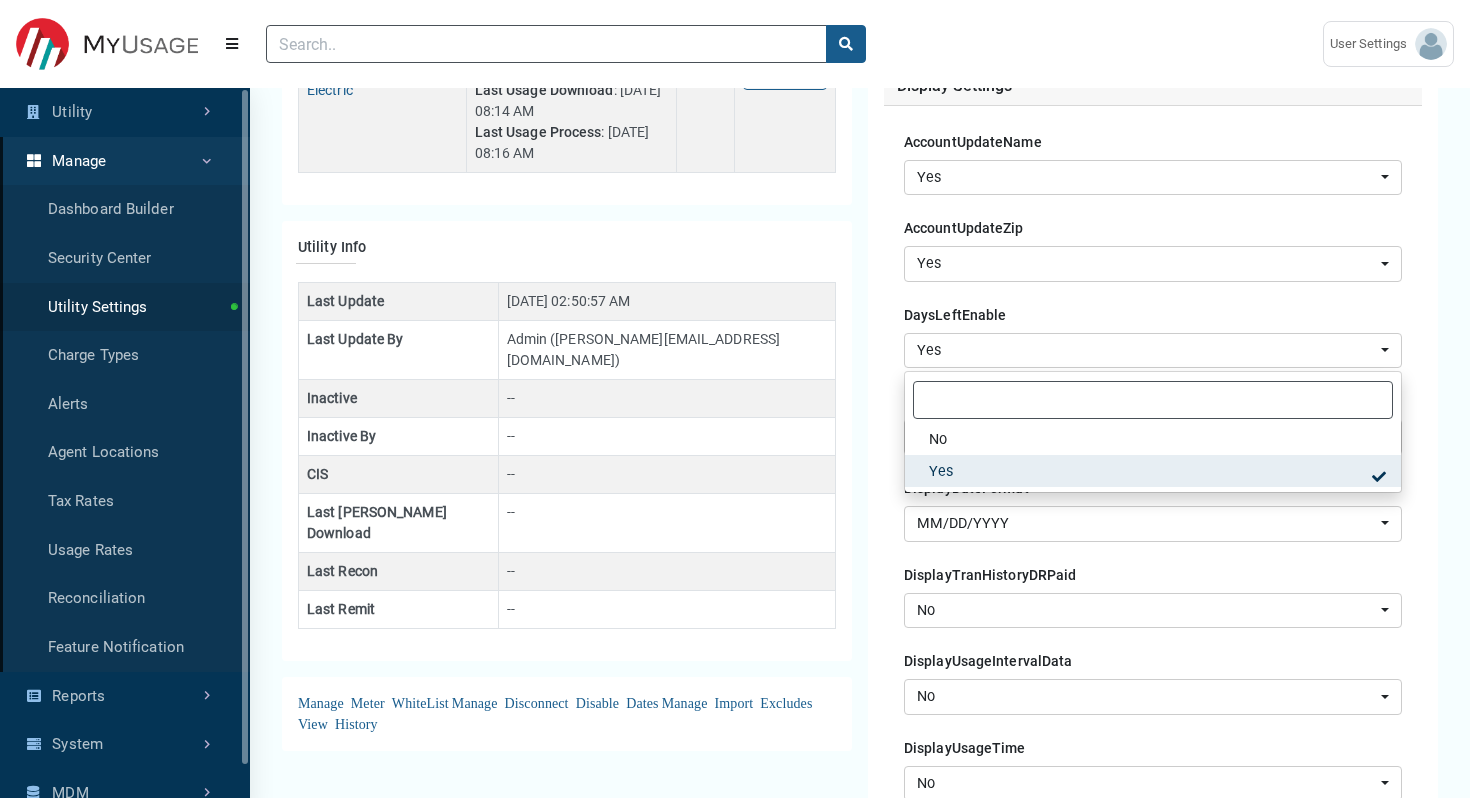 click on "AccountUpdateName
No
Yes
Yes   No Yes
AccountUpdateZip
No
Yes
Yes   No Yes
DaysLeftEnable
No
Yes
Yes   No Yes
DisplayCurrencyFormat
EUR
INR
USD
USD
DisplayDateFormat
[PERSON_NAME]-YYYY
D/M/YYYY
DD-MM-YYYY
DD/MM/YYYY
M-D-YYYY
M/D/YYYY
MM-DD-YYYY
MM/DD/YYYY
YYYY-M-D
YYYY-MM-DD
YYYY/M/D
YYYY/MM/DD
MM/DD/YYYY
DisplayTranHistoryDRPaid
No
Yes
No
DisplayUsageIntervalData
No
Yes
No
DisplayUsageTime
No
Yes
No
DisplayWeatherBy
No
Yes
Yes
DisplayWeatherUOM
°C
°F
Choose.." at bounding box center [1153, 793] 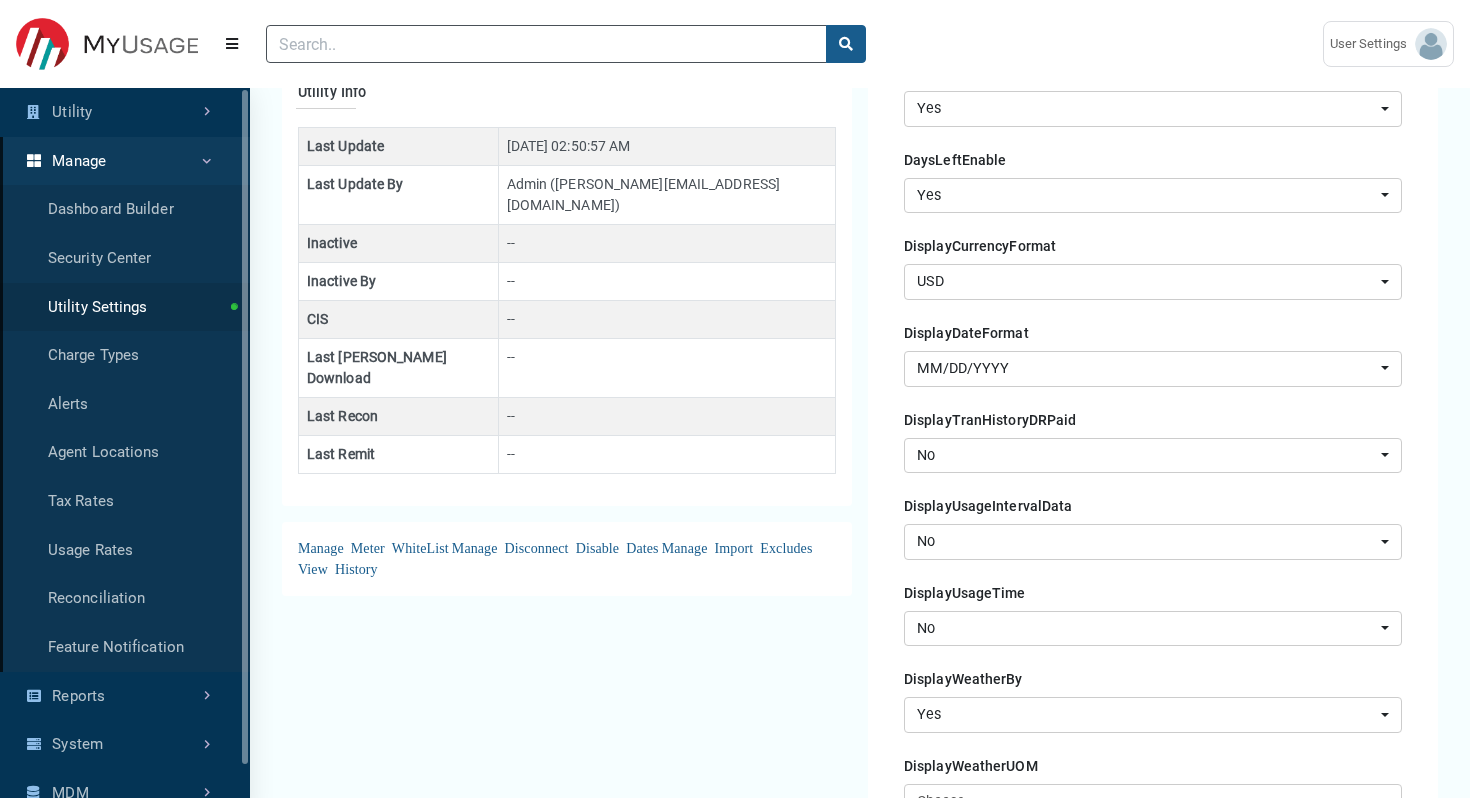 scroll, scrollTop: 552, scrollLeft: 0, axis: vertical 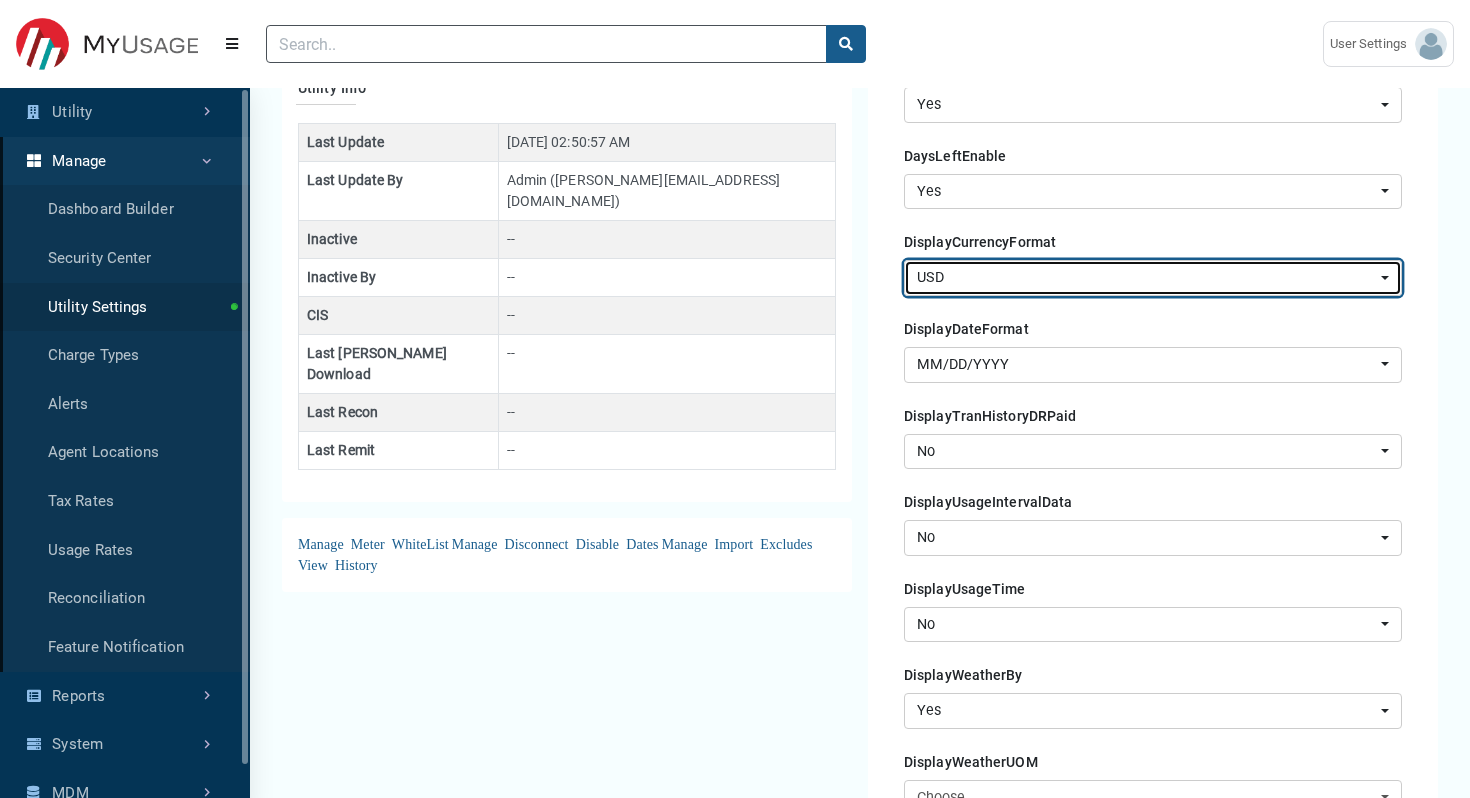click on "USD" at bounding box center (1147, 278) 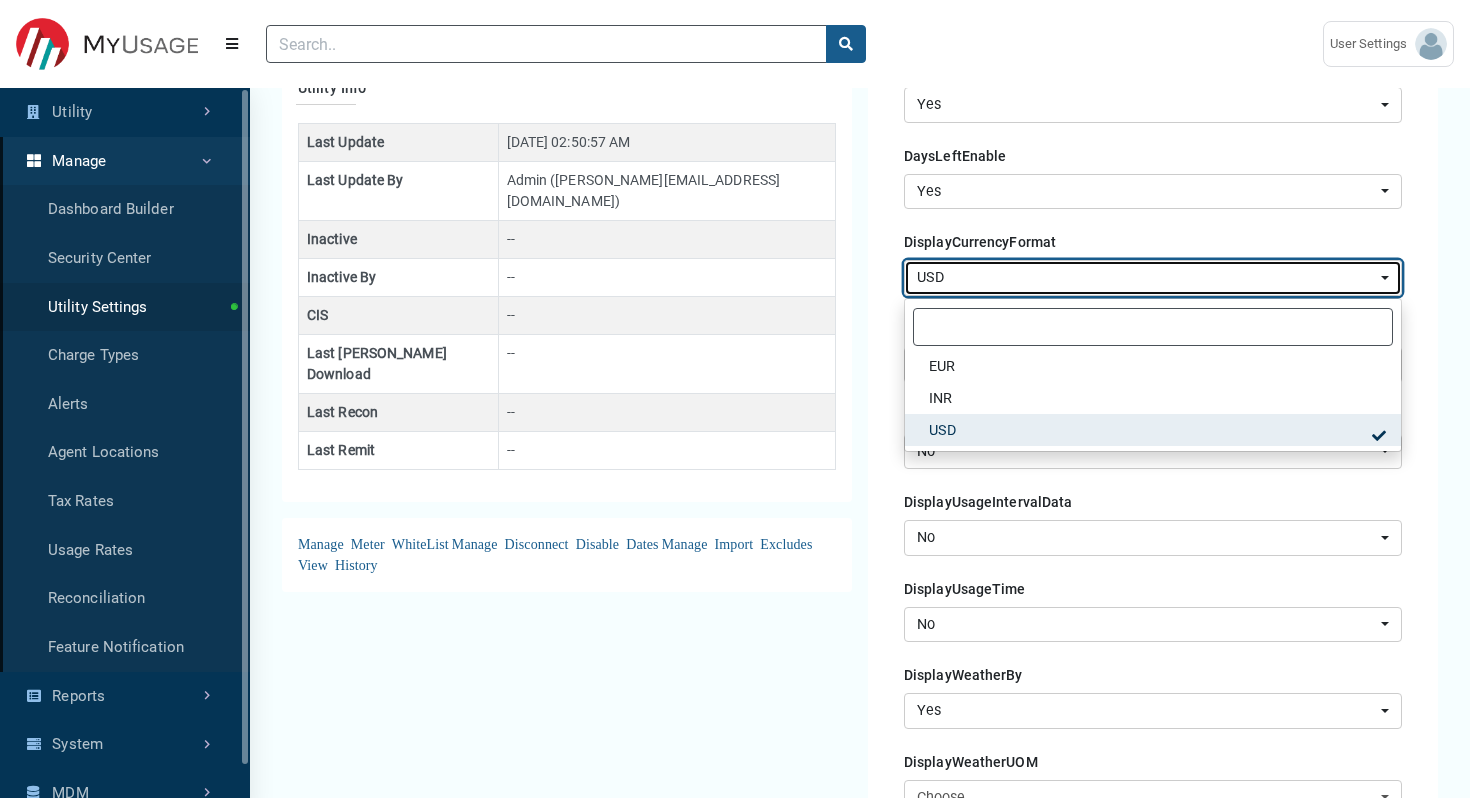 click on "USD" at bounding box center (1147, 278) 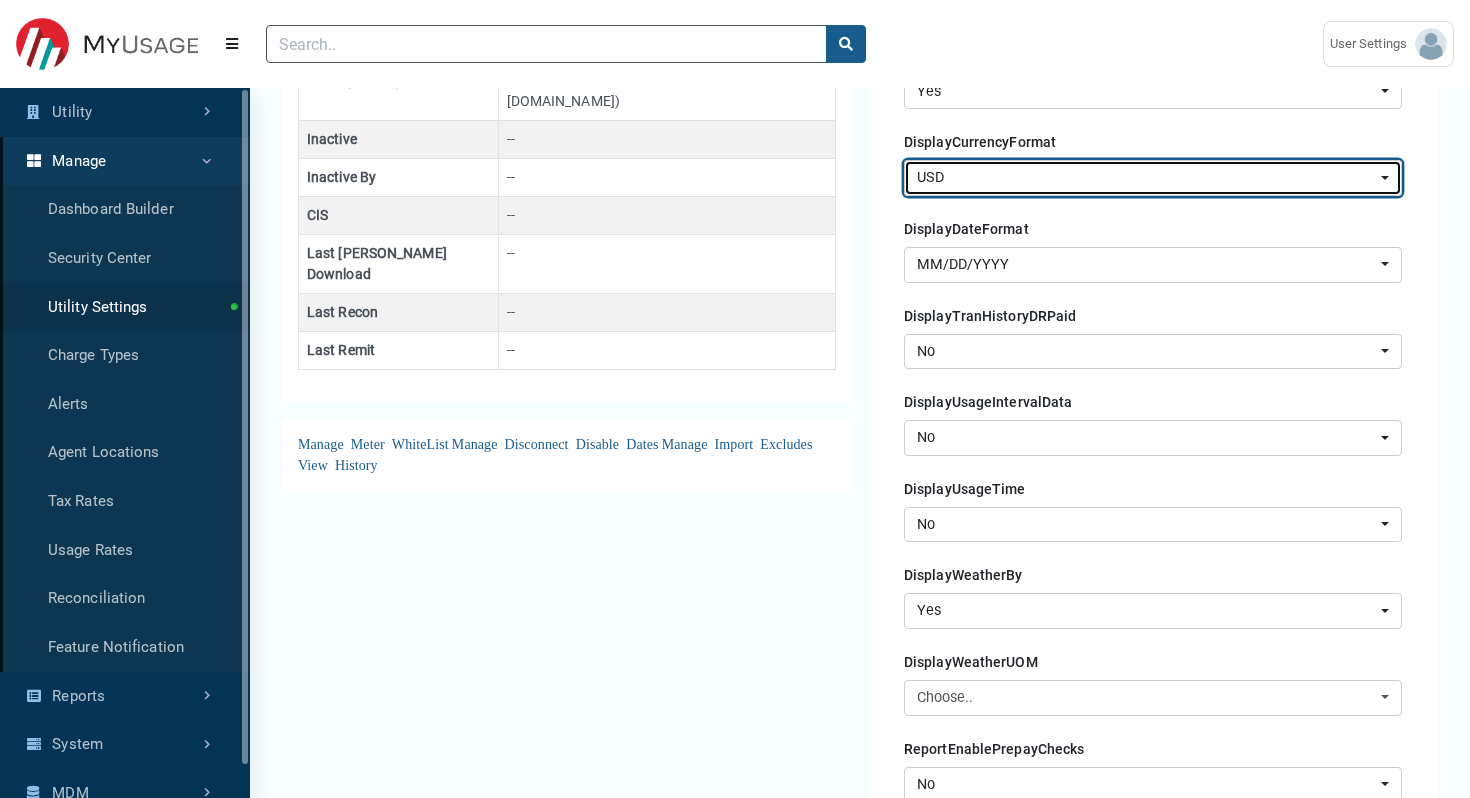 scroll, scrollTop: 659, scrollLeft: 0, axis: vertical 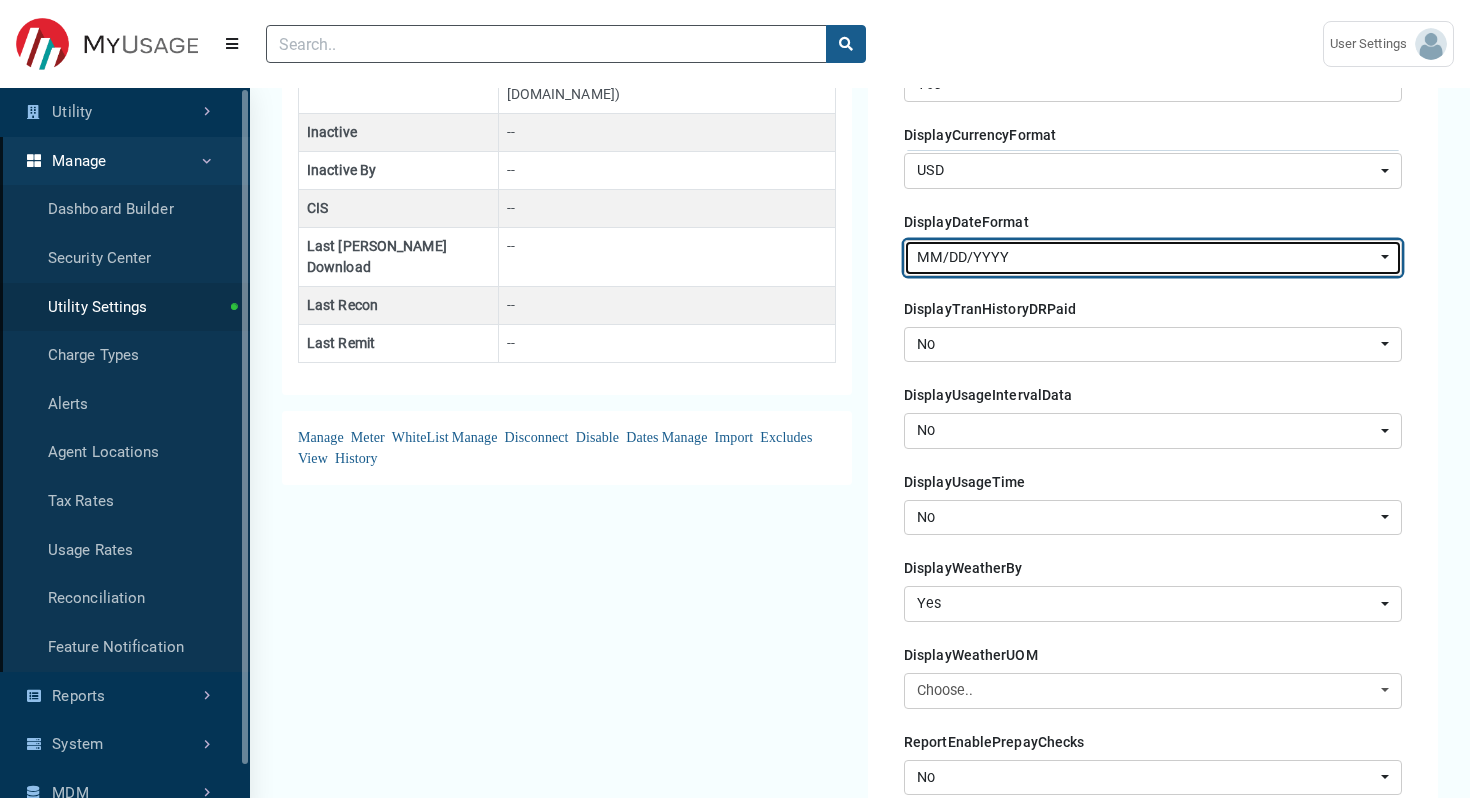 click on "MM/DD/YYYY" at bounding box center [1147, 258] 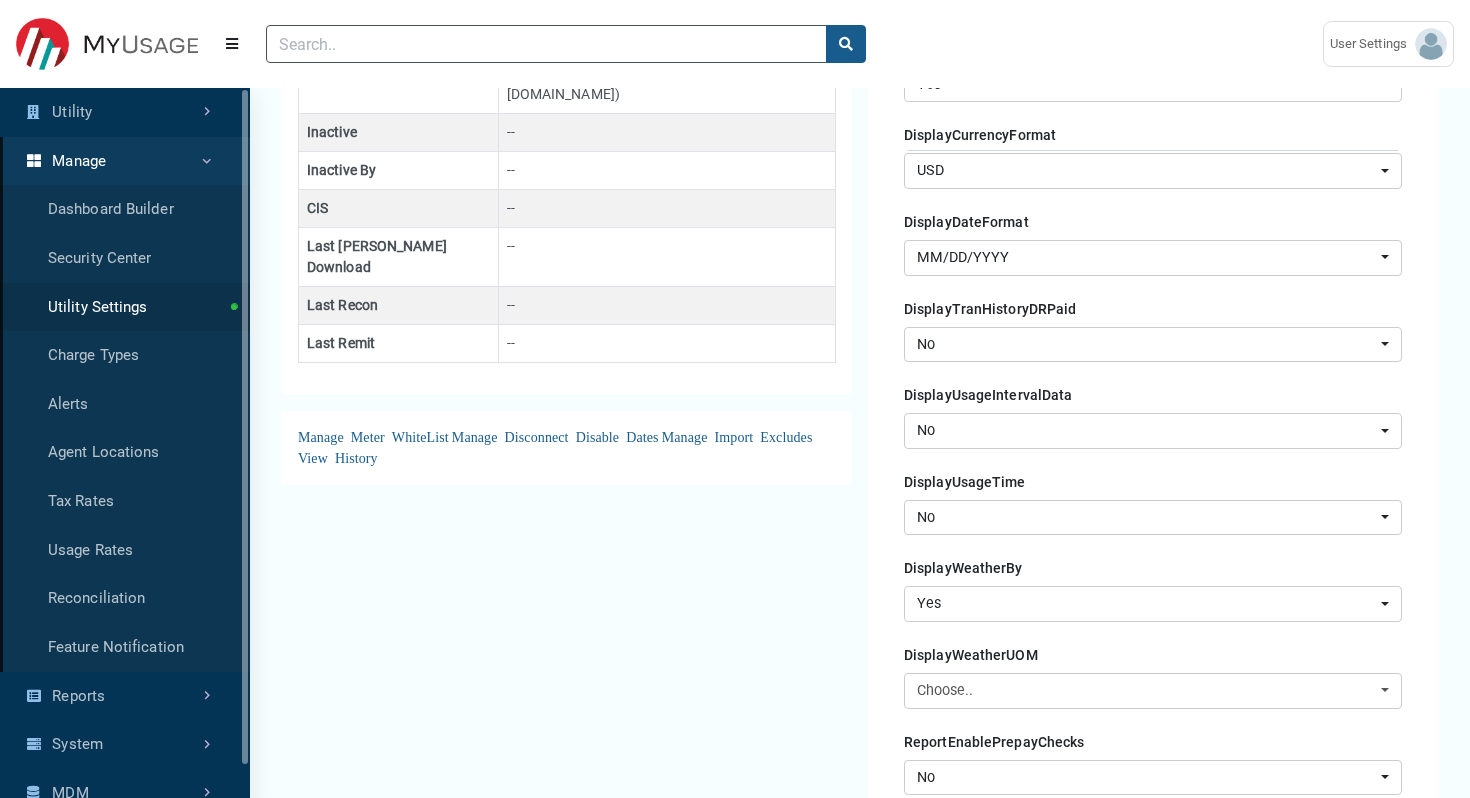 scroll, scrollTop: 160, scrollLeft: 0, axis: vertical 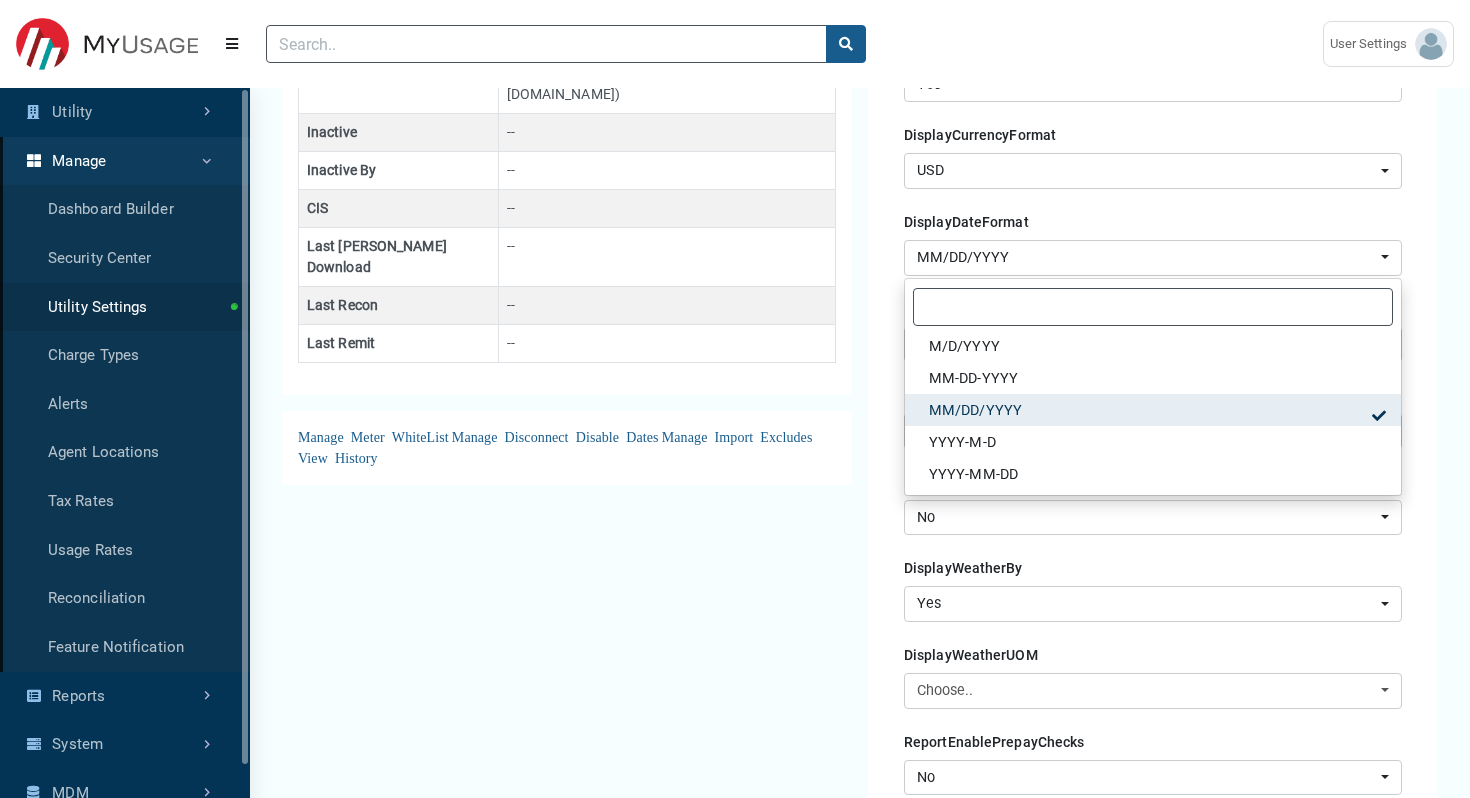 click on "AMI & Meter Type Settings
Status
Settings
AMI Type:
SENSUS
Active
Meter Type :  SENSUS-Water
Service  : Water
Last Usage Download  : [DATE] 08:14 AM
Last Usage Process  : [DATE] 08:18 AM
Active
Settings  Toggle Dropdown
[GEOGRAPHIC_DATA]
Disconnect
Meter Type :  SENSUS-Electric
Service  : Electric
Last Usage Download  : [DATE] 08:14 AM
Last Usage Process  : [DATE] 08:16 AM
Active
[GEOGRAPHIC_DATA]" at bounding box center [567, 709] 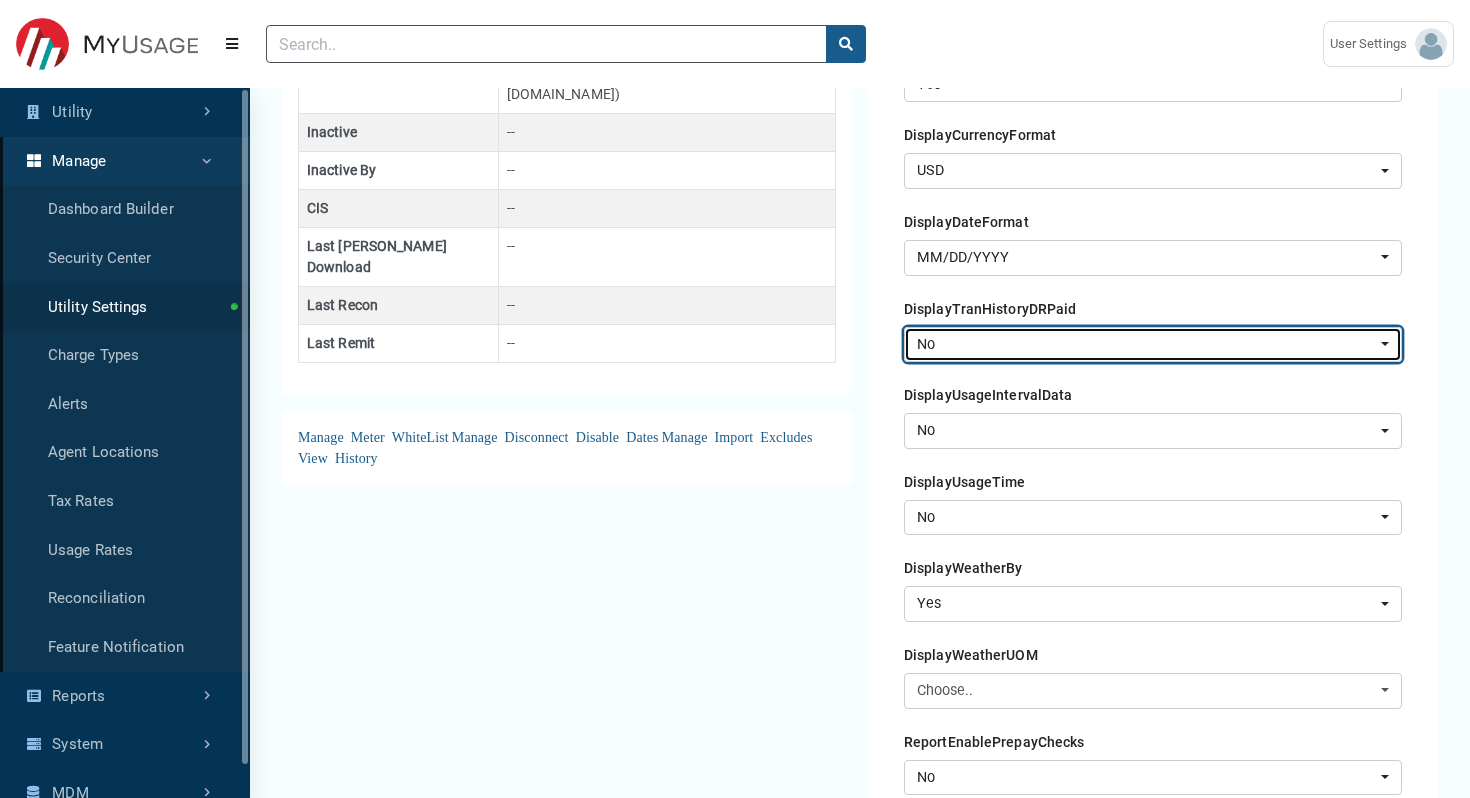 click on "No" at bounding box center (1147, 345) 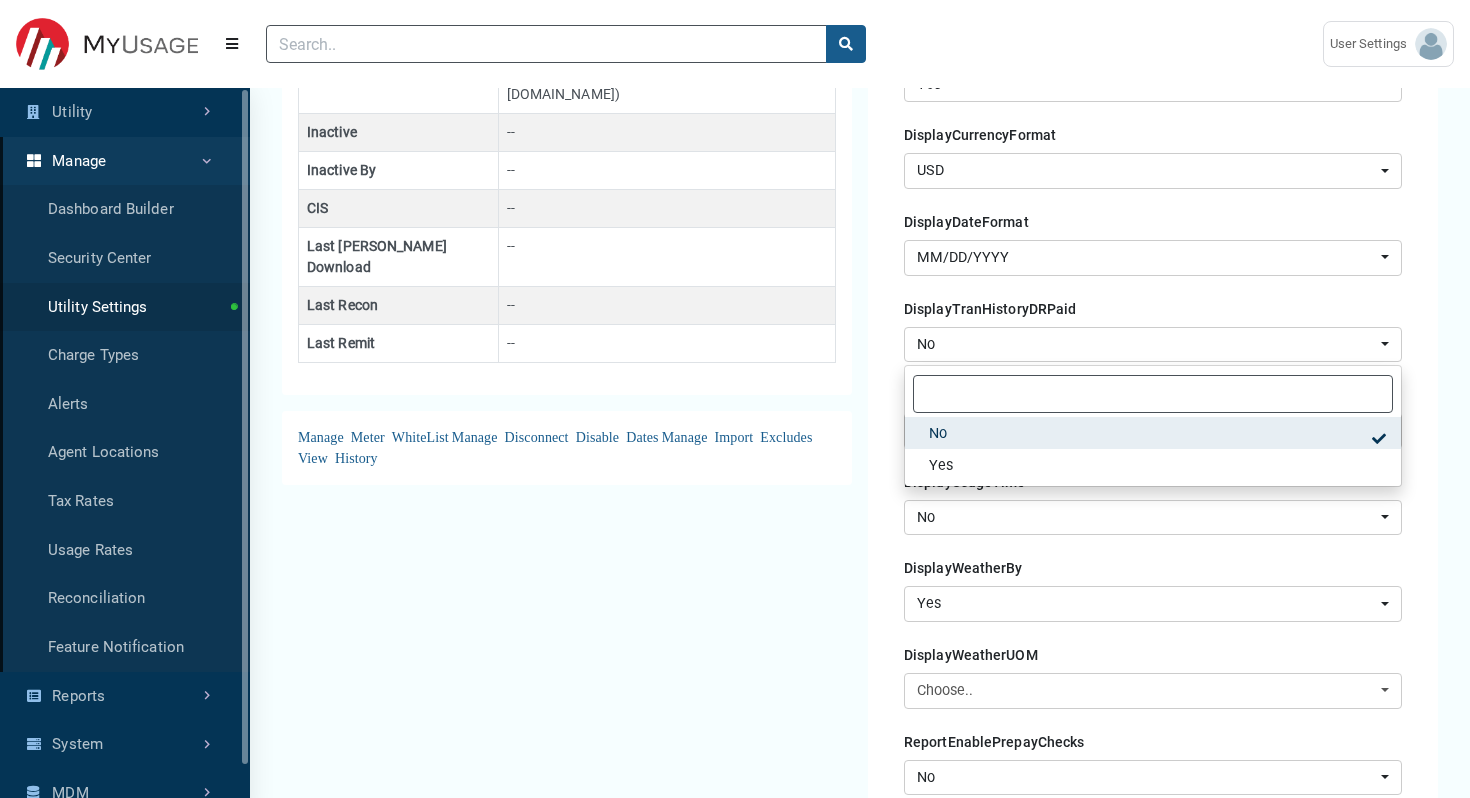 click on "No" at bounding box center (1147, 345) 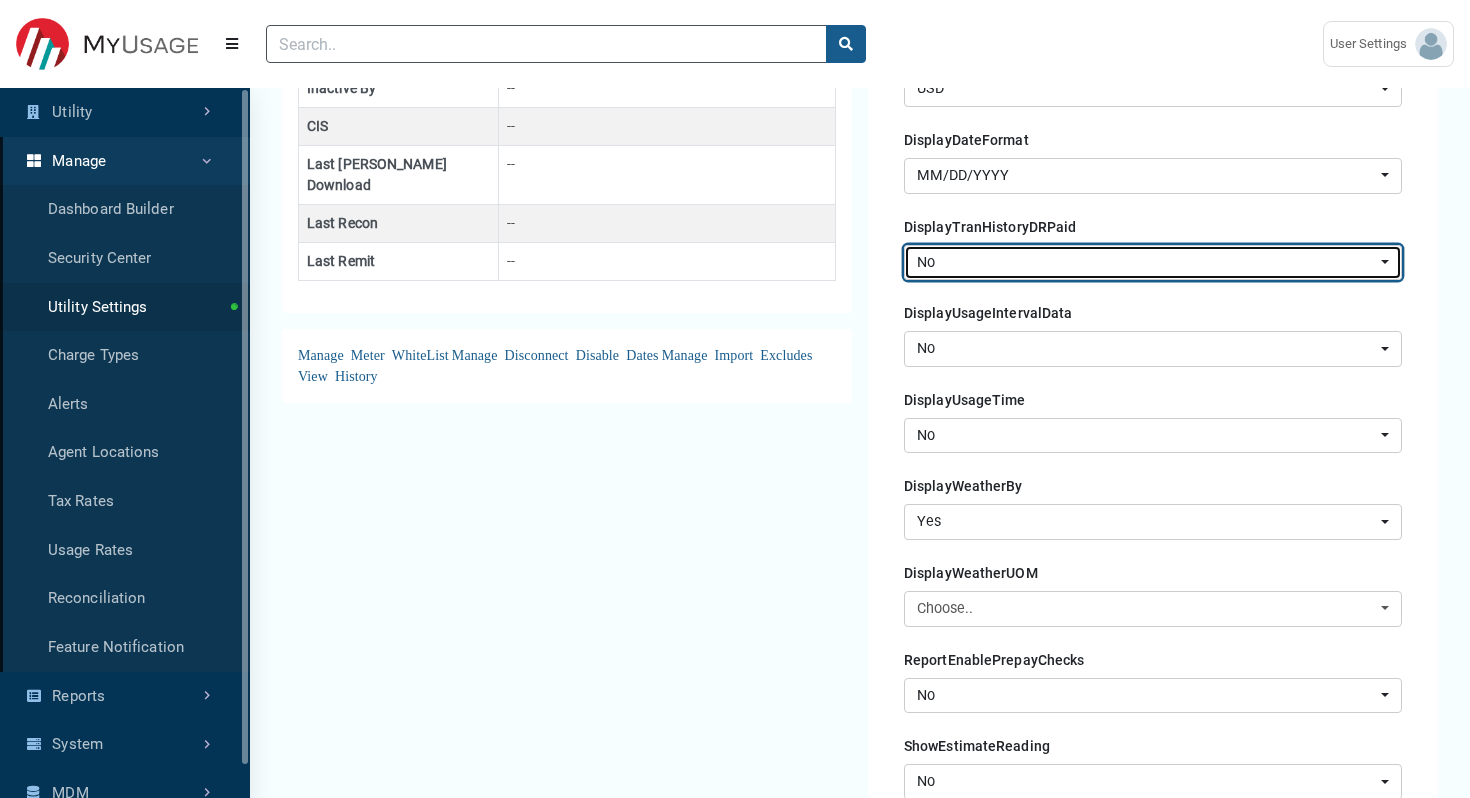 scroll, scrollTop: 749, scrollLeft: 0, axis: vertical 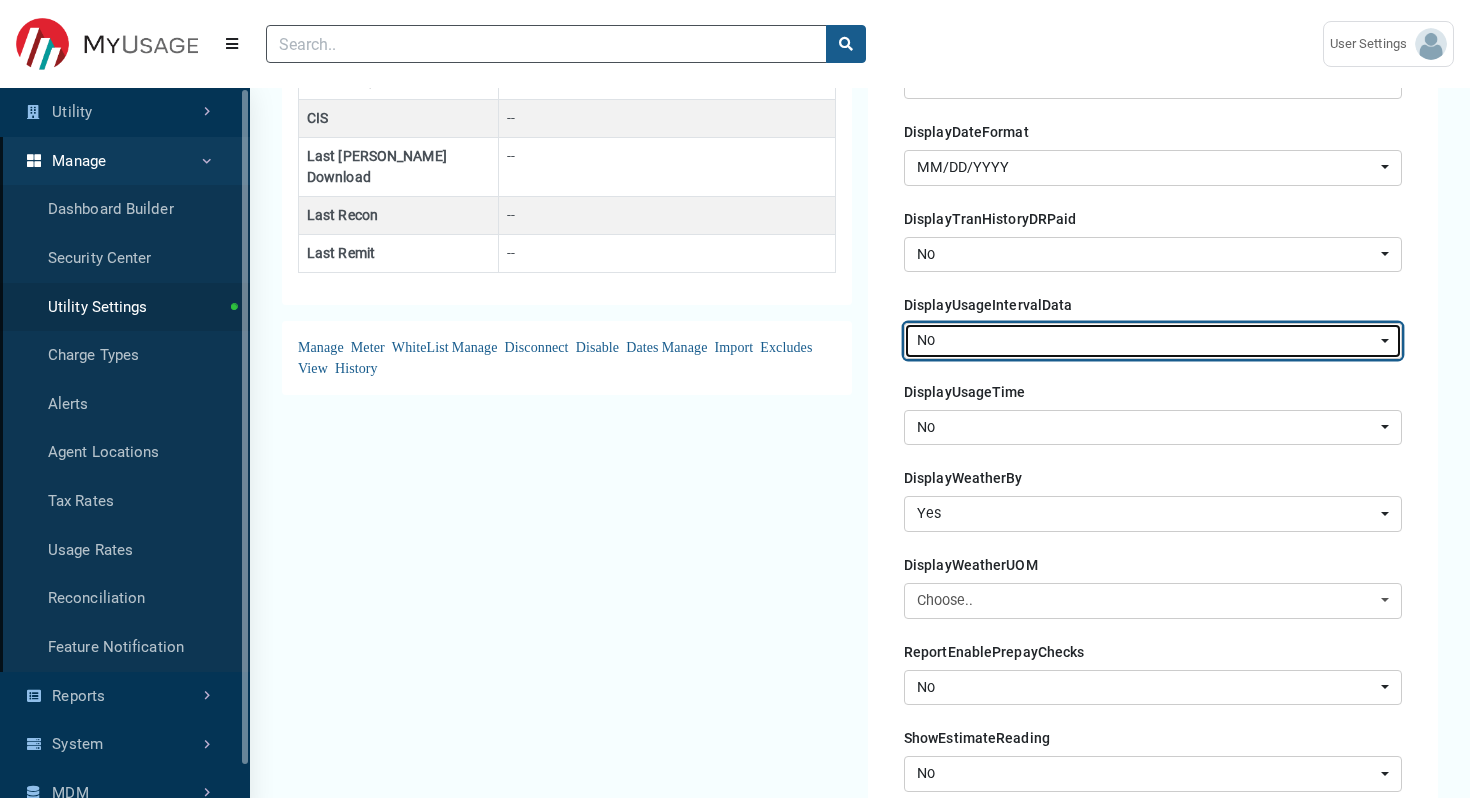 click on "No" at bounding box center (1147, 341) 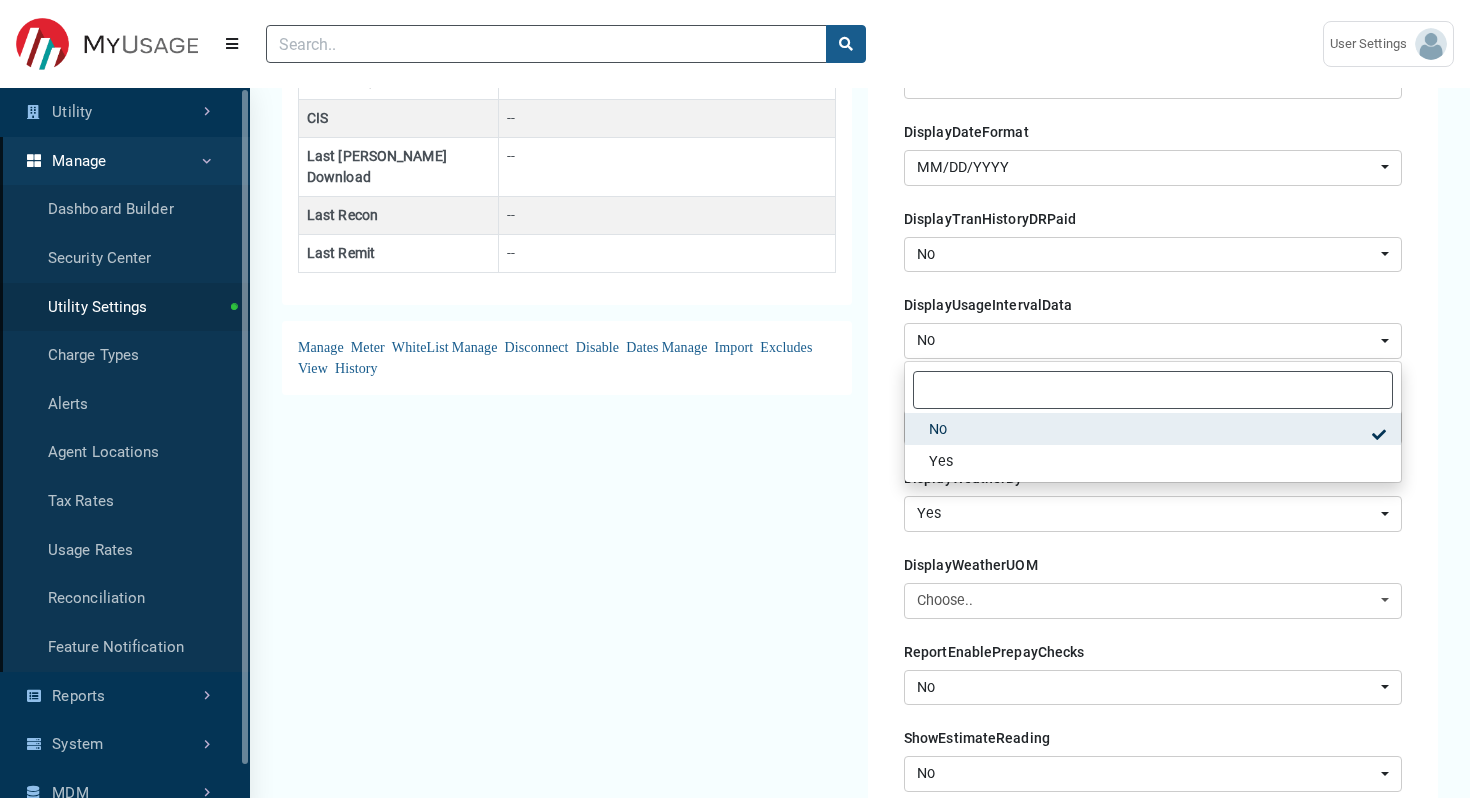 click on "AMI & Meter Type Settings
Status
Settings
AMI Type:
SENSUS
Active
Meter Type :  SENSUS-Water
Service  : Water
Last Usage Download  : [DATE] 08:14 AM
Last Usage Process  : [DATE] 08:18 AM
Active
Settings  Toggle Dropdown
[GEOGRAPHIC_DATA]
Disconnect
Meter Type :  SENSUS-Electric
Service  : Electric
Last Usage Download  : [DATE] 08:14 AM
Last Usage Process  : [DATE] 08:16 AM
Active
[GEOGRAPHIC_DATA]" at bounding box center (567, 619) 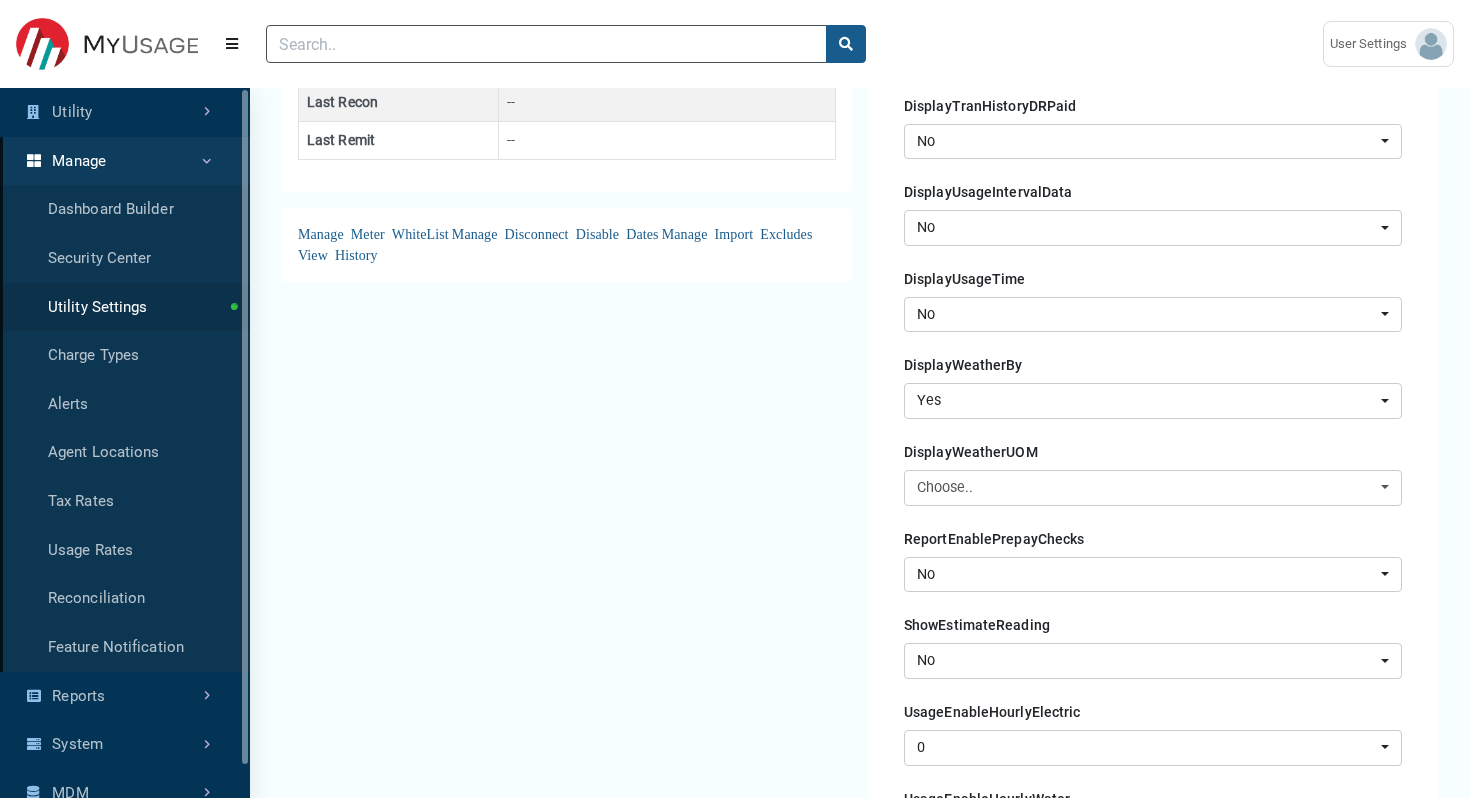 scroll, scrollTop: 864, scrollLeft: 0, axis: vertical 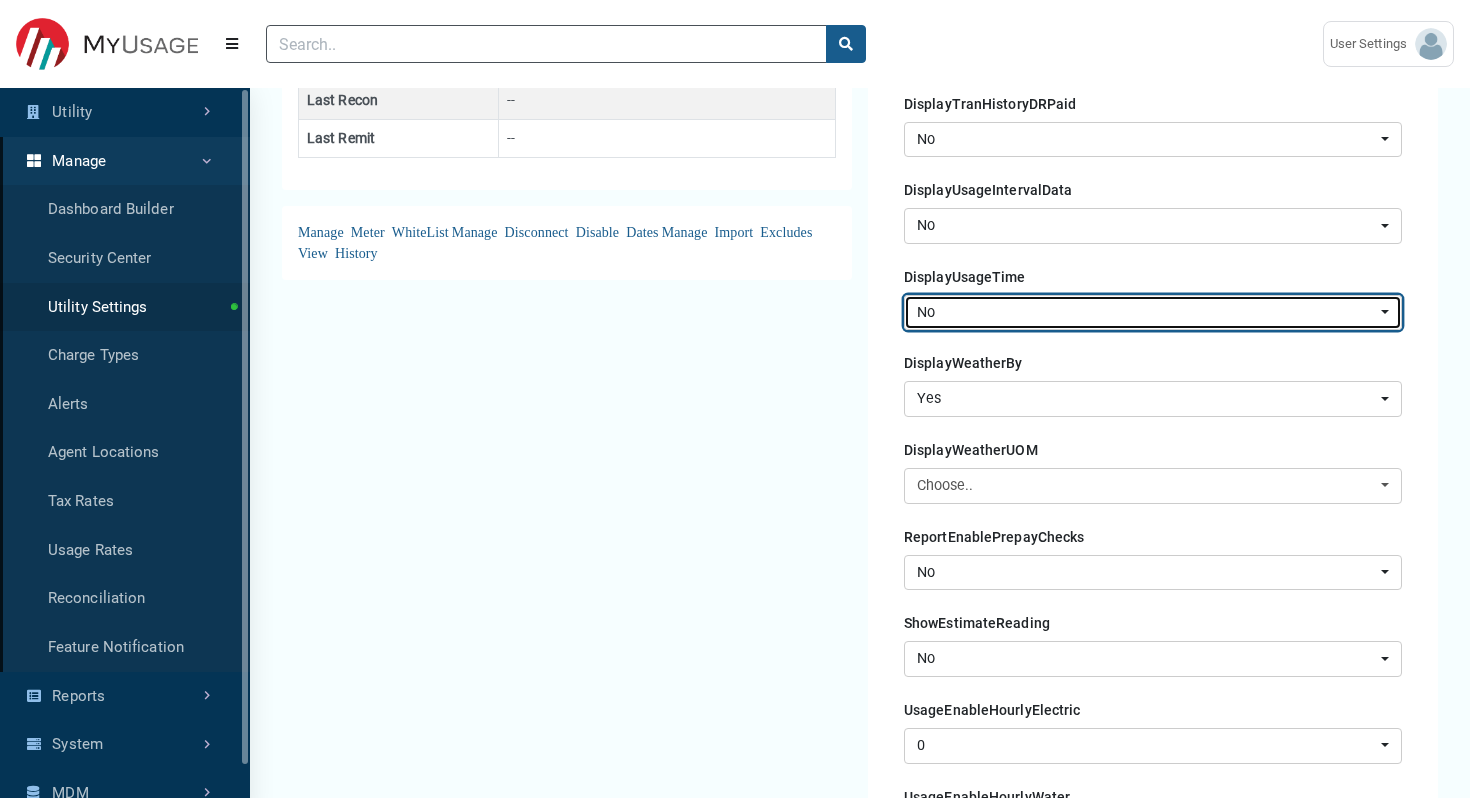 click on "No" at bounding box center [1147, 313] 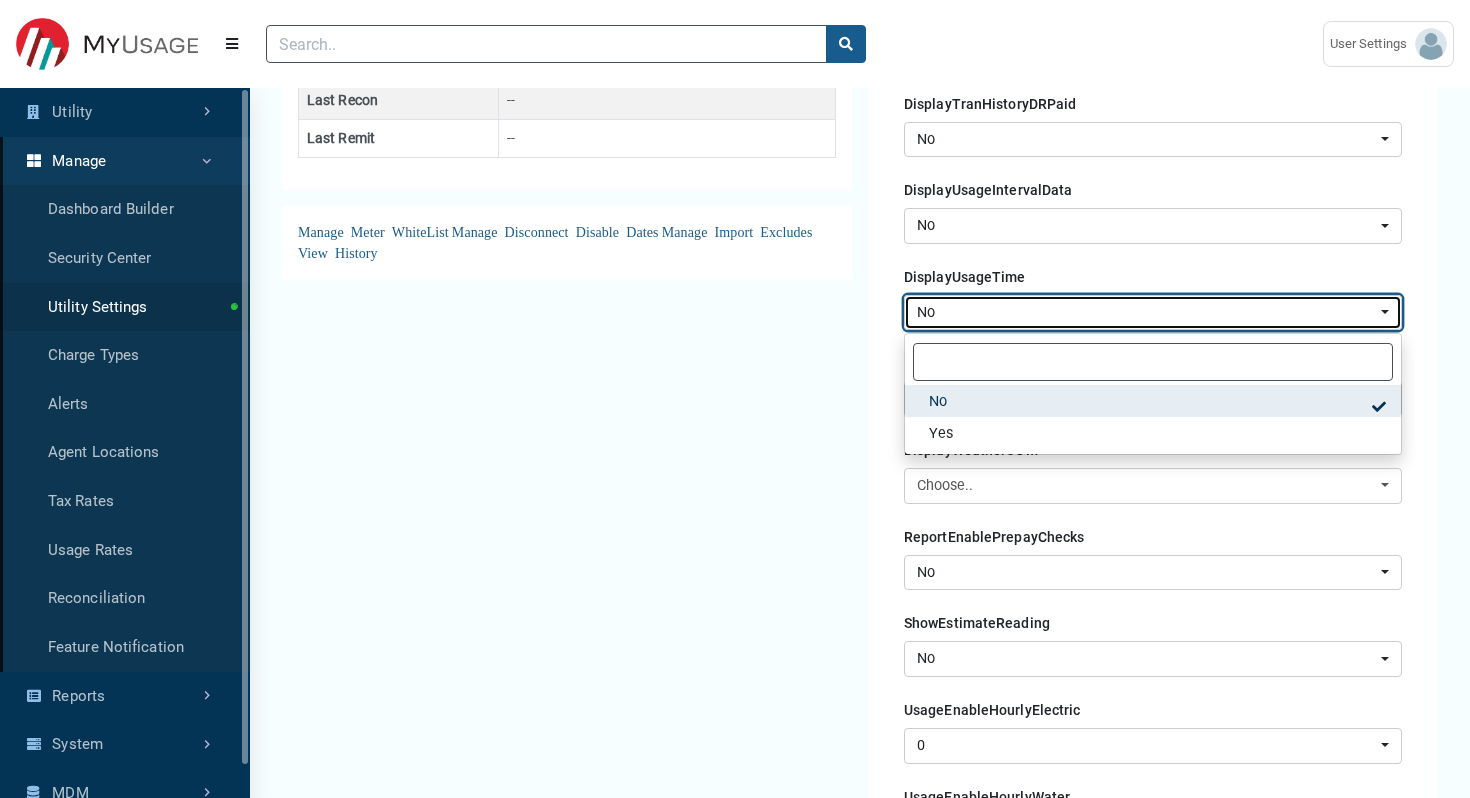 click on "No" at bounding box center (1147, 313) 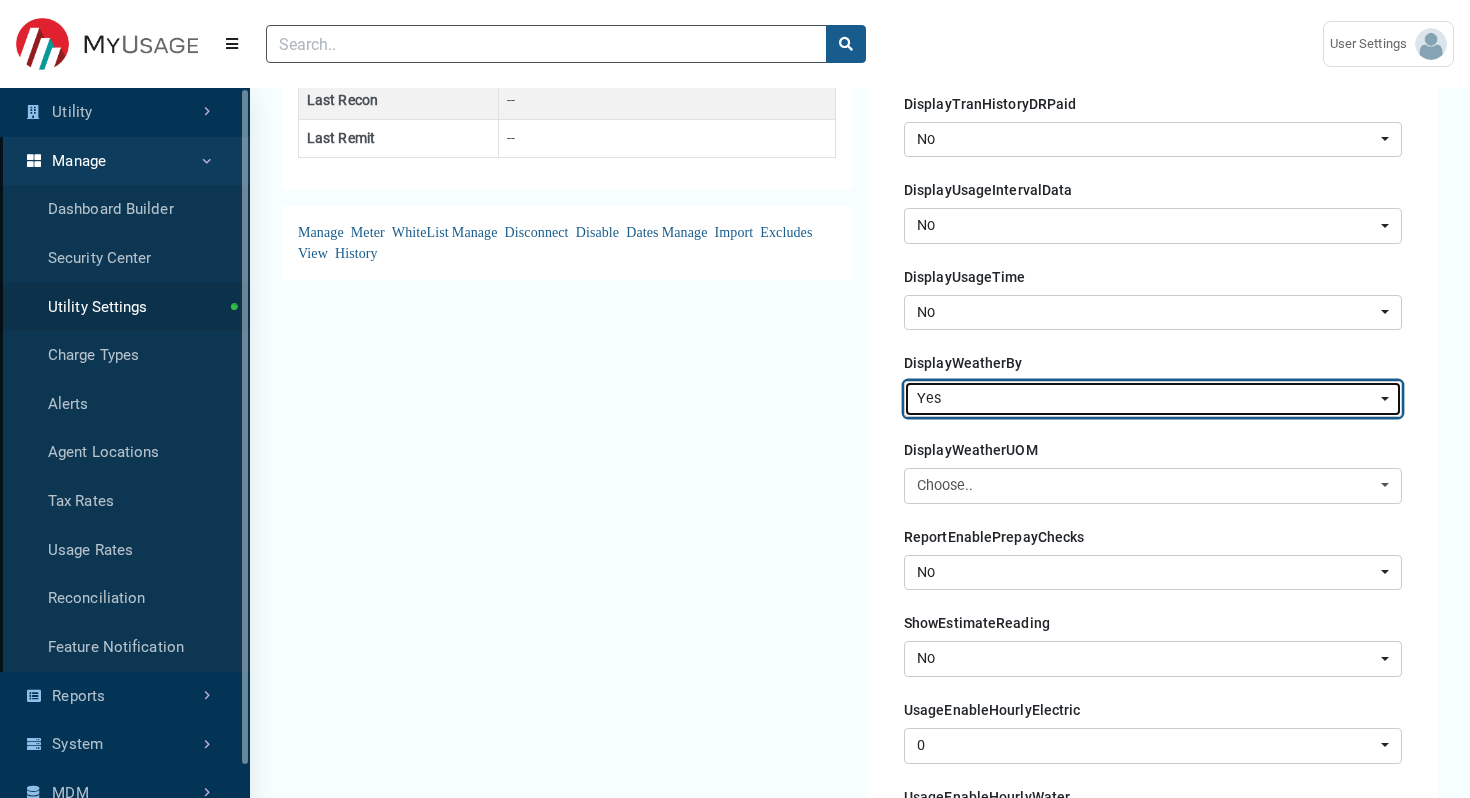 click on "Yes" at bounding box center [1147, 399] 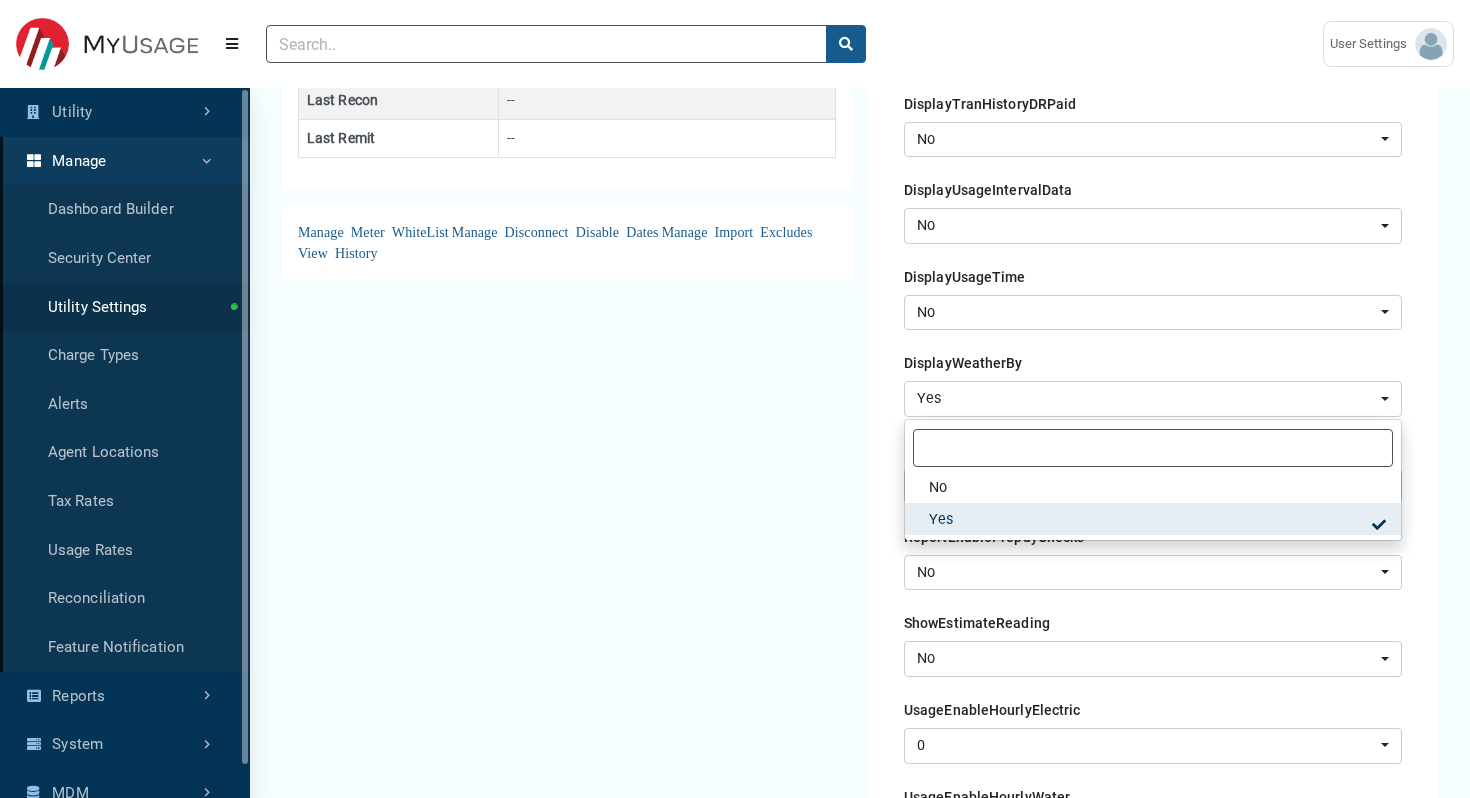 click on "AMI & Meter Type Settings
Status
Settings
AMI Type:
SENSUS
Active
Meter Type :  SENSUS-Water
Service  : Water
Last Usage Download  : [DATE] 08:14 AM
Last Usage Process  : [DATE] 08:18 AM
Active
Settings  Toggle Dropdown
[GEOGRAPHIC_DATA]
Disconnect
Meter Type :  SENSUS-Electric
Service  : Electric
Last Usage Download  : [DATE] 08:14 AM
Last Usage Process  : [DATE] 08:16 AM
Active
[GEOGRAPHIC_DATA]" at bounding box center [567, 504] 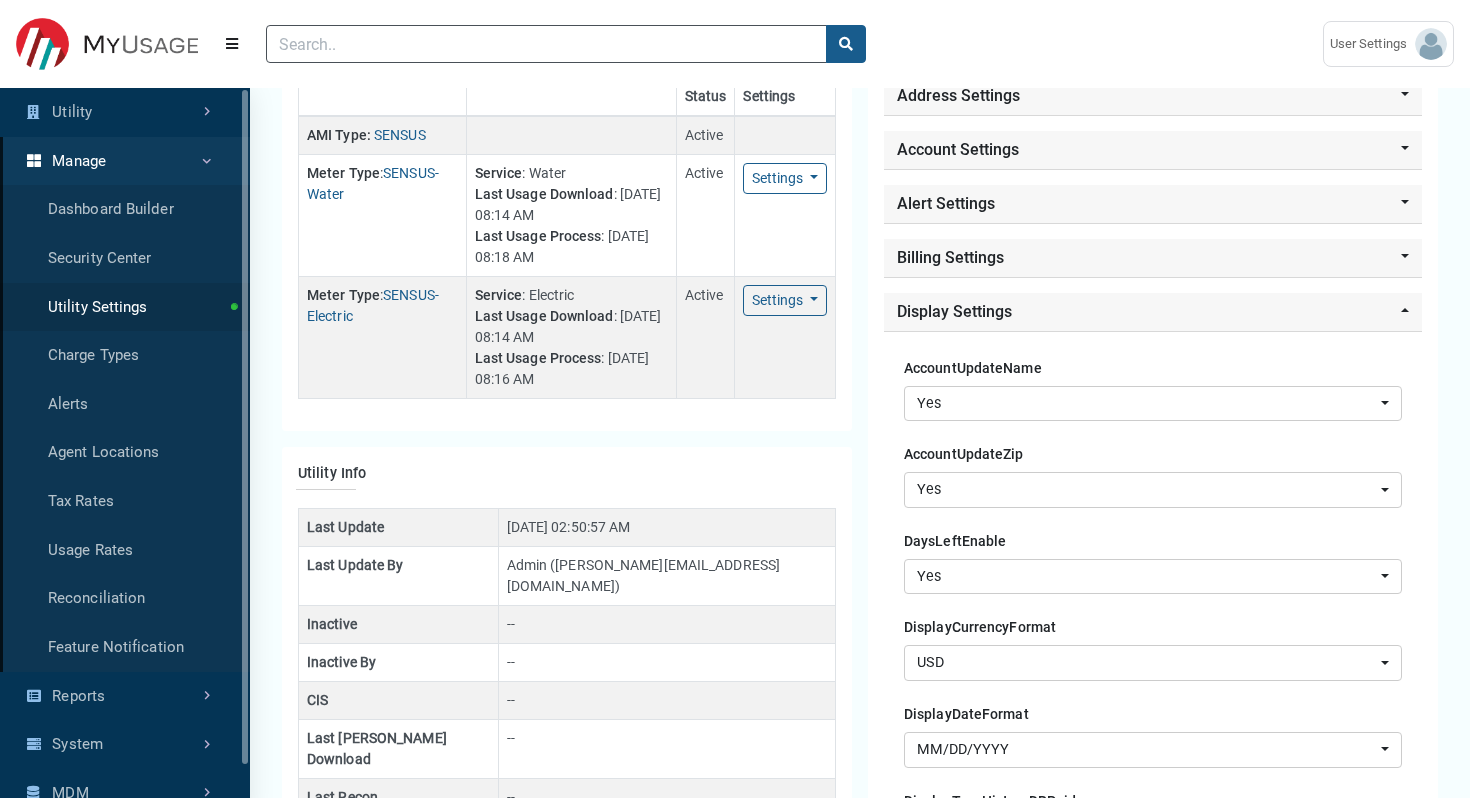 scroll, scrollTop: 159, scrollLeft: 0, axis: vertical 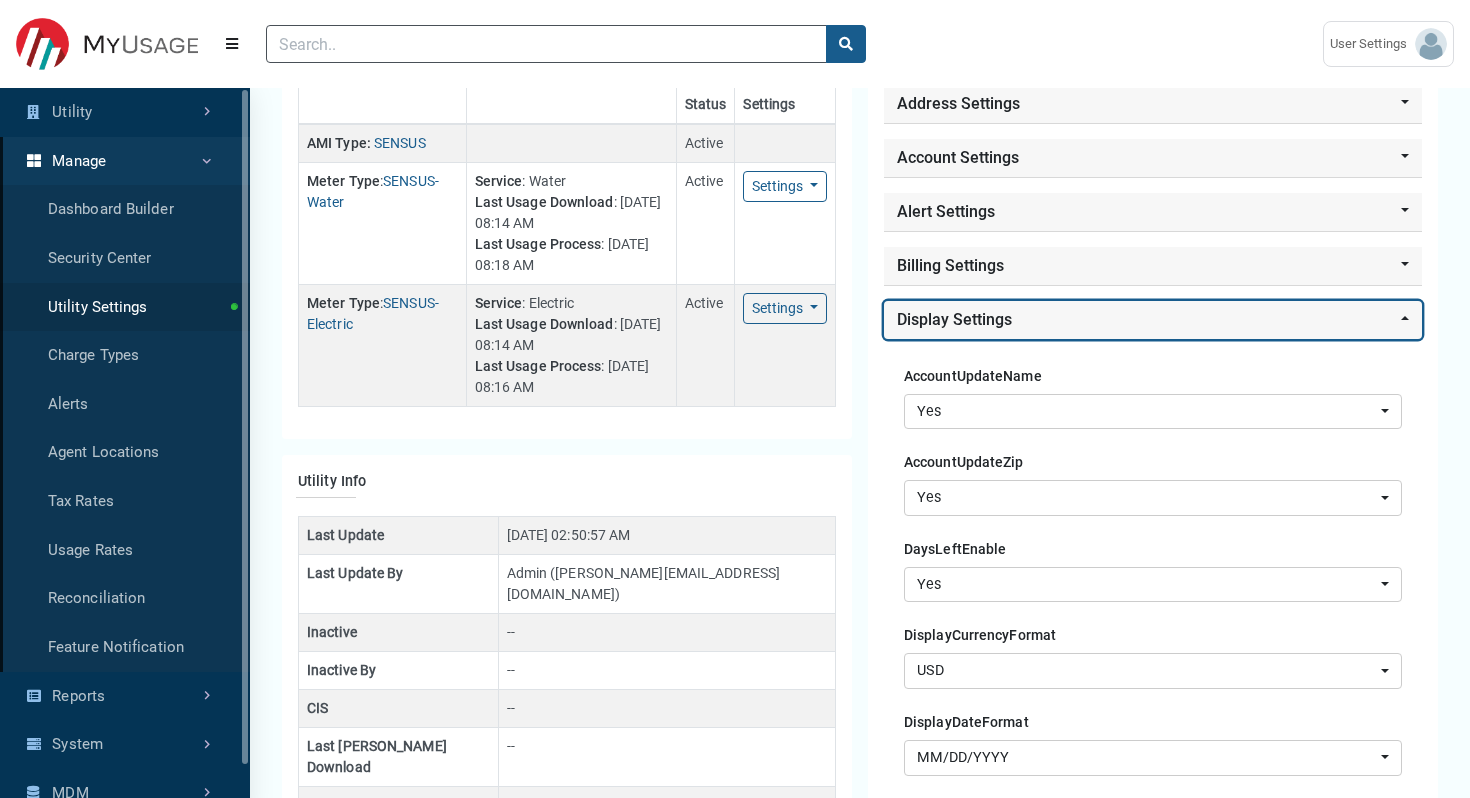 click on "Display Settings" at bounding box center [1153, 320] 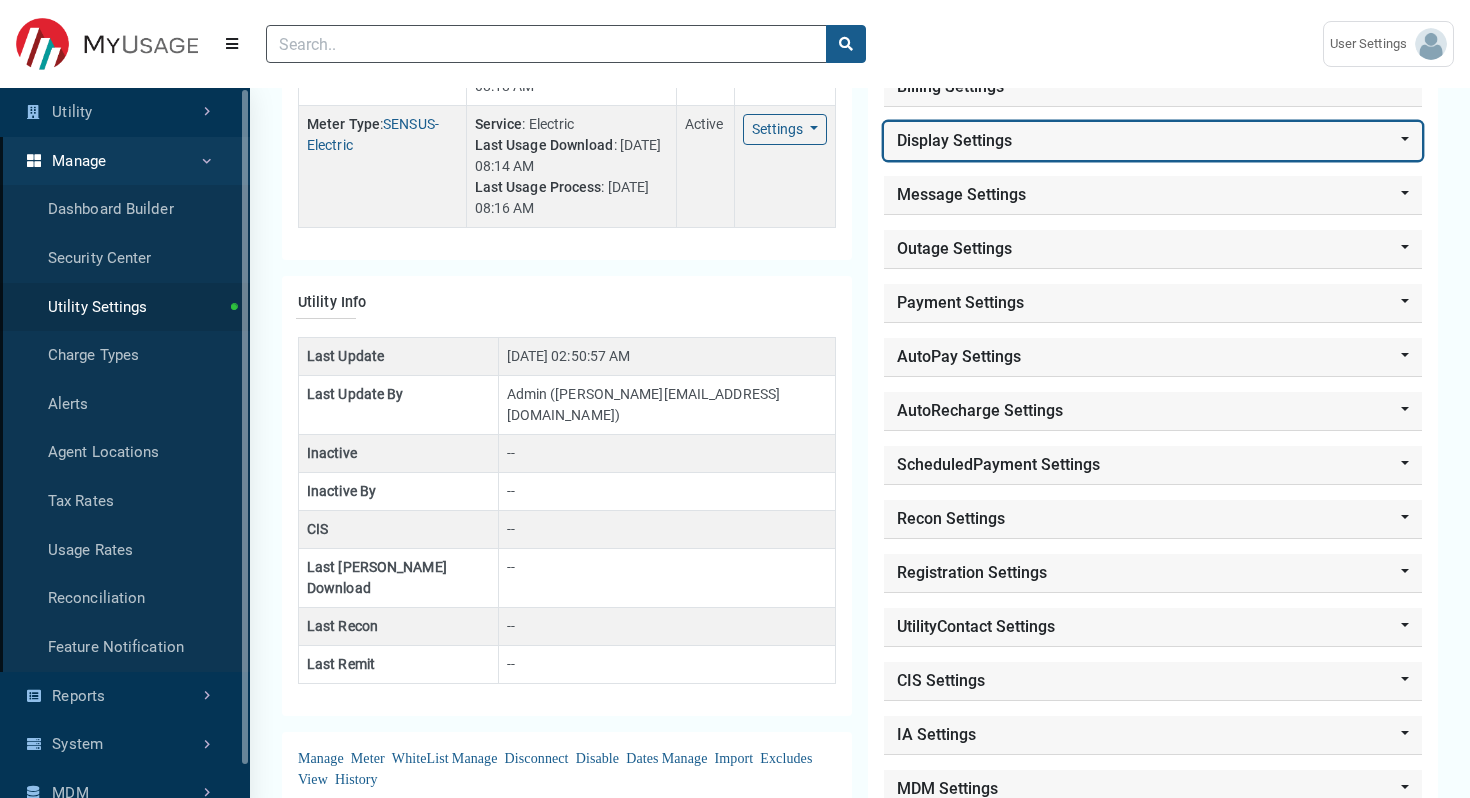 scroll, scrollTop: 0, scrollLeft: 0, axis: both 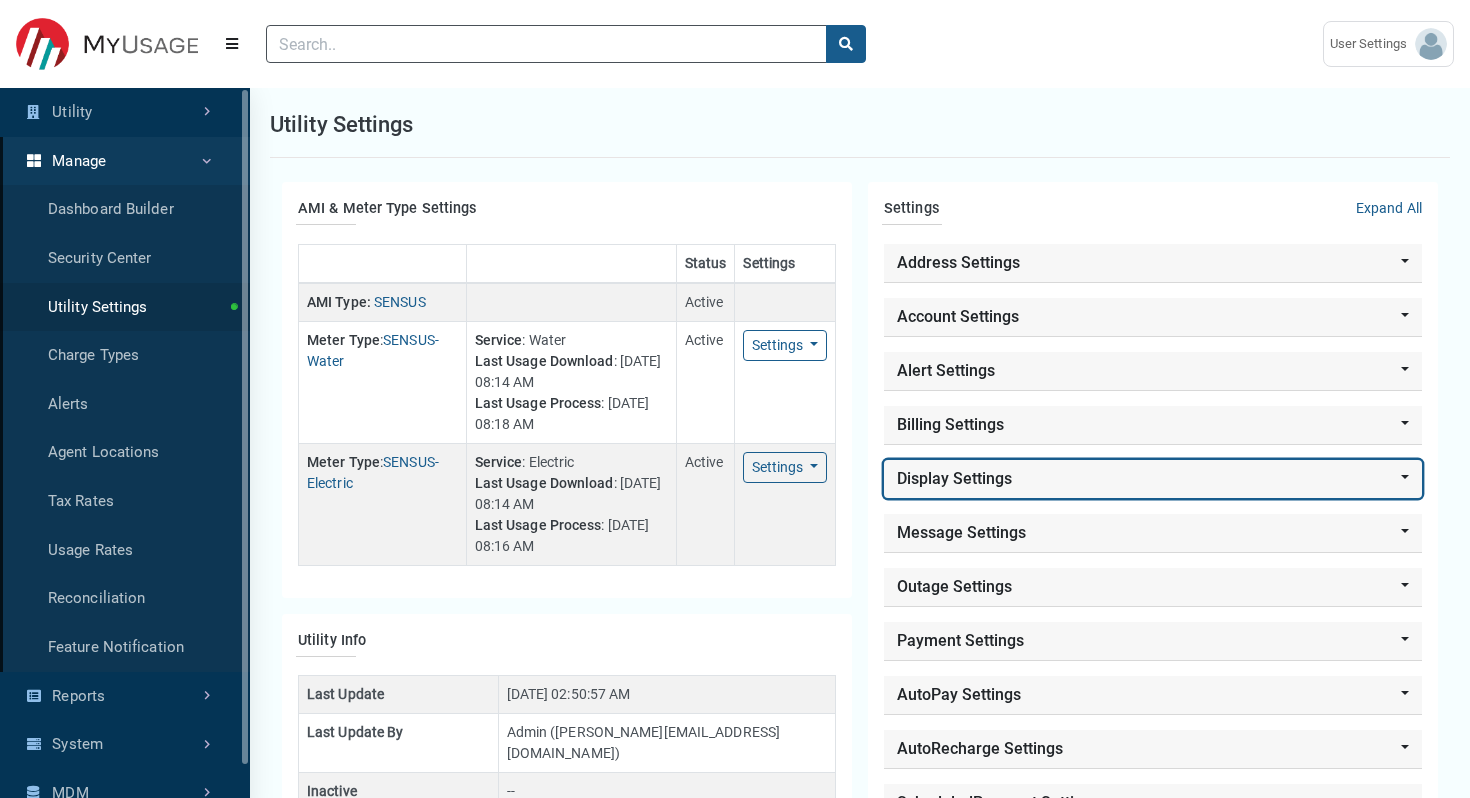 click on "Display Settings" at bounding box center (1153, 479) 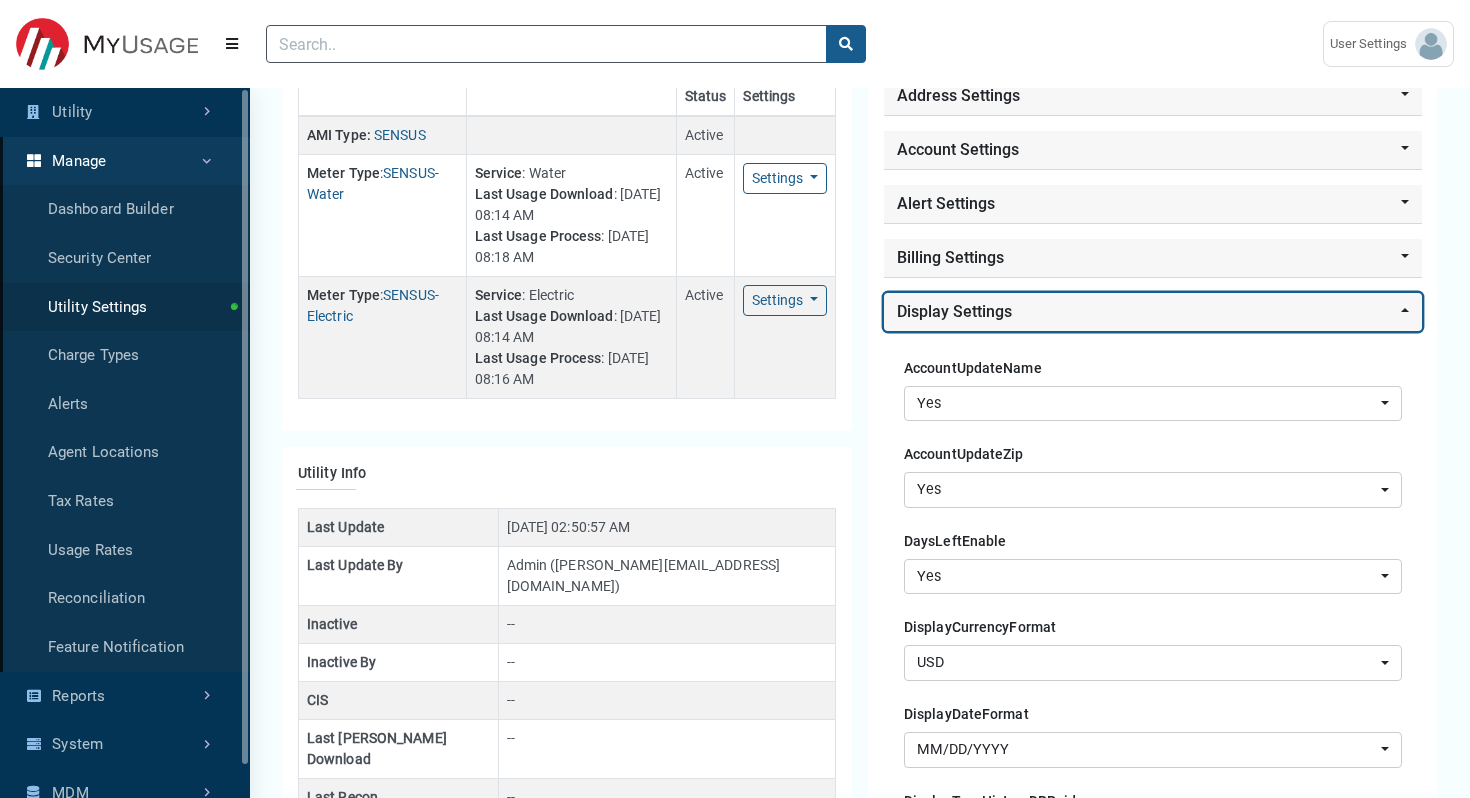 scroll, scrollTop: 156, scrollLeft: 0, axis: vertical 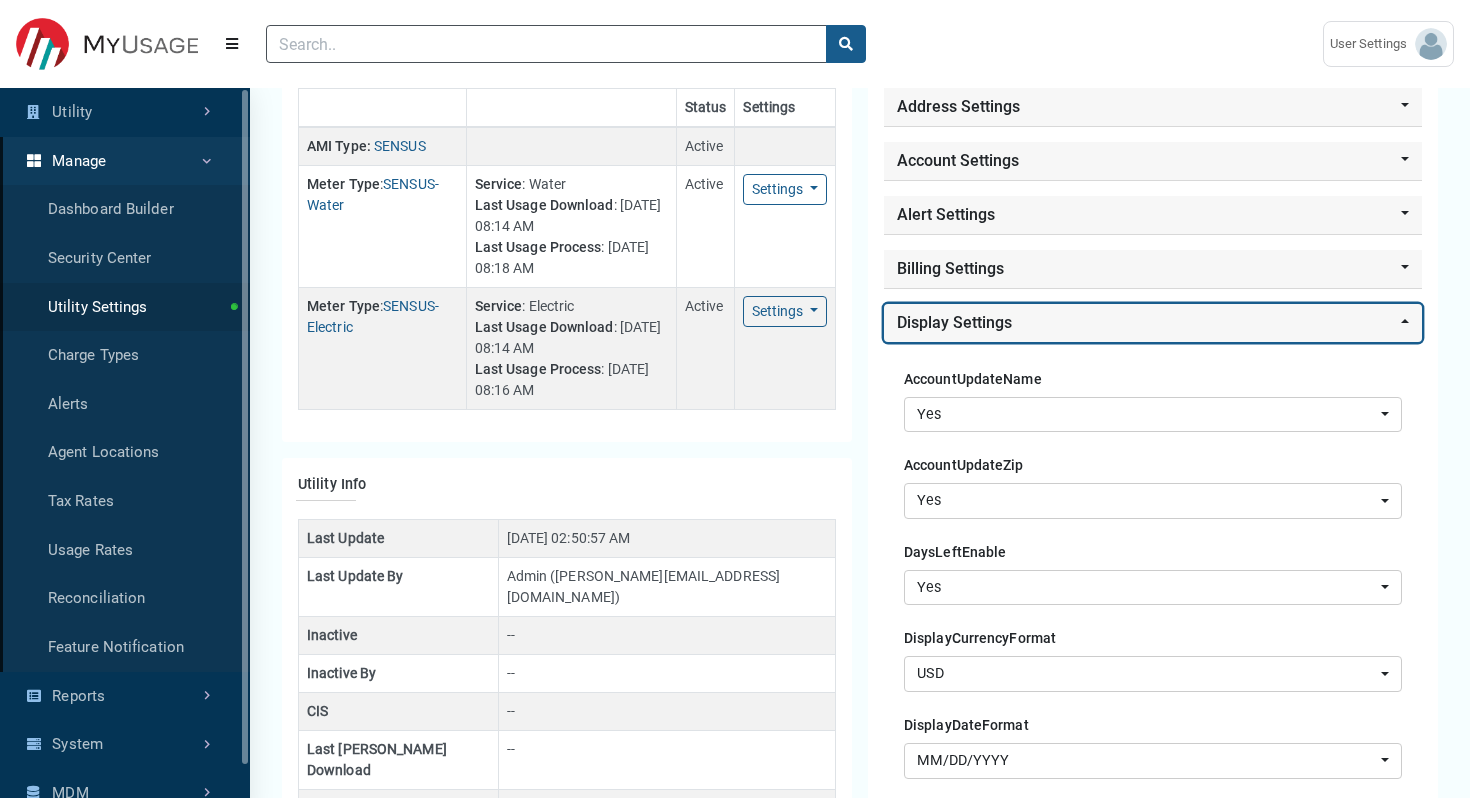 click on "Display Settings" at bounding box center (1153, 323) 